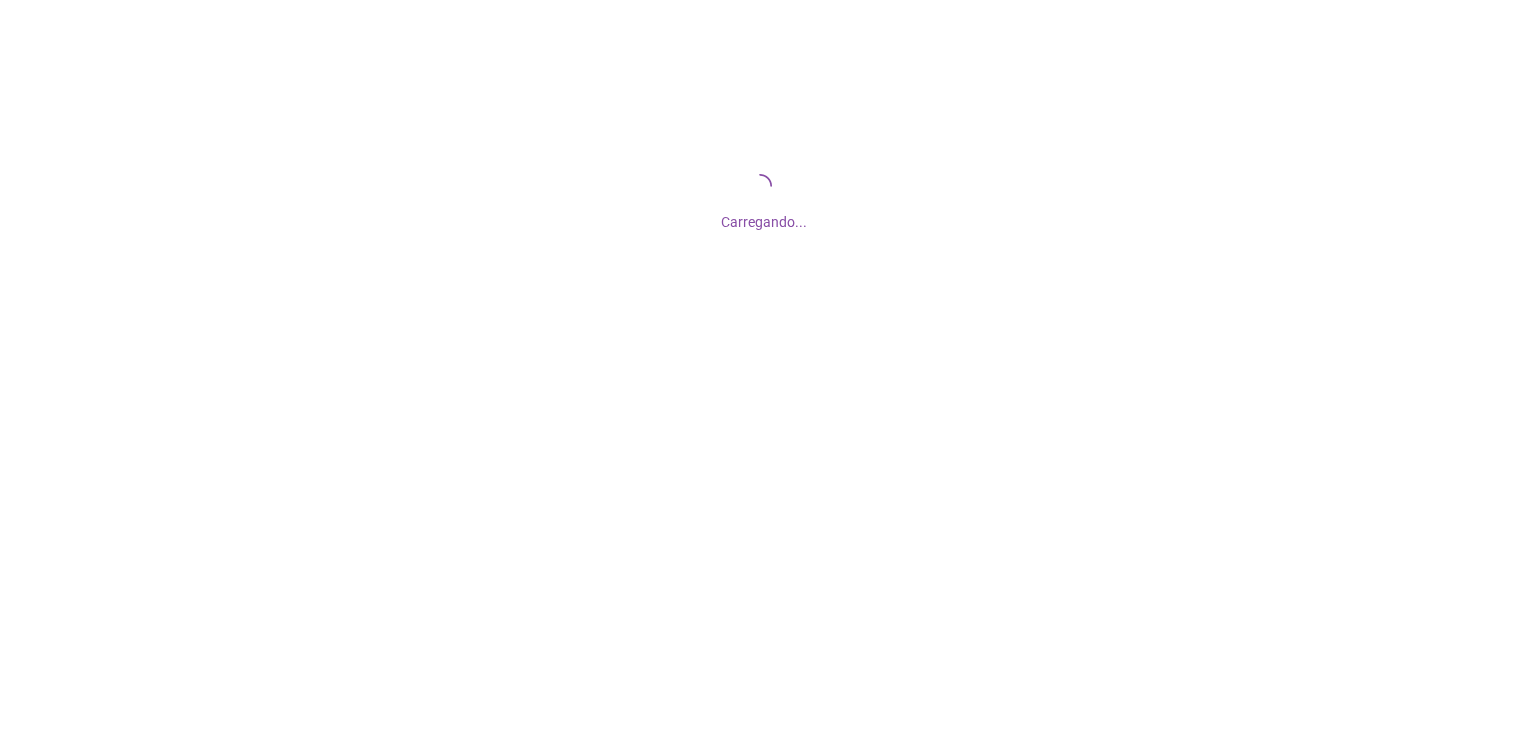 scroll, scrollTop: 0, scrollLeft: 0, axis: both 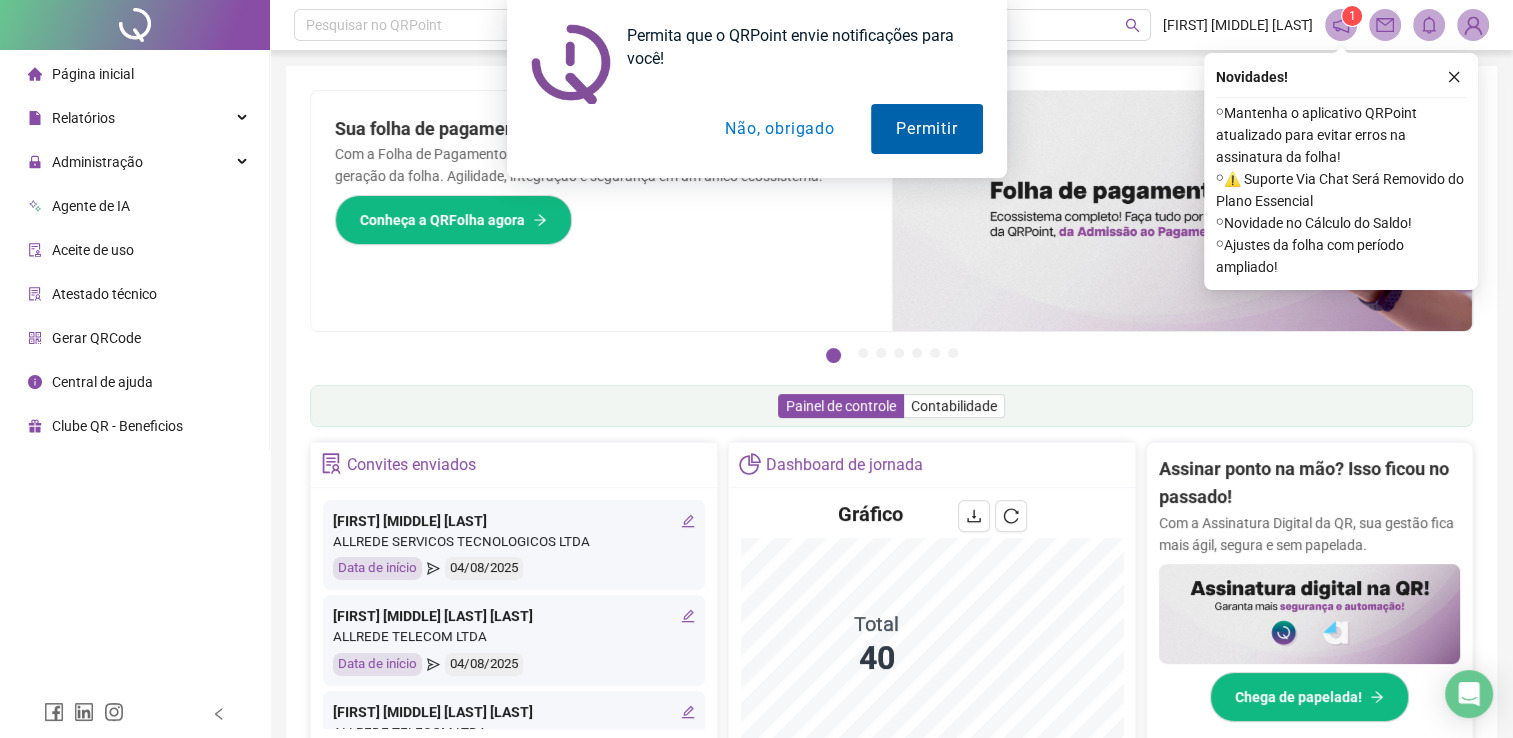click on "Permitir" at bounding box center [926, 129] 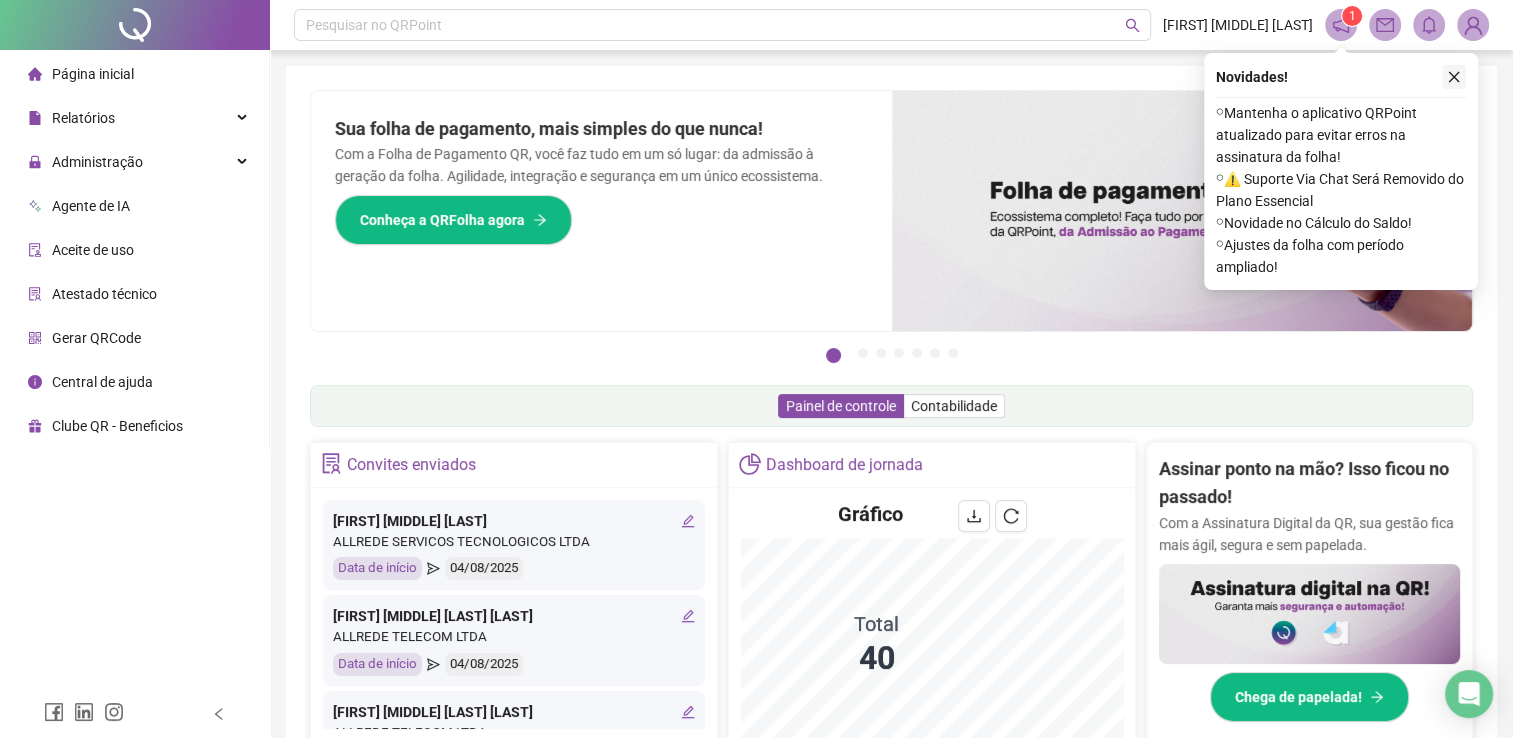 click 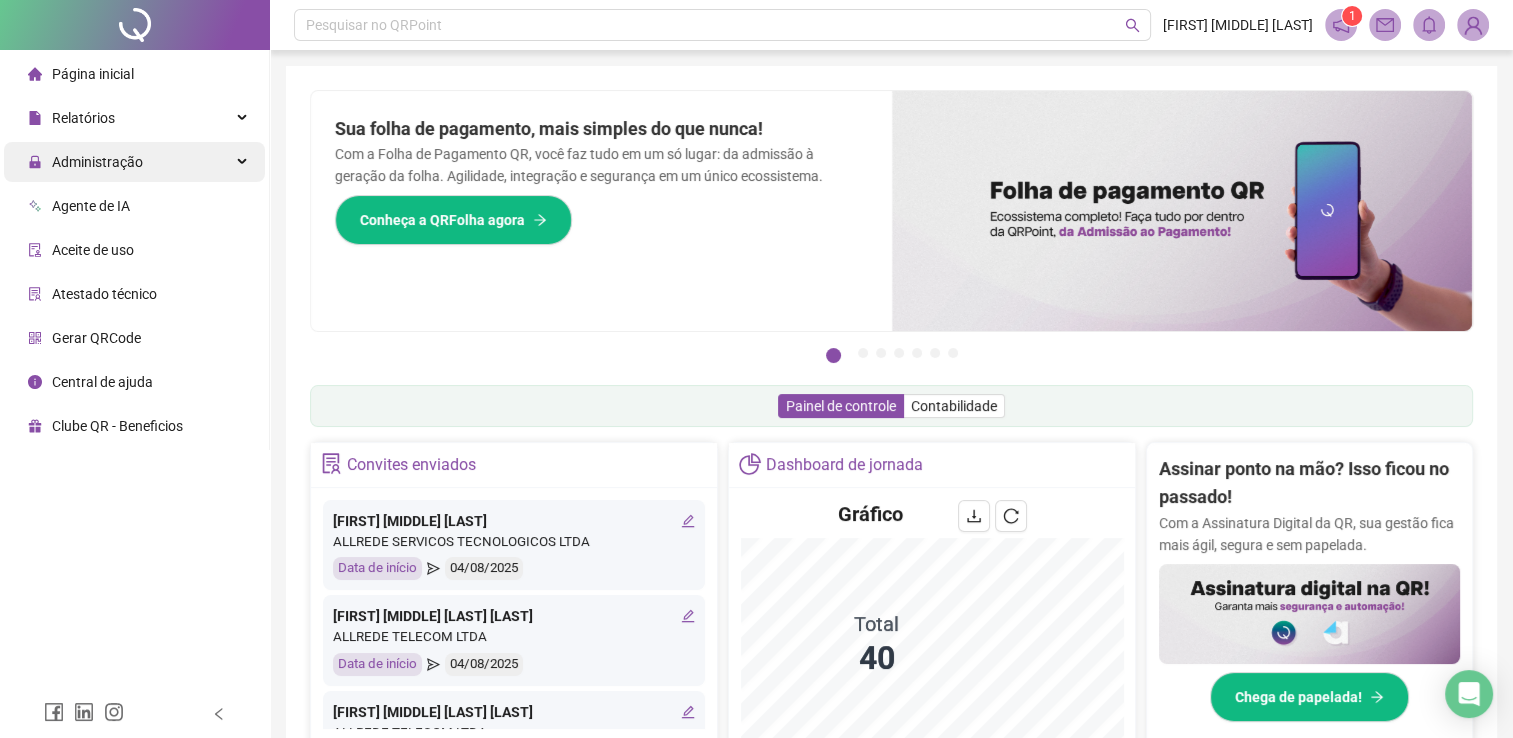 click on "Administração" at bounding box center (134, 162) 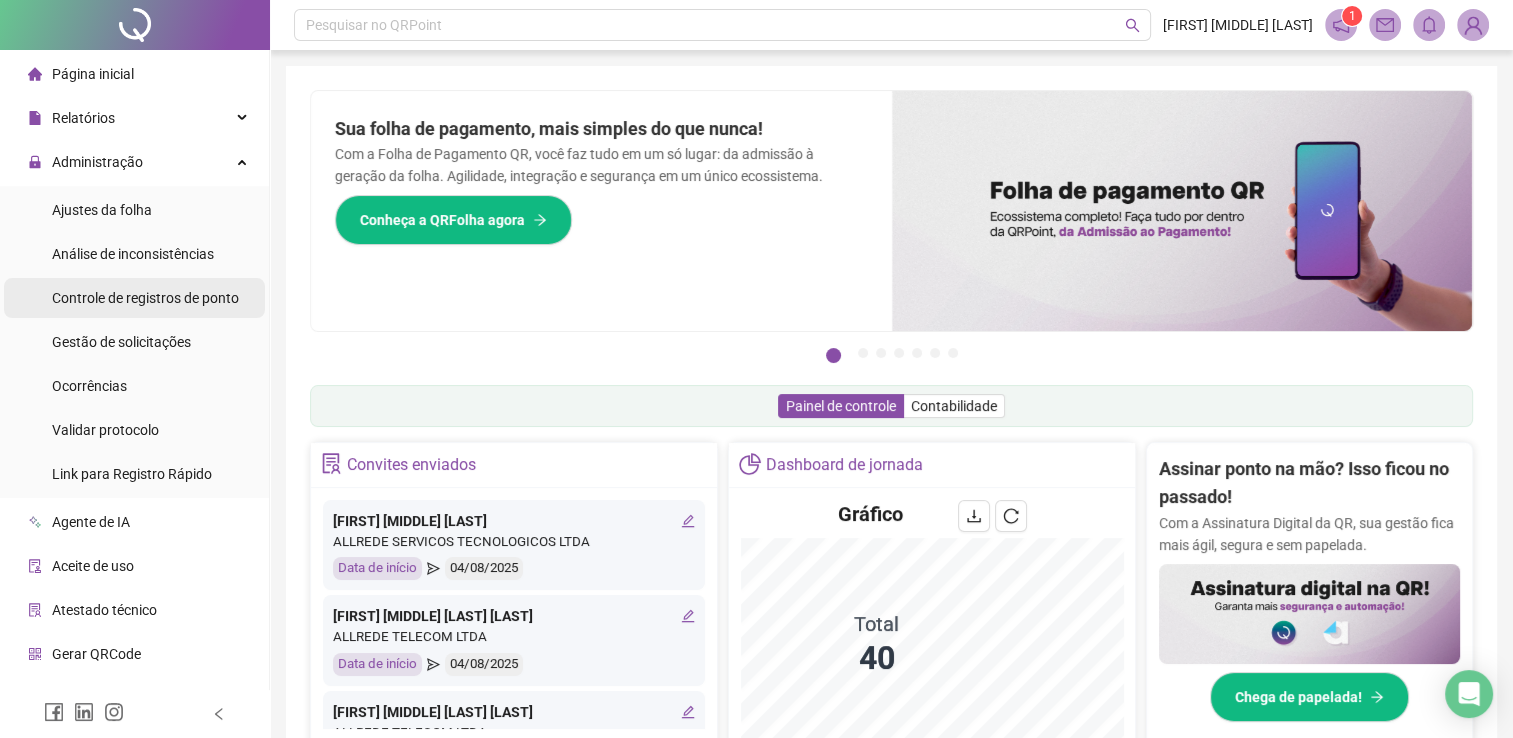 click on "Controle de registros de ponto" at bounding box center (145, 298) 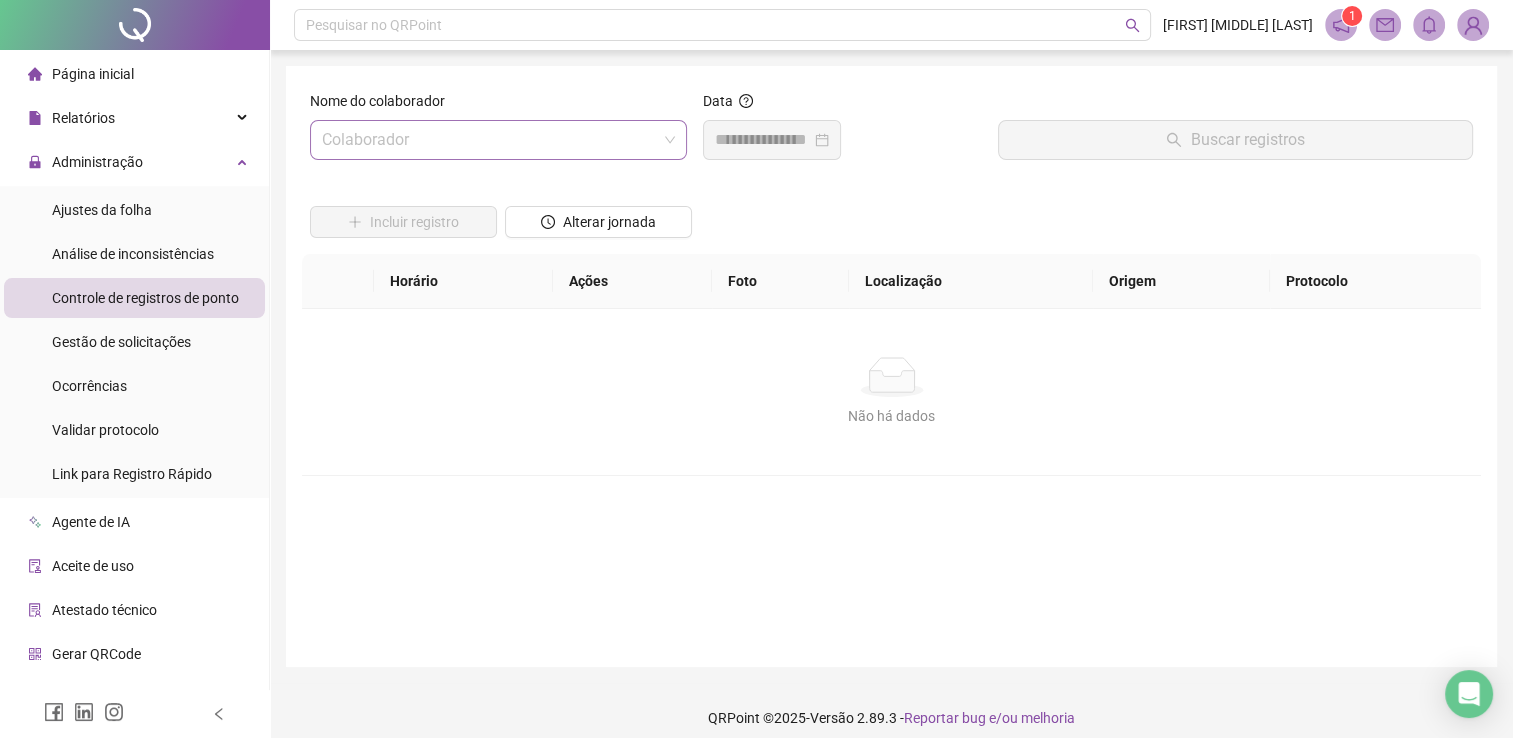 click at bounding box center (498, 140) 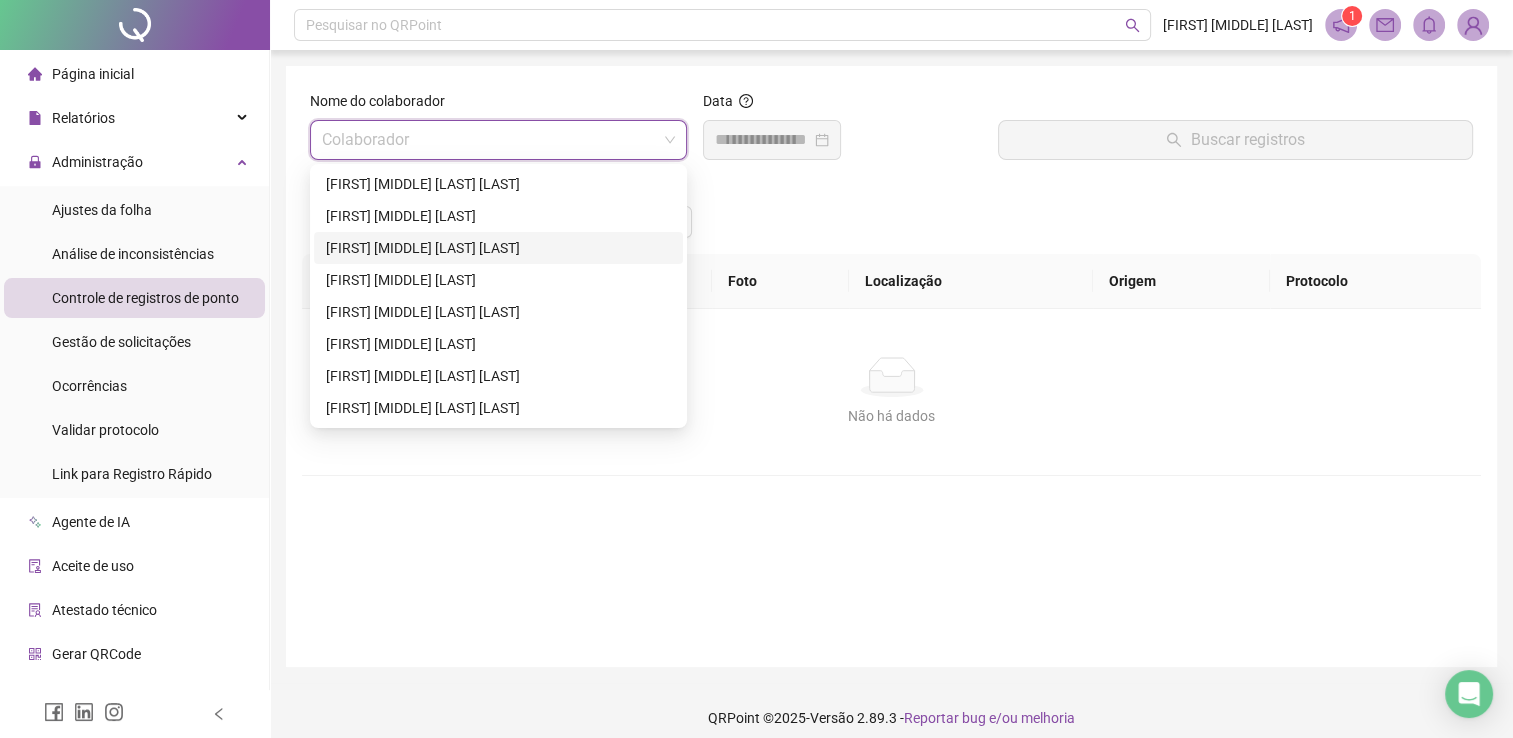 click on "Incluir registro   Alterar jornada" at bounding box center (891, 215) 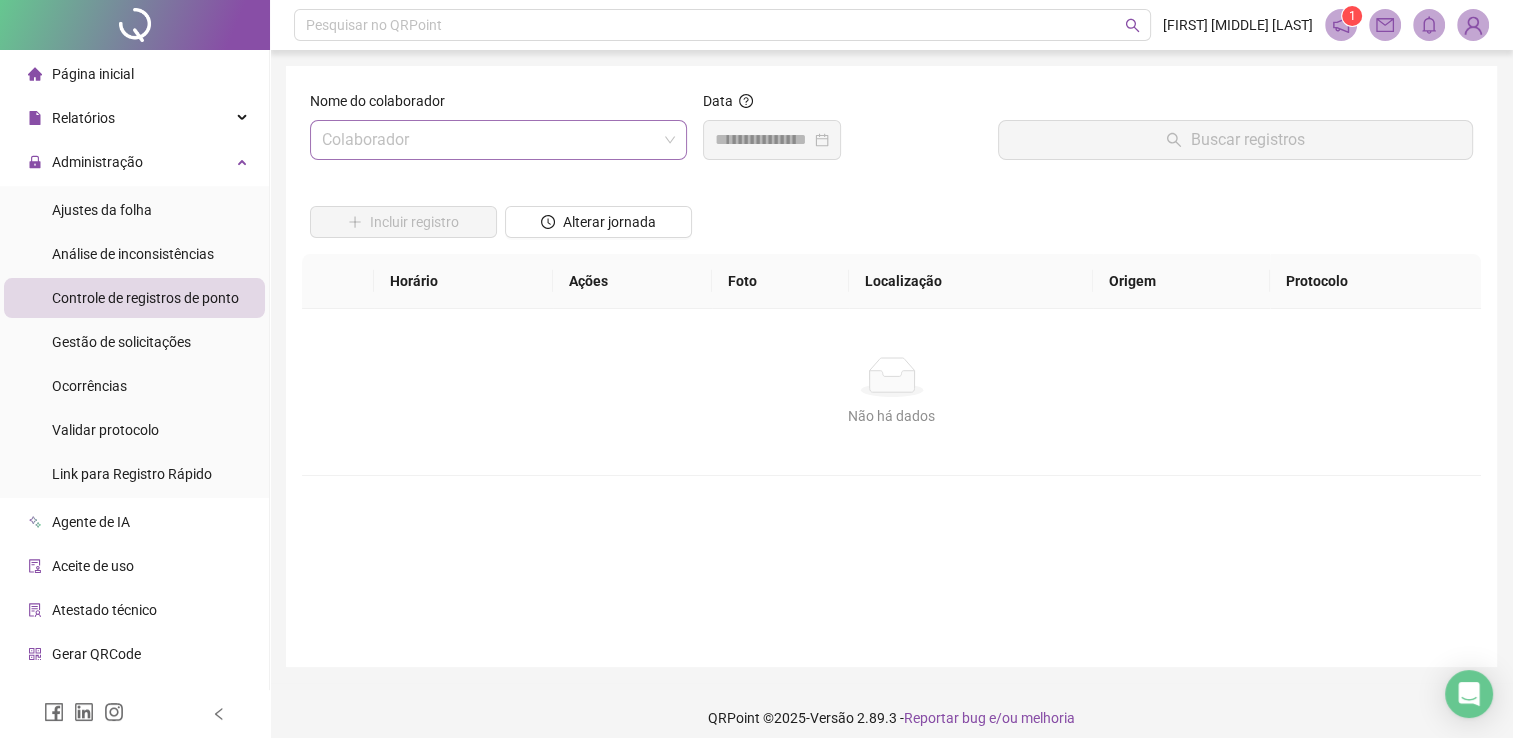 click at bounding box center [498, 140] 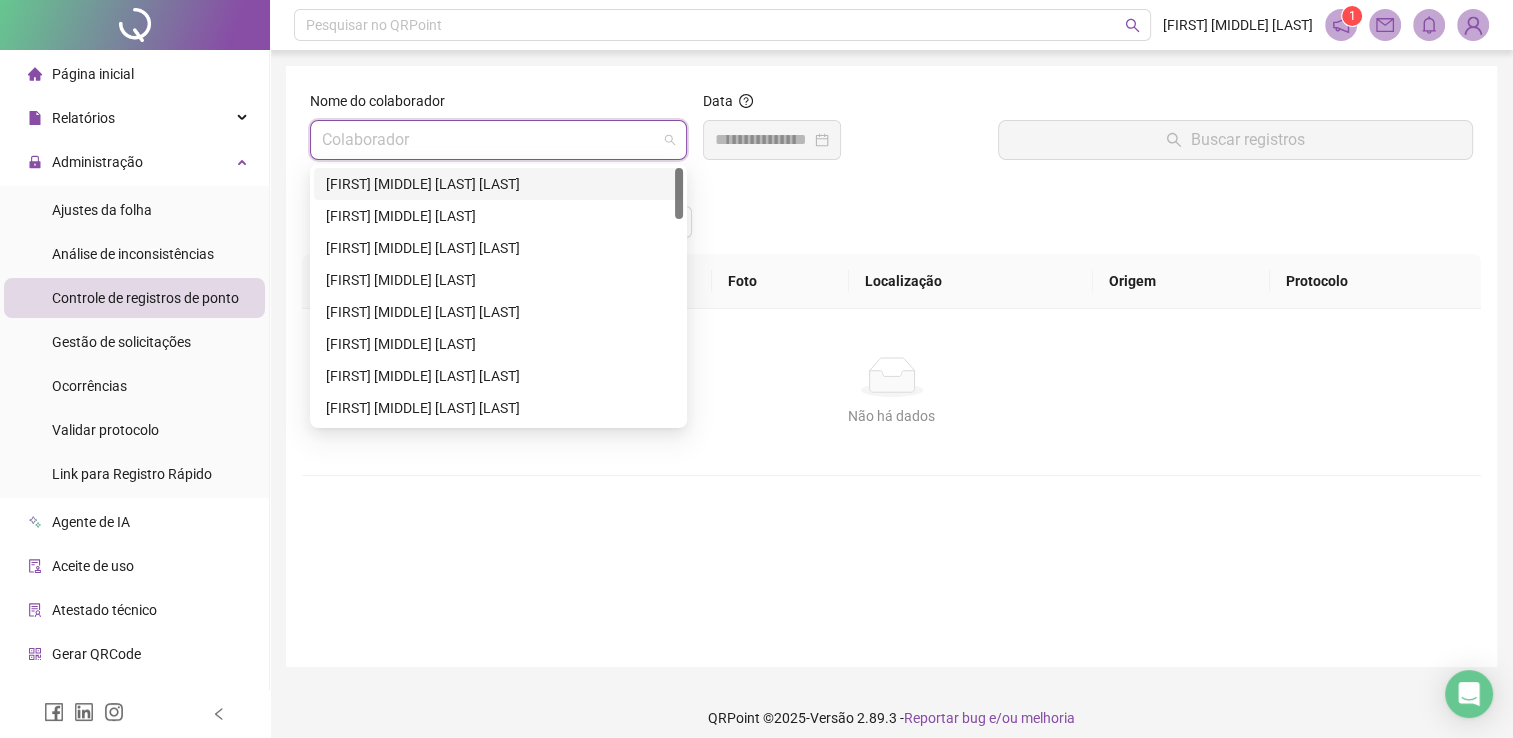 scroll, scrollTop: 400, scrollLeft: 0, axis: vertical 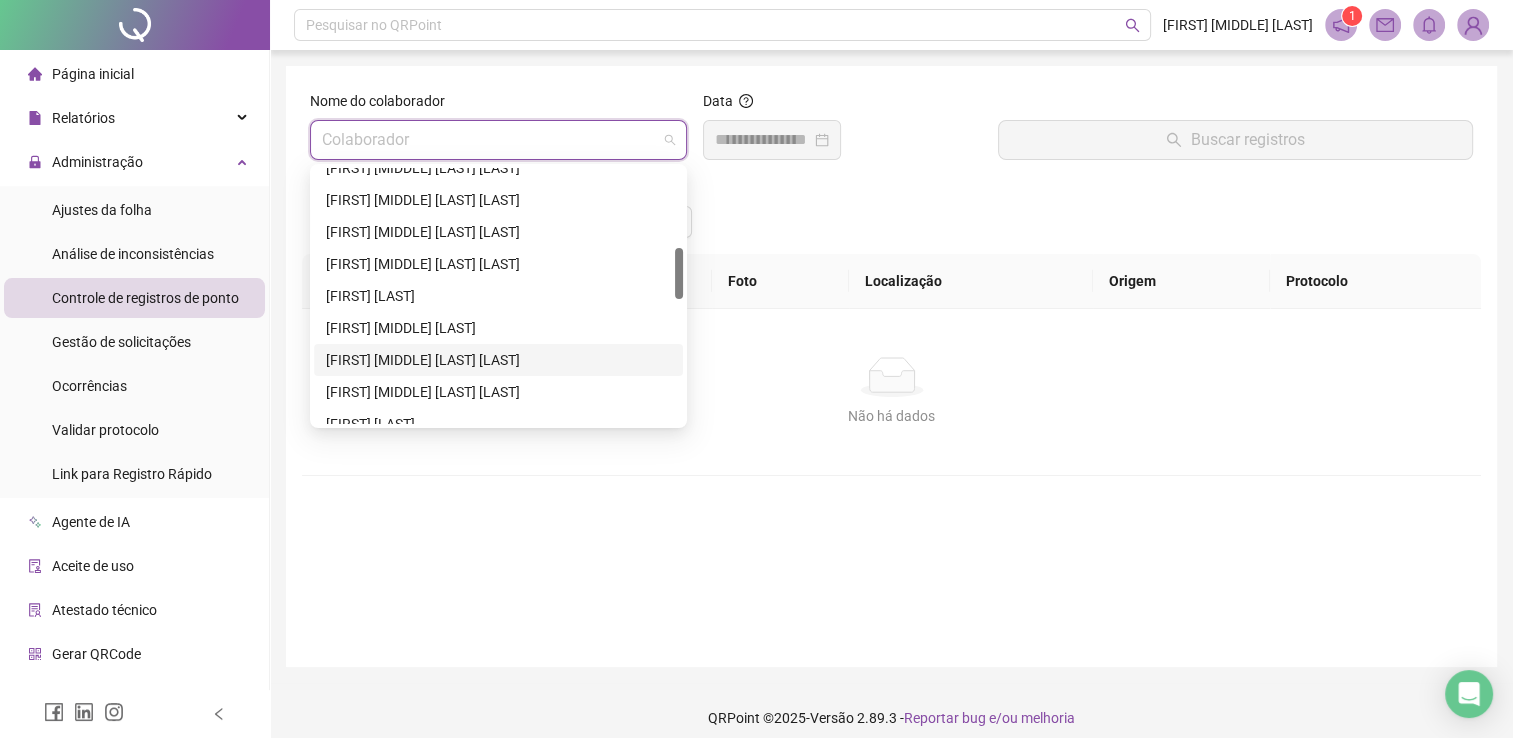 click on "[FIRST] [MIDDLE] [LAST] [LAST]" at bounding box center (498, 360) 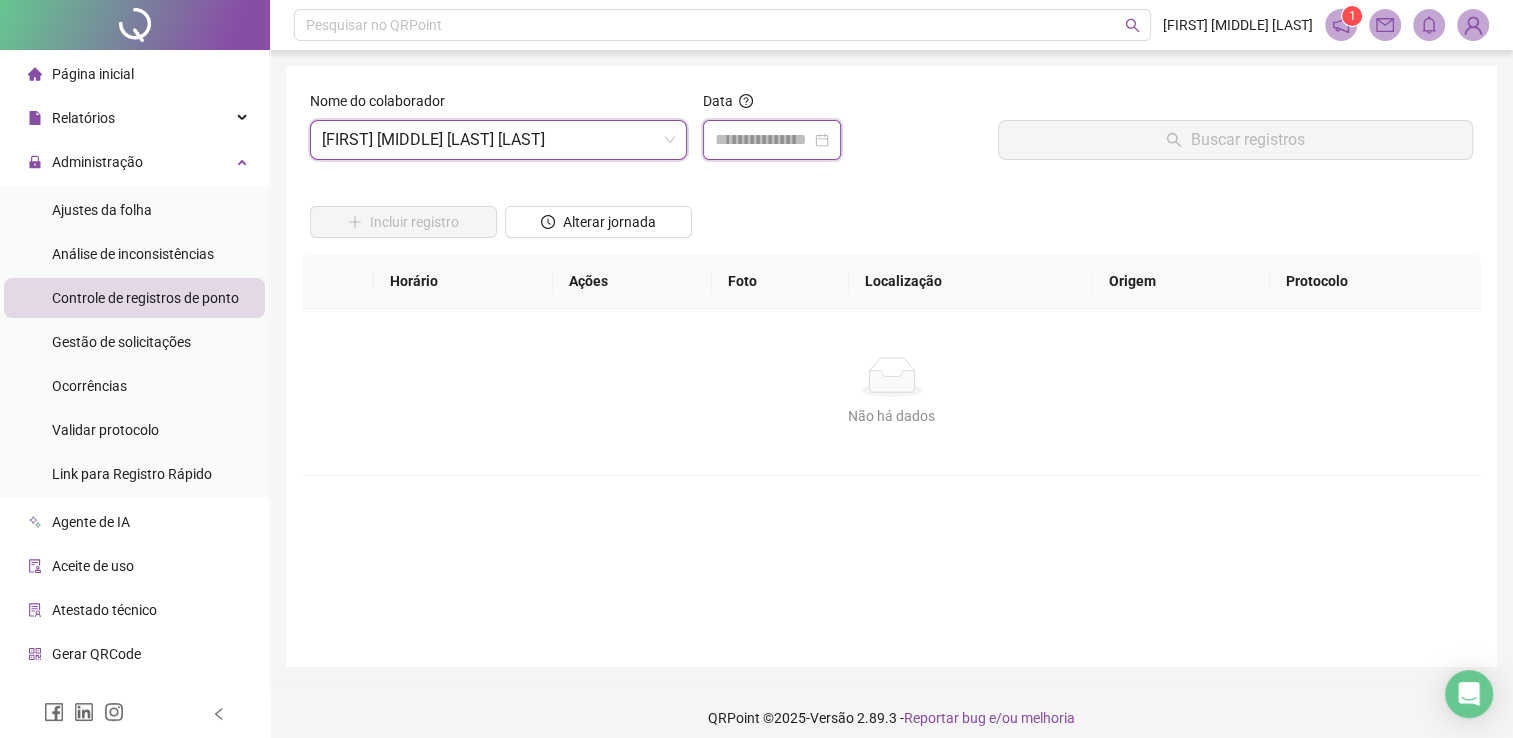 click at bounding box center (763, 140) 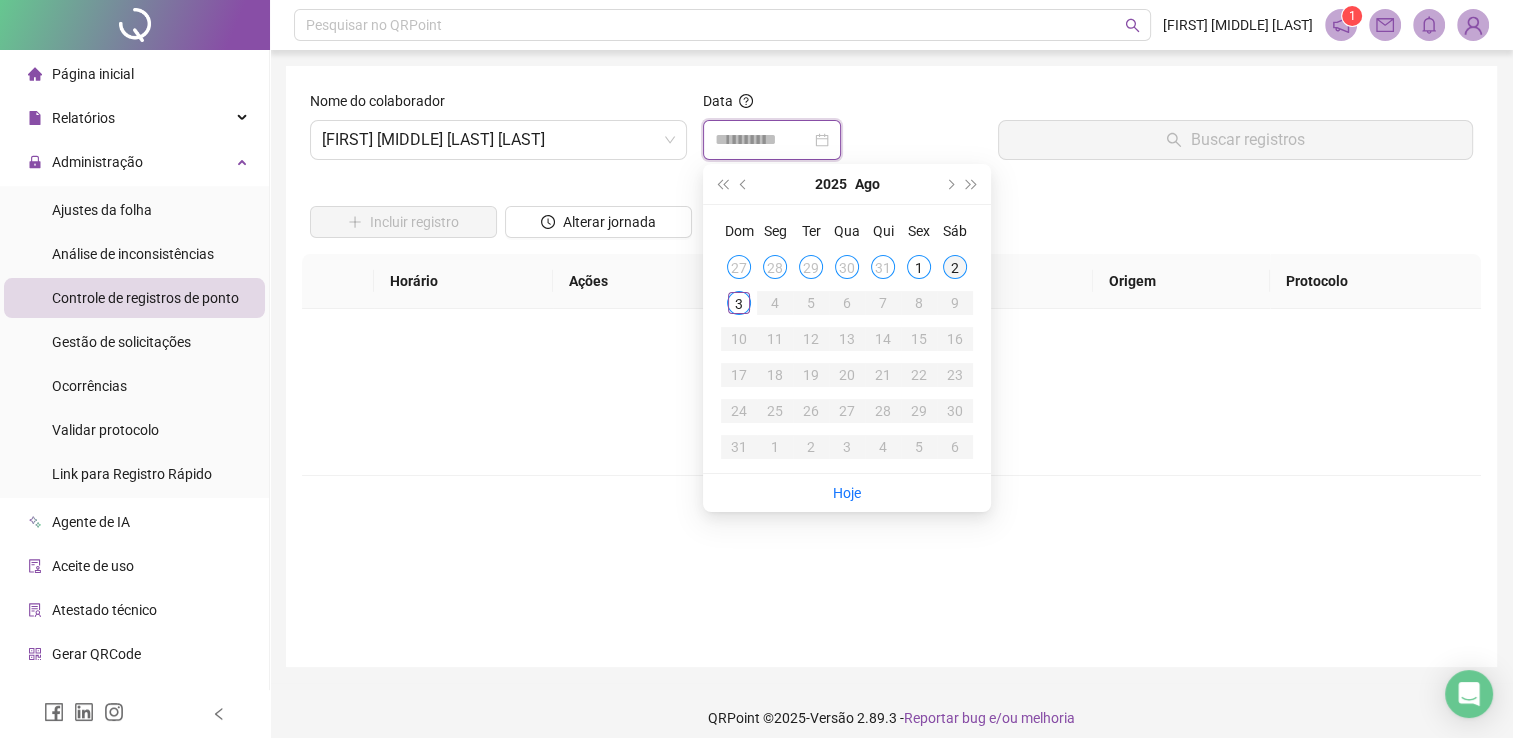 type on "**********" 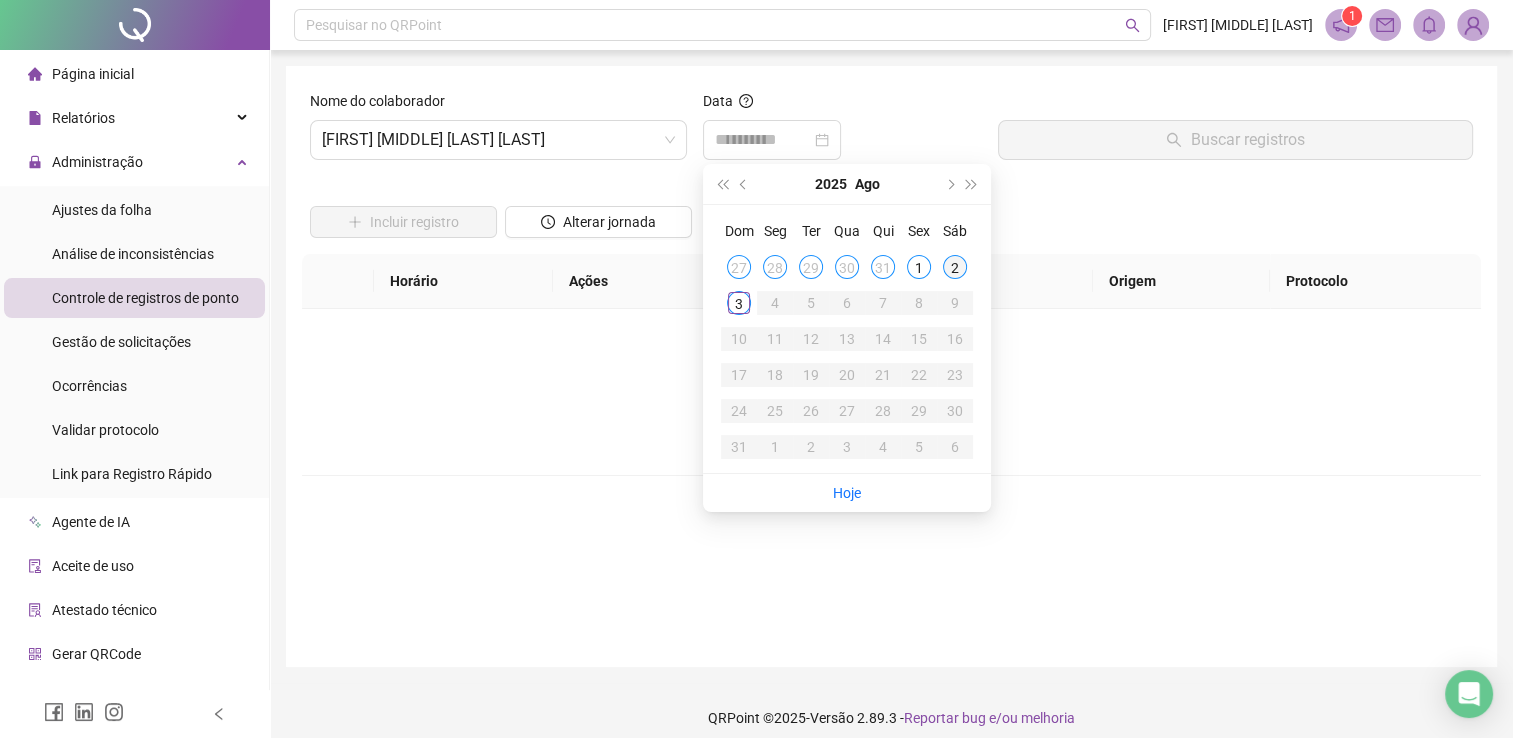 click on "2" at bounding box center [955, 267] 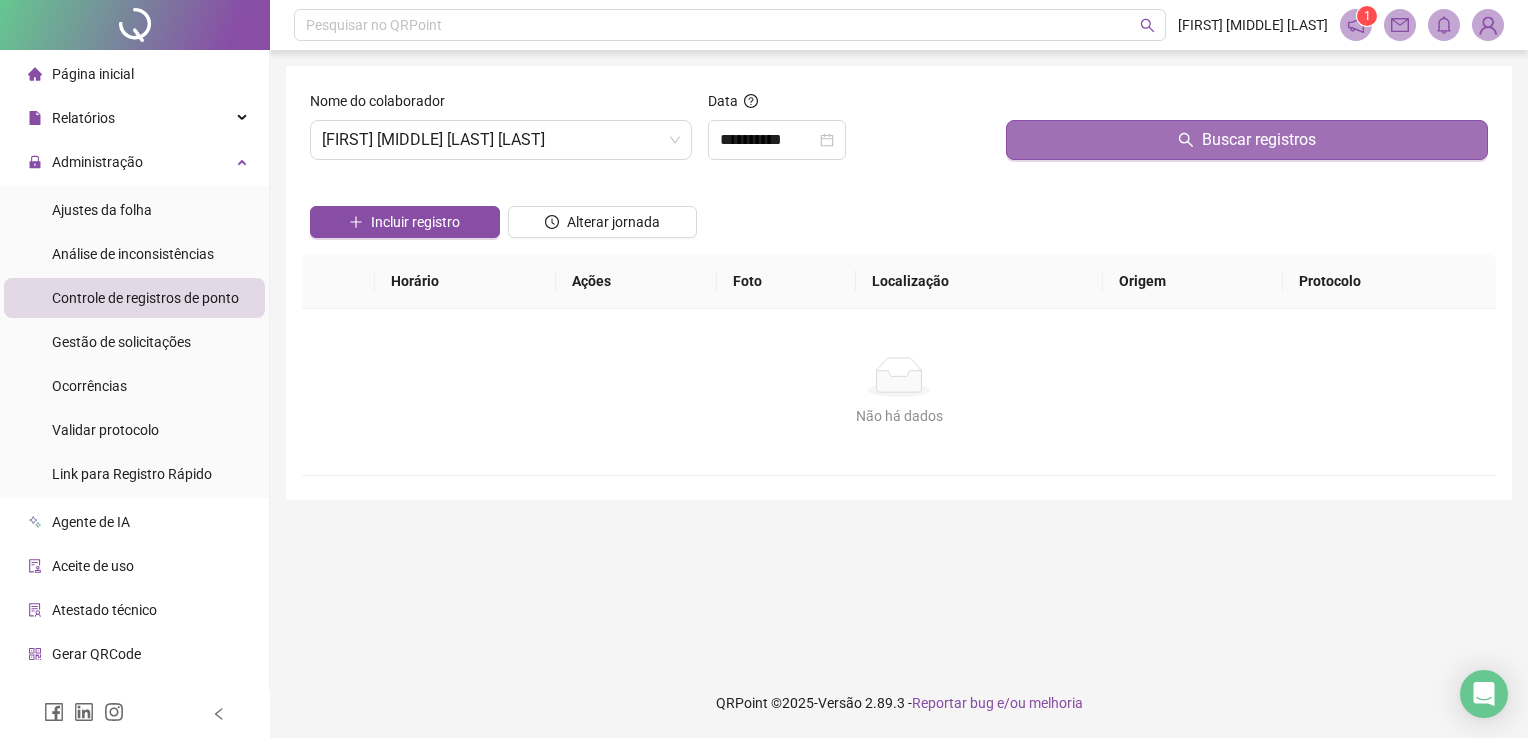 click on "Buscar registros" at bounding box center (1259, 140) 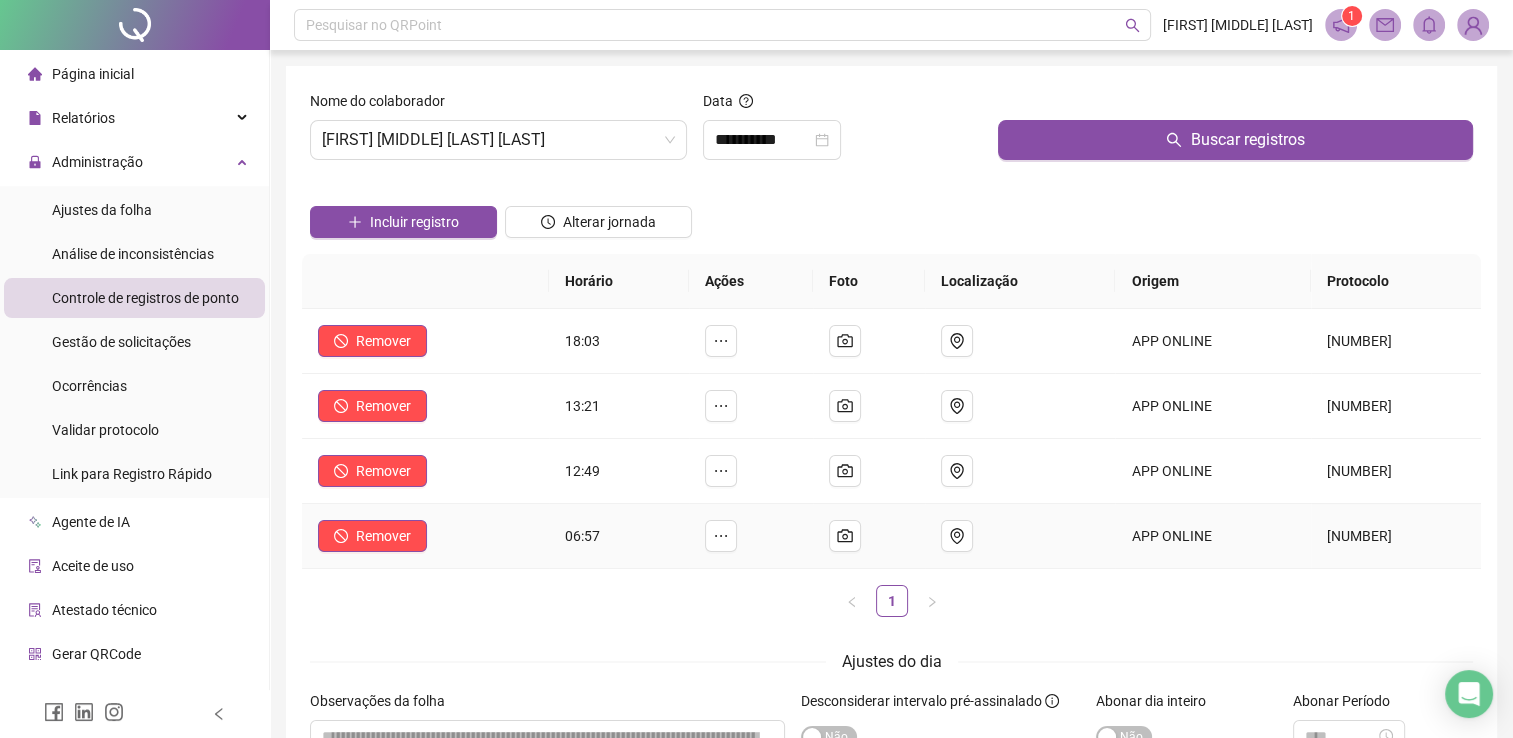 scroll, scrollTop: 0, scrollLeft: 0, axis: both 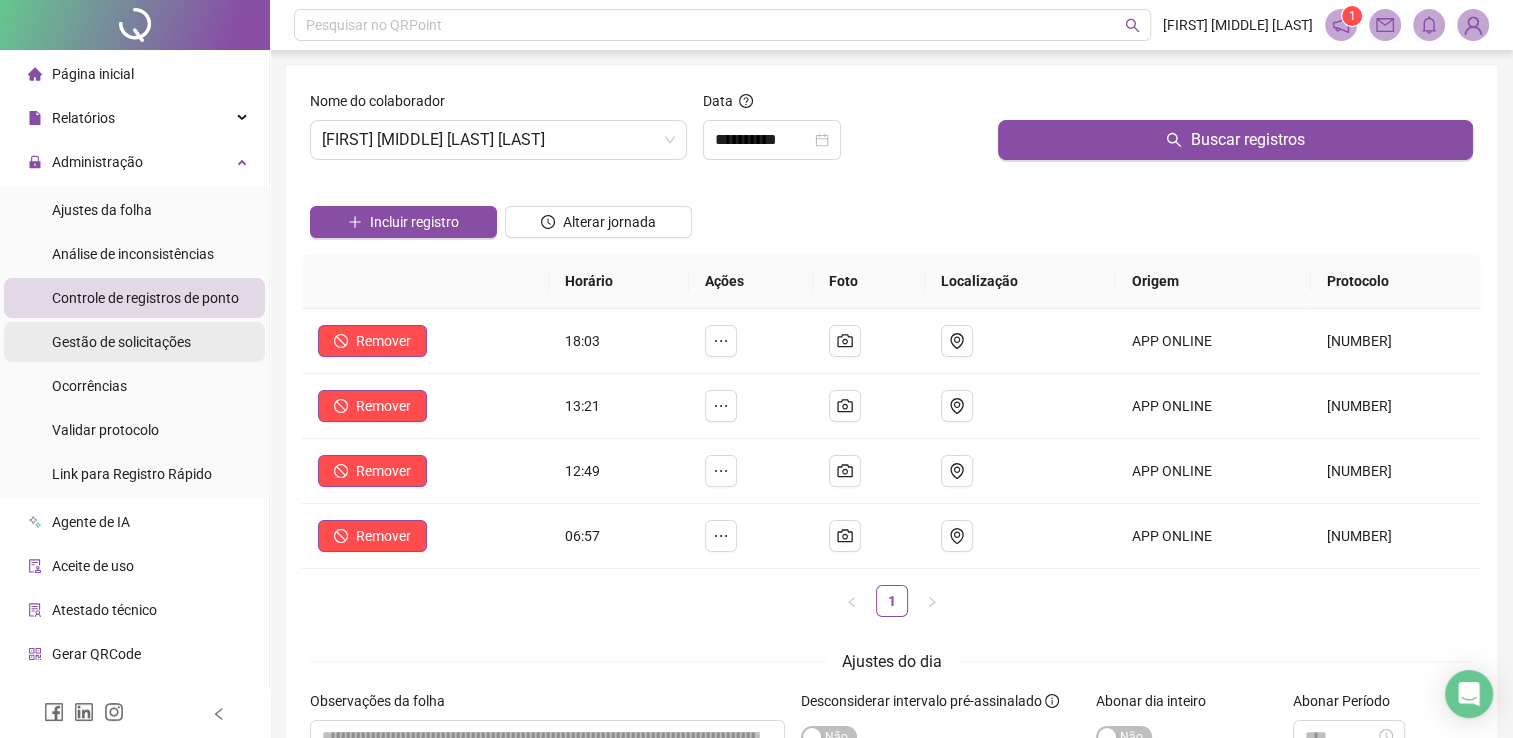 click on "Gestão de solicitações" at bounding box center [121, 342] 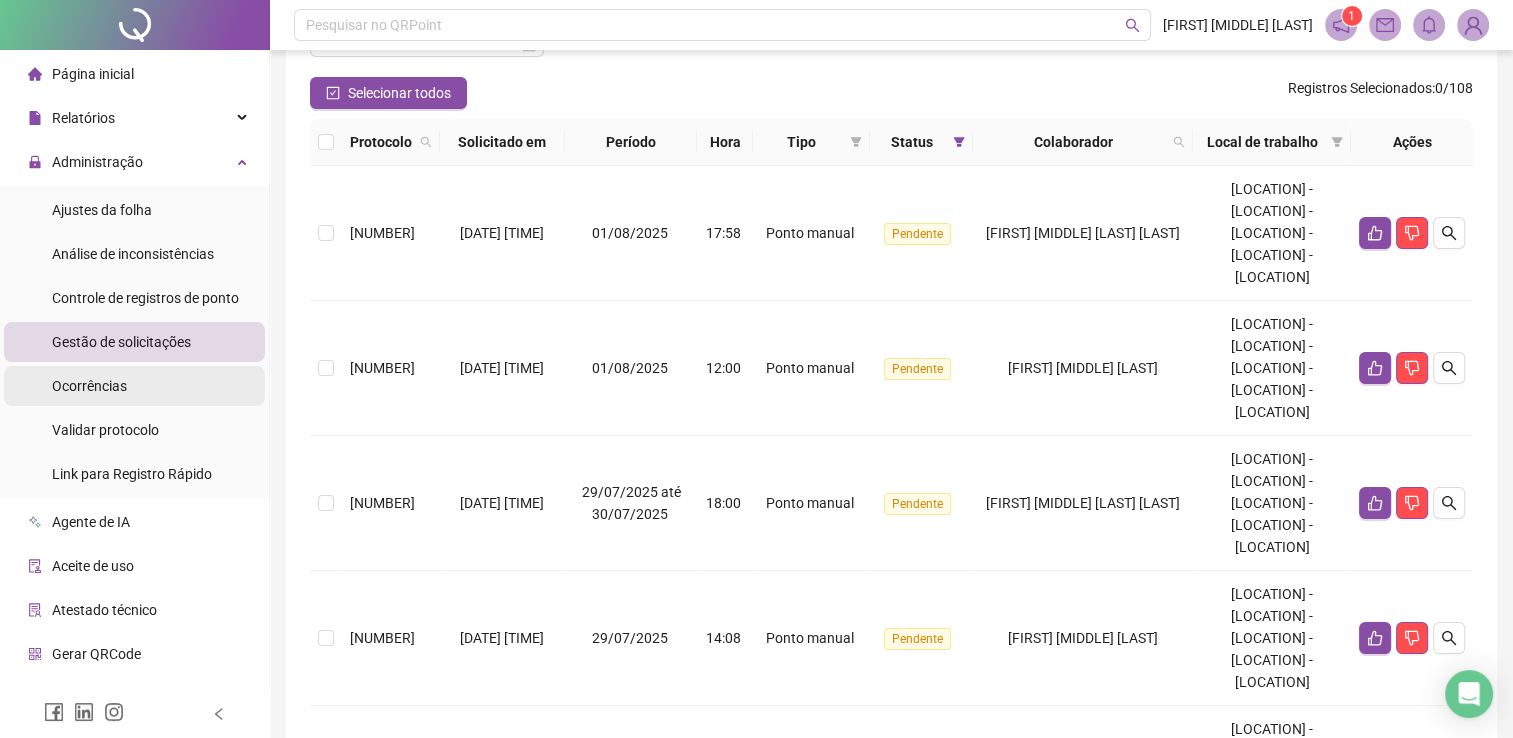 scroll, scrollTop: 134, scrollLeft: 0, axis: vertical 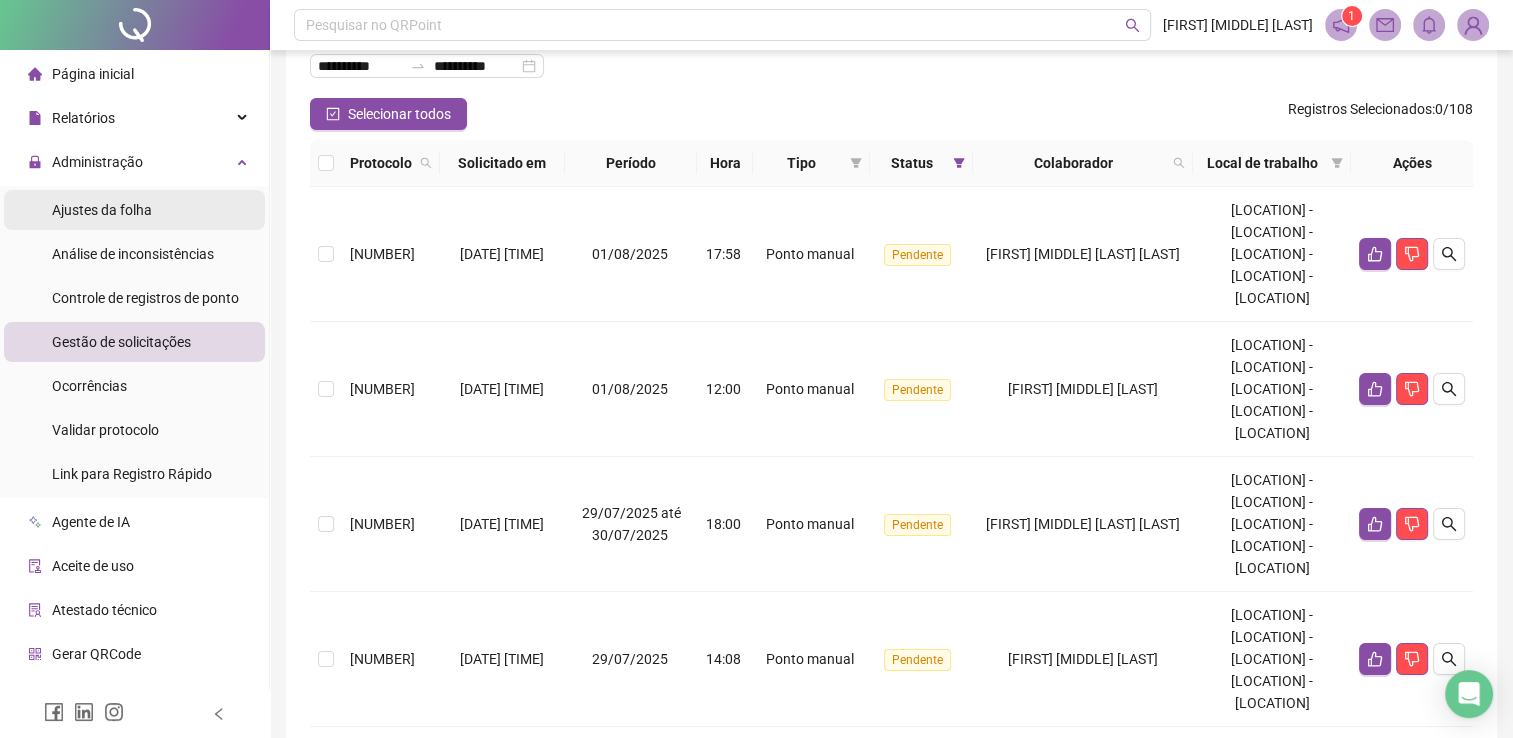 click on "Ajustes da folha" at bounding box center (134, 210) 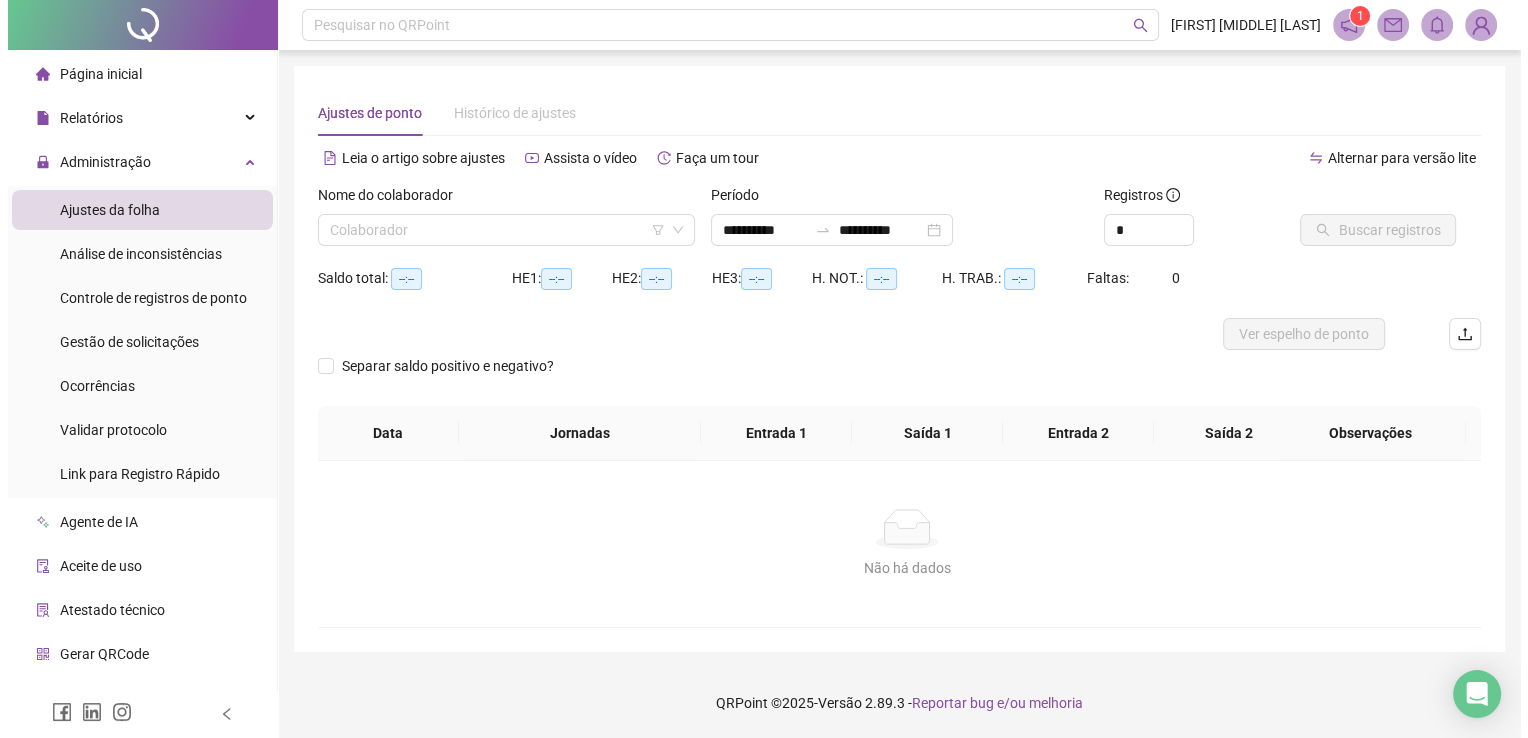 scroll, scrollTop: 0, scrollLeft: 0, axis: both 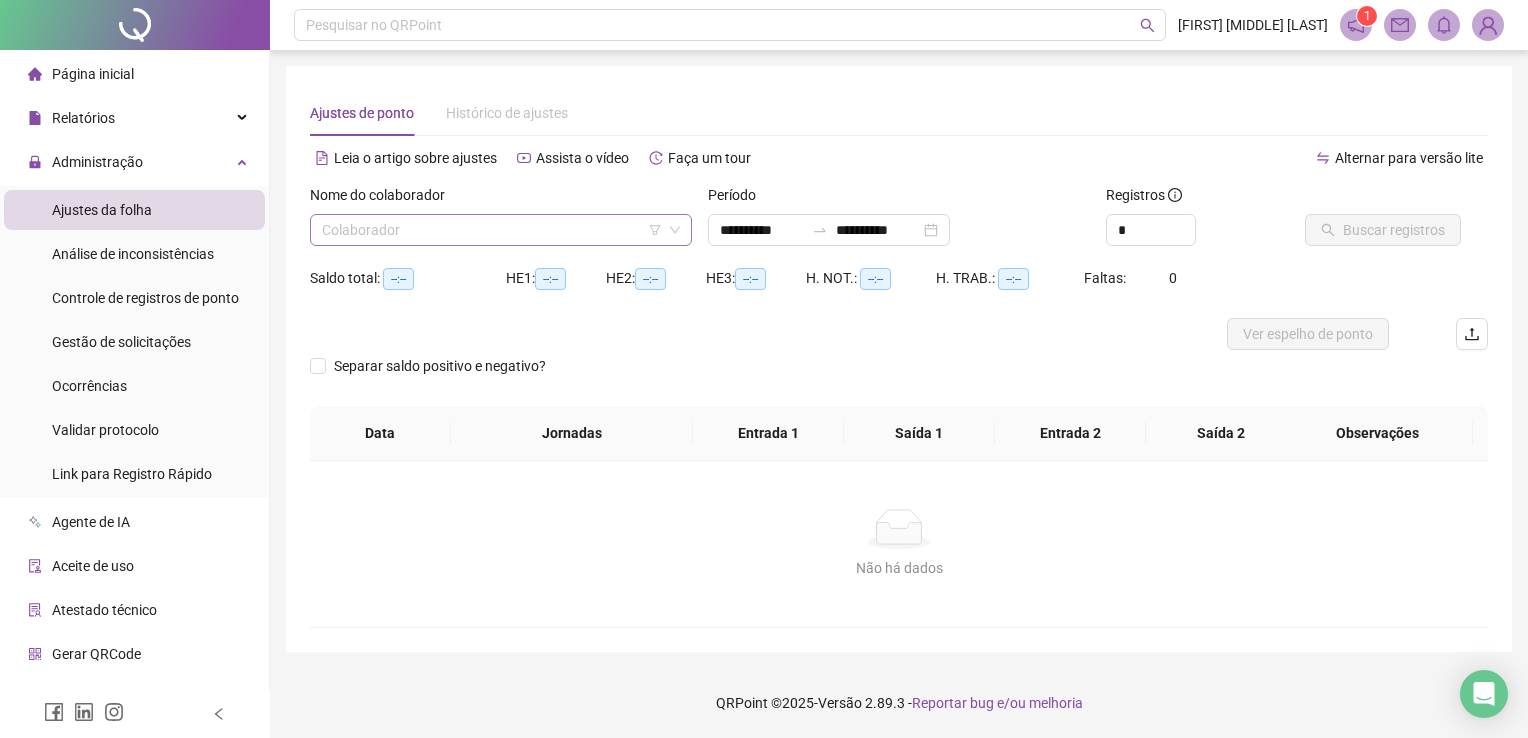 click 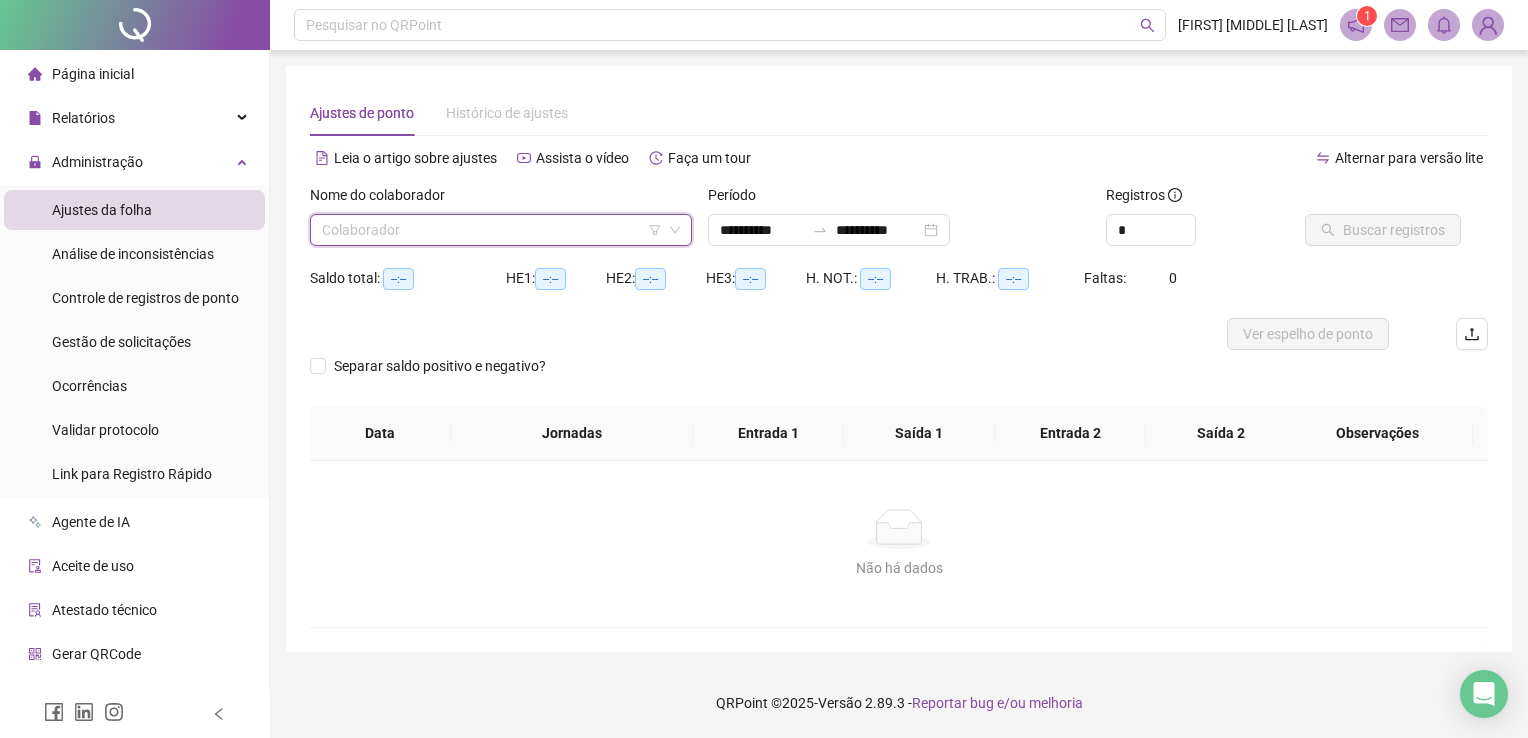 click at bounding box center (492, 230) 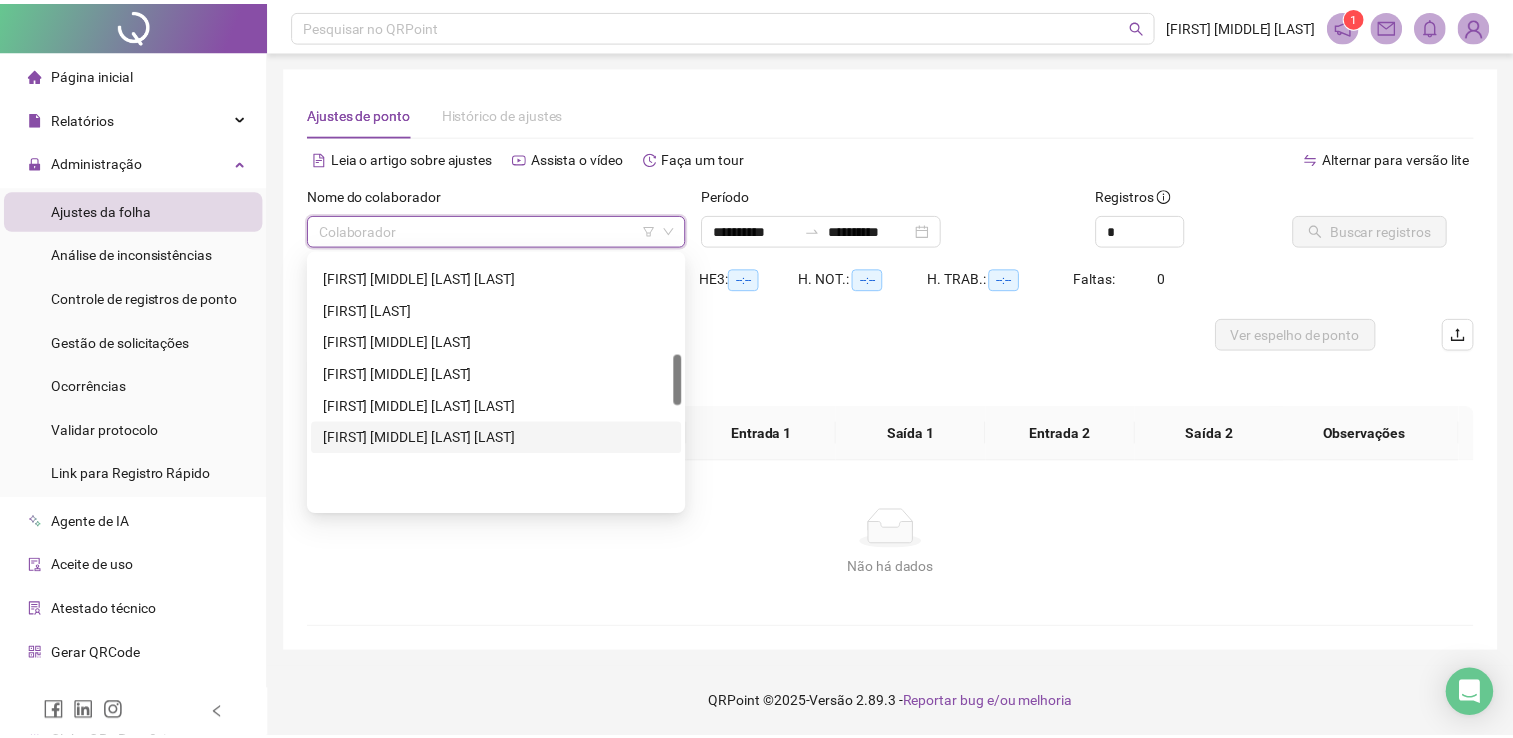 scroll, scrollTop: 500, scrollLeft: 0, axis: vertical 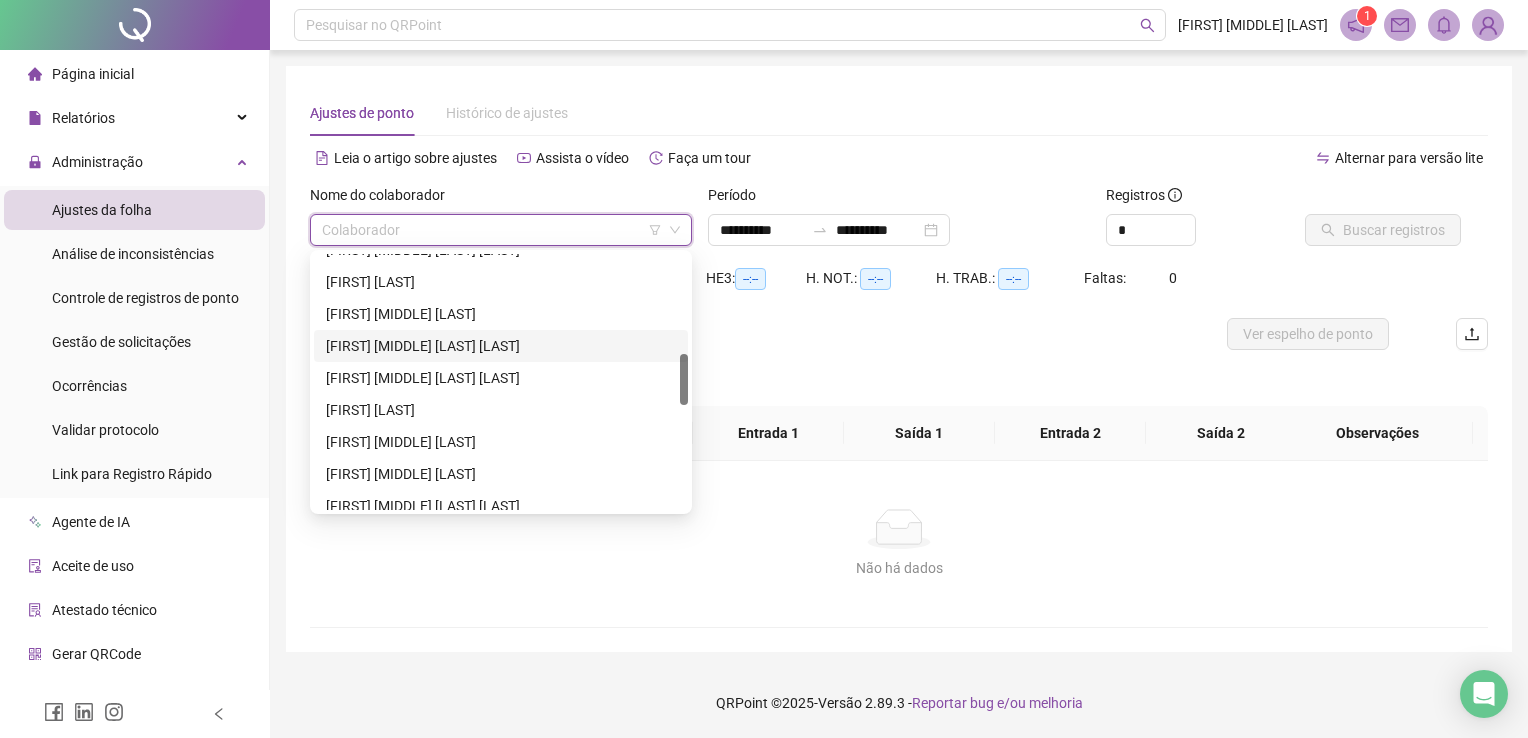 click on "[FIRST] [MIDDLE] [LAST] [LAST]" at bounding box center (501, 346) 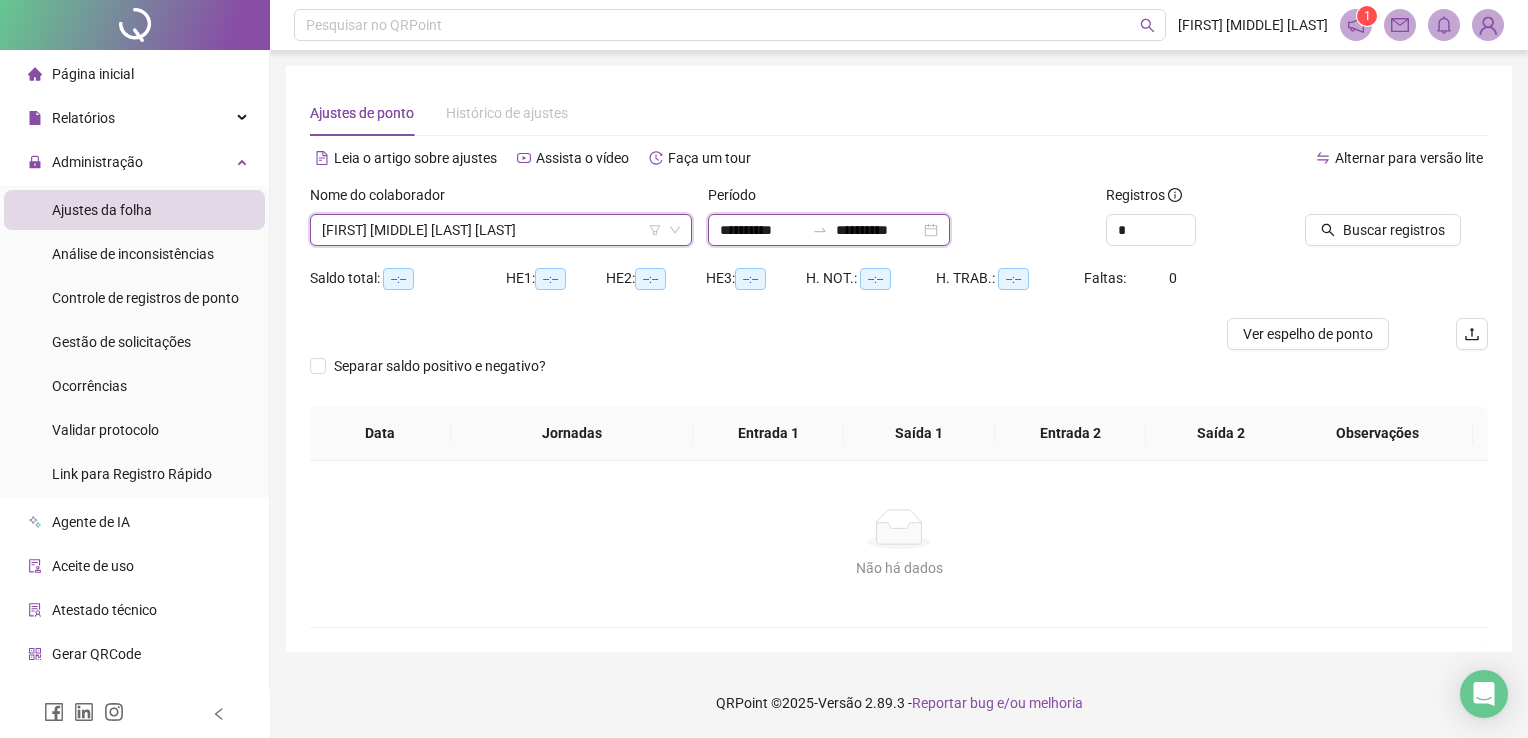 click on "**********" at bounding box center (762, 230) 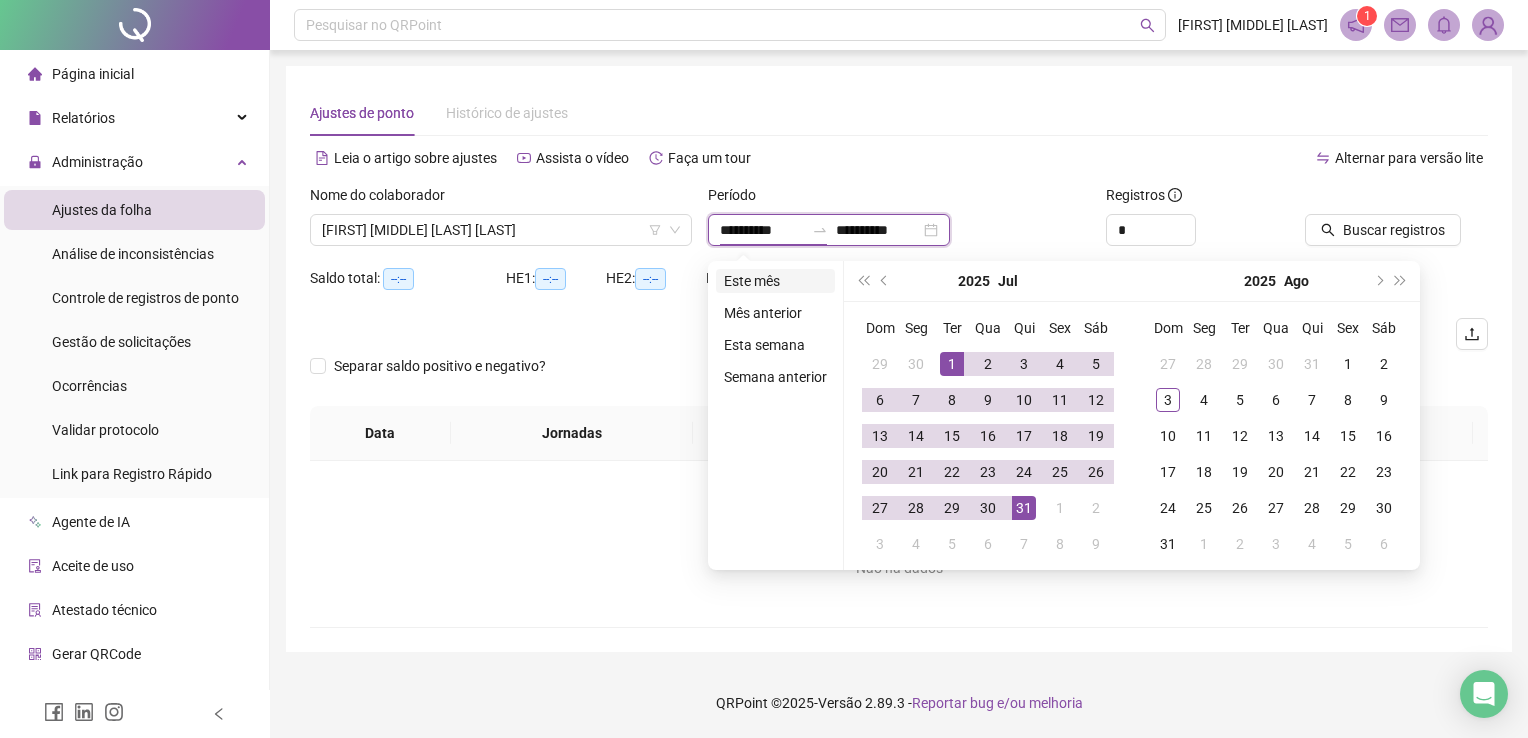 type on "**********" 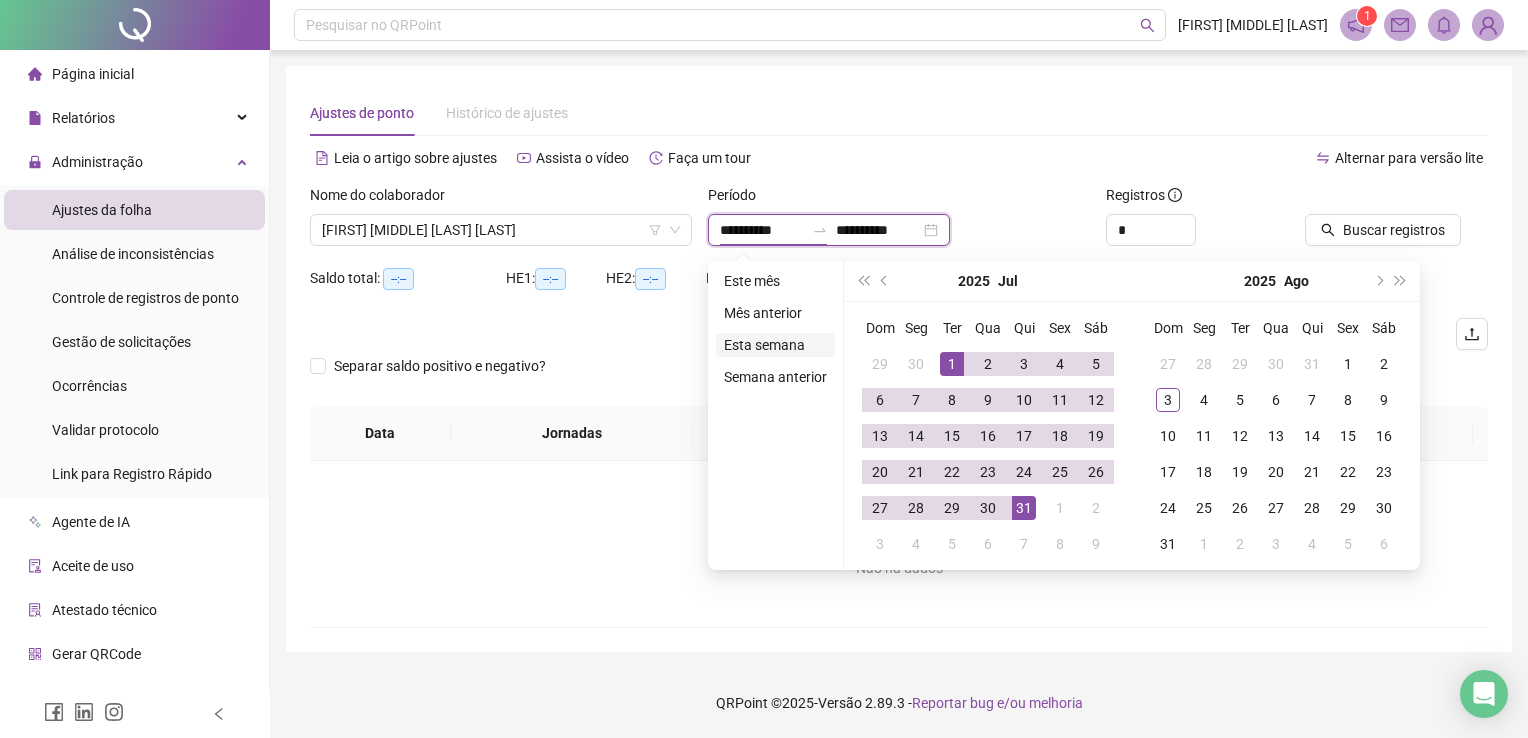 type on "**********" 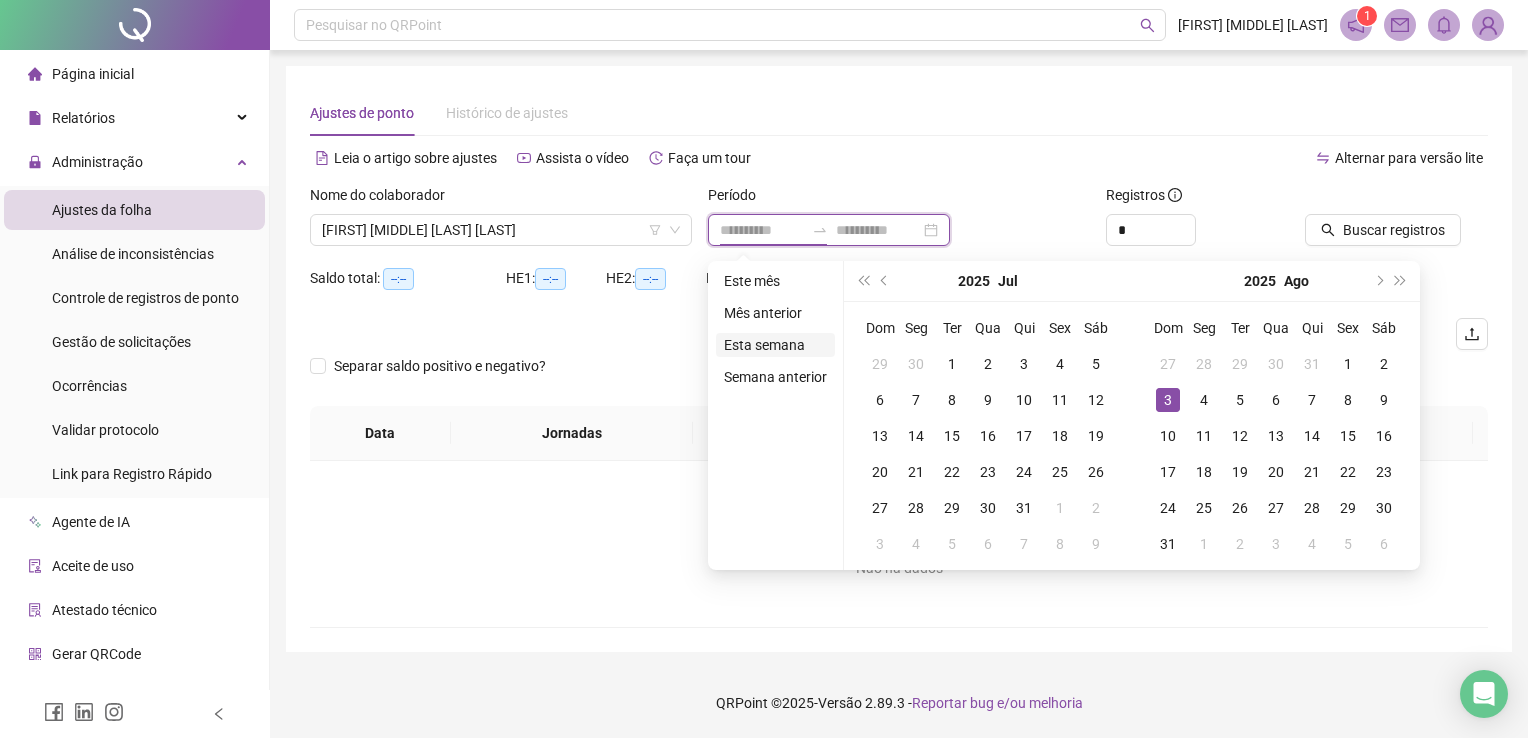 type on "**********" 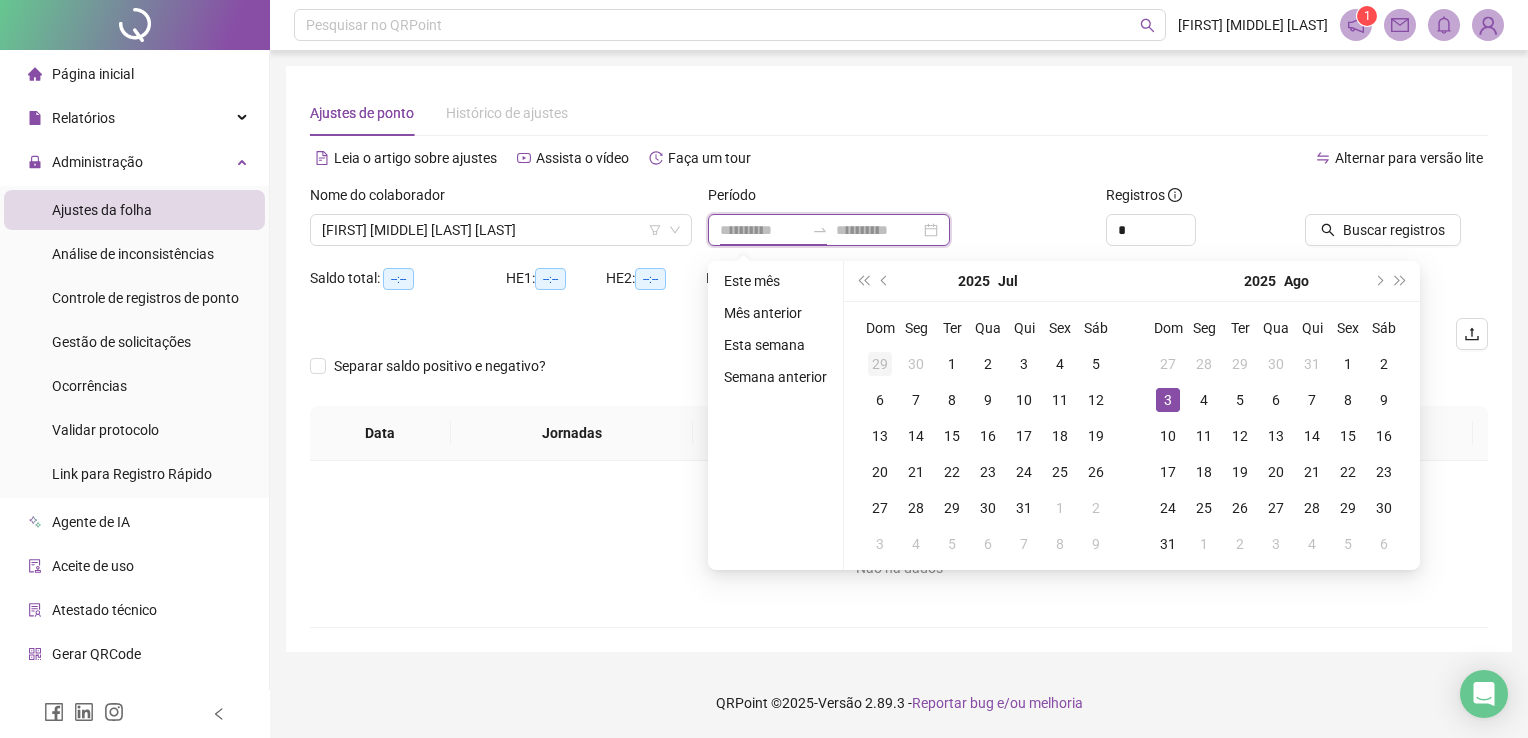 type on "**********" 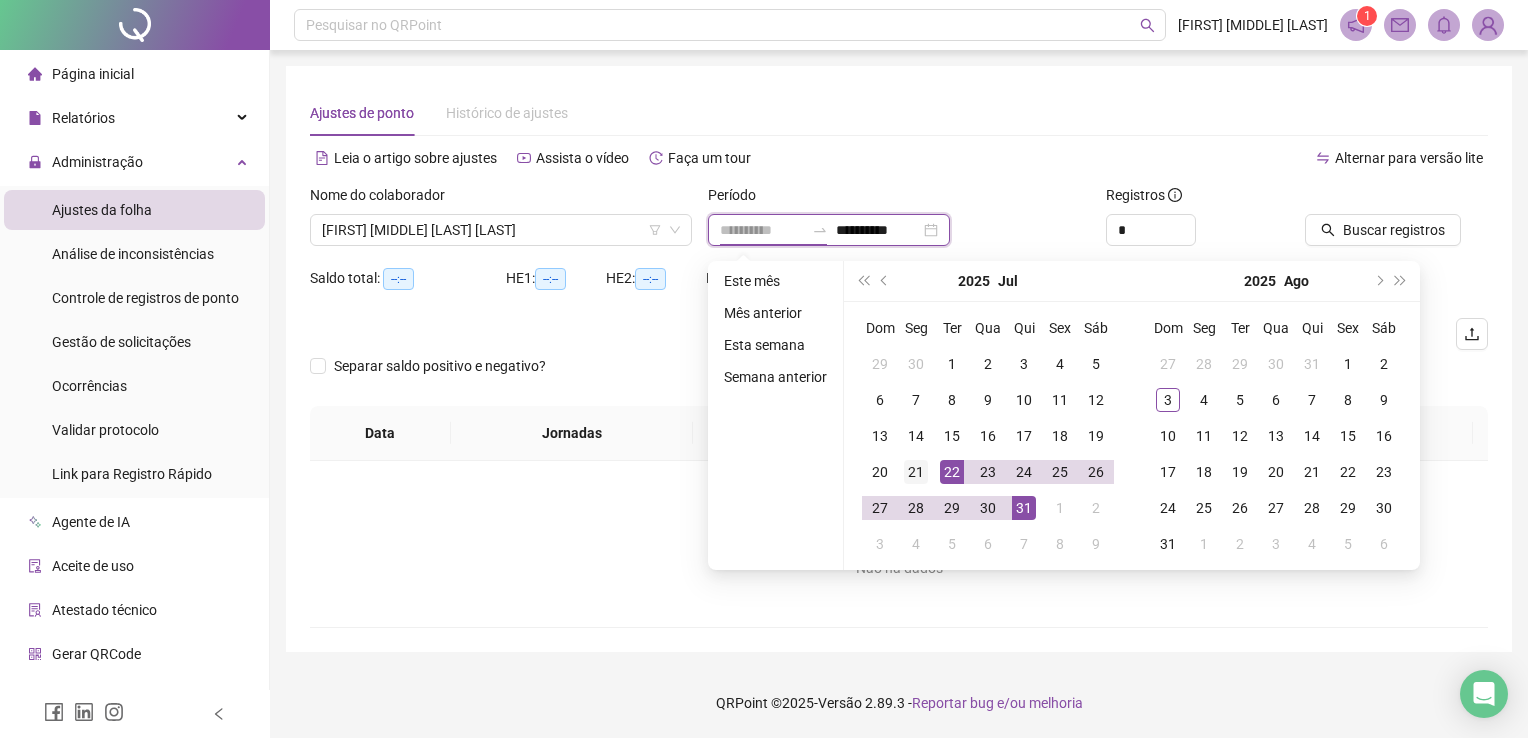 type on "**********" 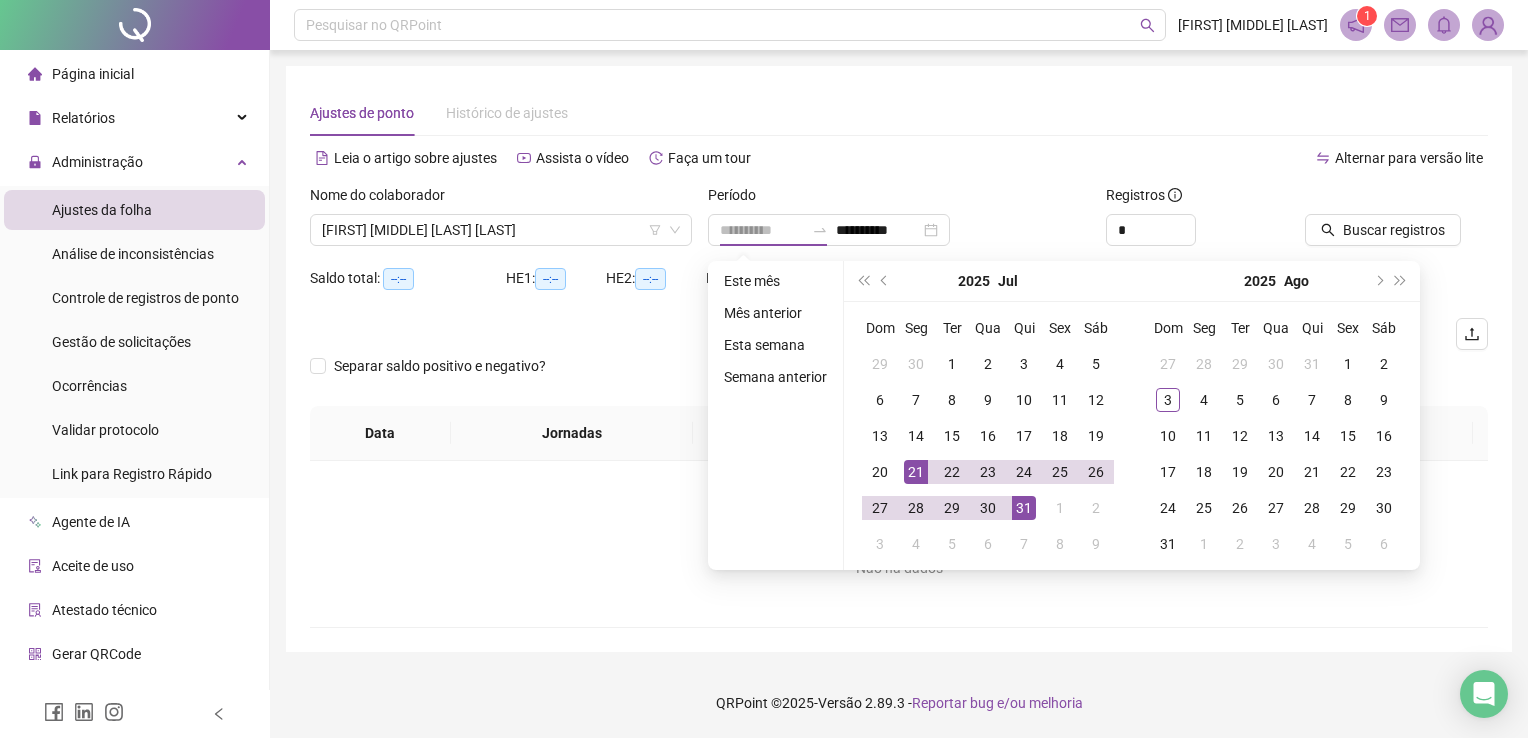 click on "21" at bounding box center (916, 472) 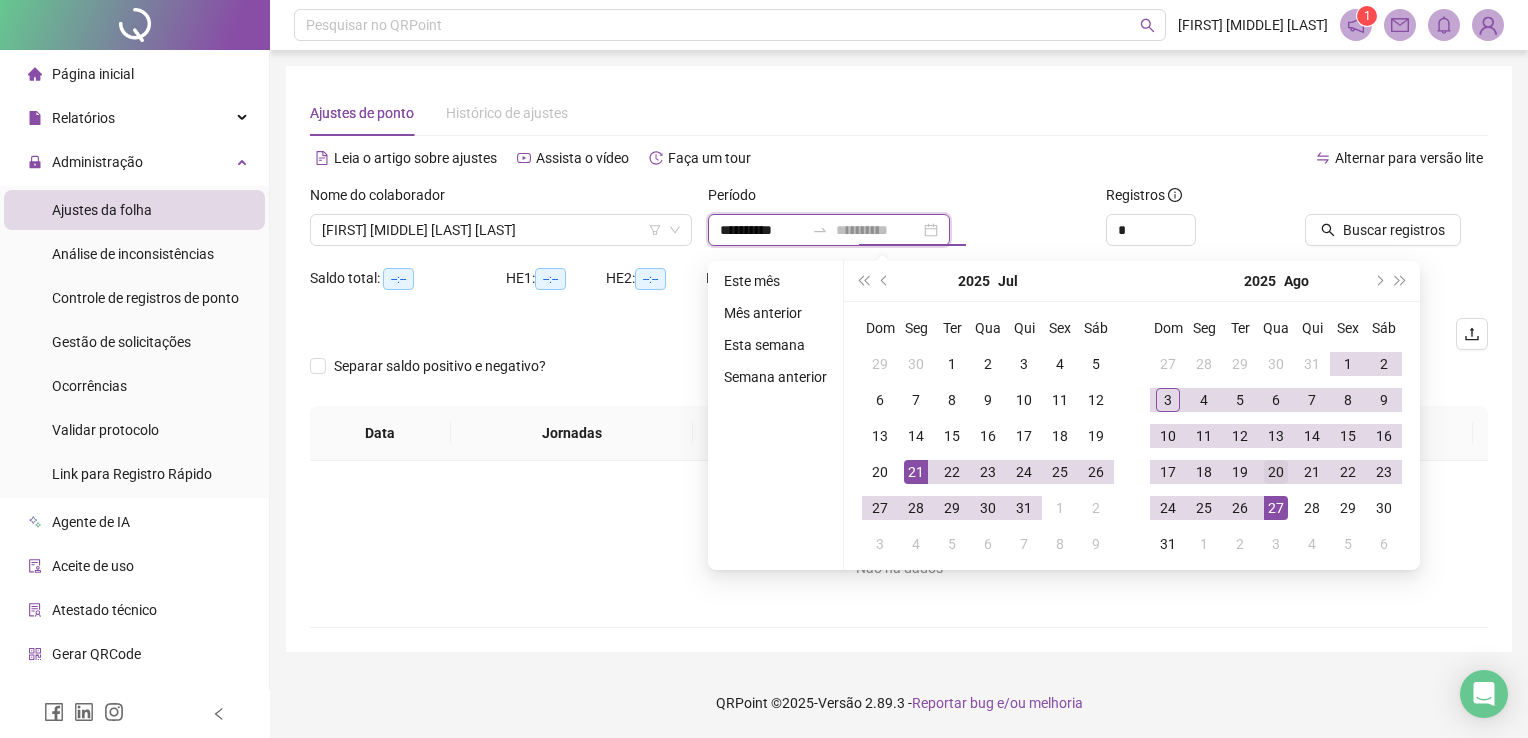 type on "**********" 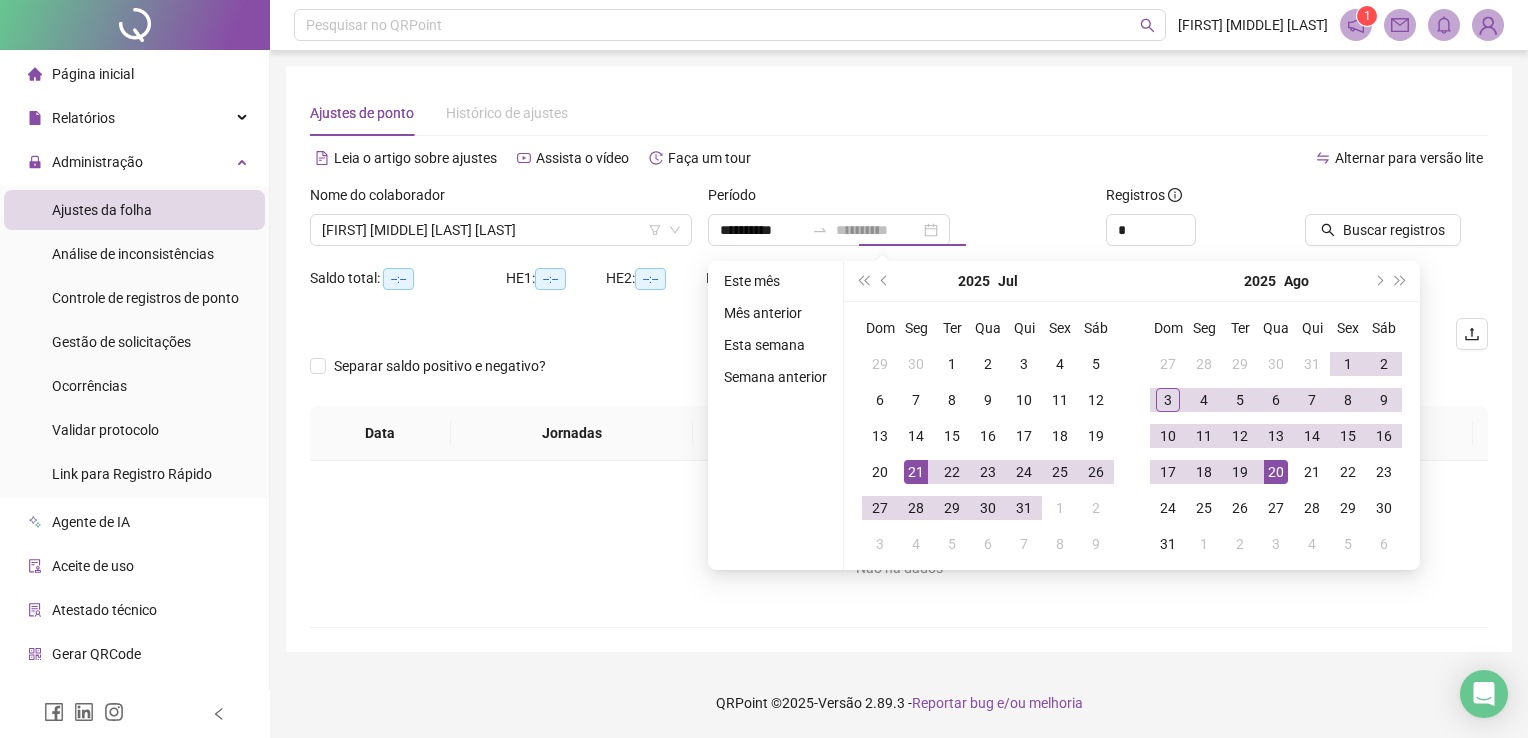 click on "20" at bounding box center [1276, 472] 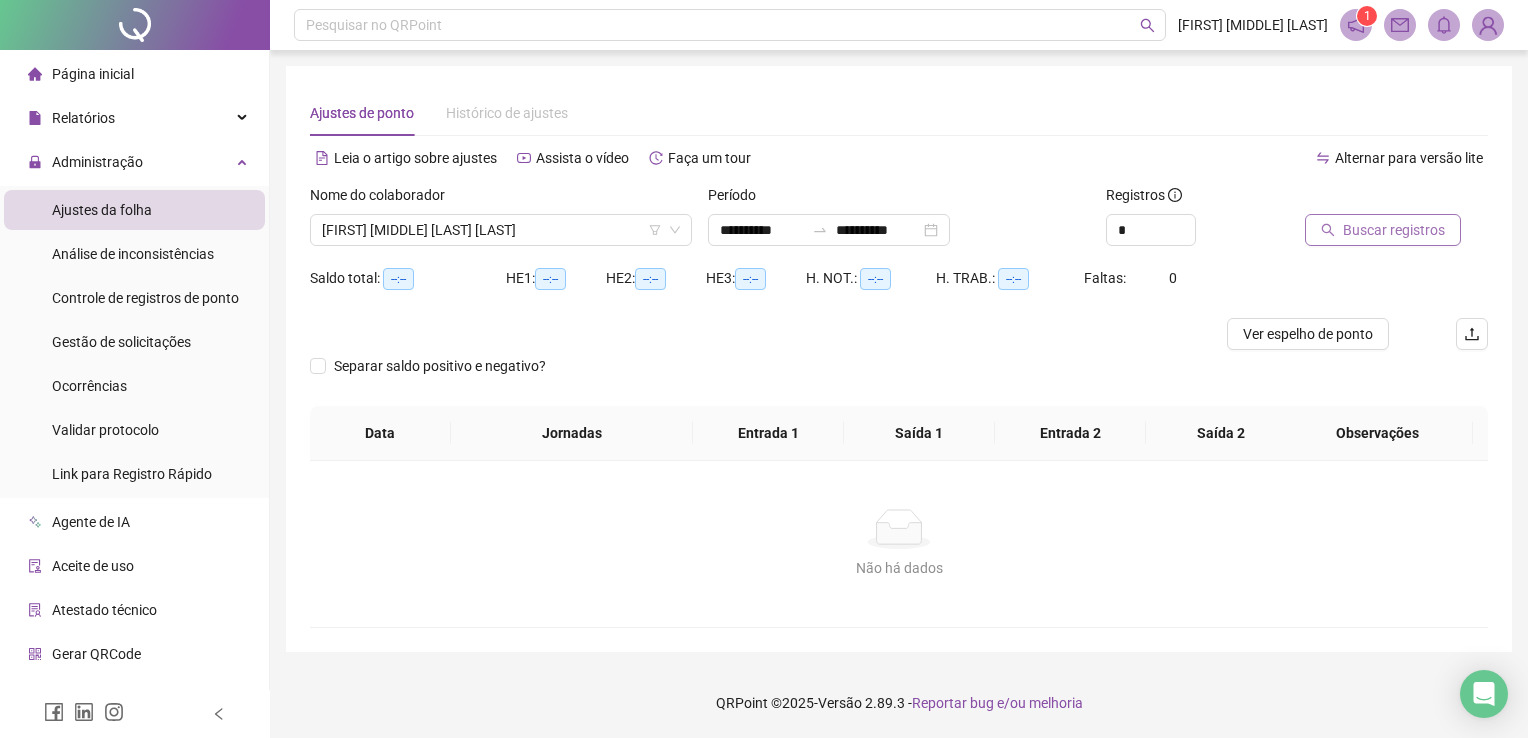 click on "Buscar registros" at bounding box center [1394, 230] 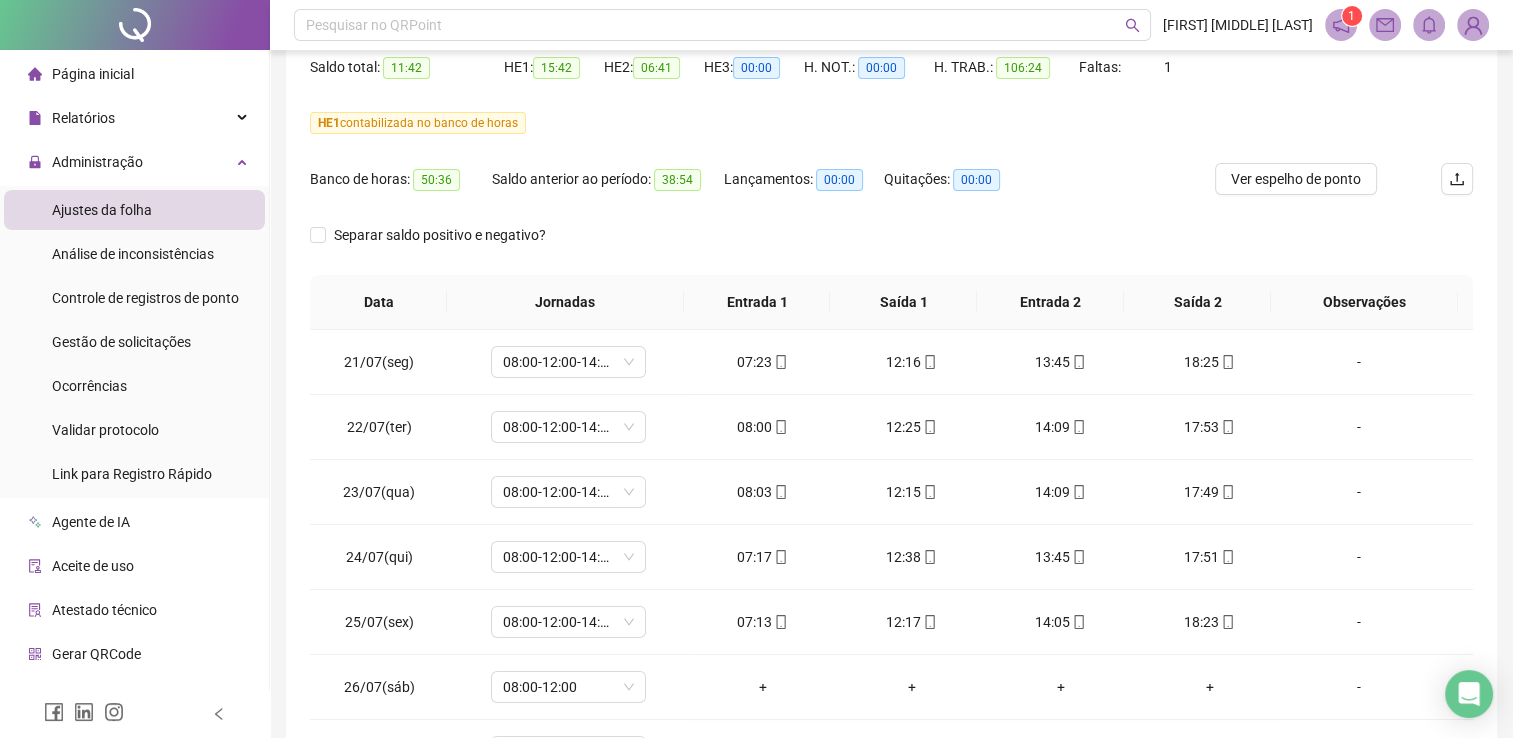 scroll, scrollTop: 239, scrollLeft: 0, axis: vertical 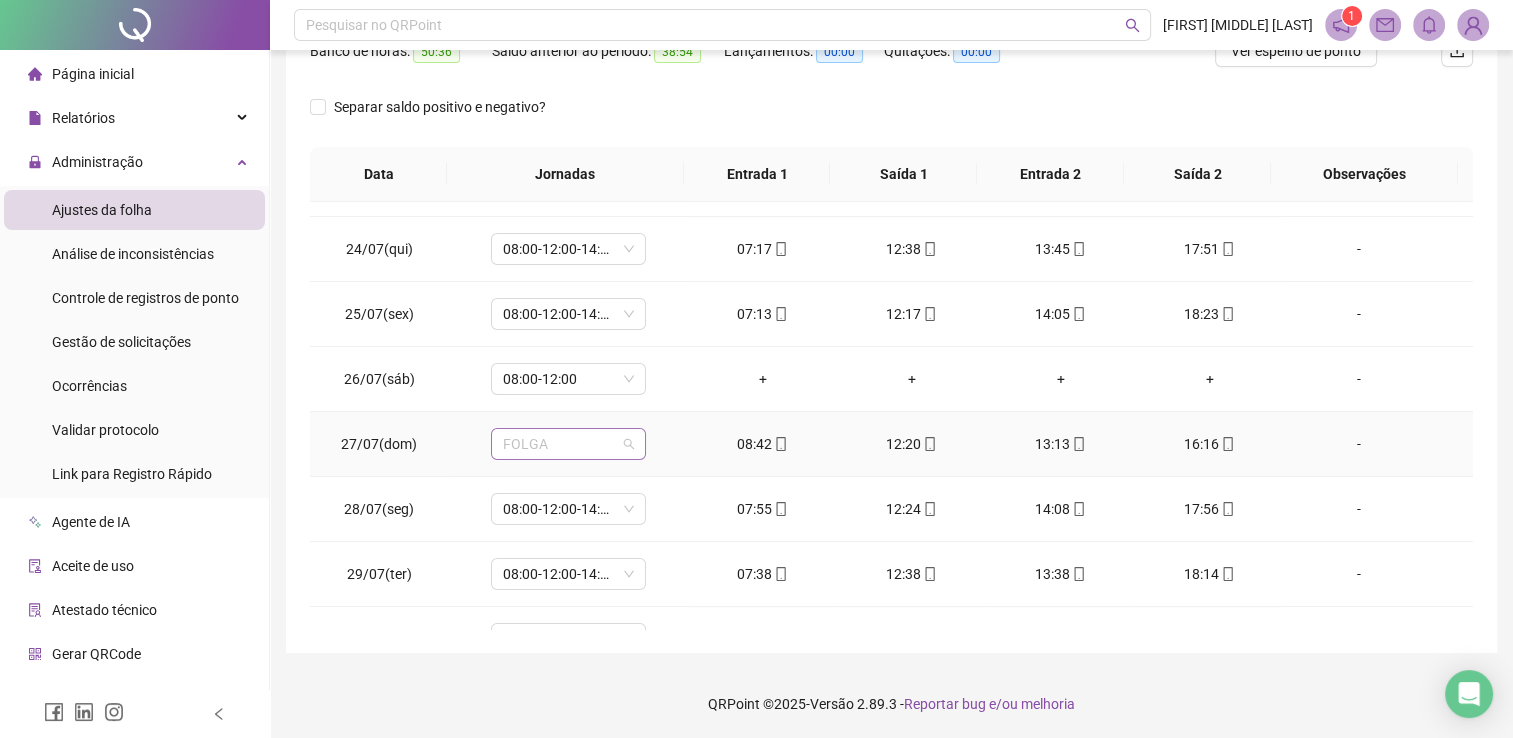 click on "FOLGA" at bounding box center (568, 444) 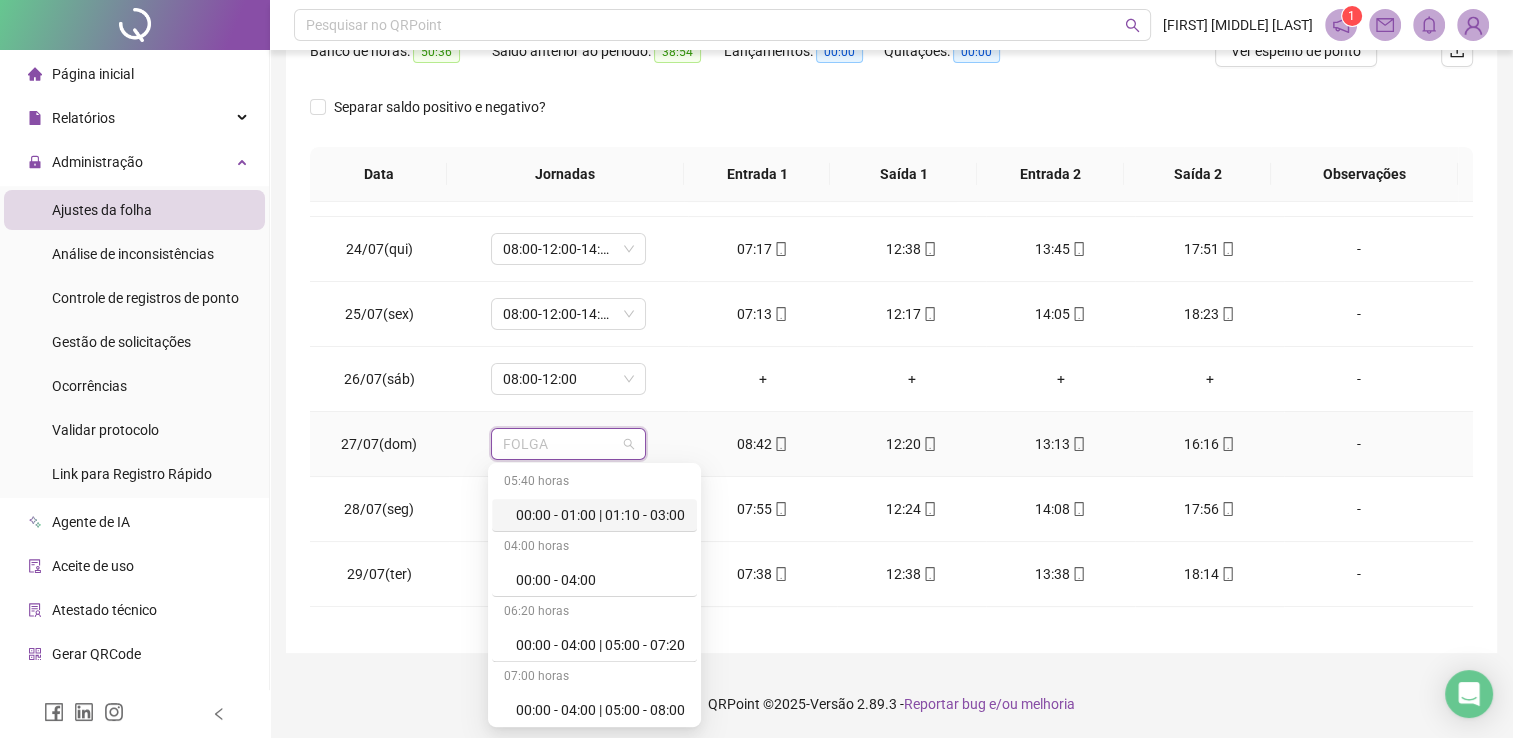 click on "FOLGA" at bounding box center [568, 444] 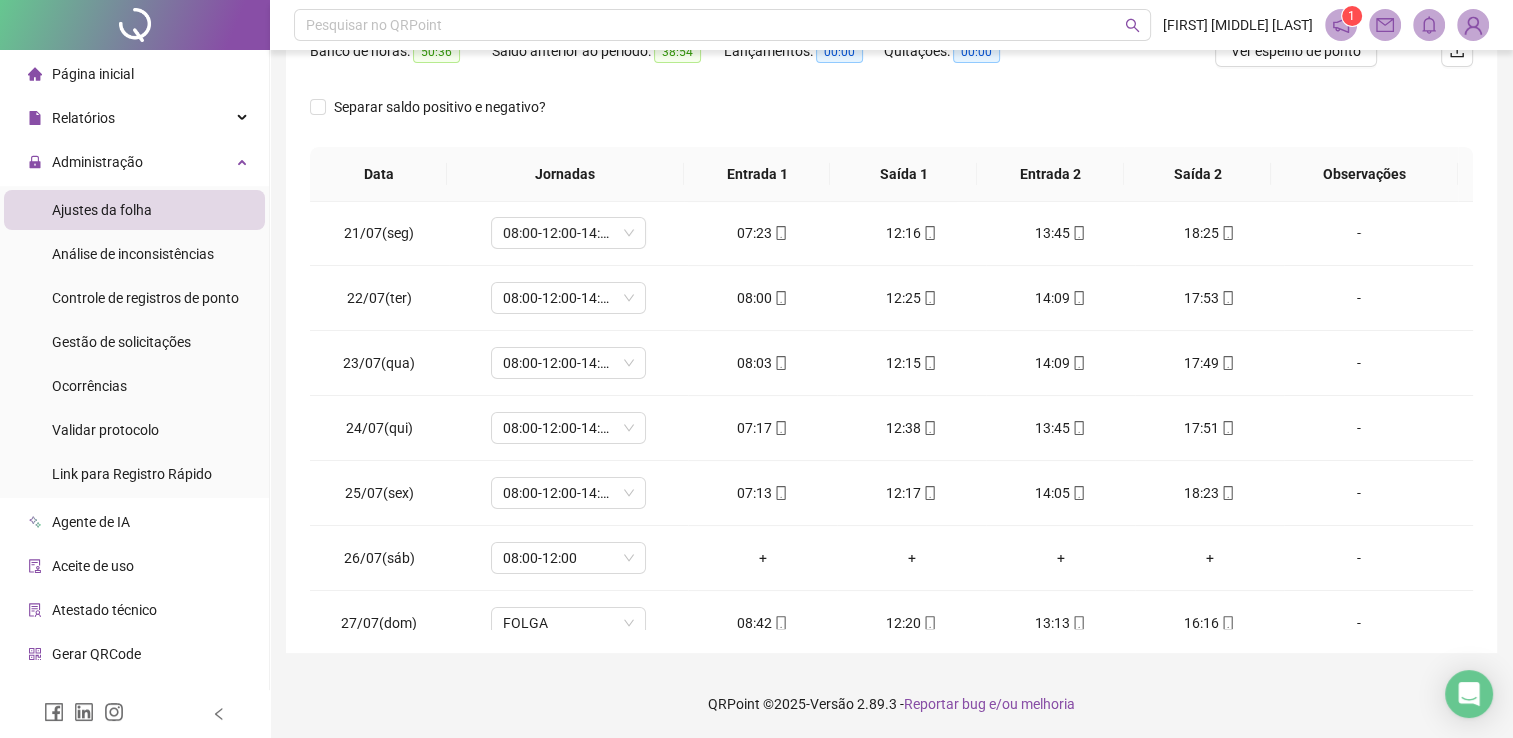scroll, scrollTop: 0, scrollLeft: 0, axis: both 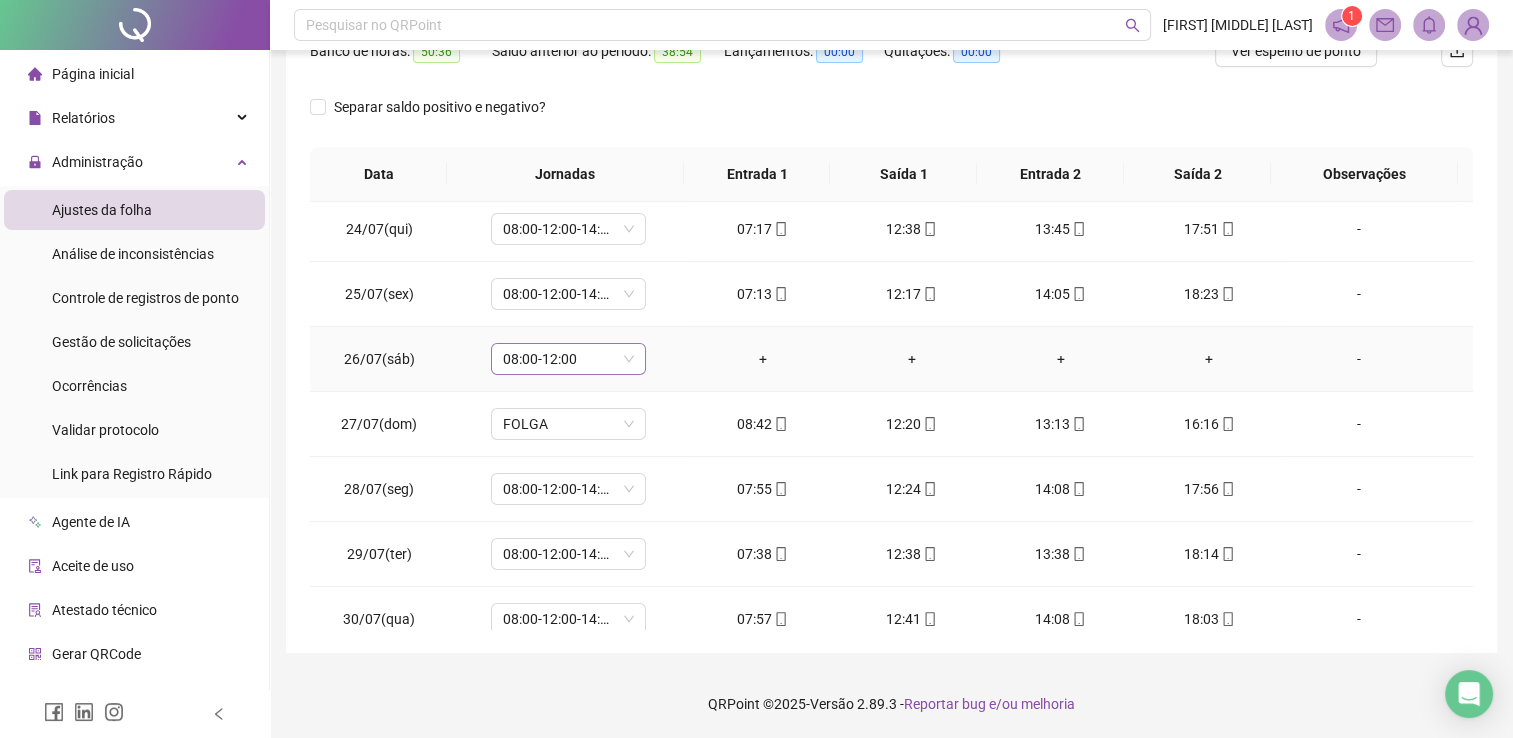 click on "08:00-12:00" at bounding box center [568, 359] 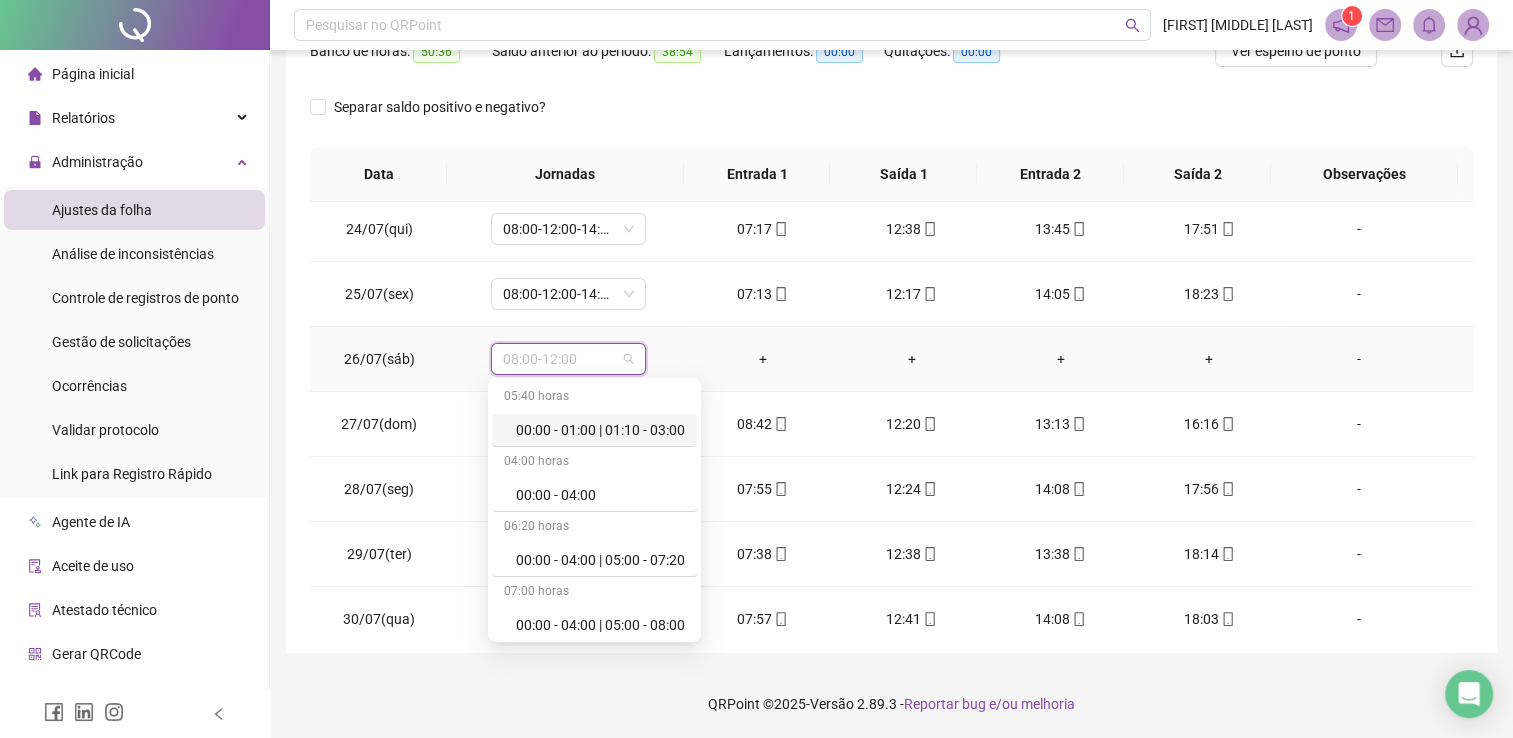 click on "08:00-12:00" at bounding box center [568, 359] 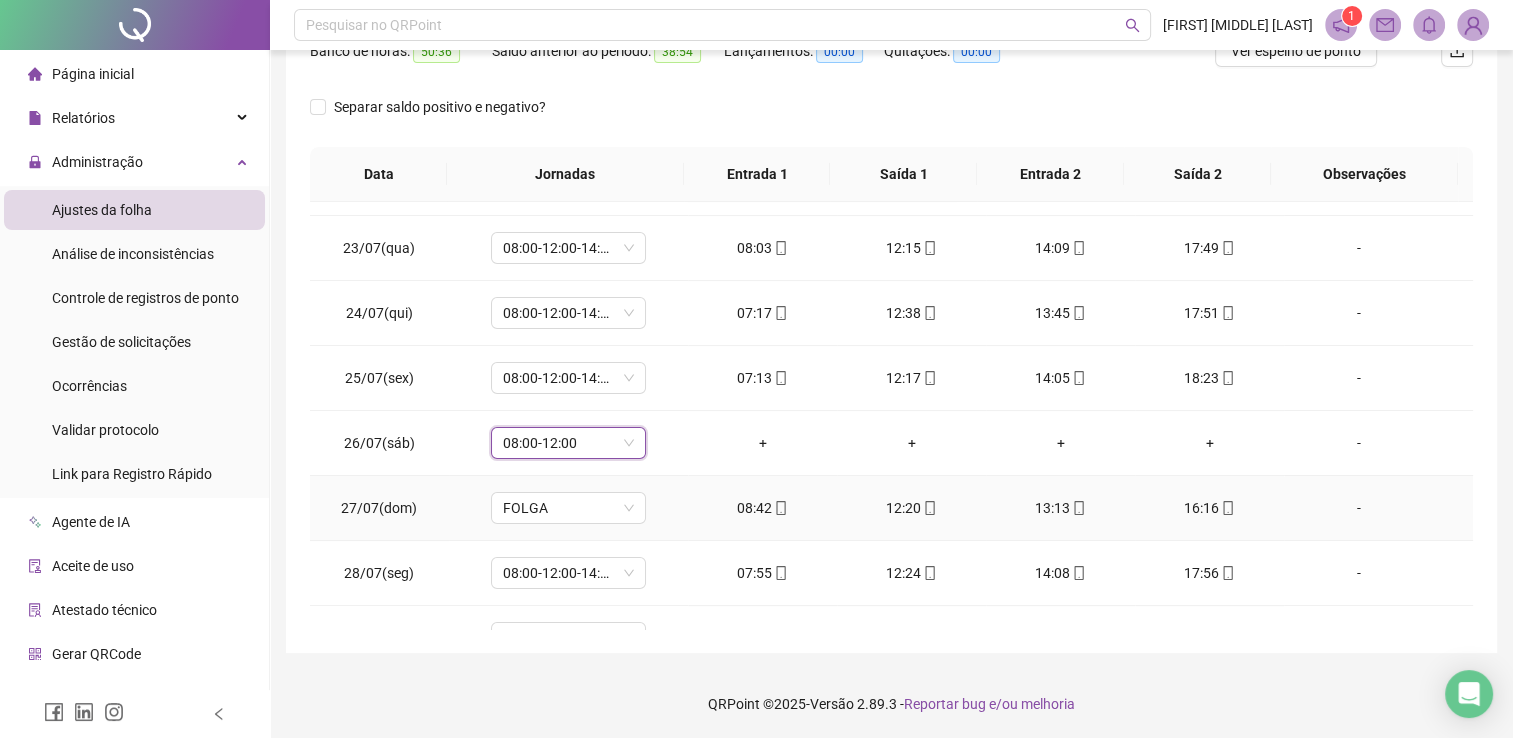 scroll, scrollTop: 0, scrollLeft: 0, axis: both 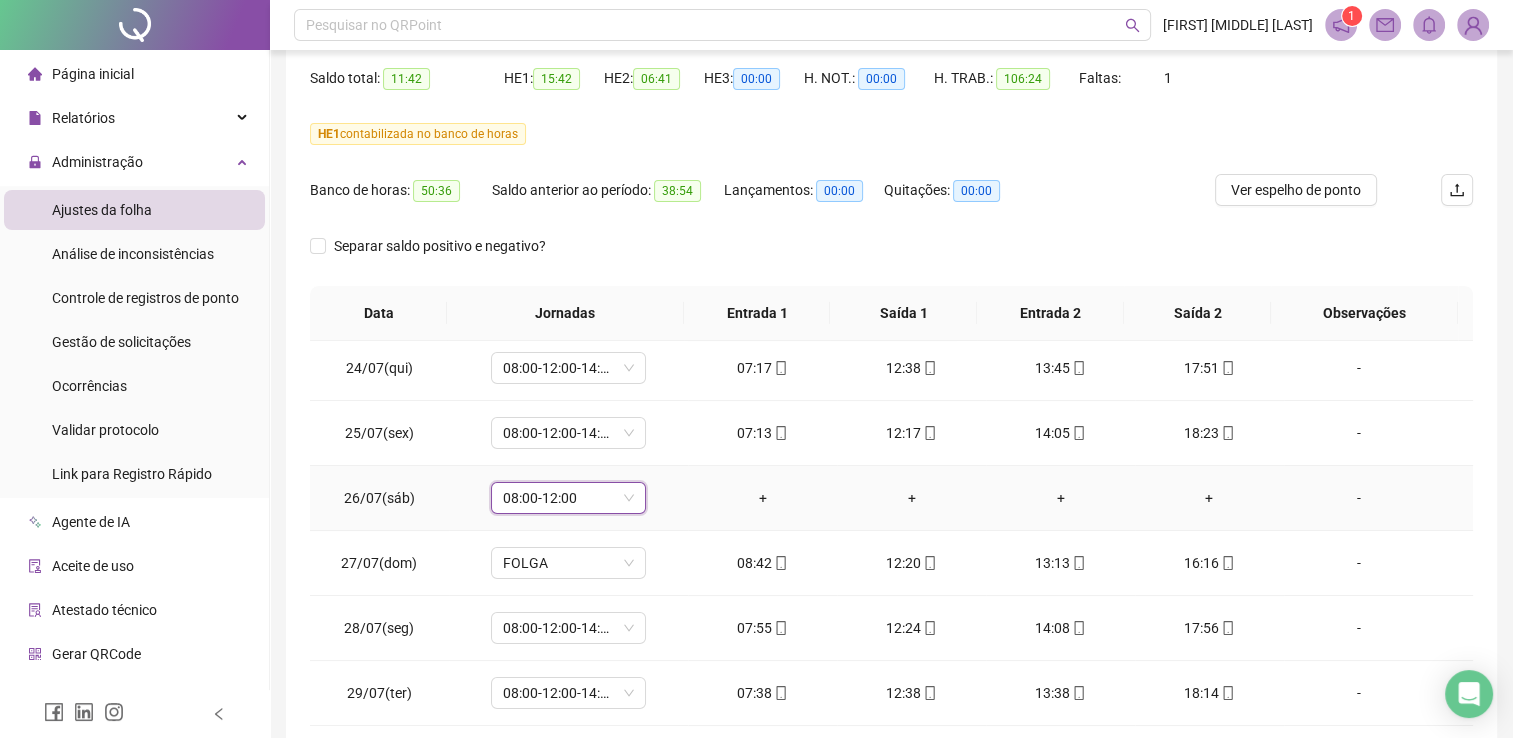 click on "08:00-12:00" at bounding box center (568, 498) 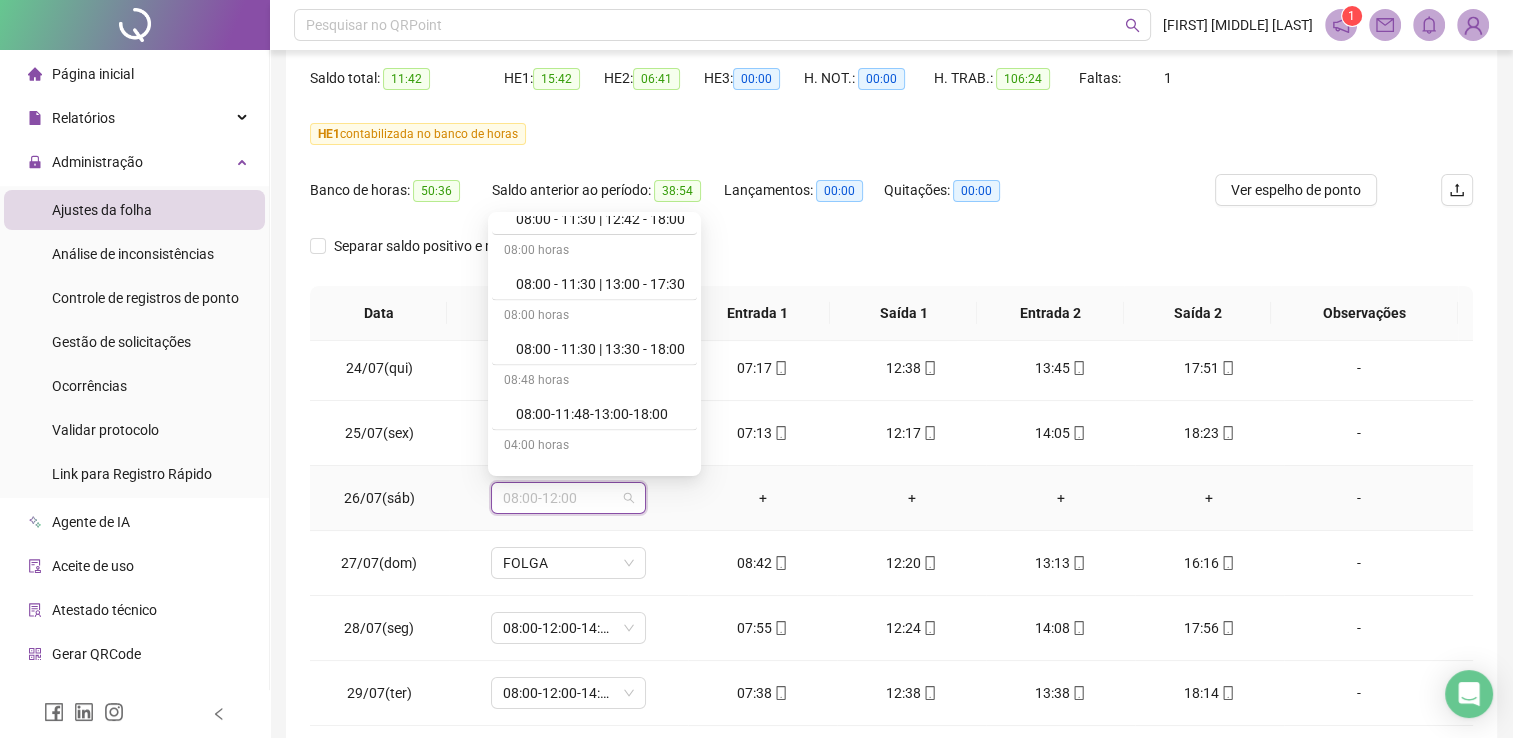 scroll, scrollTop: 4200, scrollLeft: 0, axis: vertical 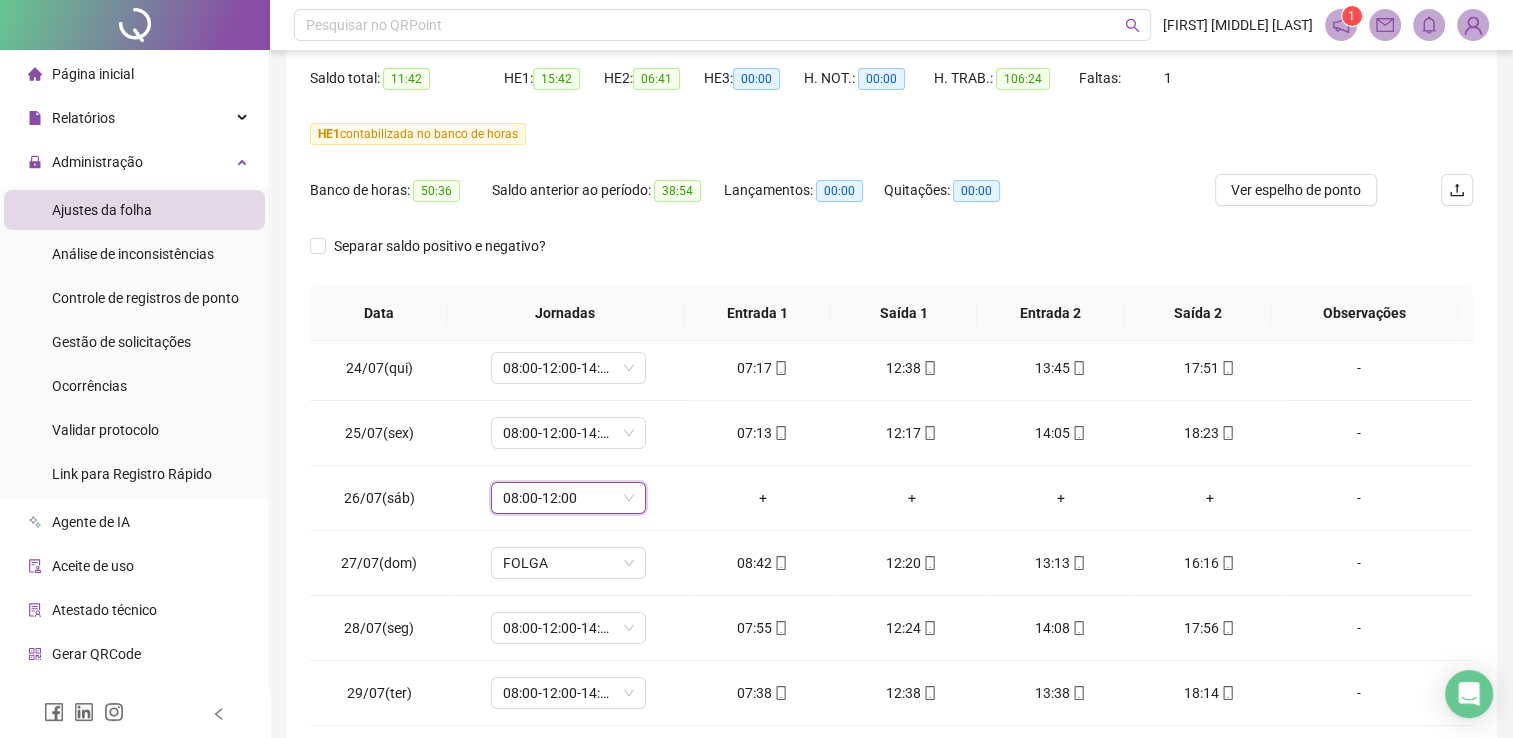 click on "Separar saldo positivo e negativo?" at bounding box center (891, 258) 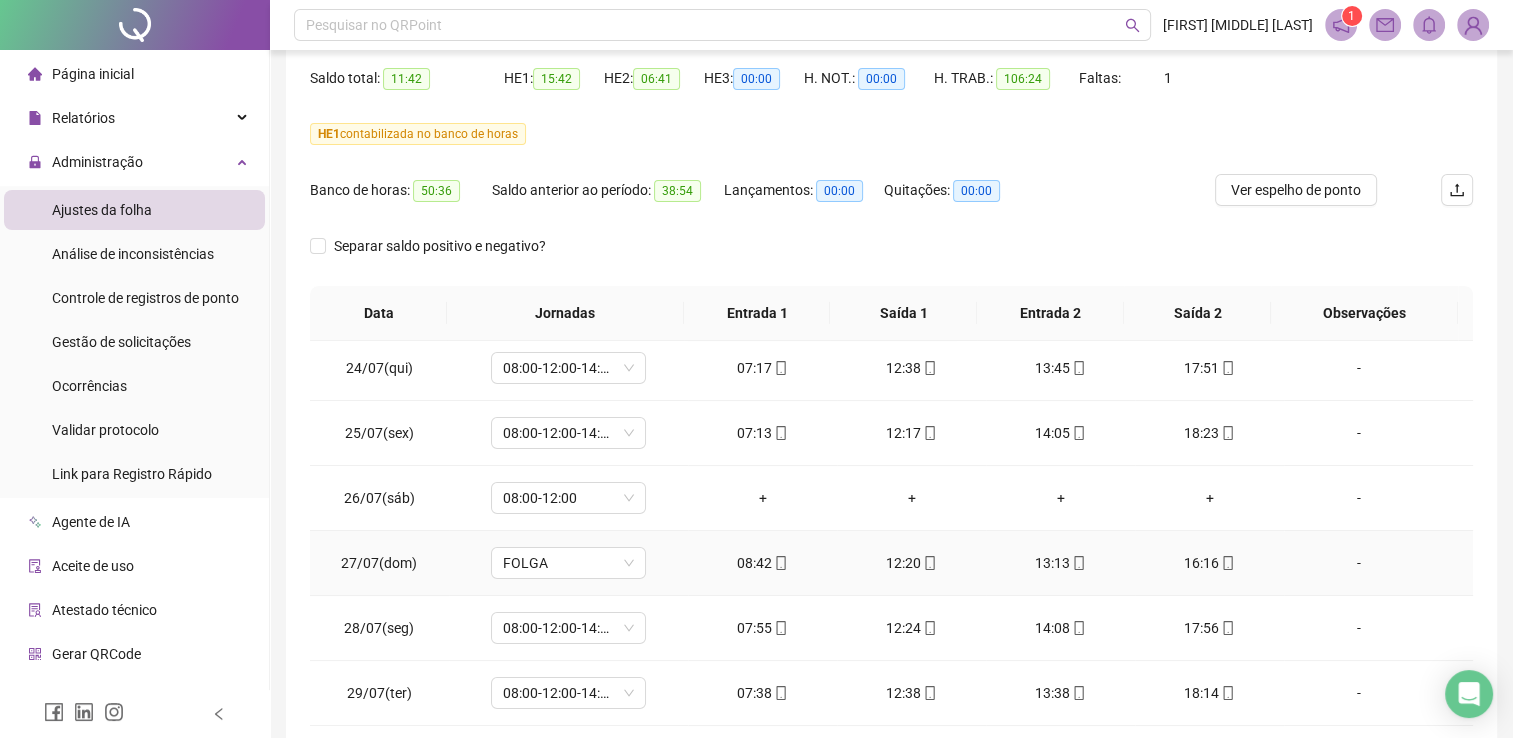 click on "27/07(dom)" at bounding box center (379, 563) 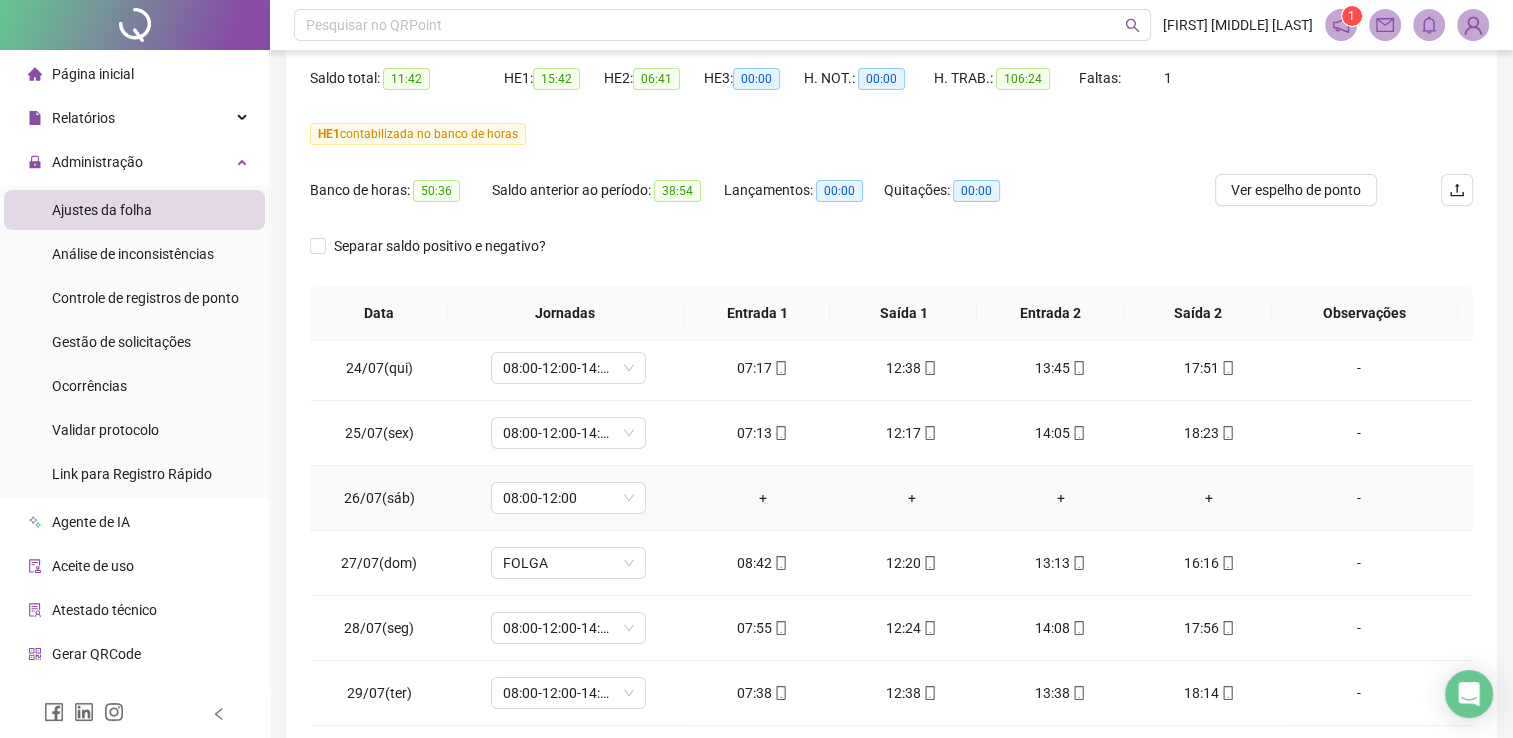 click on "26/07(sáb)" at bounding box center [379, 498] 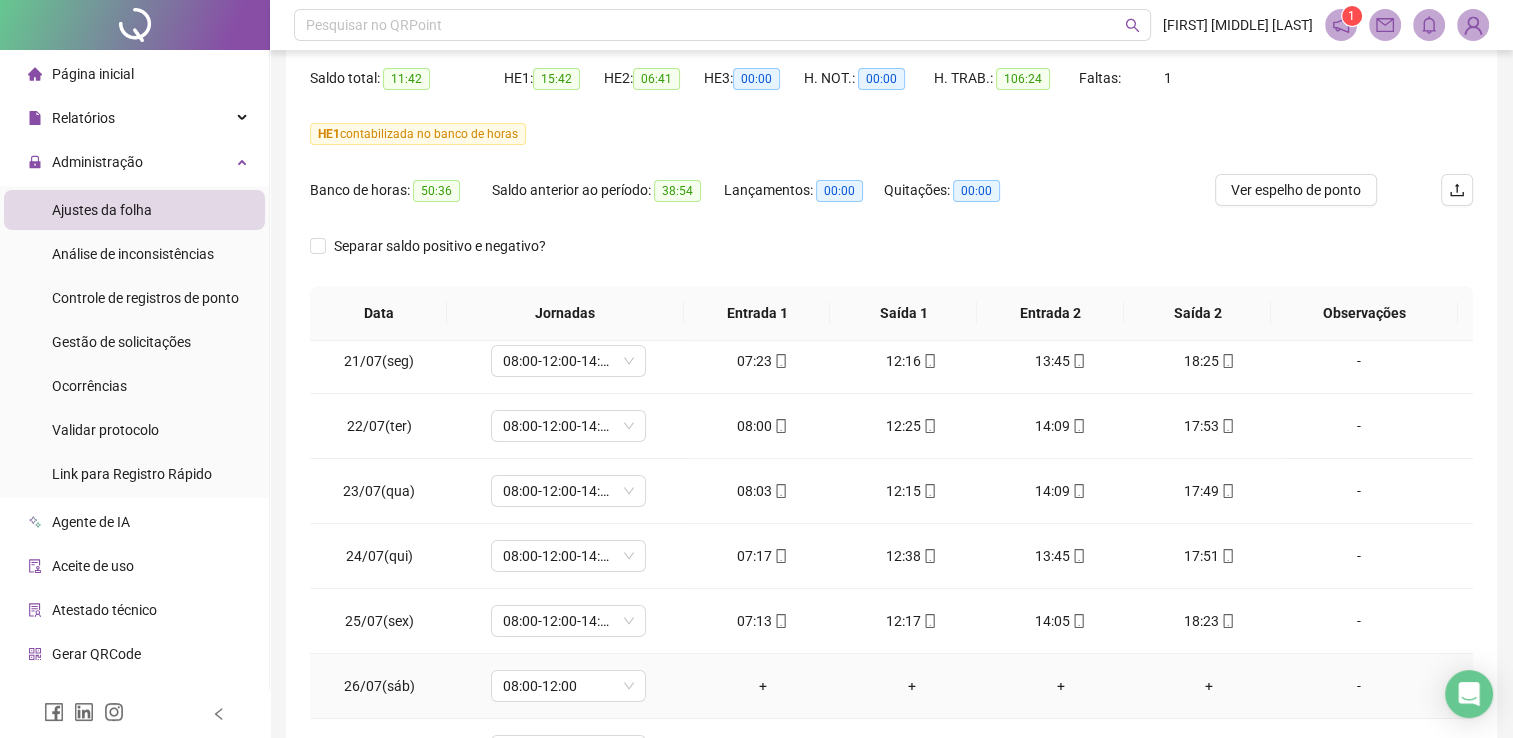 scroll, scrollTop: 0, scrollLeft: 0, axis: both 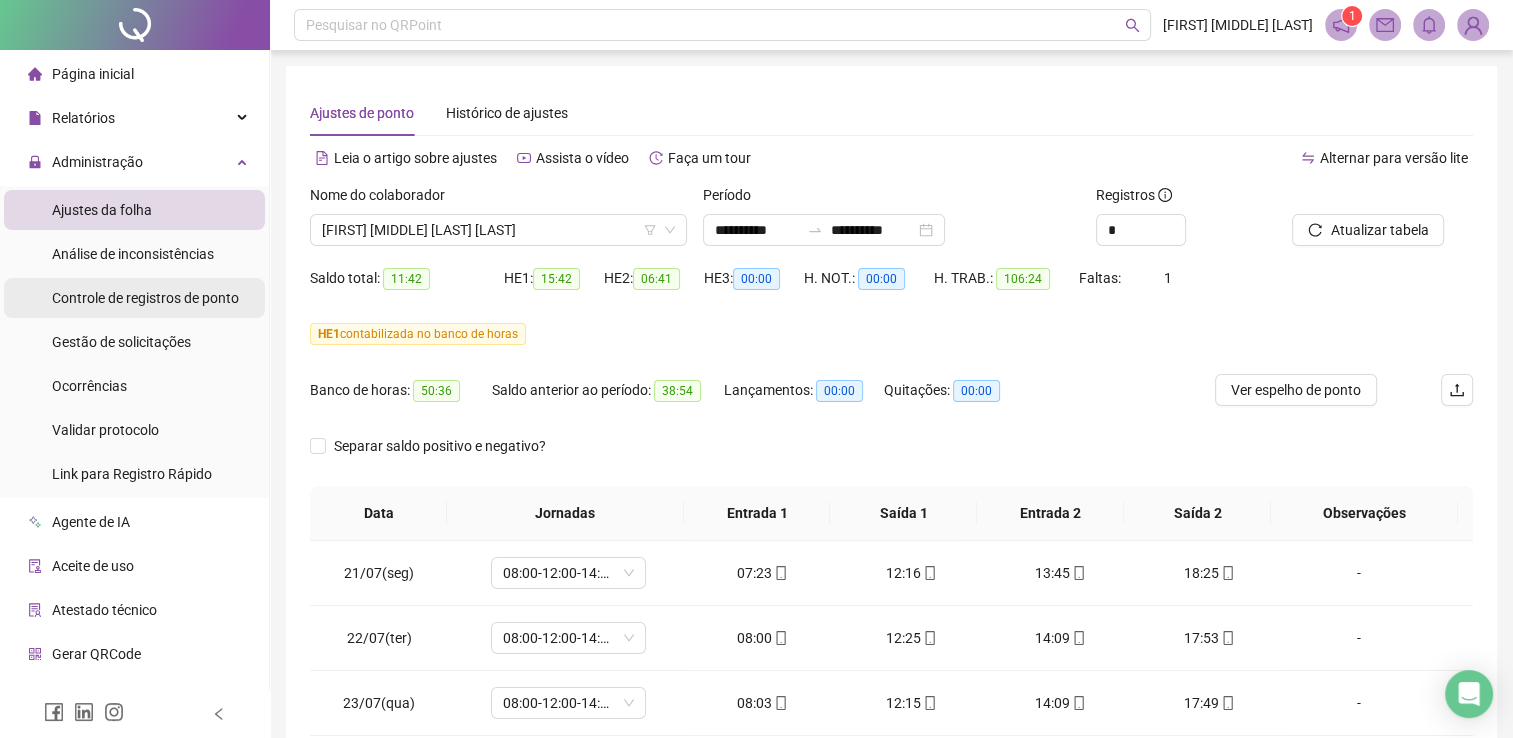 click on "Controle de registros de ponto" at bounding box center [145, 298] 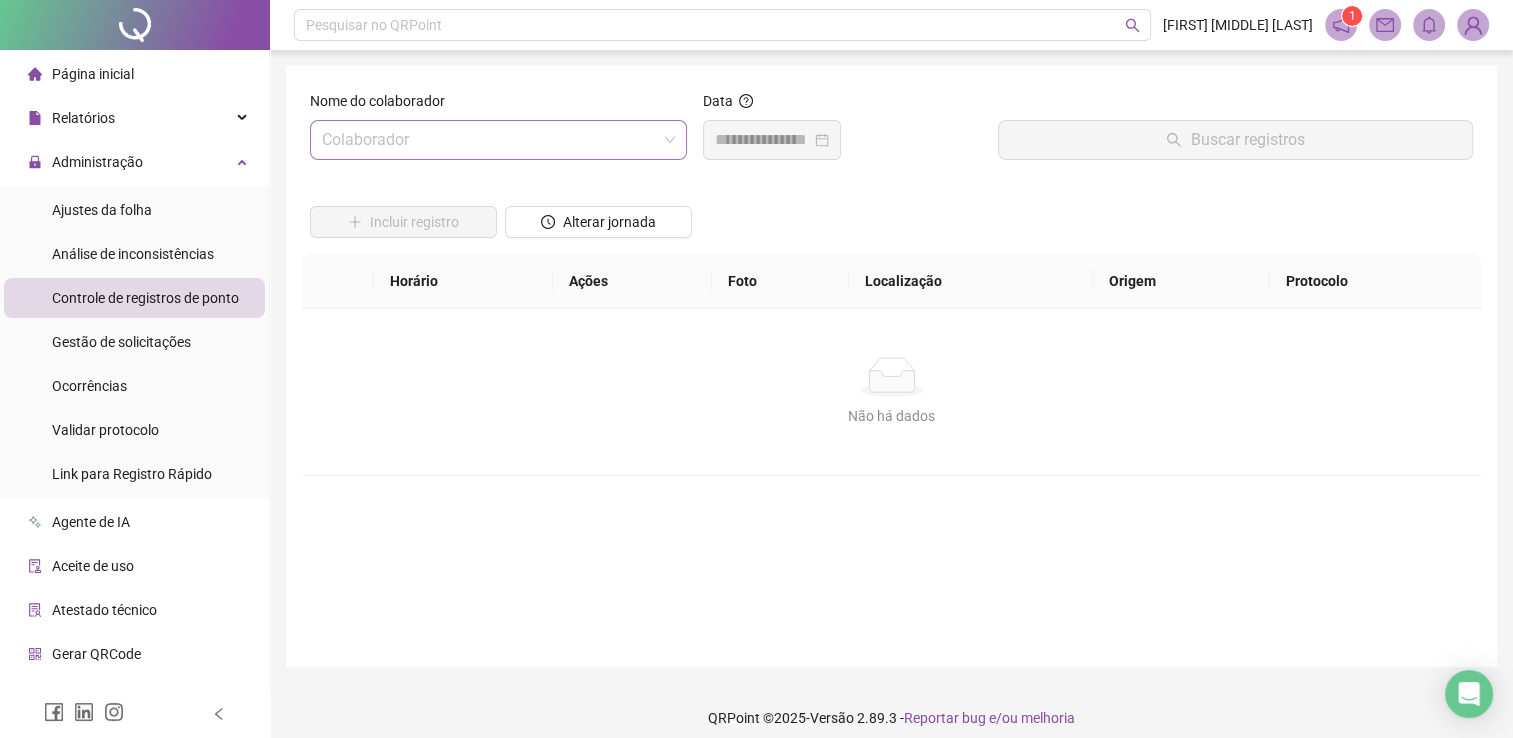 click at bounding box center (498, 140) 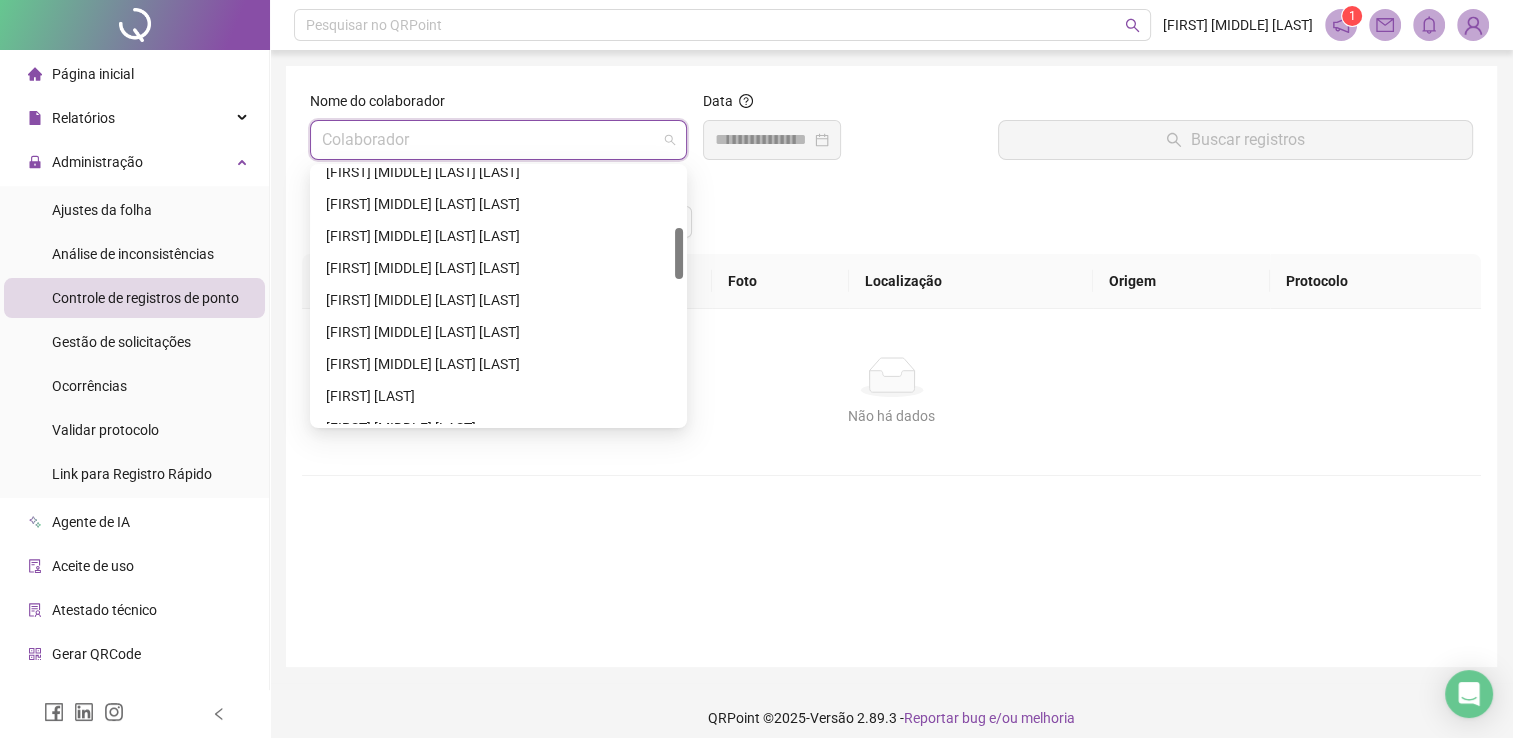 scroll, scrollTop: 400, scrollLeft: 0, axis: vertical 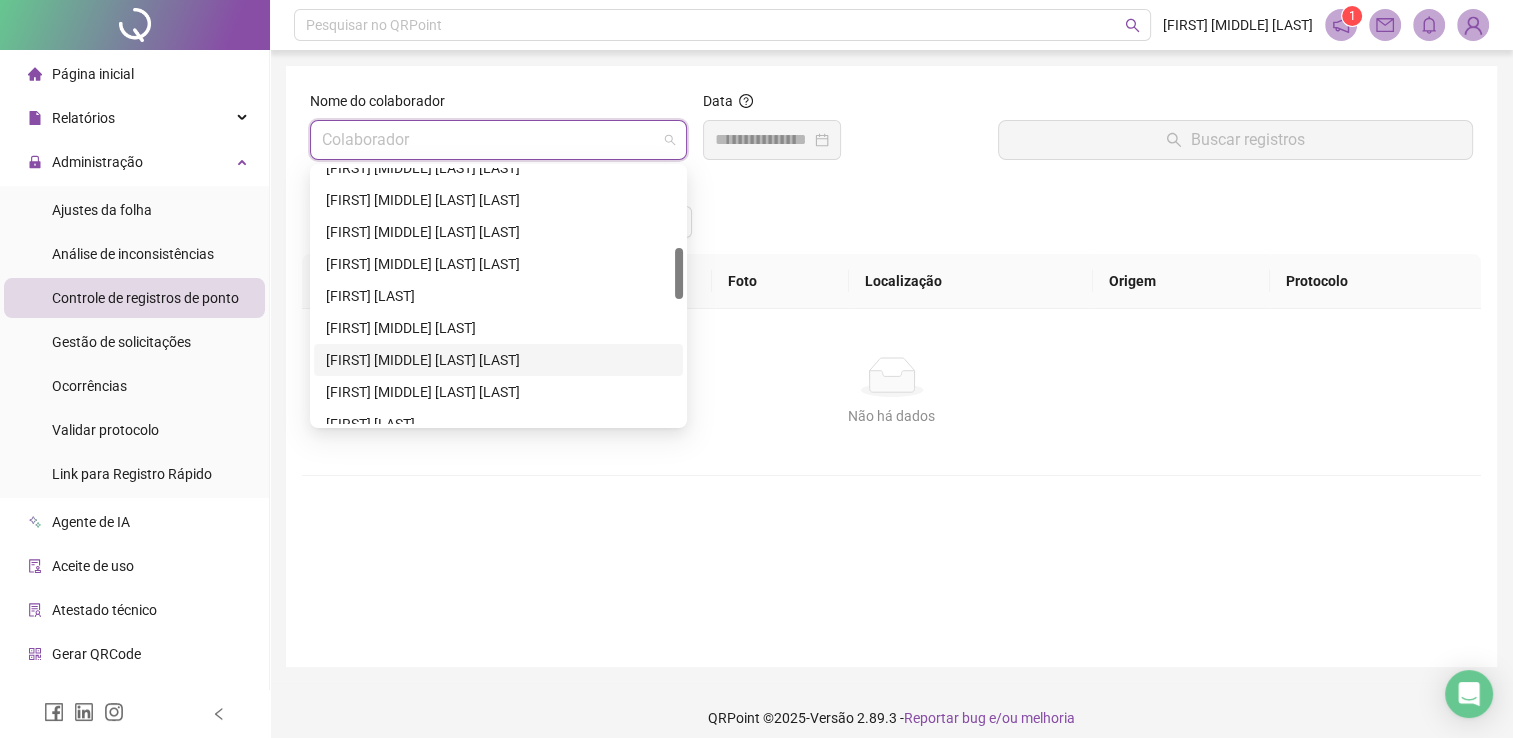 click on "[FIRST] [MIDDLE] [LAST] [LAST]" at bounding box center (498, 360) 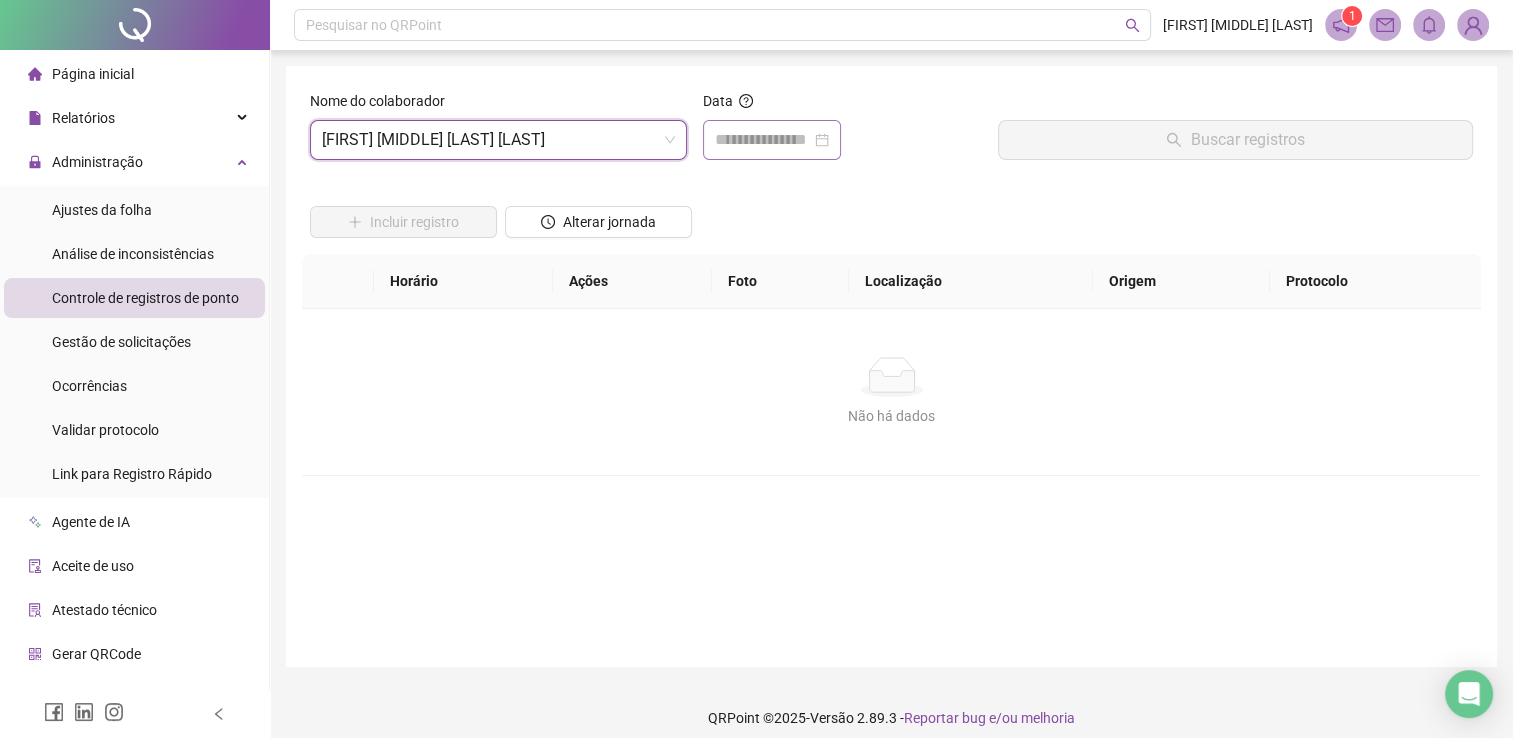 click at bounding box center (772, 140) 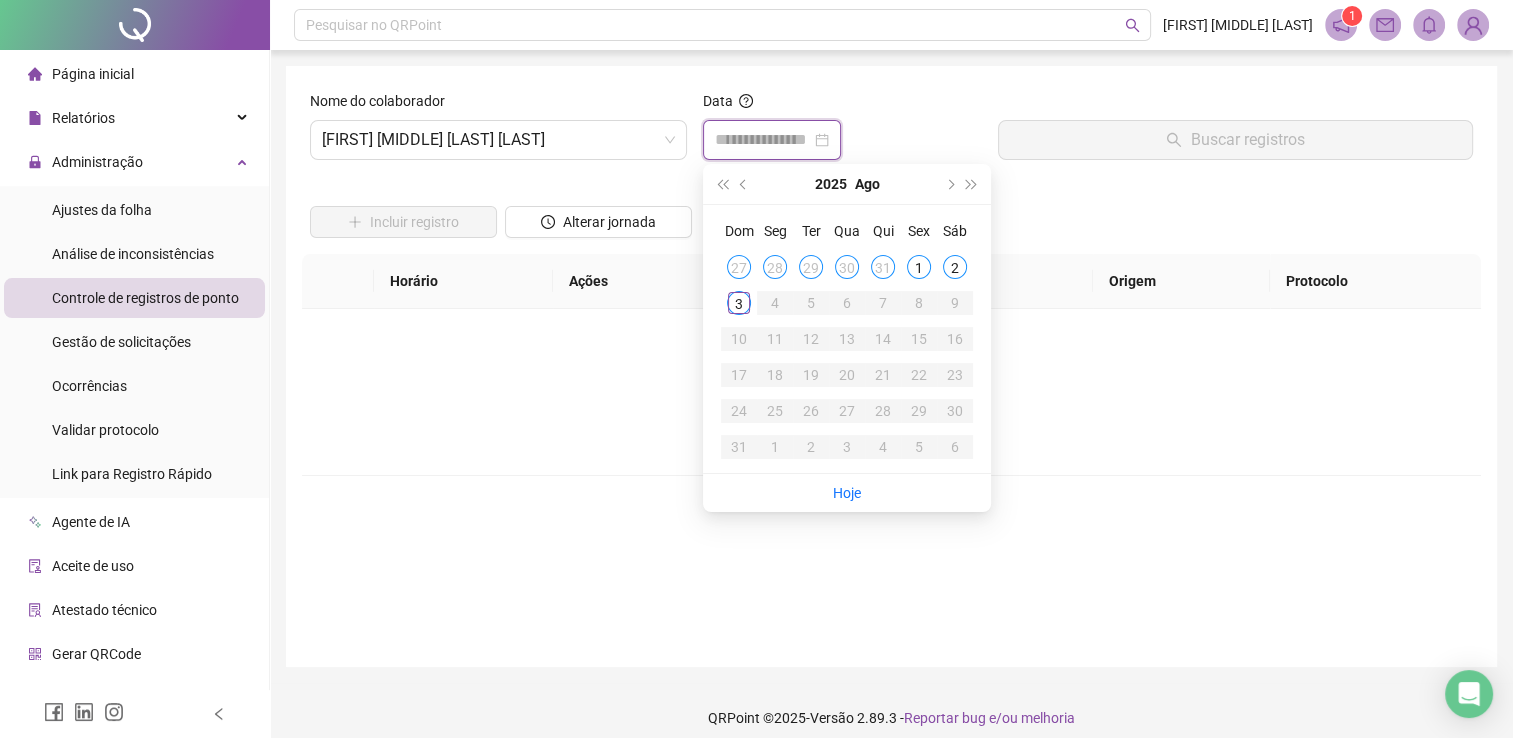click at bounding box center (772, 140) 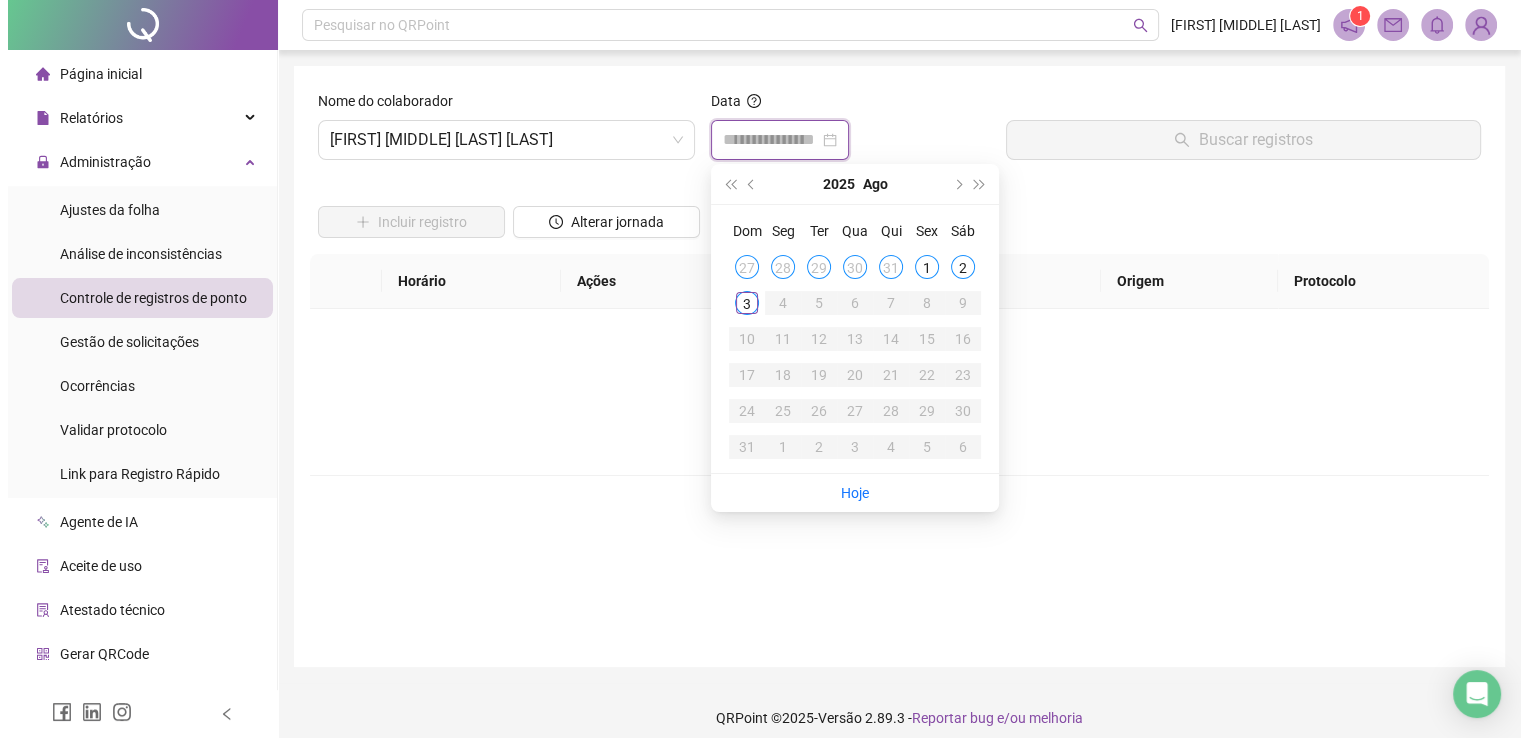 scroll, scrollTop: 28, scrollLeft: 0, axis: vertical 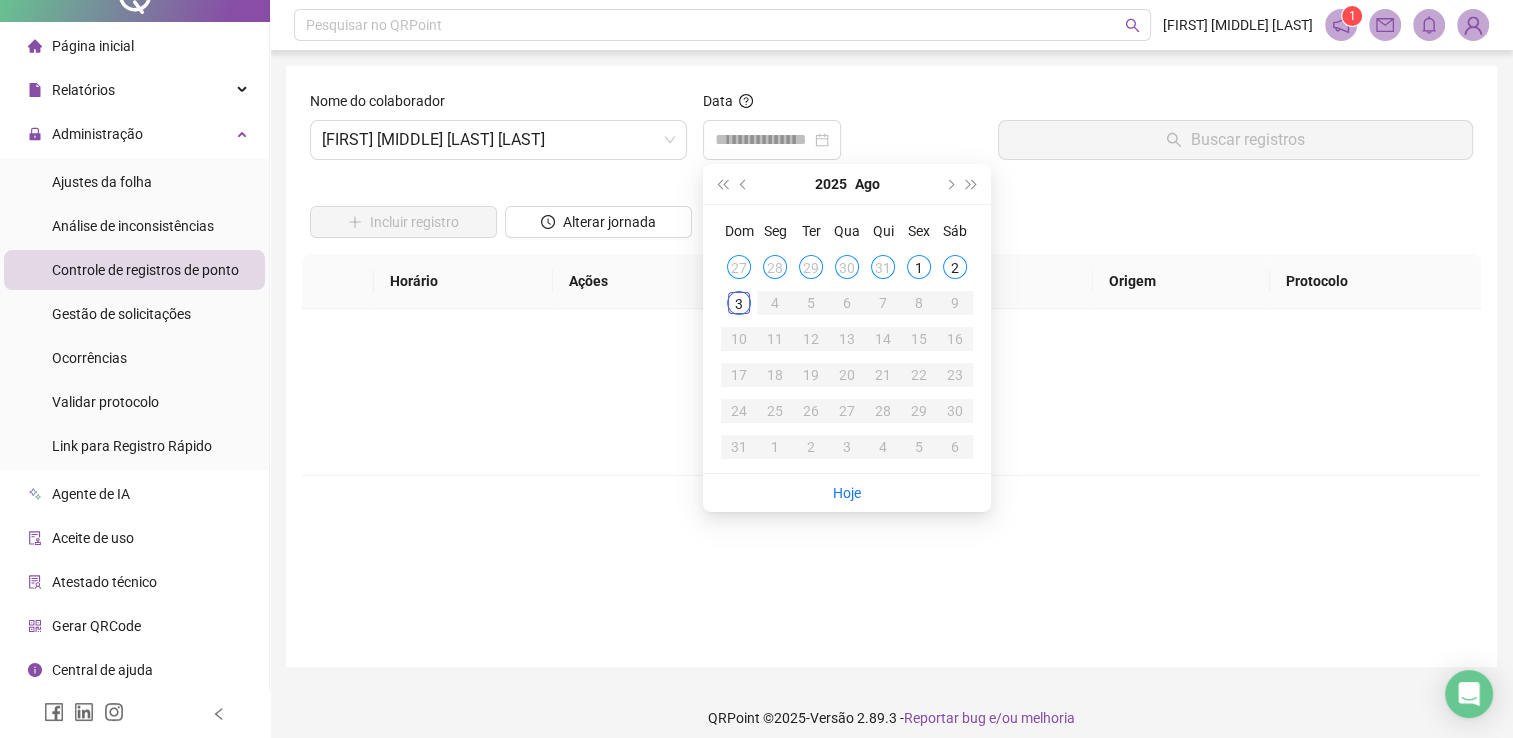 click on "Atestado técnico" at bounding box center (104, 582) 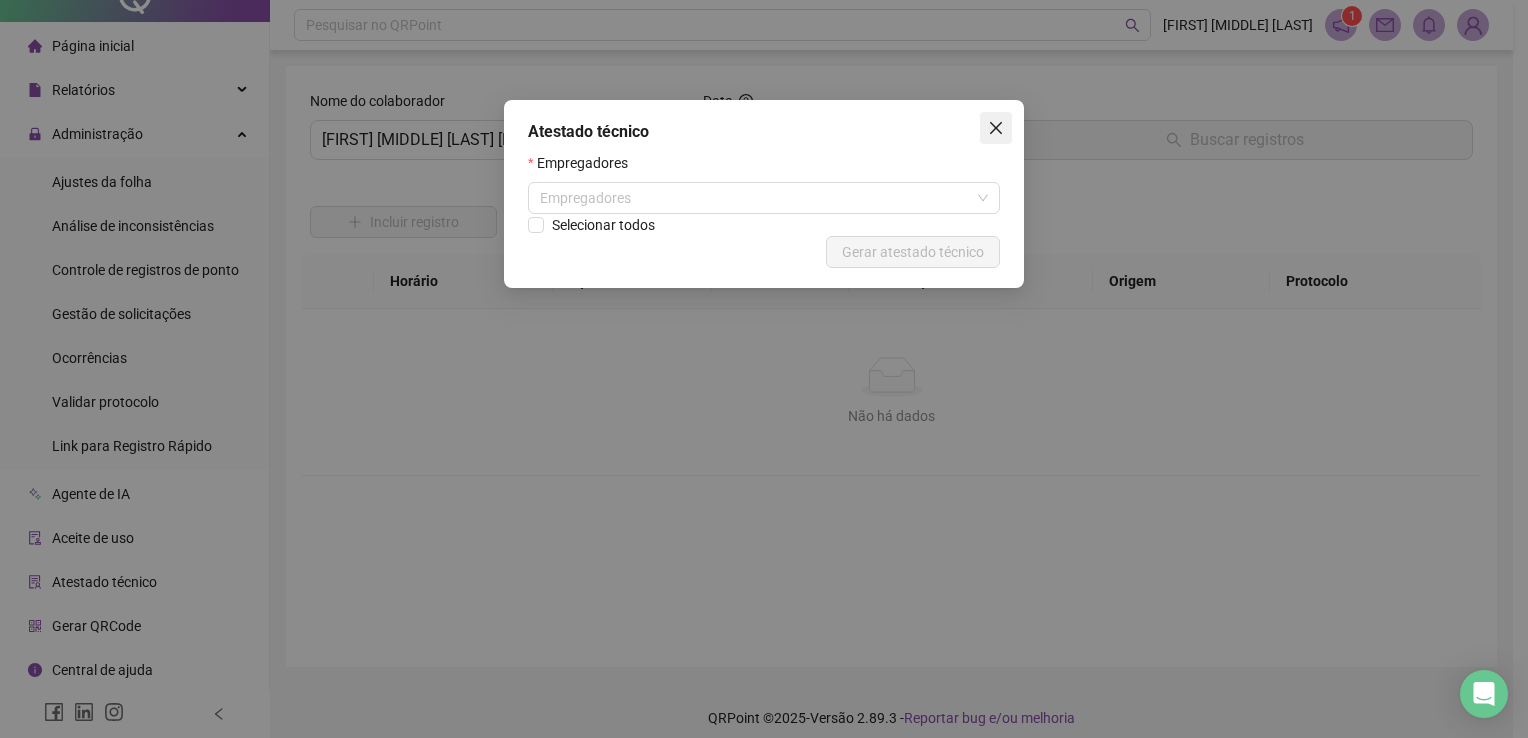 click 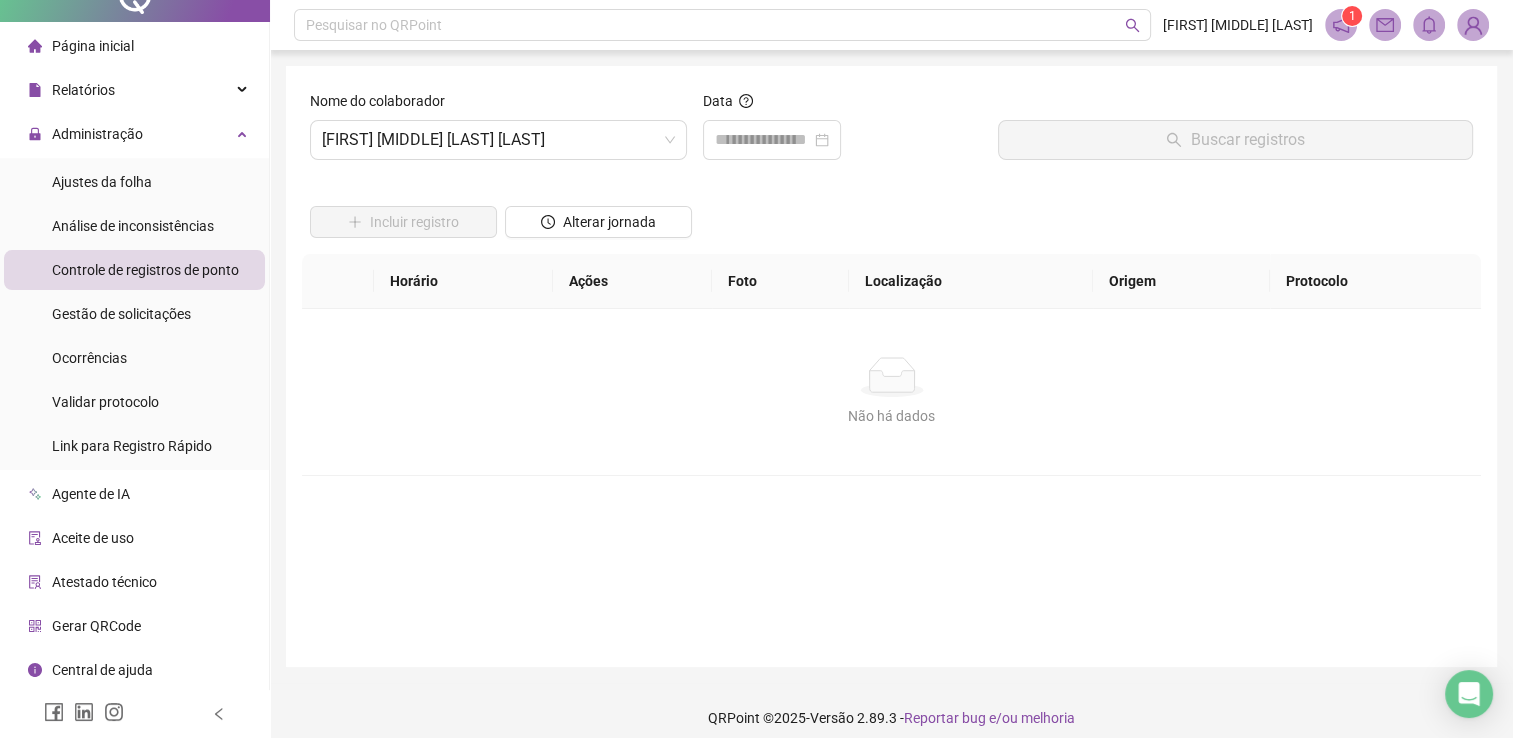 click on "Atestado técnico" at bounding box center [104, 582] 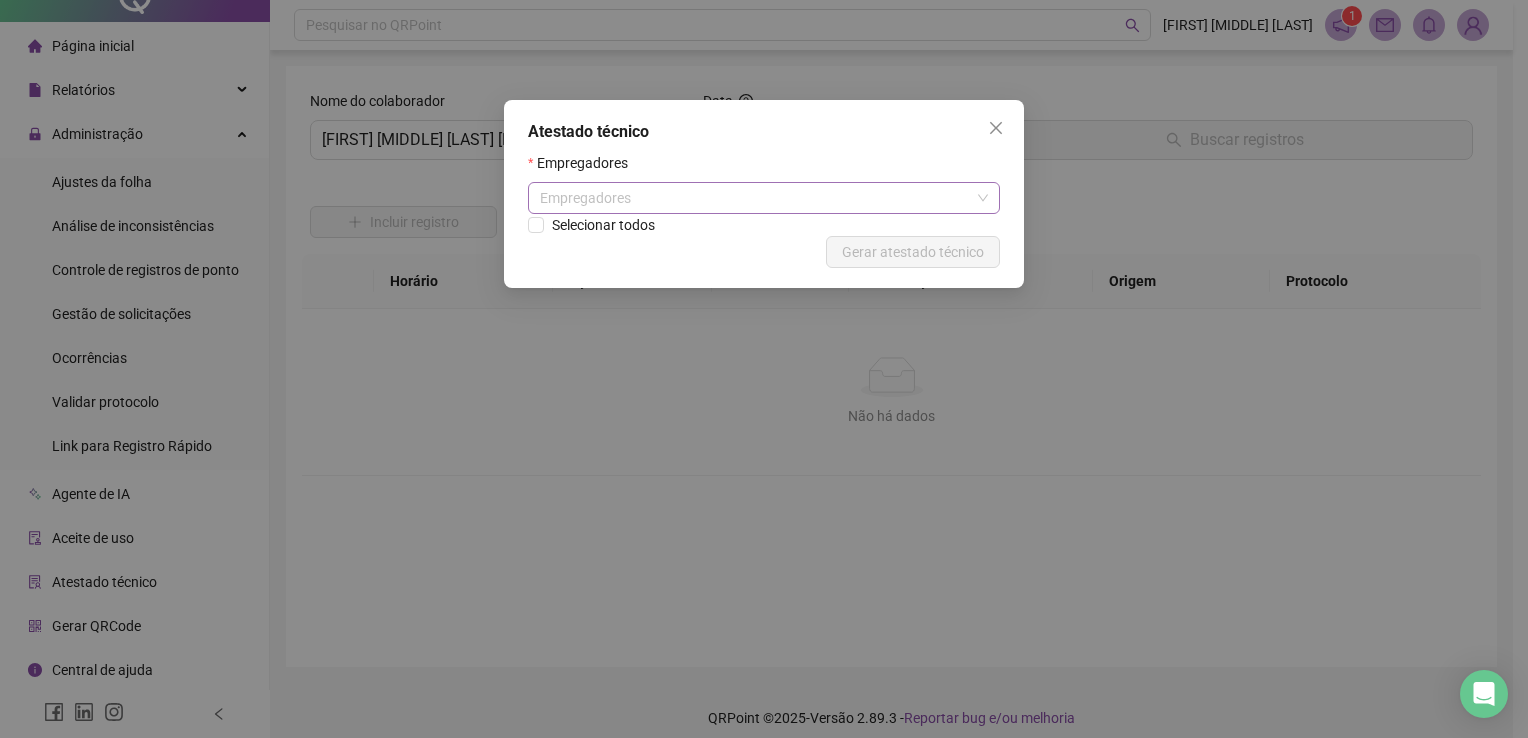 click on "Empregadores" at bounding box center (764, 198) 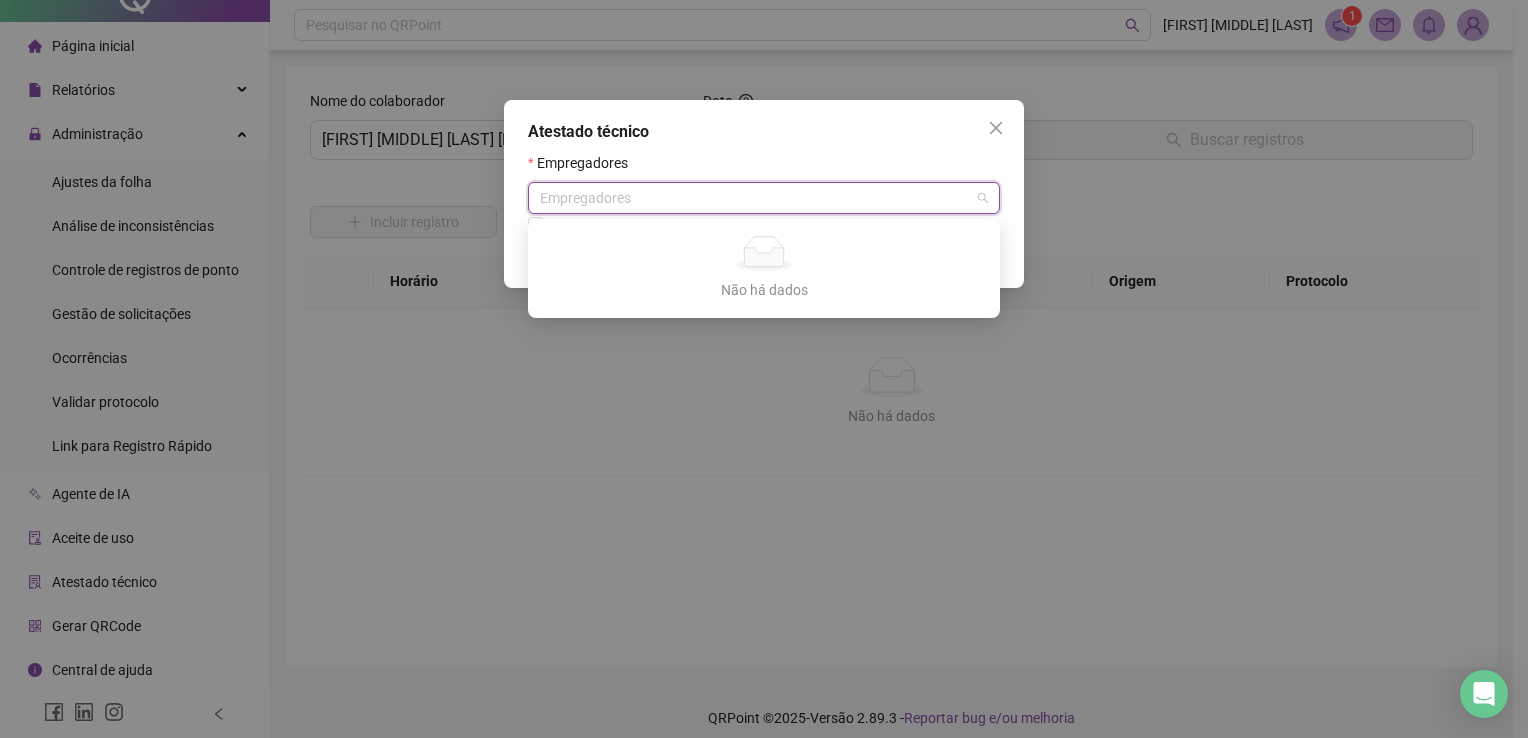 click on "Empregadores" at bounding box center (764, 198) 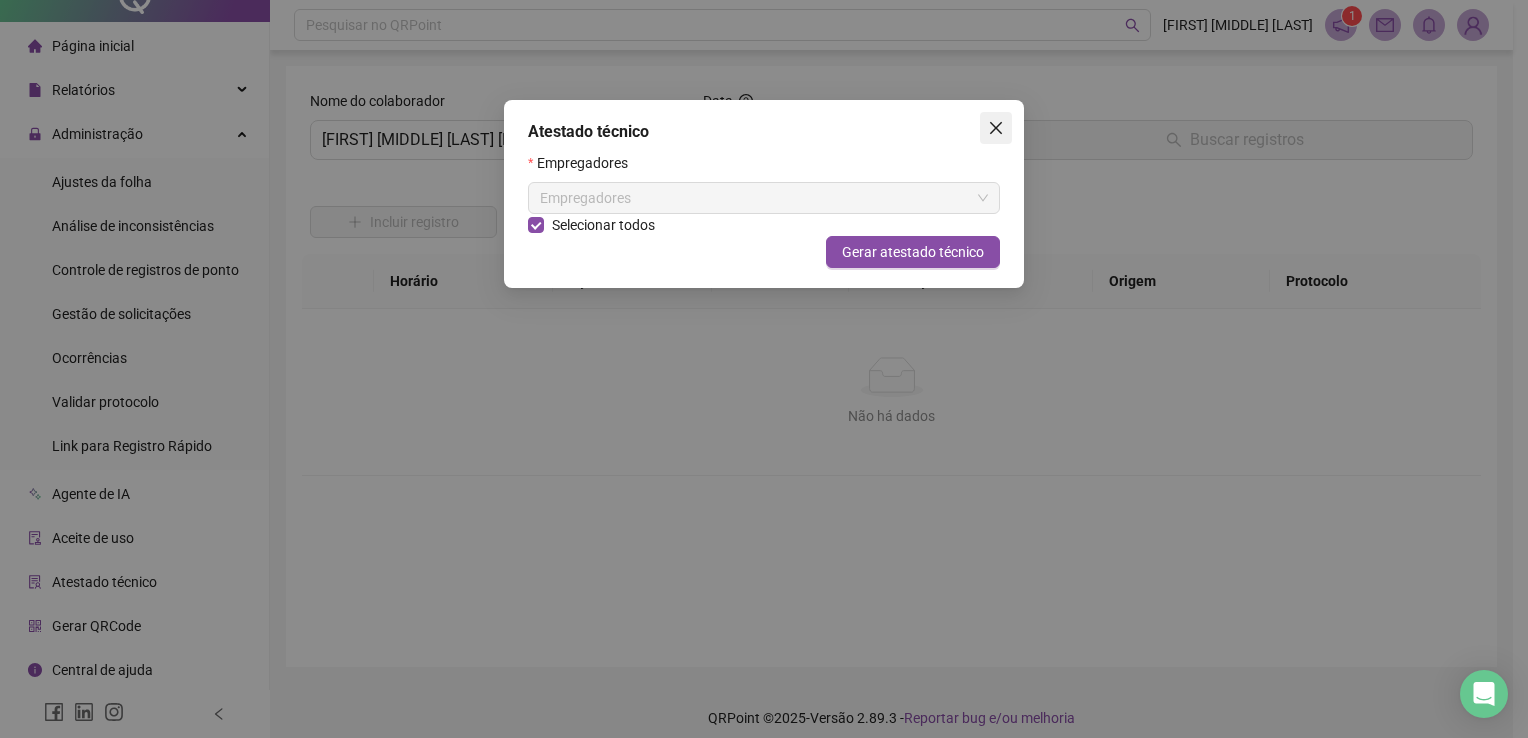 click 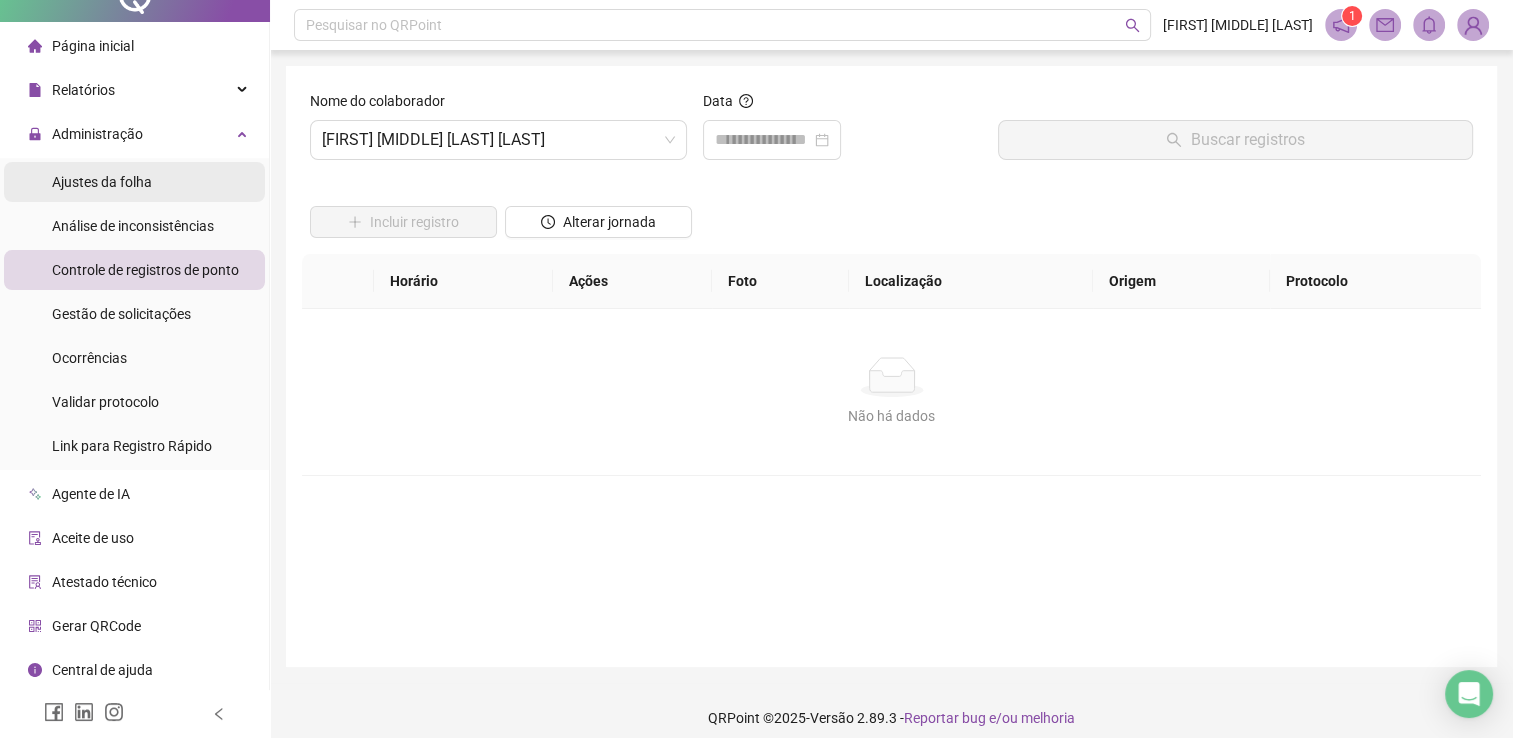click on "Ajustes da folha" at bounding box center [102, 182] 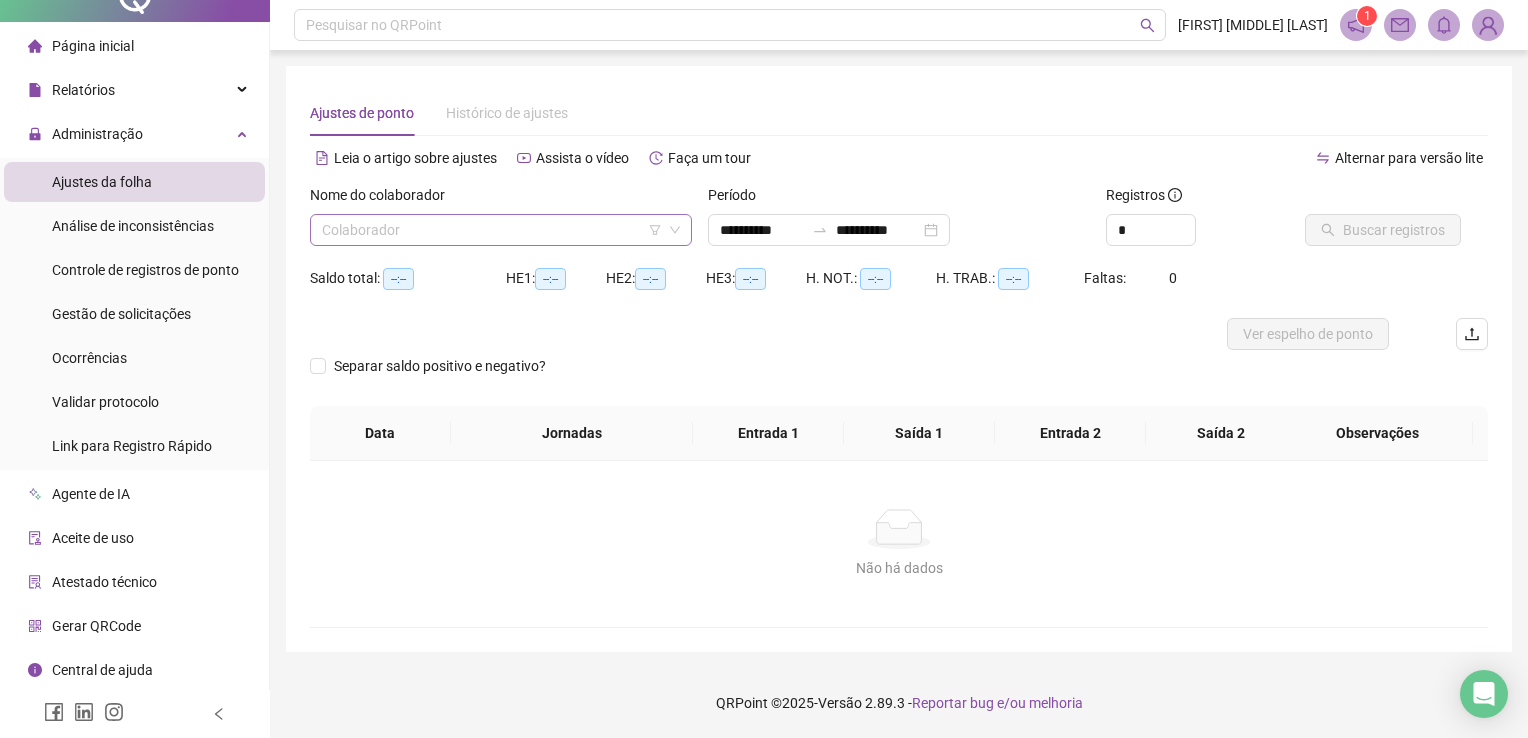 click 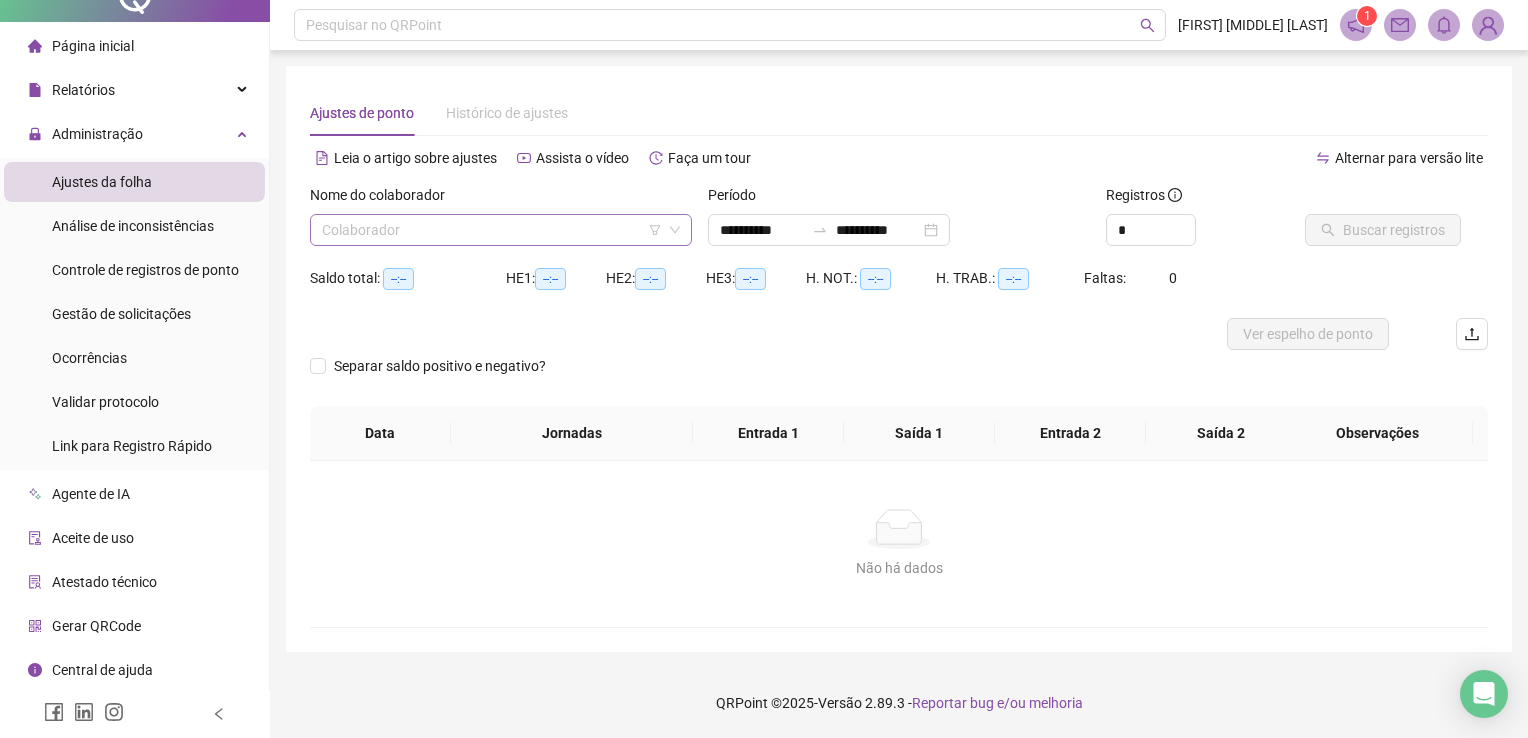 click at bounding box center (492, 230) 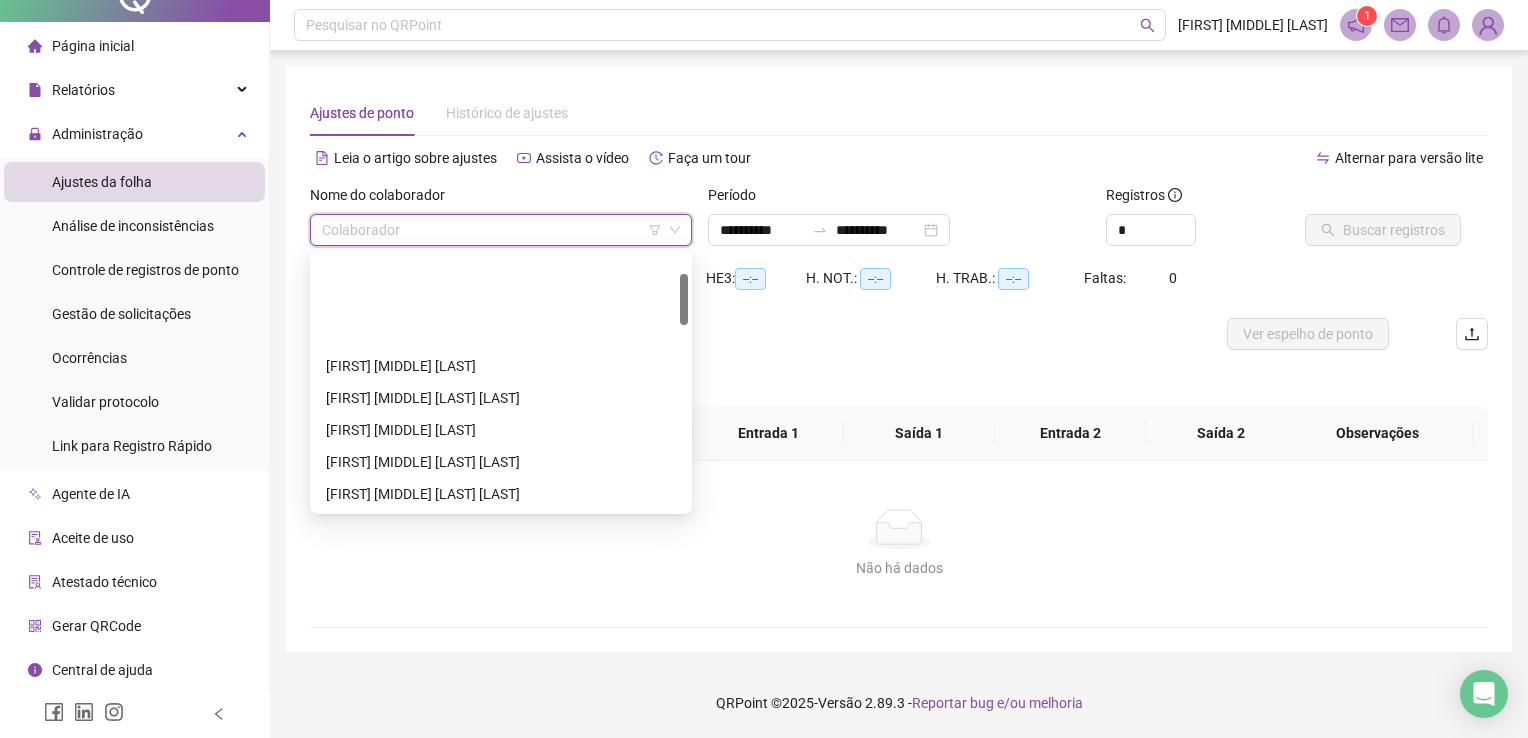 scroll, scrollTop: 100, scrollLeft: 0, axis: vertical 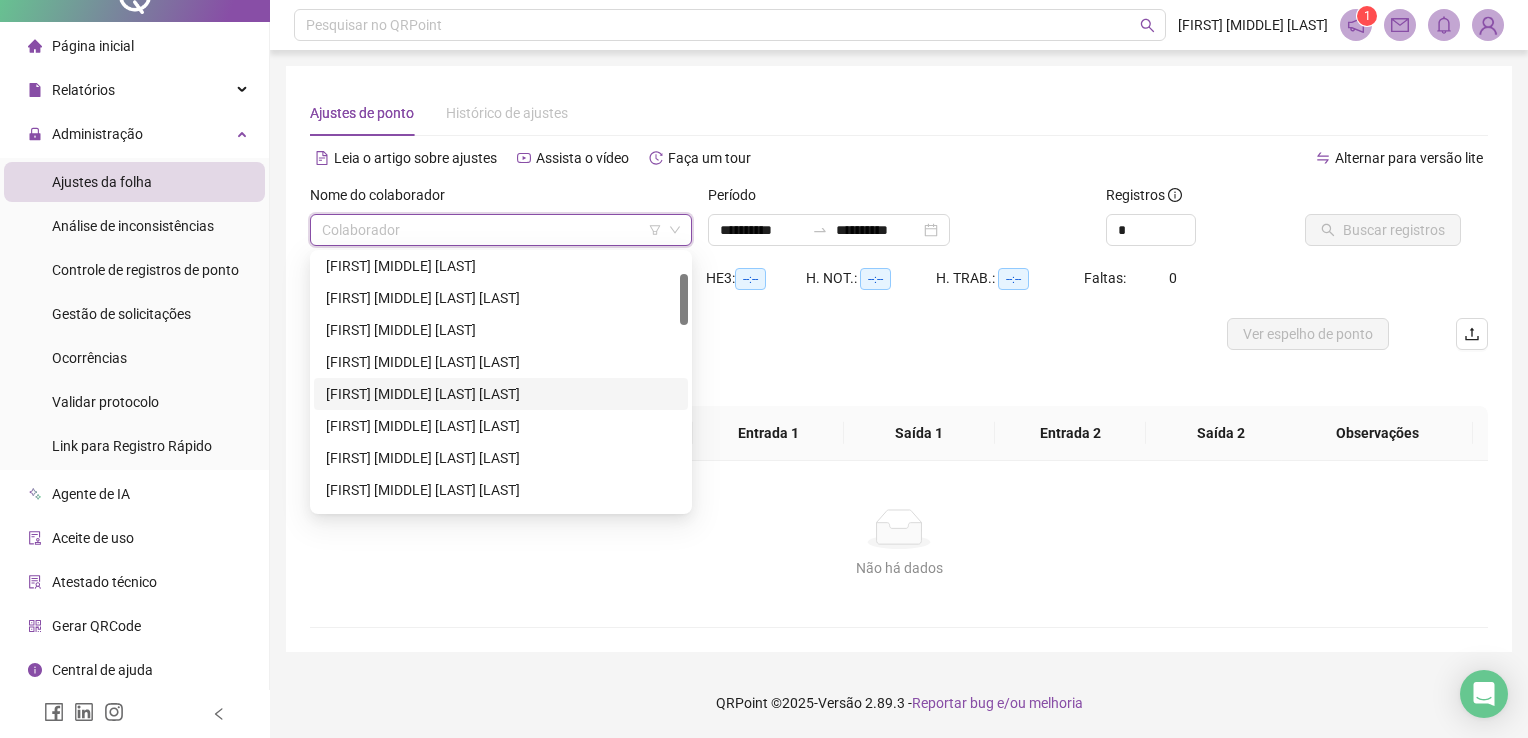 click on "[FIRST] [MIDDLE] [LAST] [LAST]" at bounding box center (501, 394) 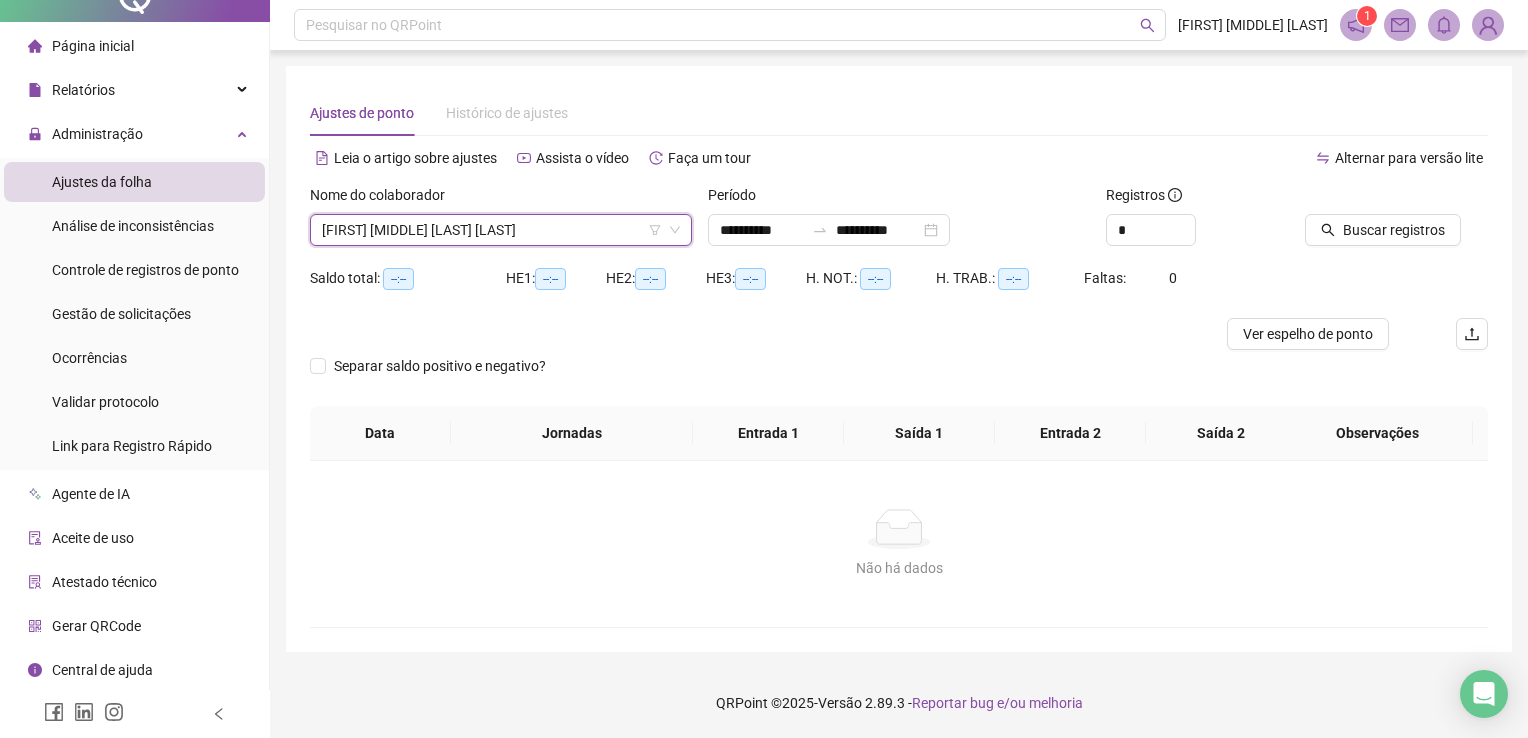click 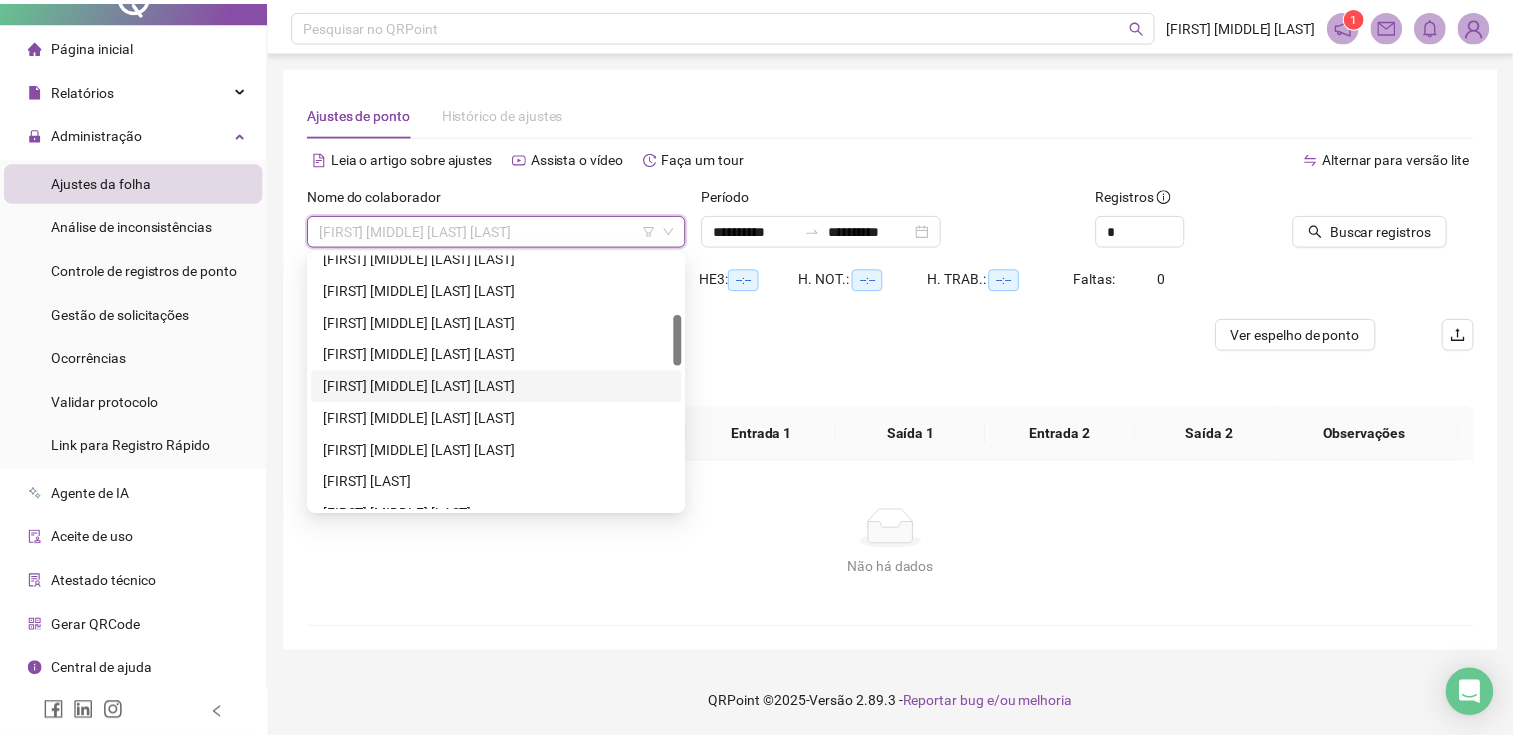 scroll, scrollTop: 400, scrollLeft: 0, axis: vertical 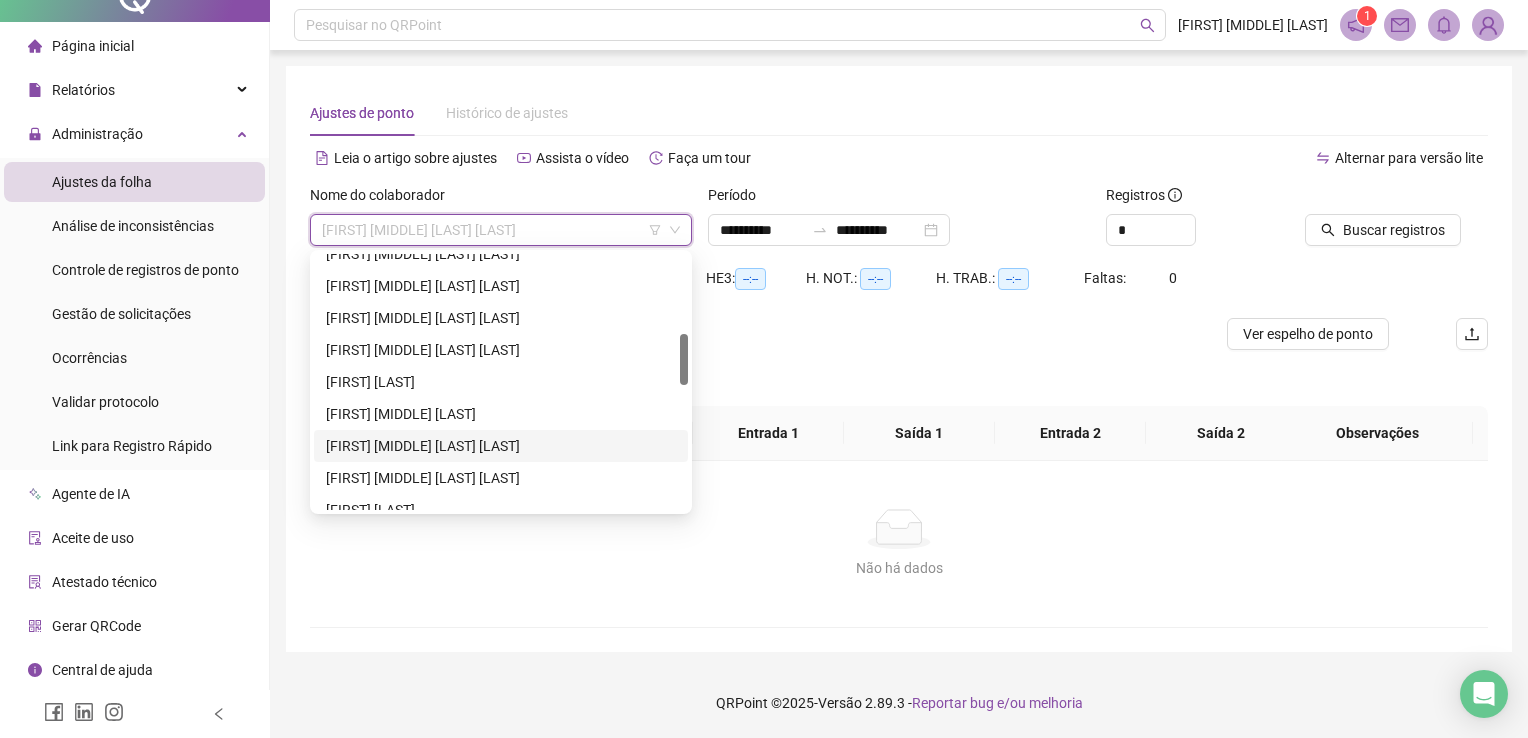 click on "[FIRST] [MIDDLE] [LAST] [LAST]" at bounding box center [501, 446] 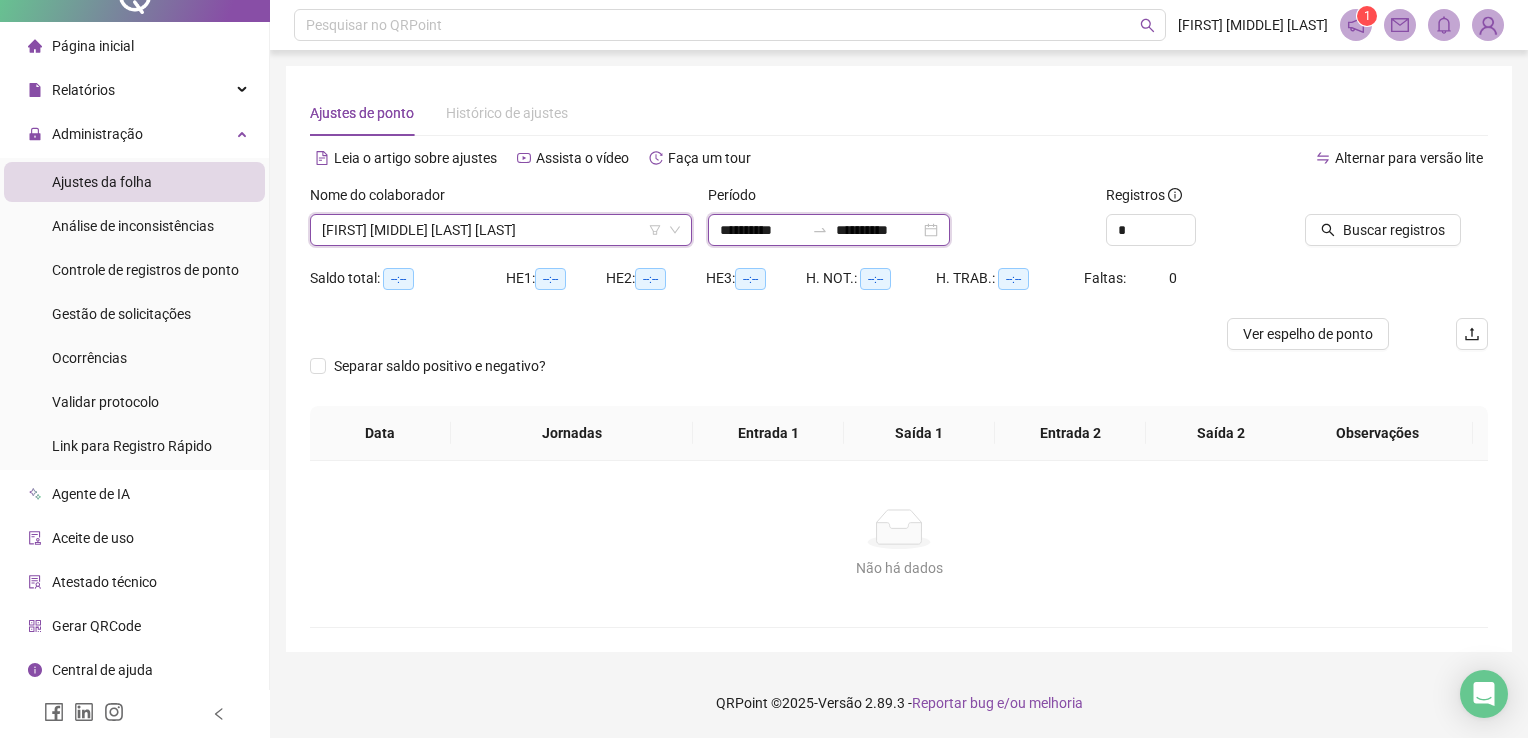 click on "**********" at bounding box center (762, 230) 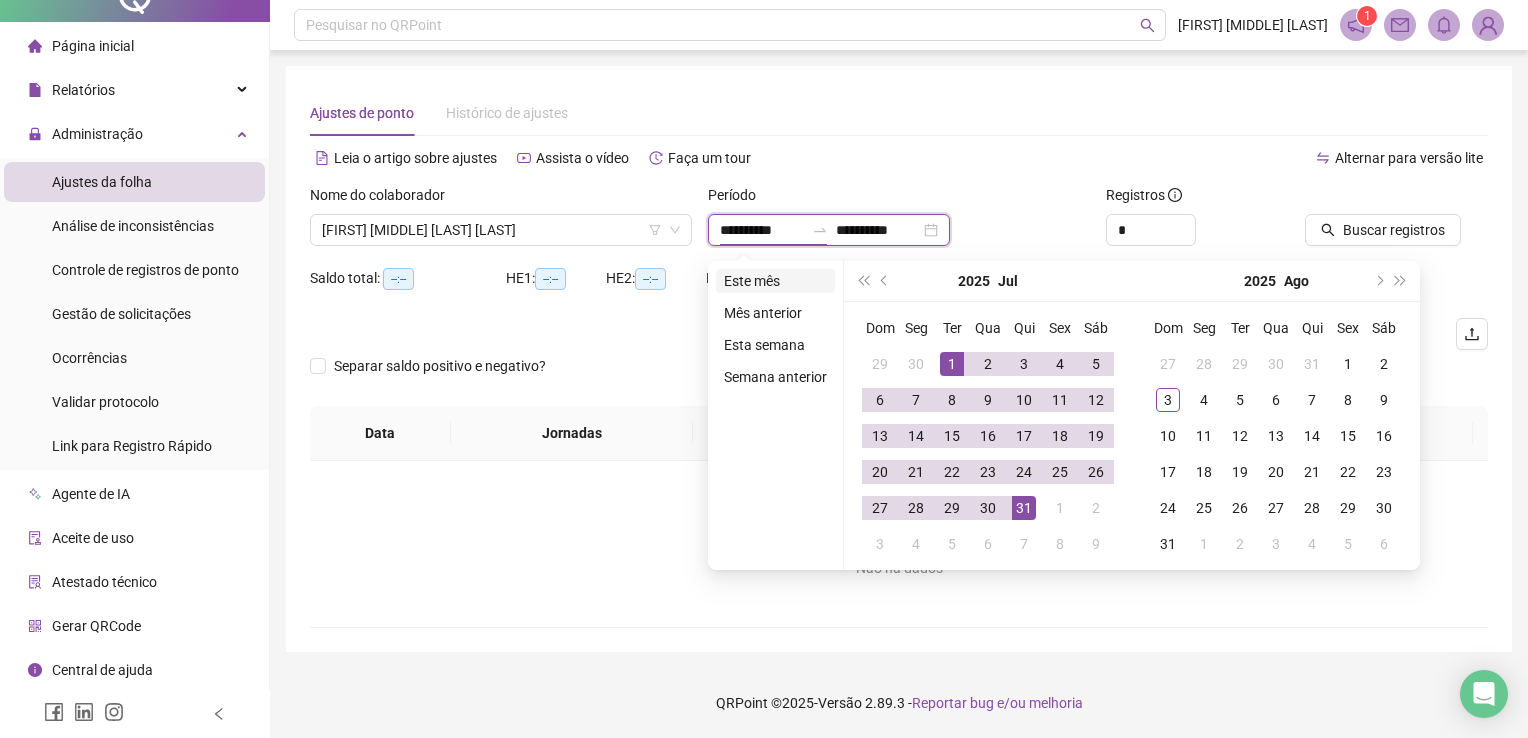 type on "**********" 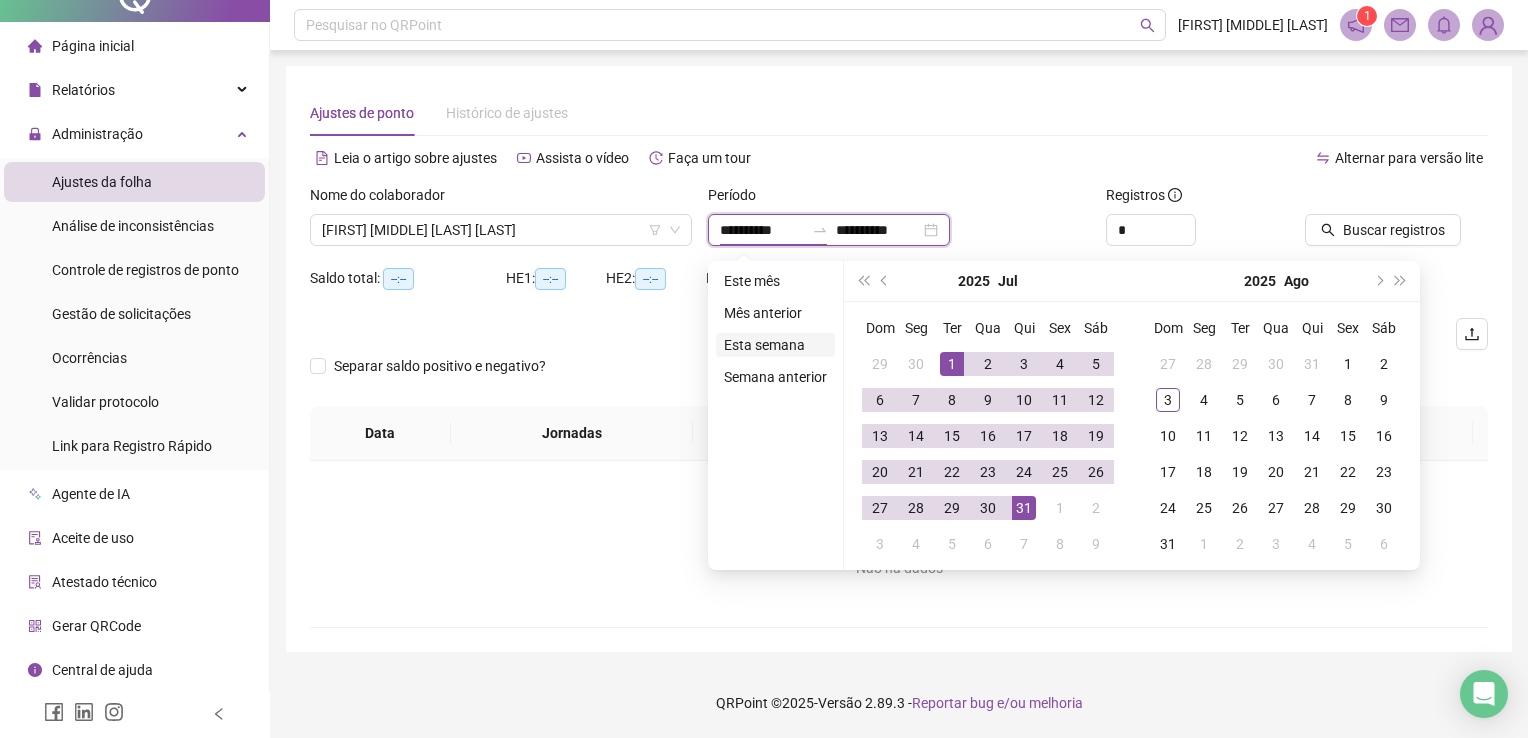 type on "**********" 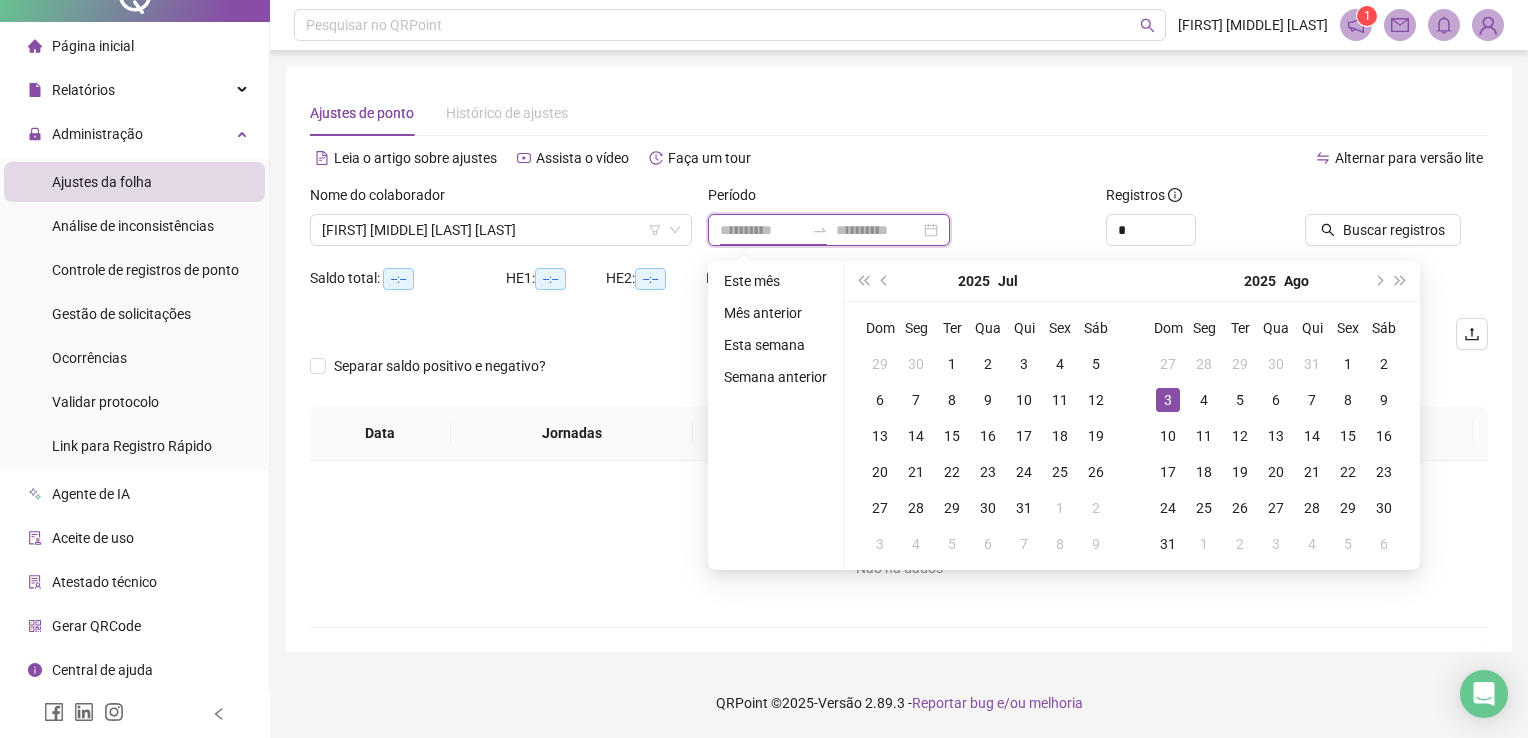 type on "**********" 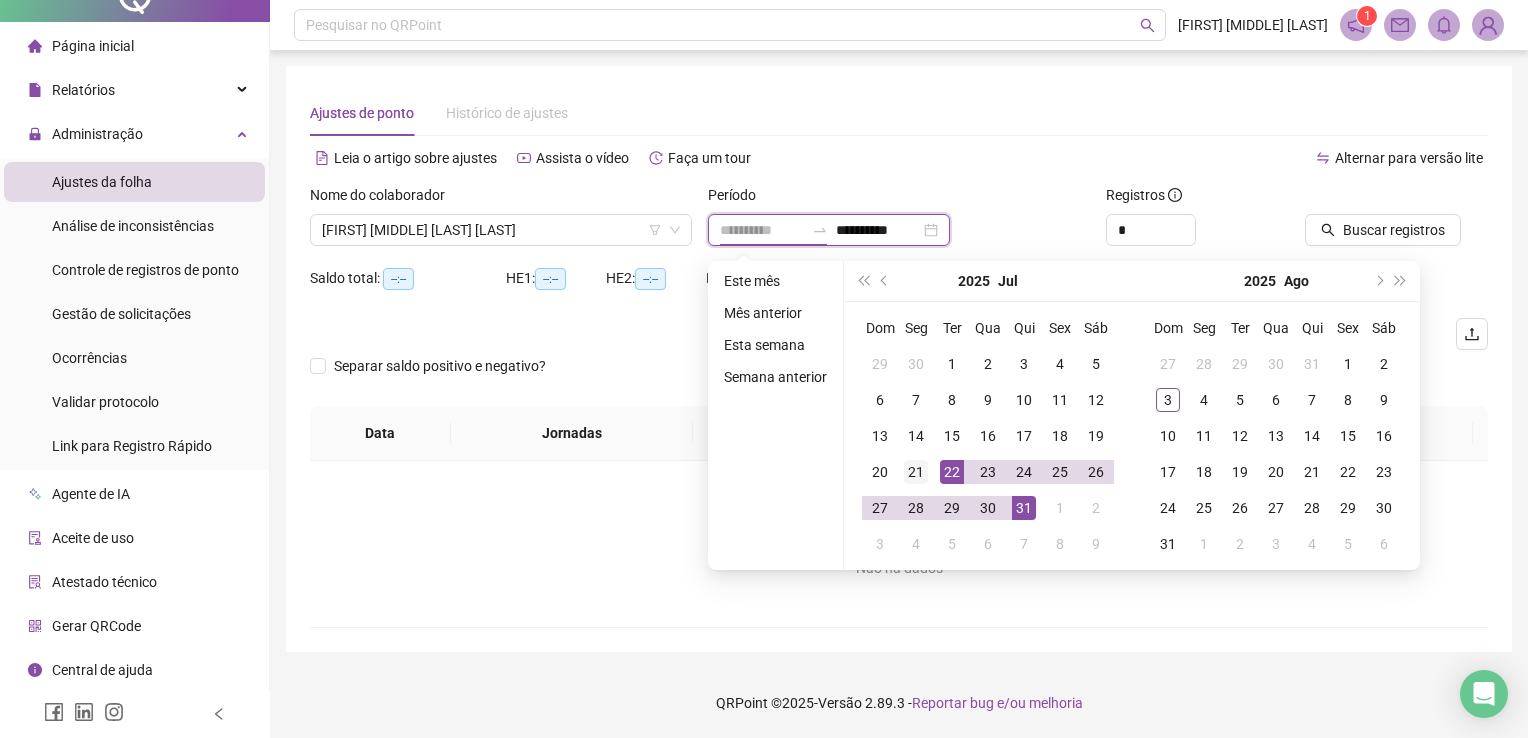 type on "**********" 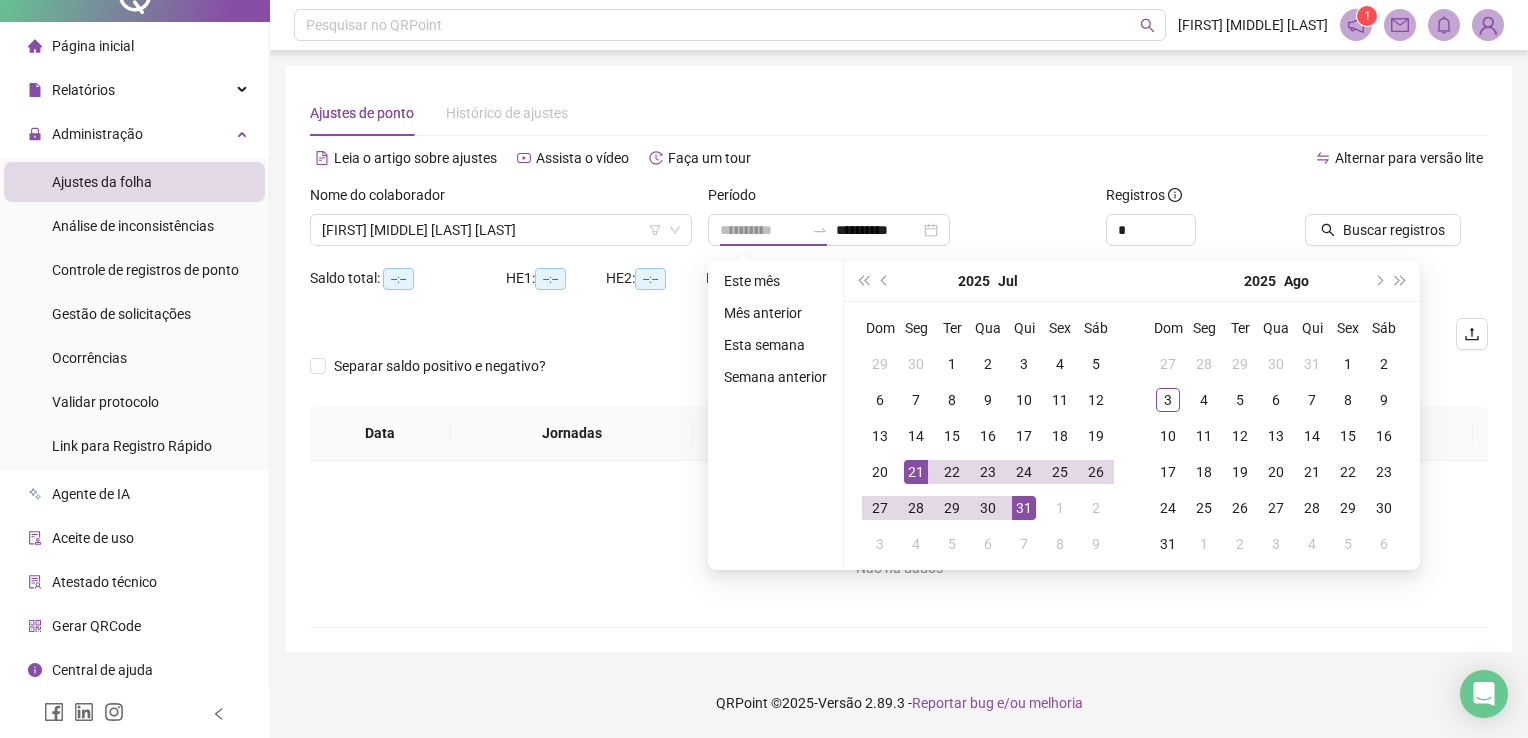 click on "21" at bounding box center (916, 472) 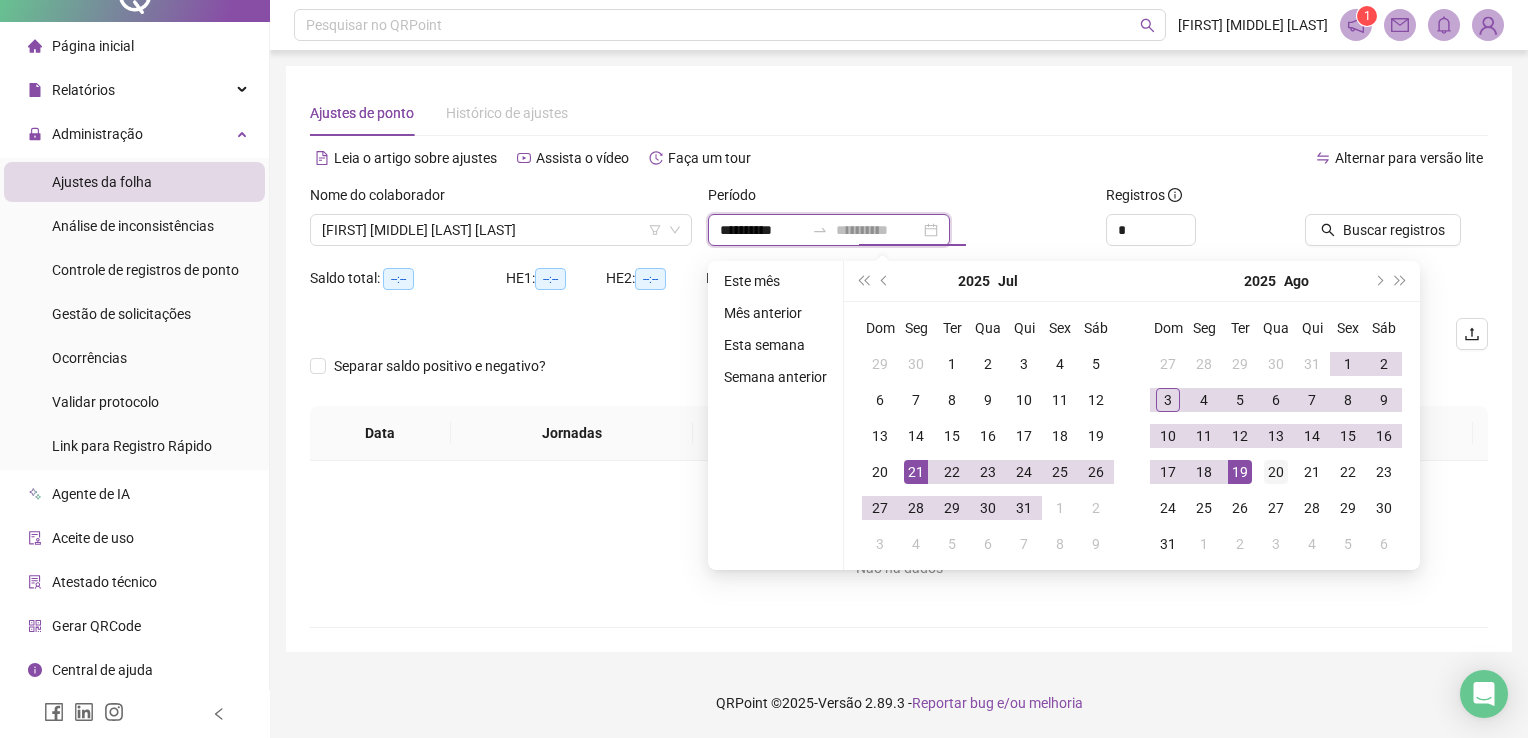 type on "**********" 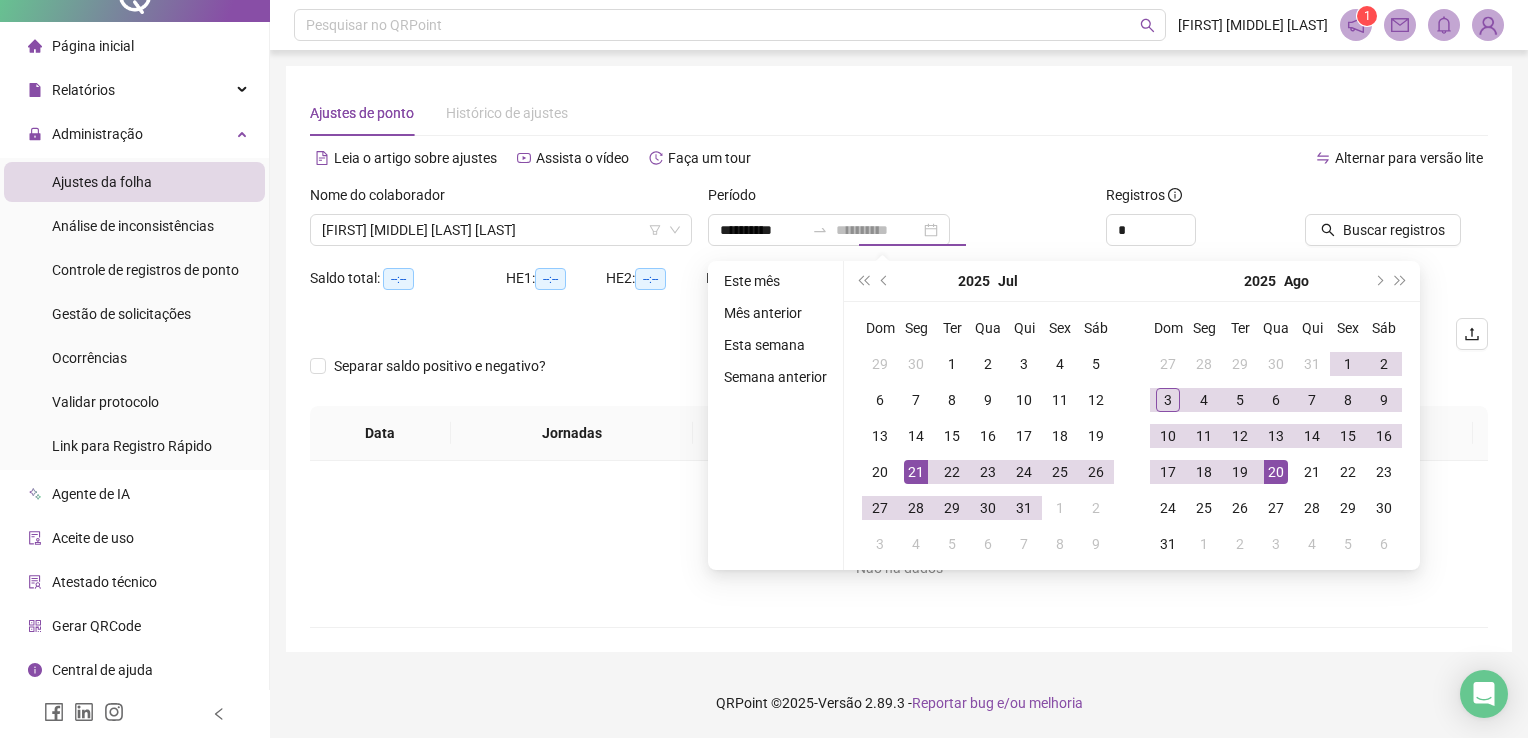 click on "20" at bounding box center (1276, 472) 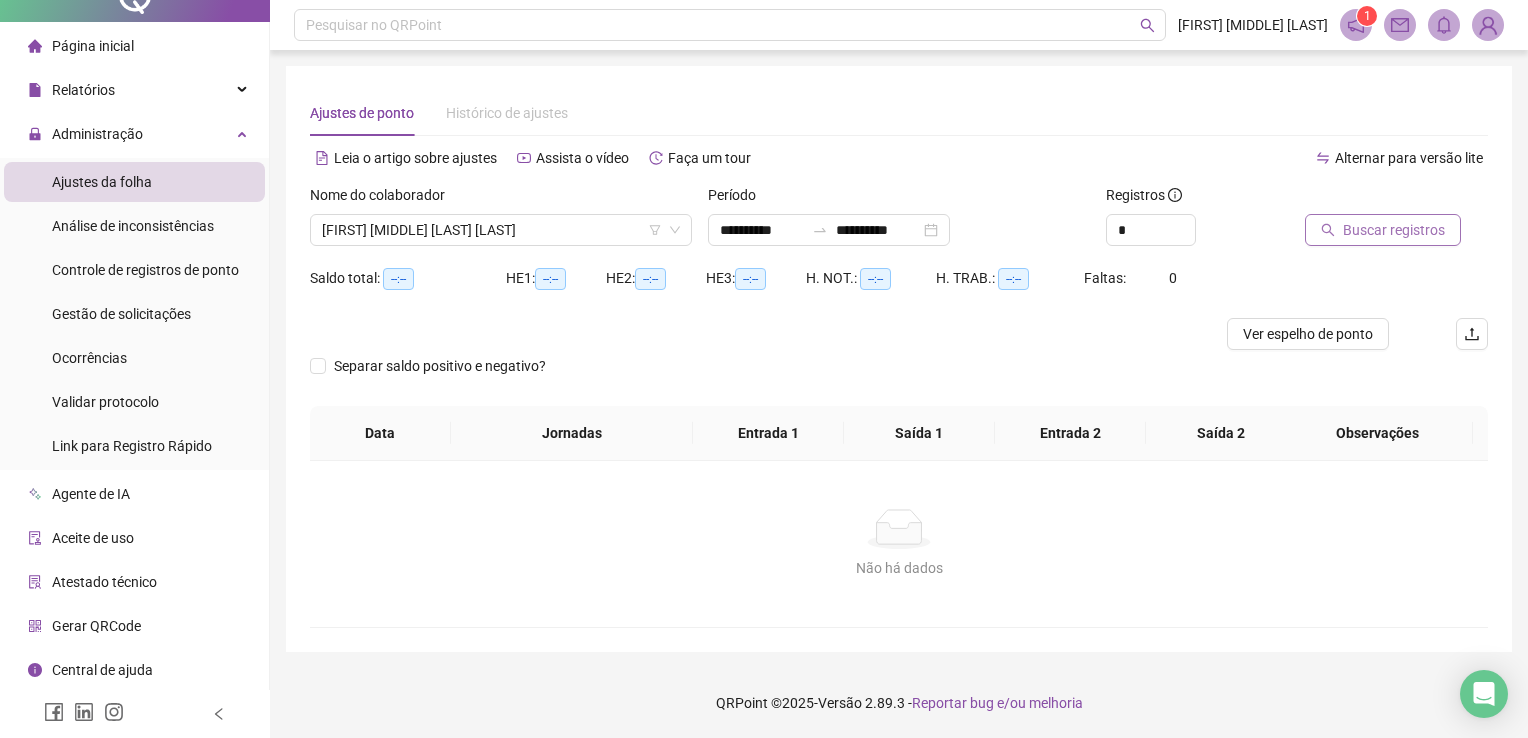 click on "Buscar registros" at bounding box center (1394, 230) 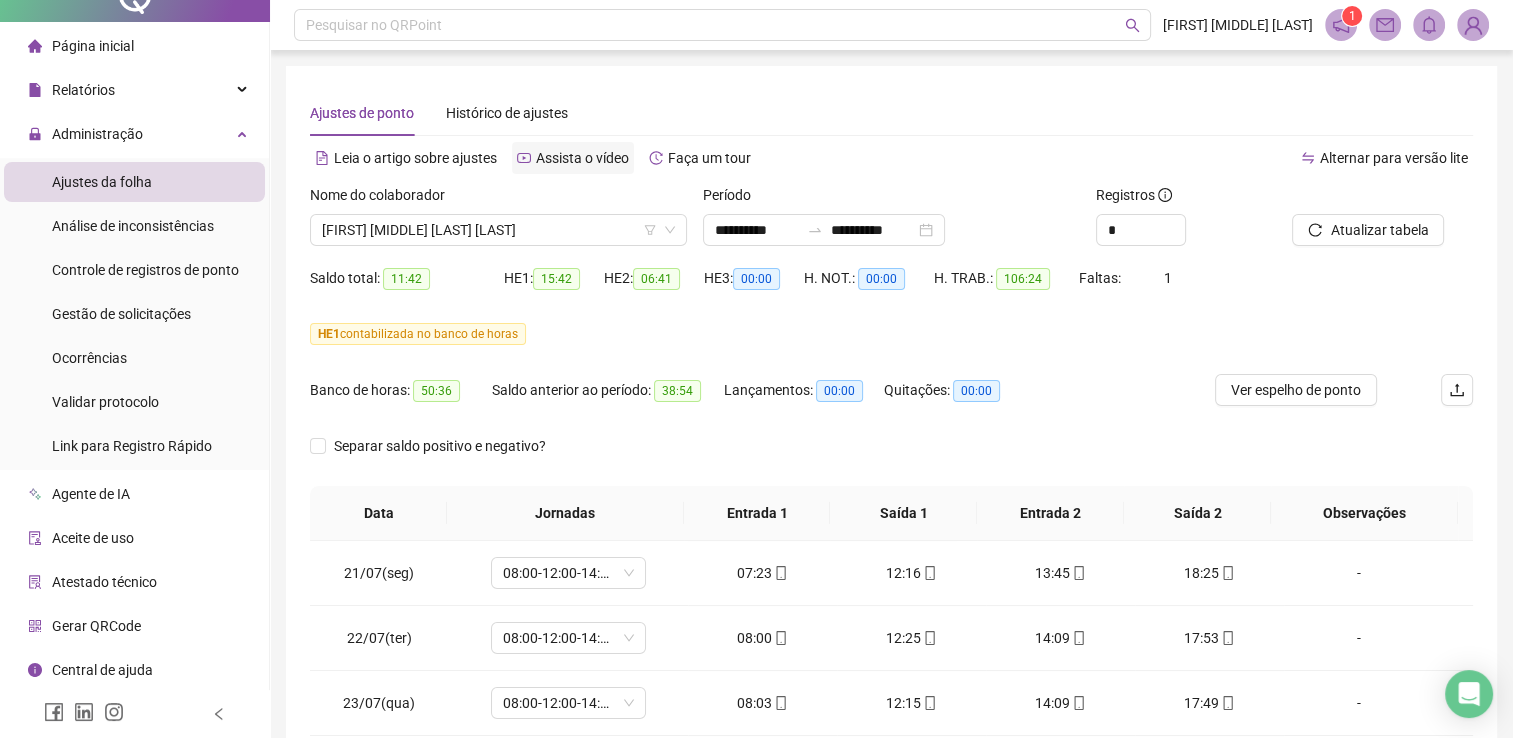 click on "Assista o vídeo" at bounding box center [582, 158] 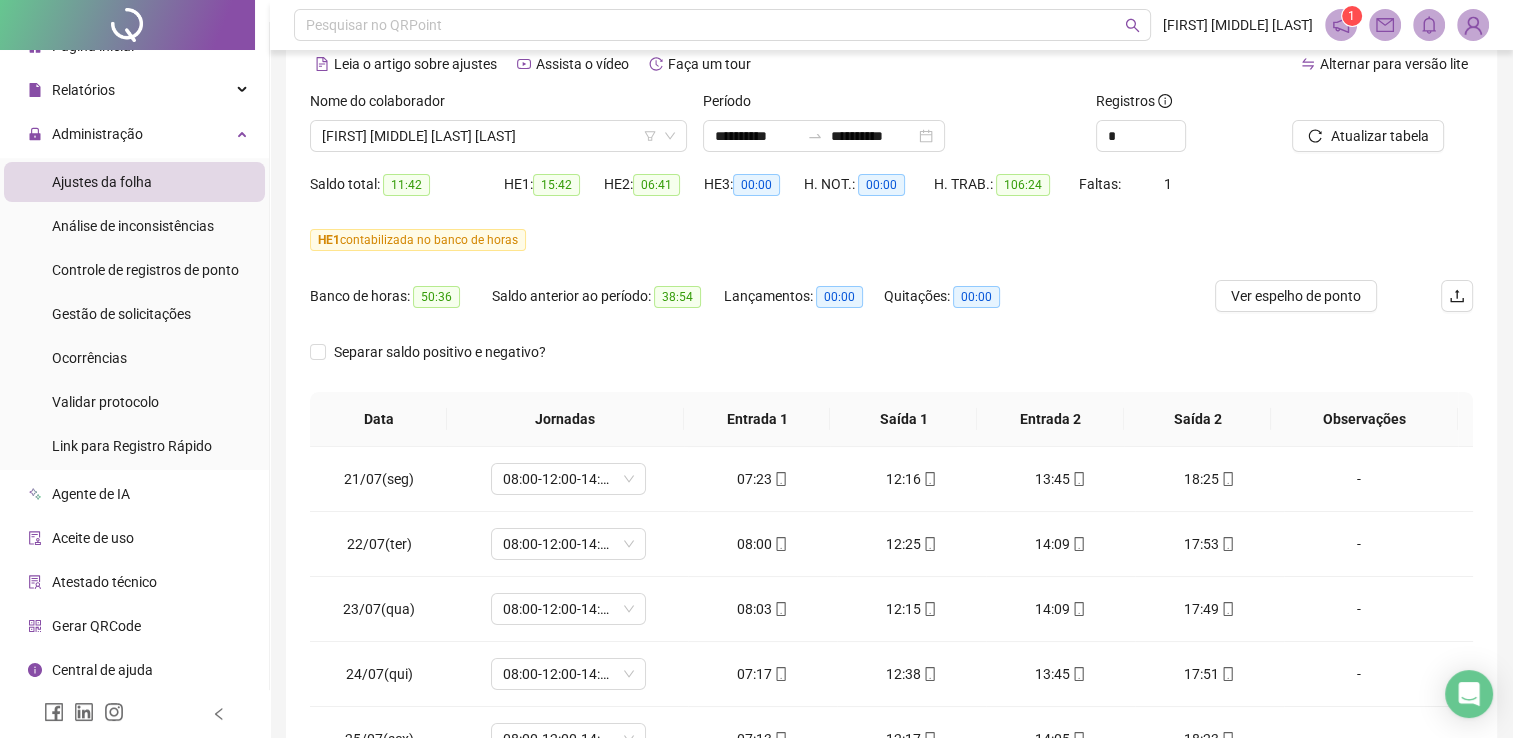 scroll, scrollTop: 200, scrollLeft: 0, axis: vertical 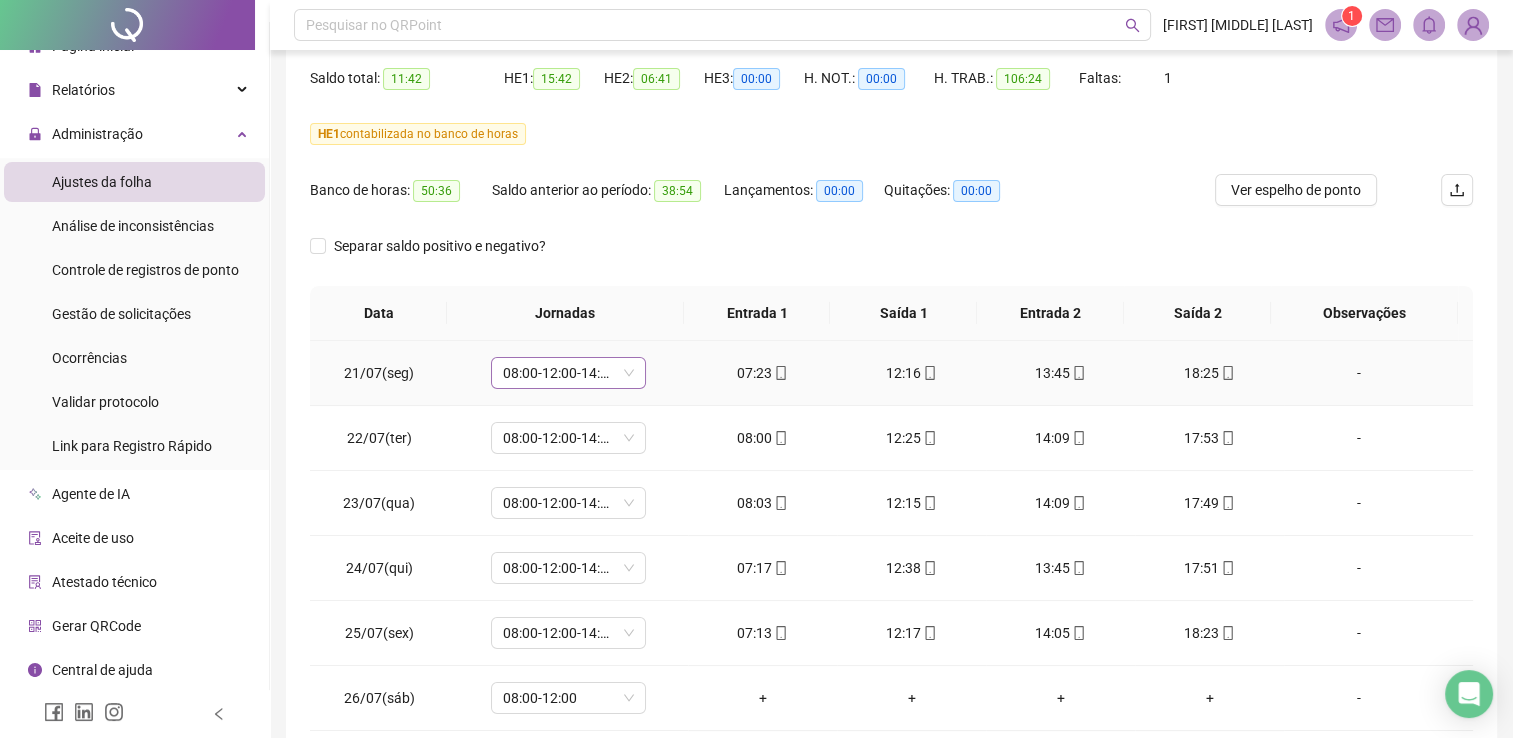 click on "08:00-12:00-14:00-18:00" at bounding box center [568, 373] 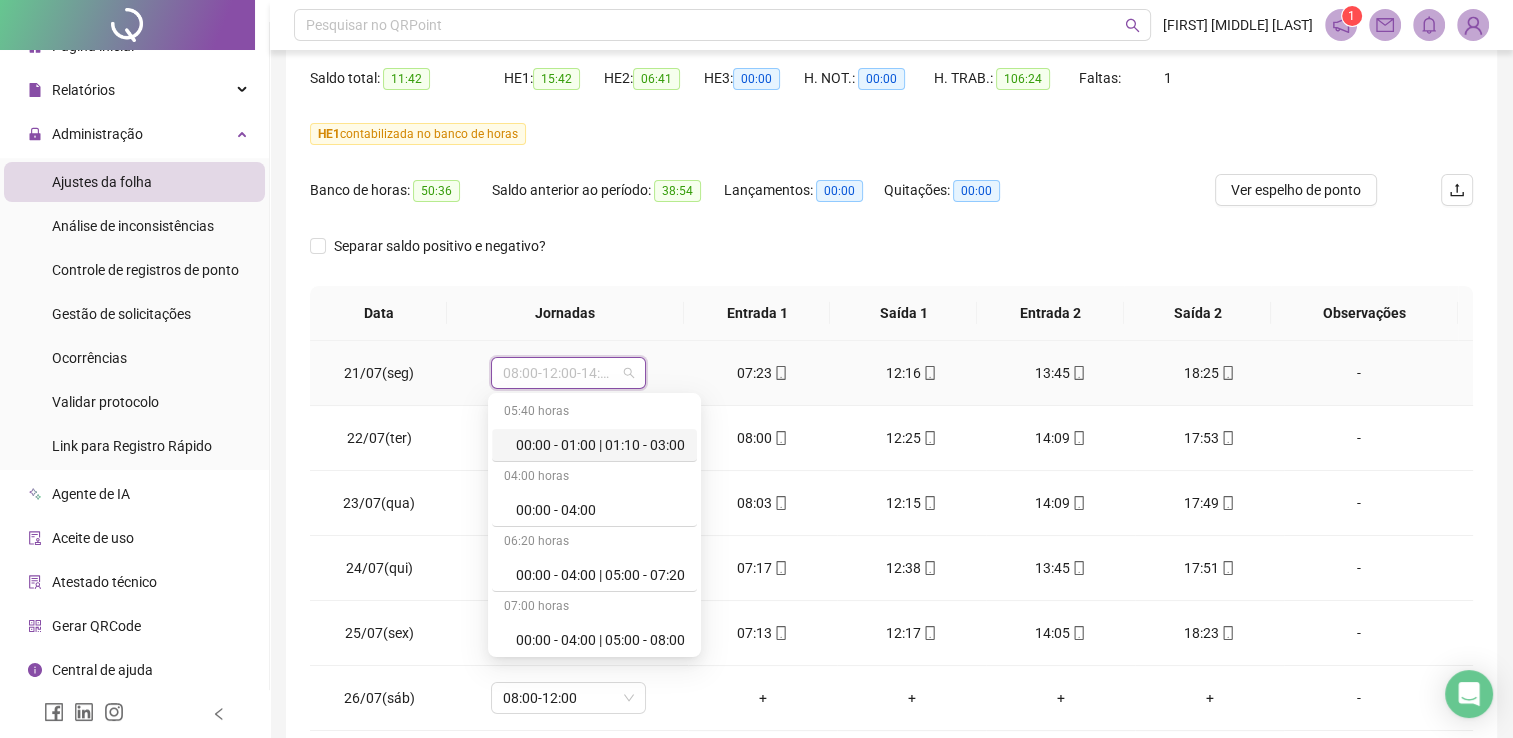 click on "08:00-12:00-14:00-18:00" at bounding box center (568, 373) 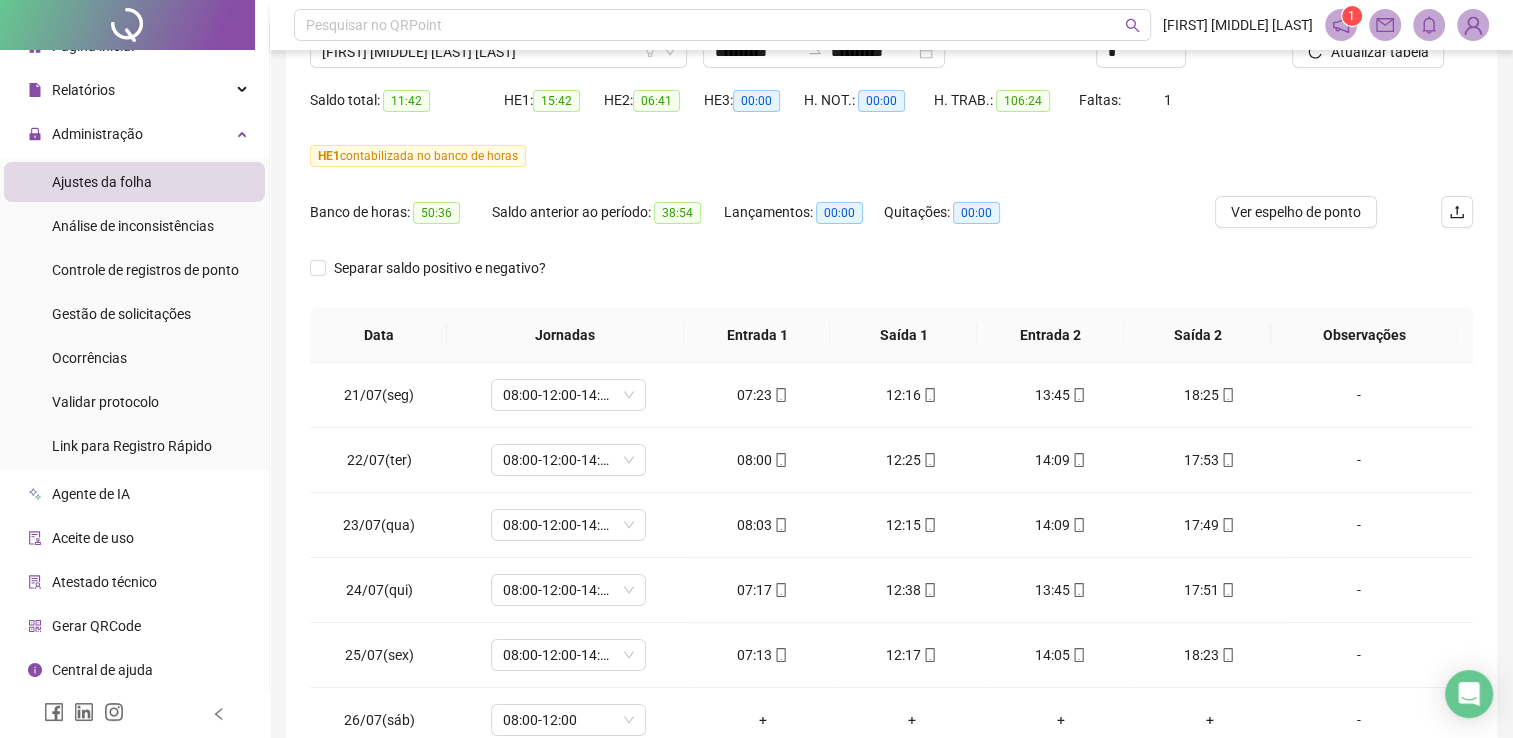 scroll, scrollTop: 200, scrollLeft: 0, axis: vertical 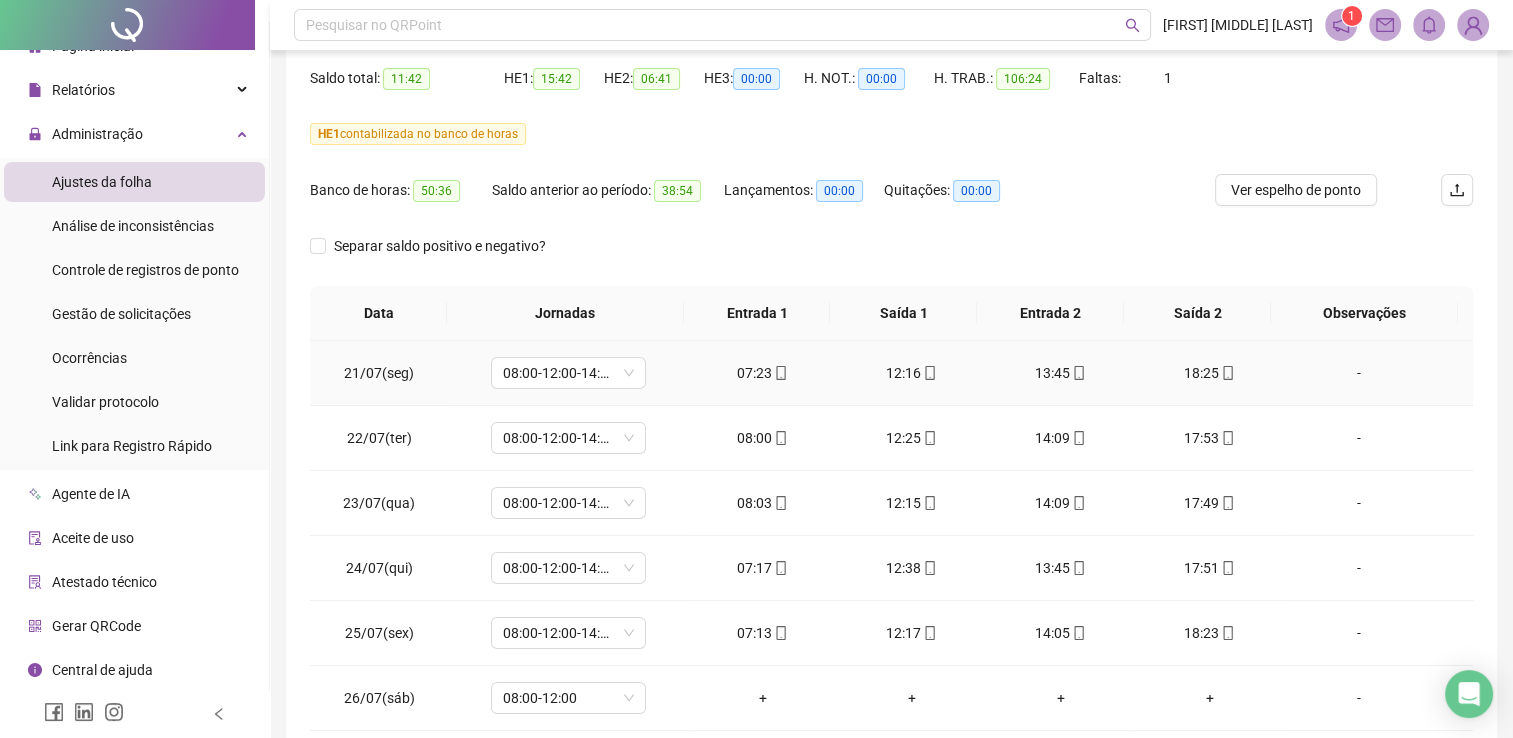 click on "21/07(seg)" at bounding box center [379, 373] 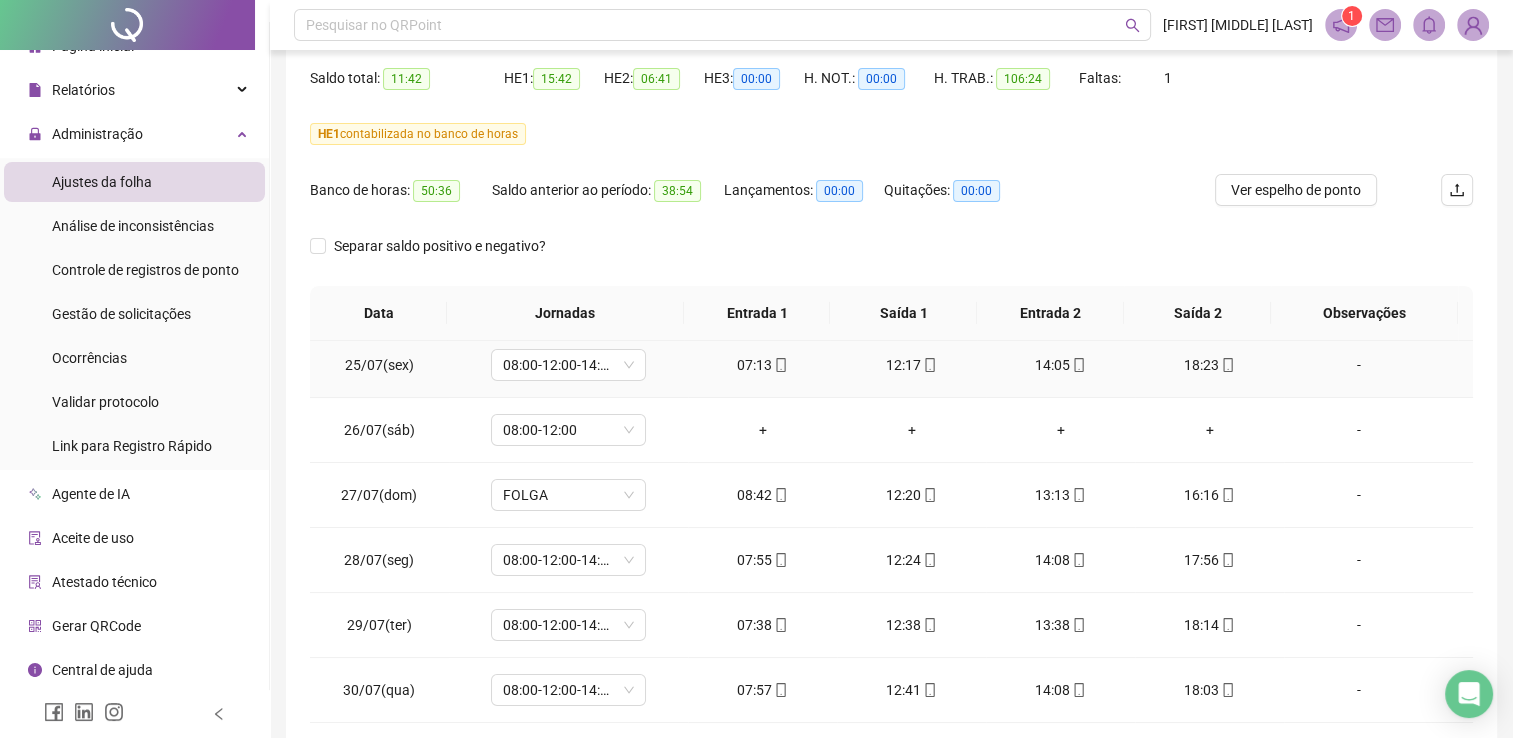 scroll, scrollTop: 300, scrollLeft: 0, axis: vertical 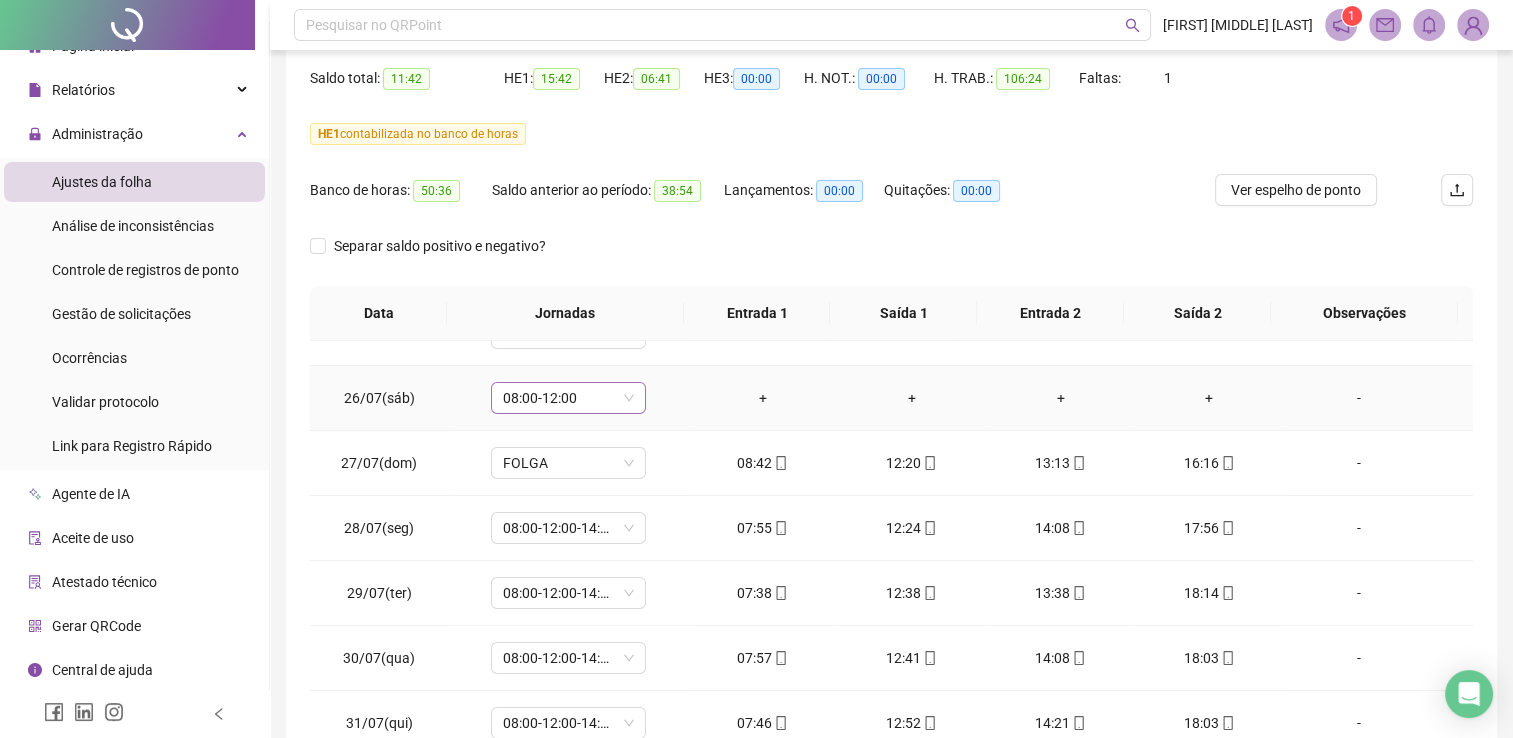 click on "08:00-12:00" at bounding box center [568, 398] 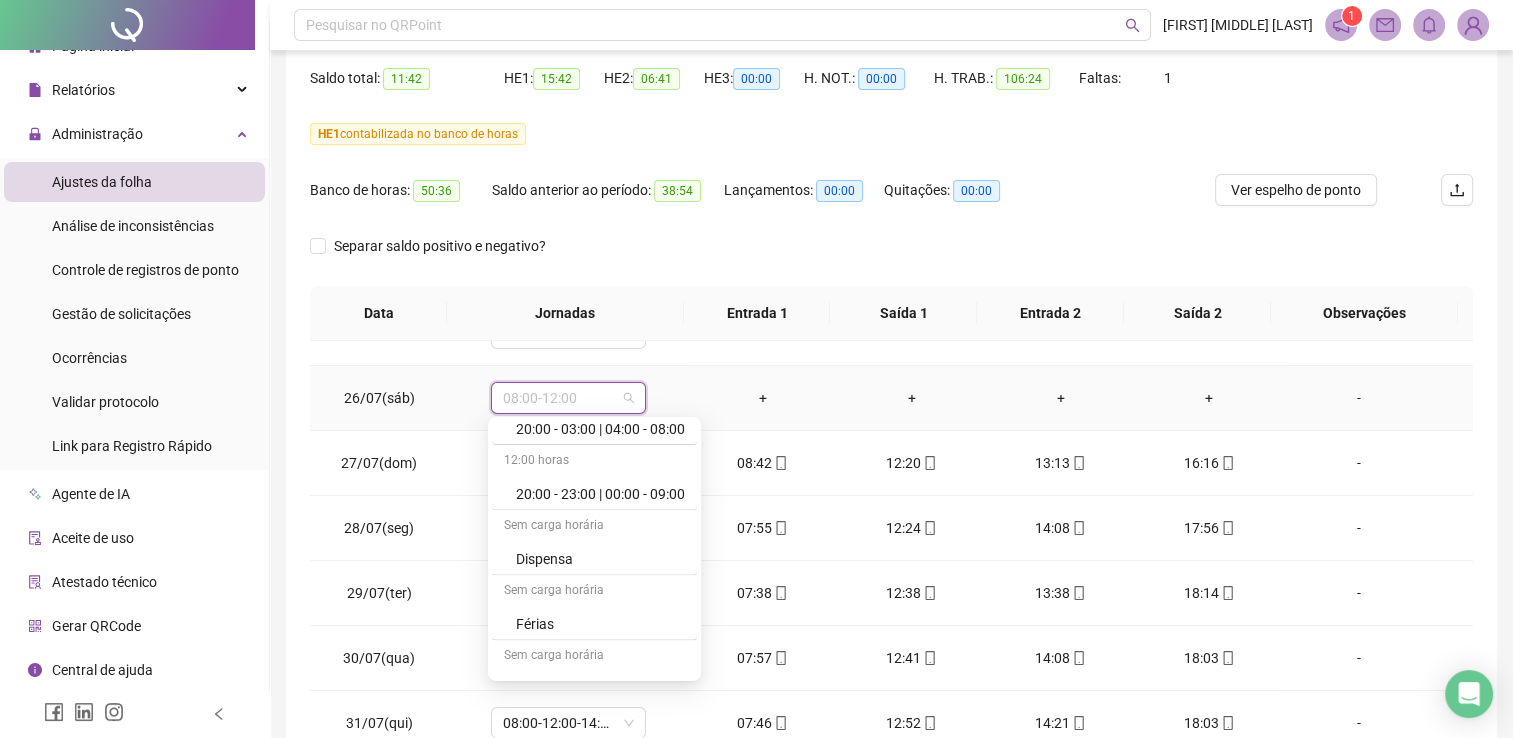 scroll, scrollTop: 11667, scrollLeft: 0, axis: vertical 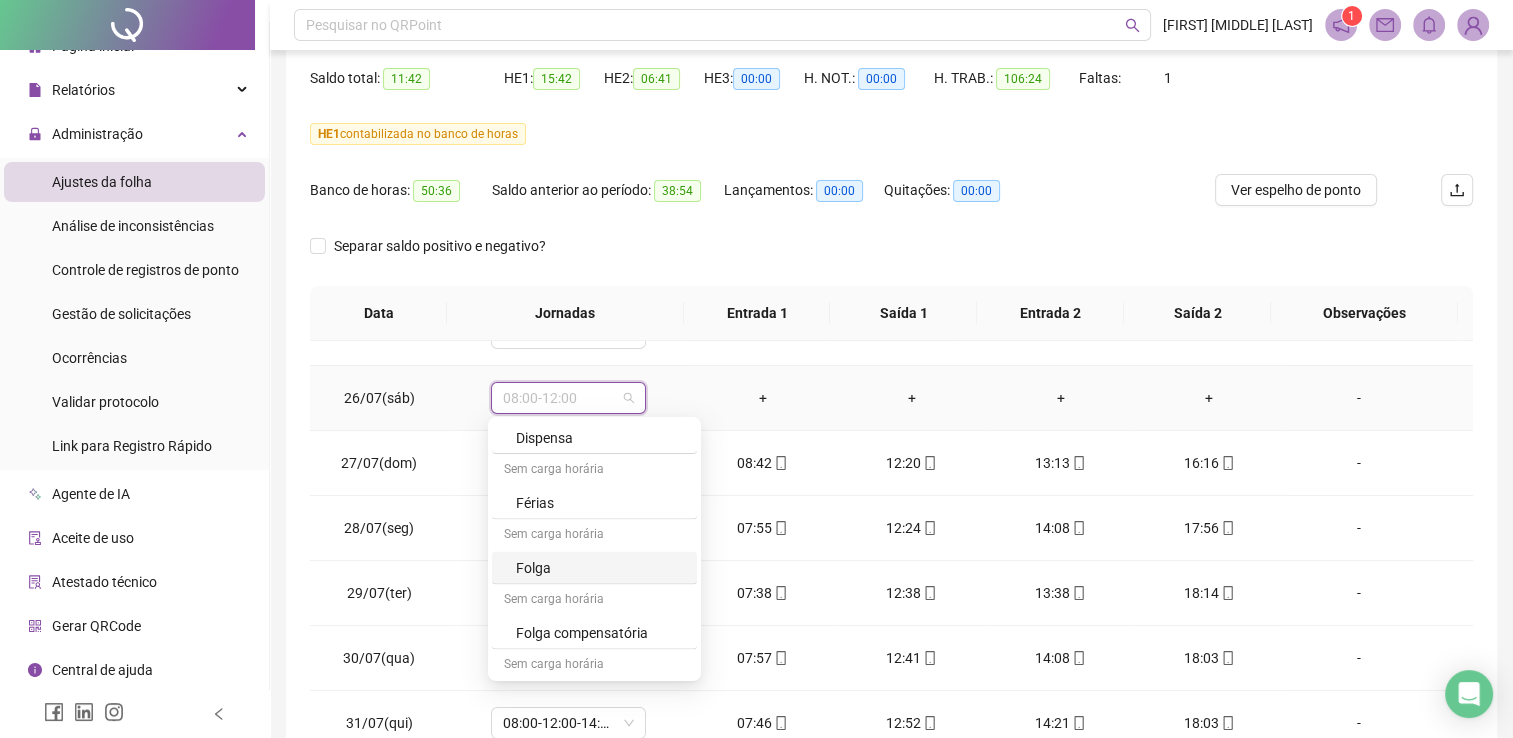 click on "Folga" at bounding box center [600, 567] 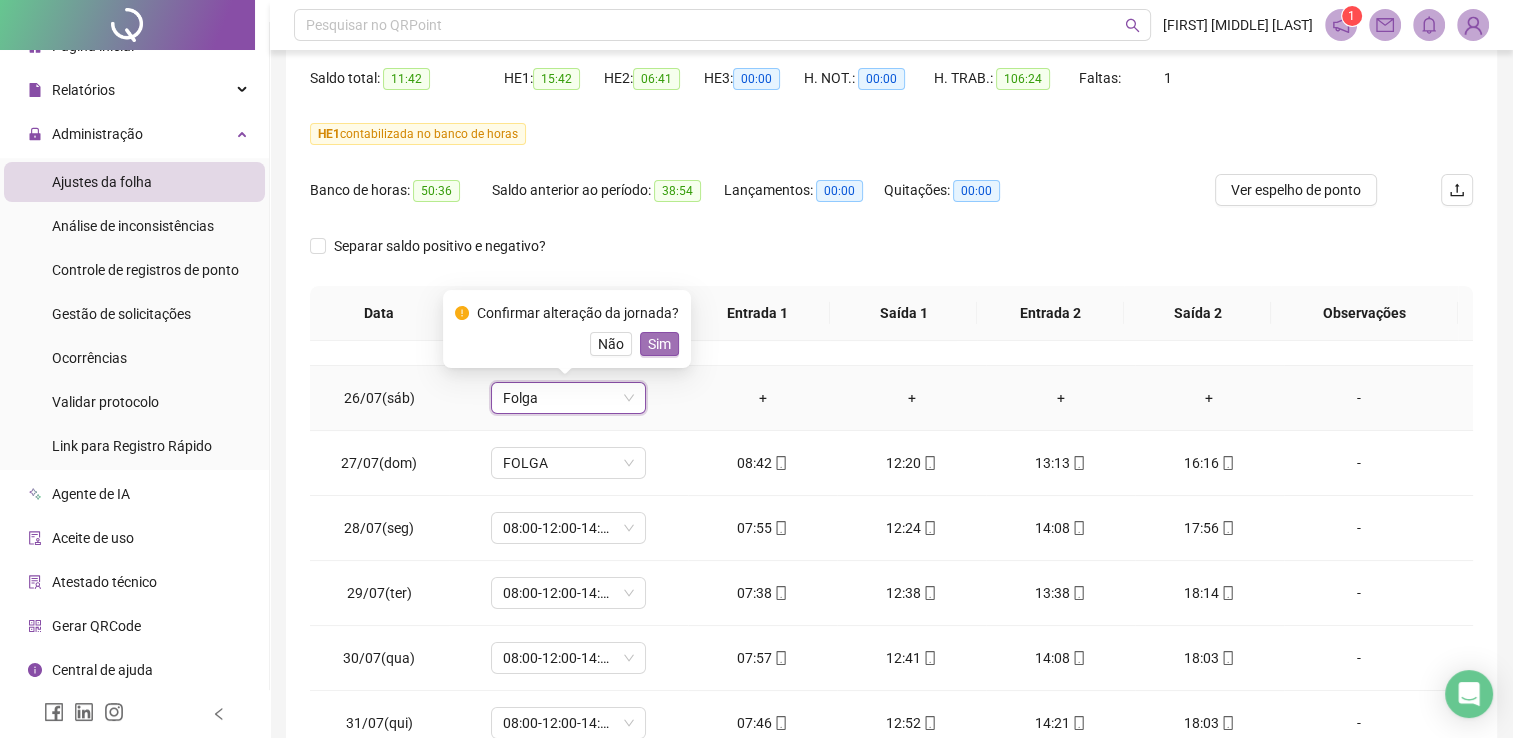 click on "Sim" at bounding box center (659, 344) 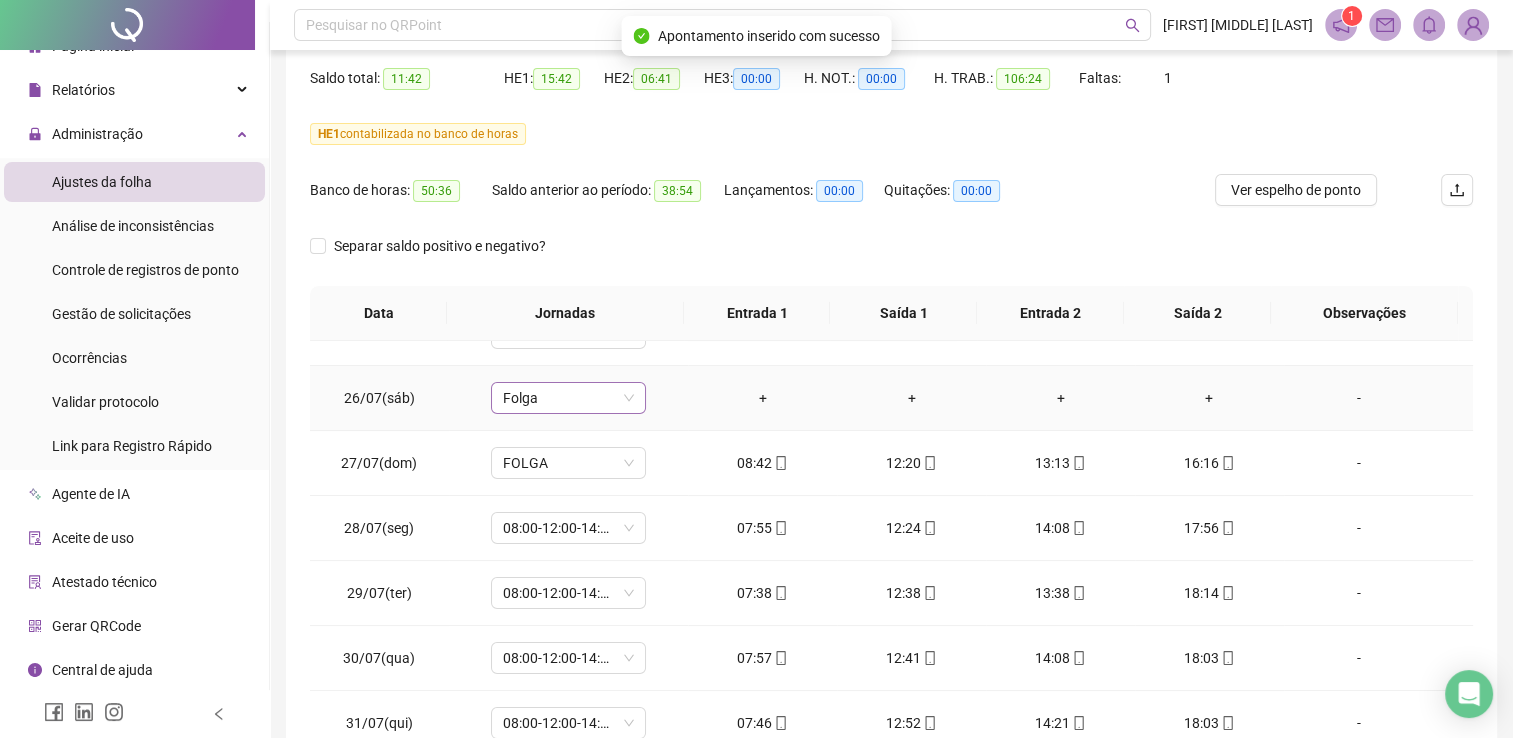 click on "Folga" at bounding box center (568, 398) 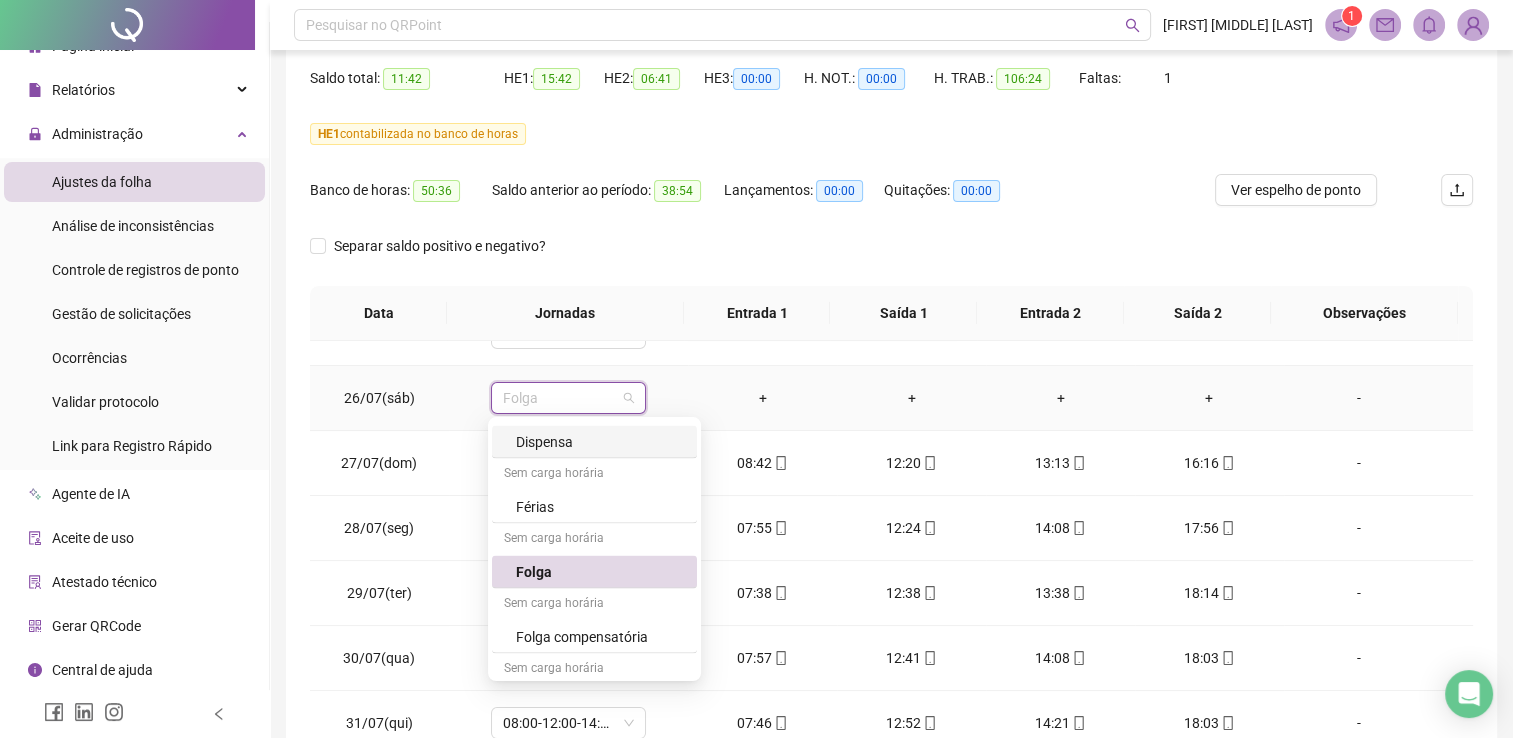 scroll, scrollTop: 11667, scrollLeft: 0, axis: vertical 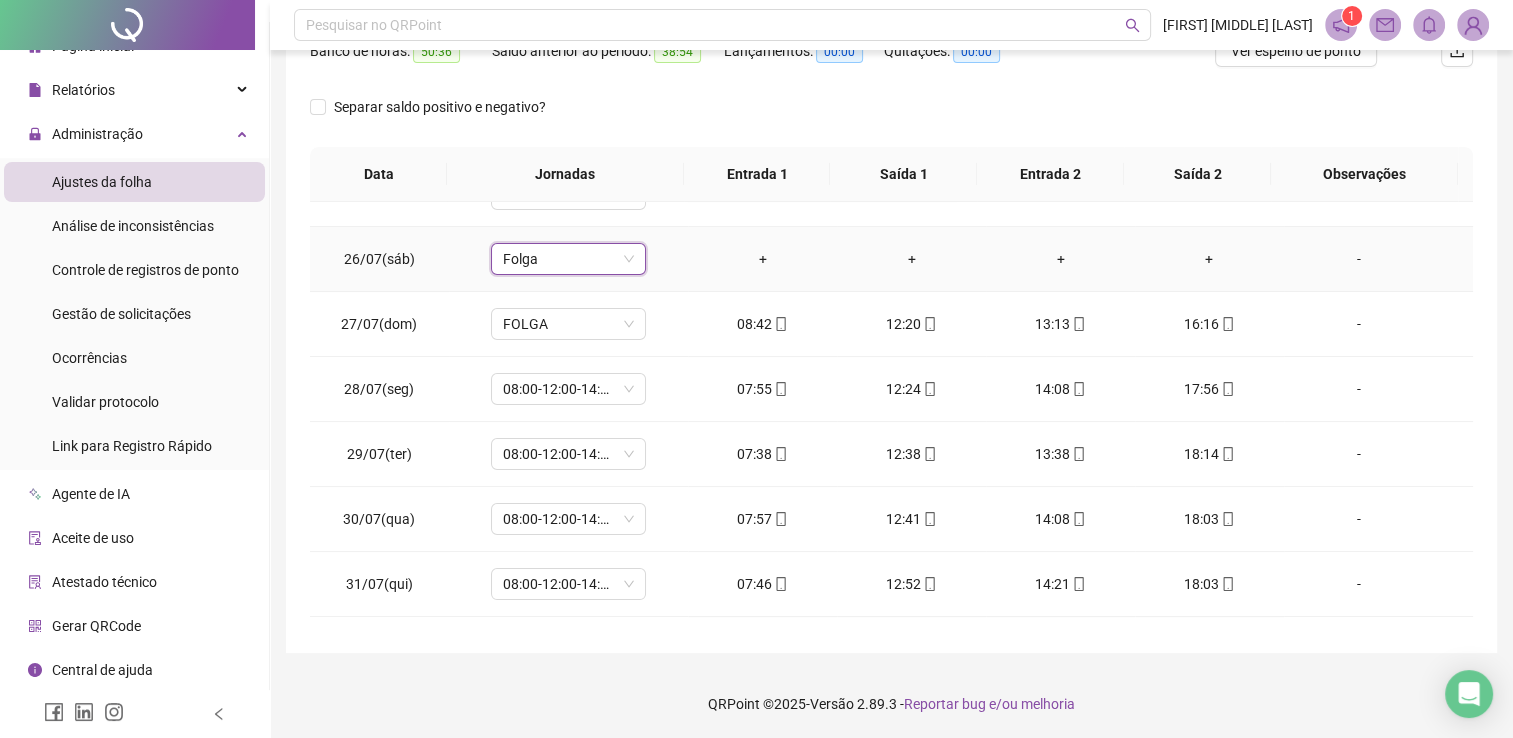 click on "+" at bounding box center (762, 259) 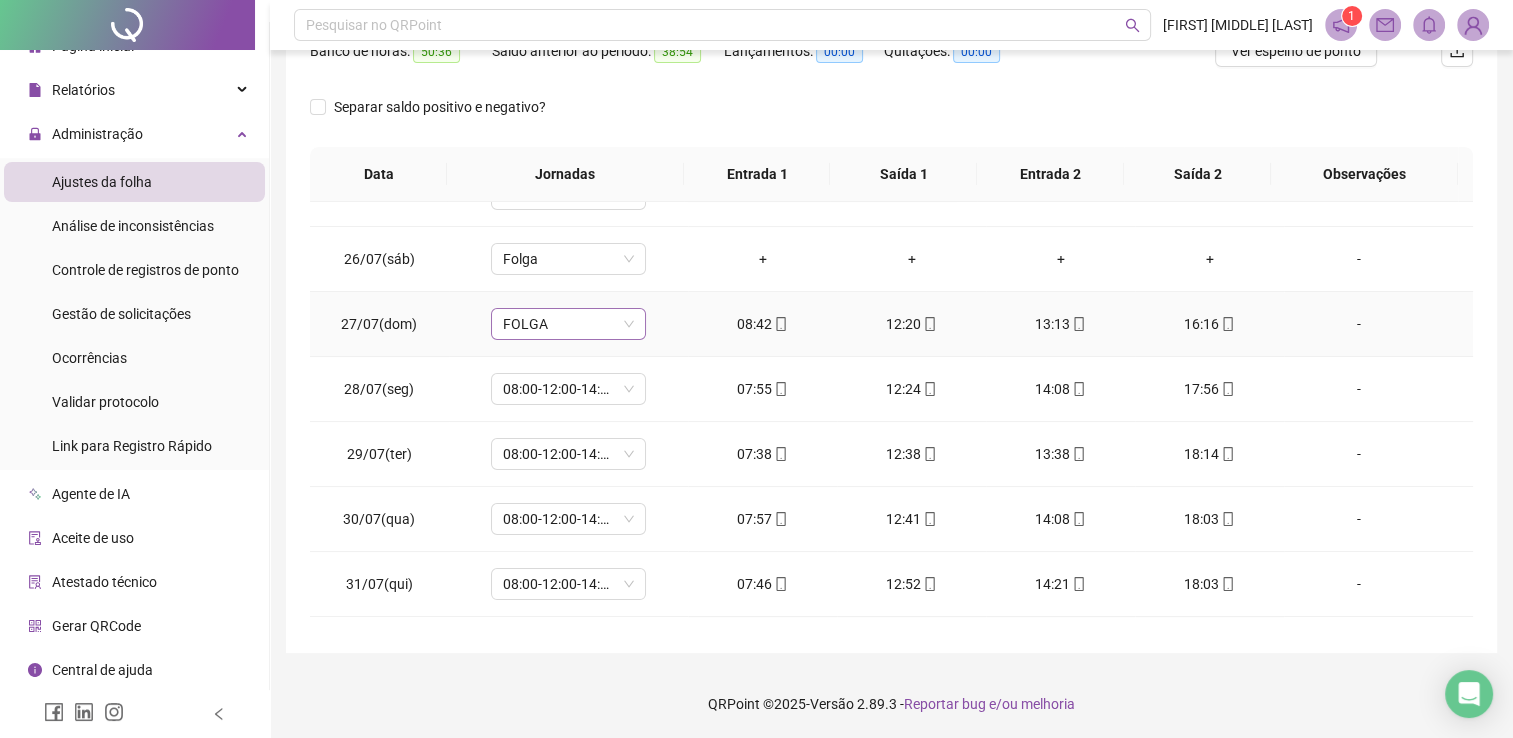 click on "FOLGA" at bounding box center [568, 324] 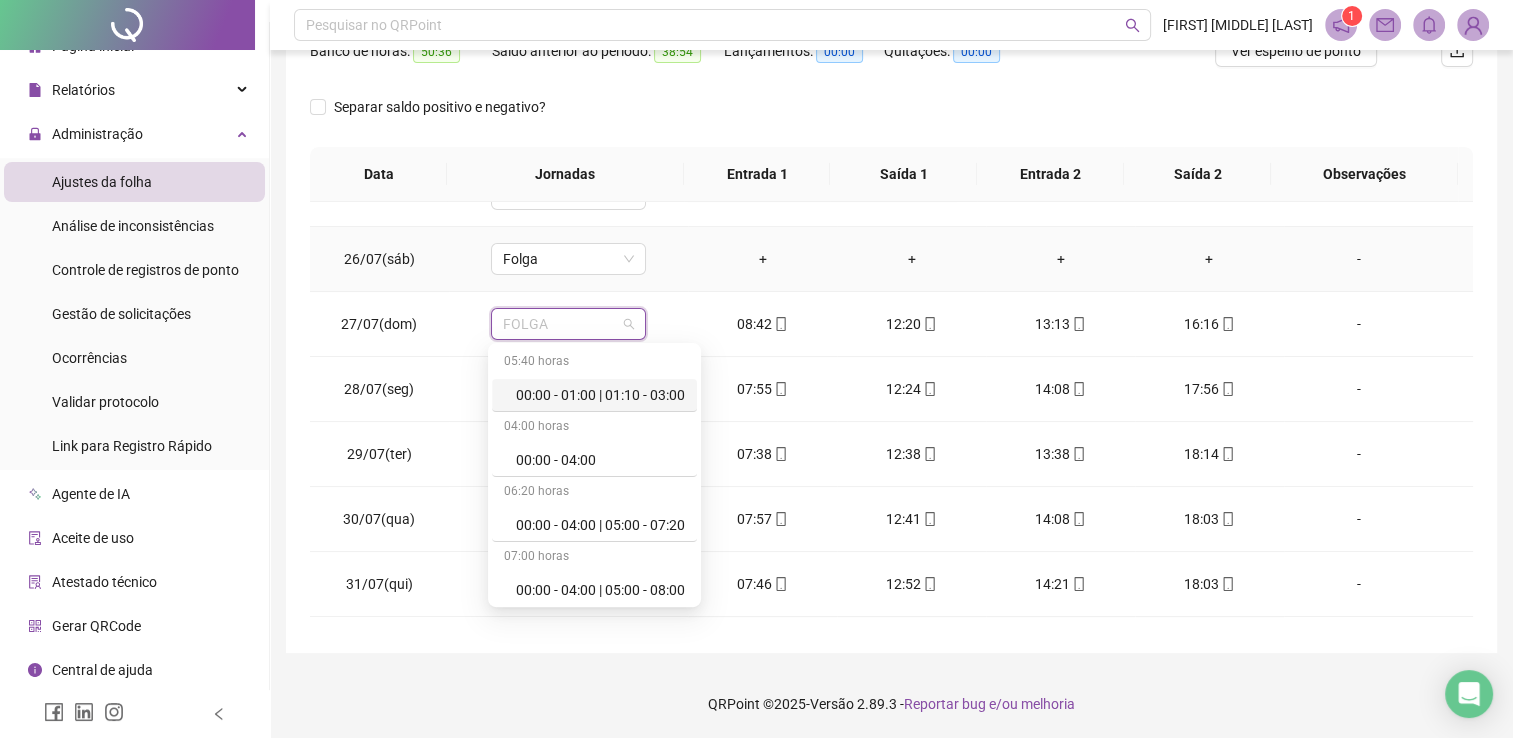 click on "+" at bounding box center (762, 259) 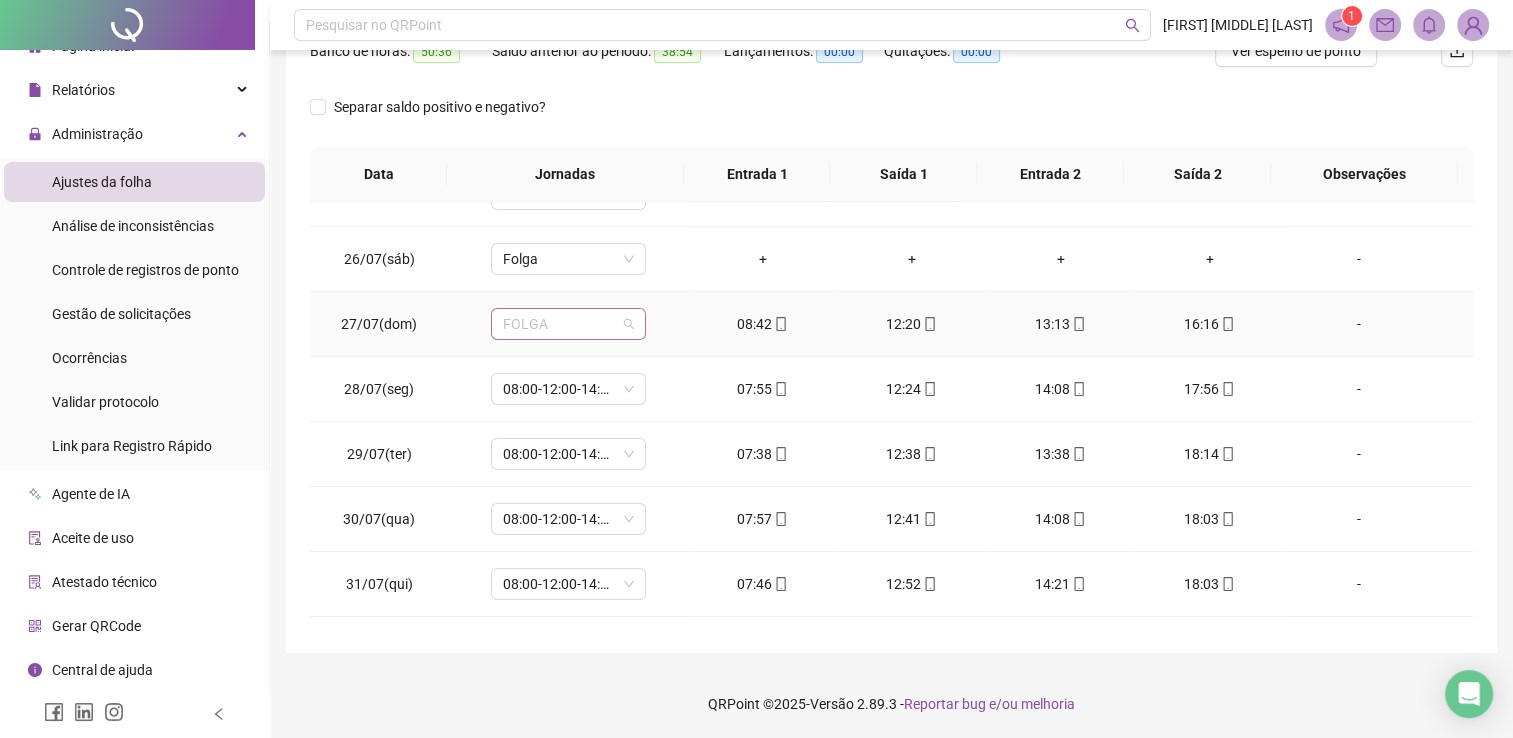 click on "FOLGA" at bounding box center [568, 324] 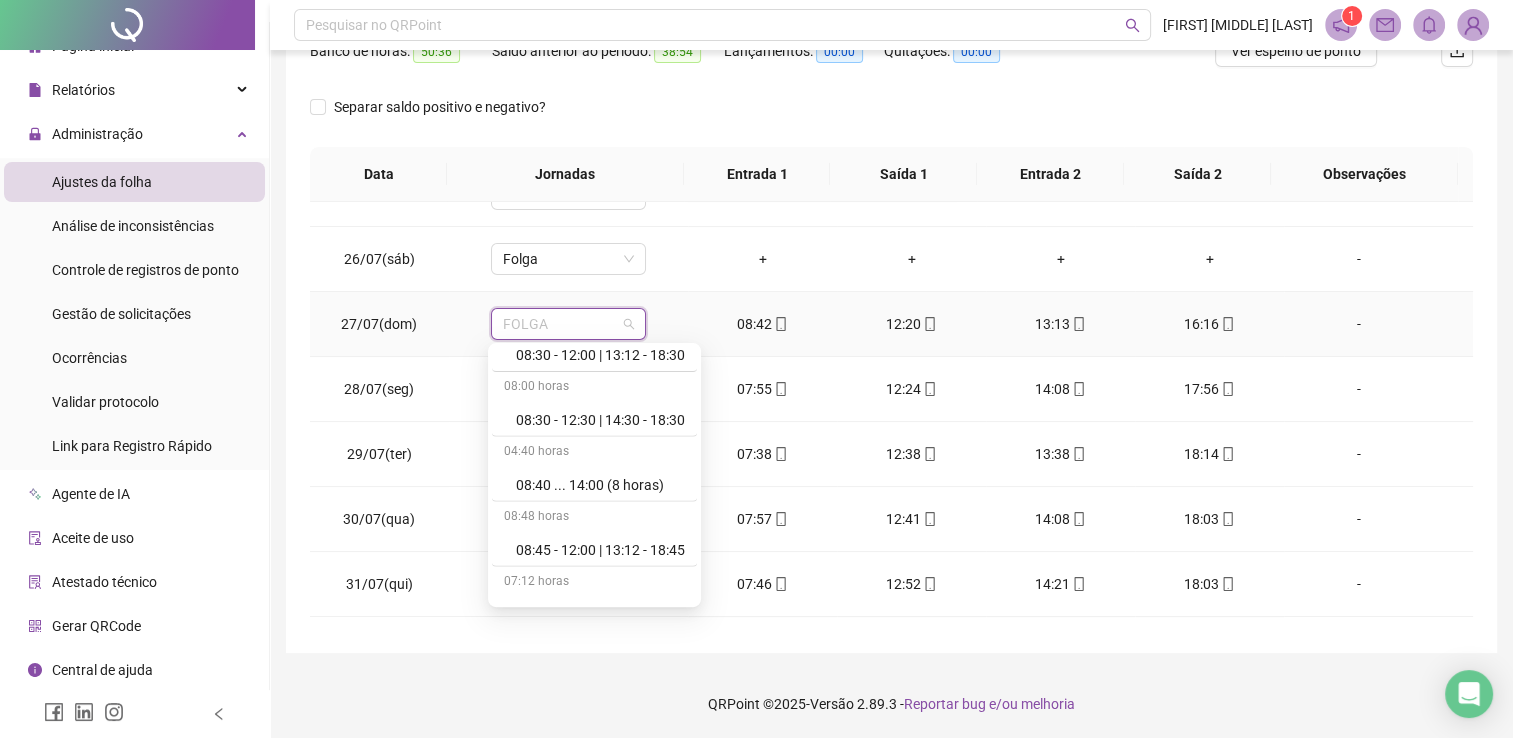 scroll, scrollTop: 5600, scrollLeft: 0, axis: vertical 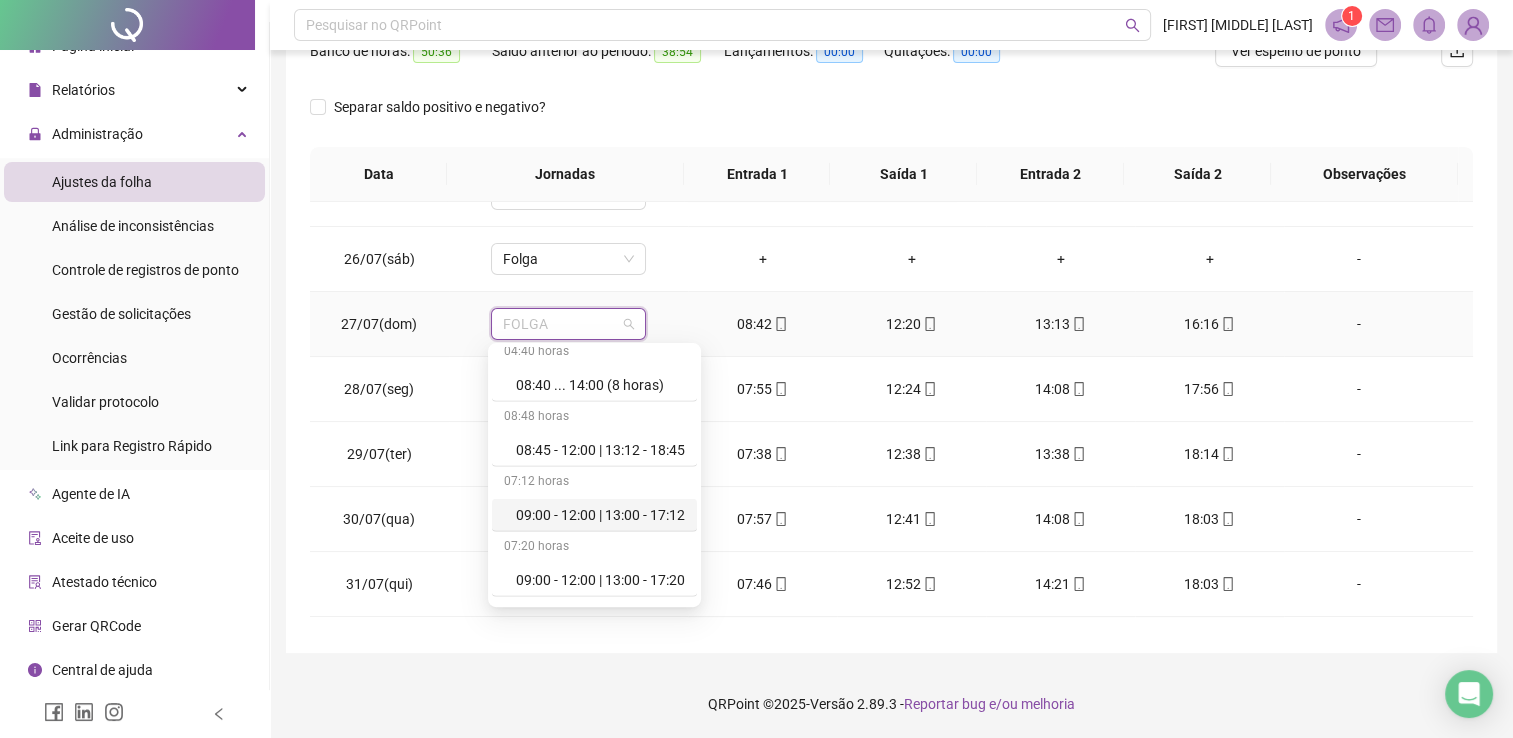 click on "09:00 - 12:00 | 13:00 - 17:12" at bounding box center (600, 515) 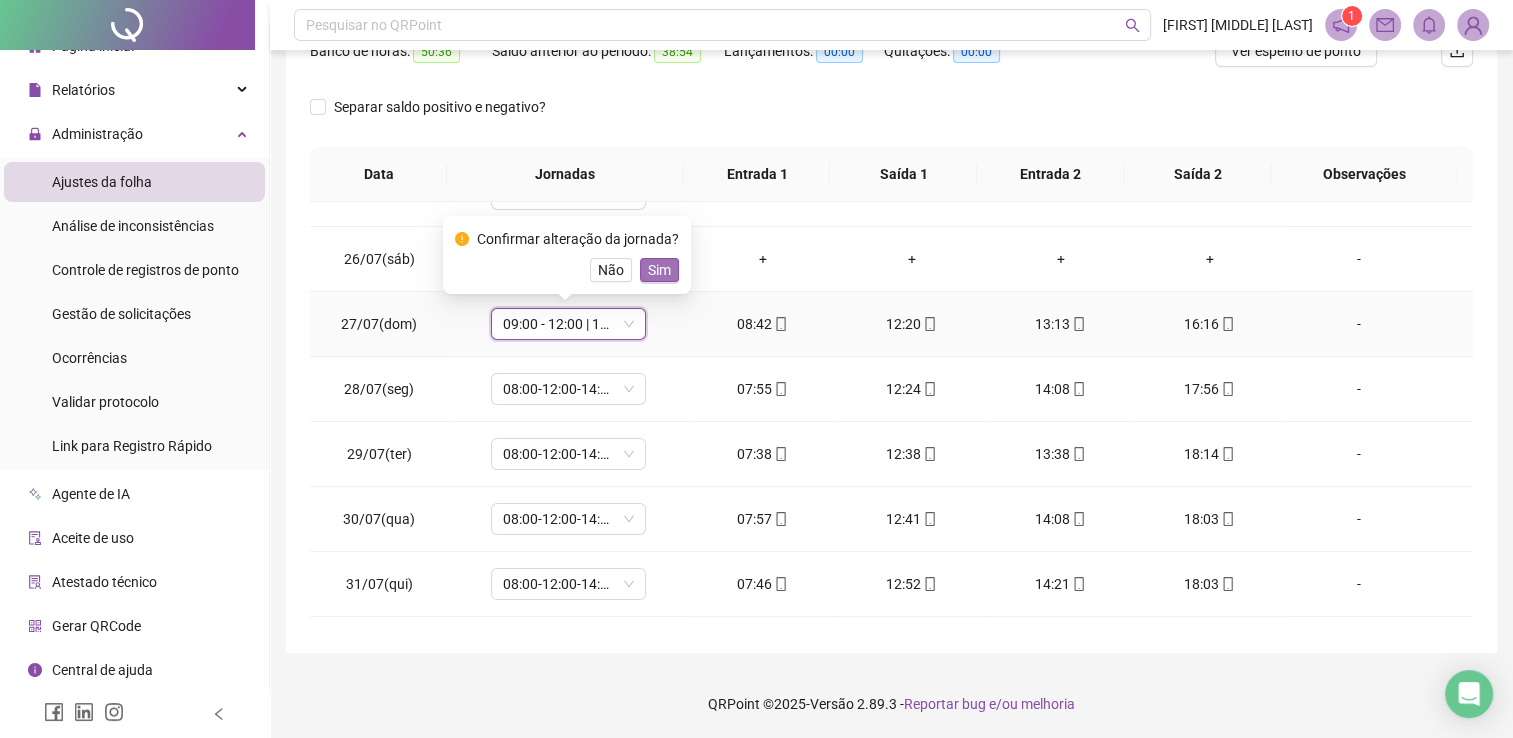 click on "Sim" at bounding box center [659, 270] 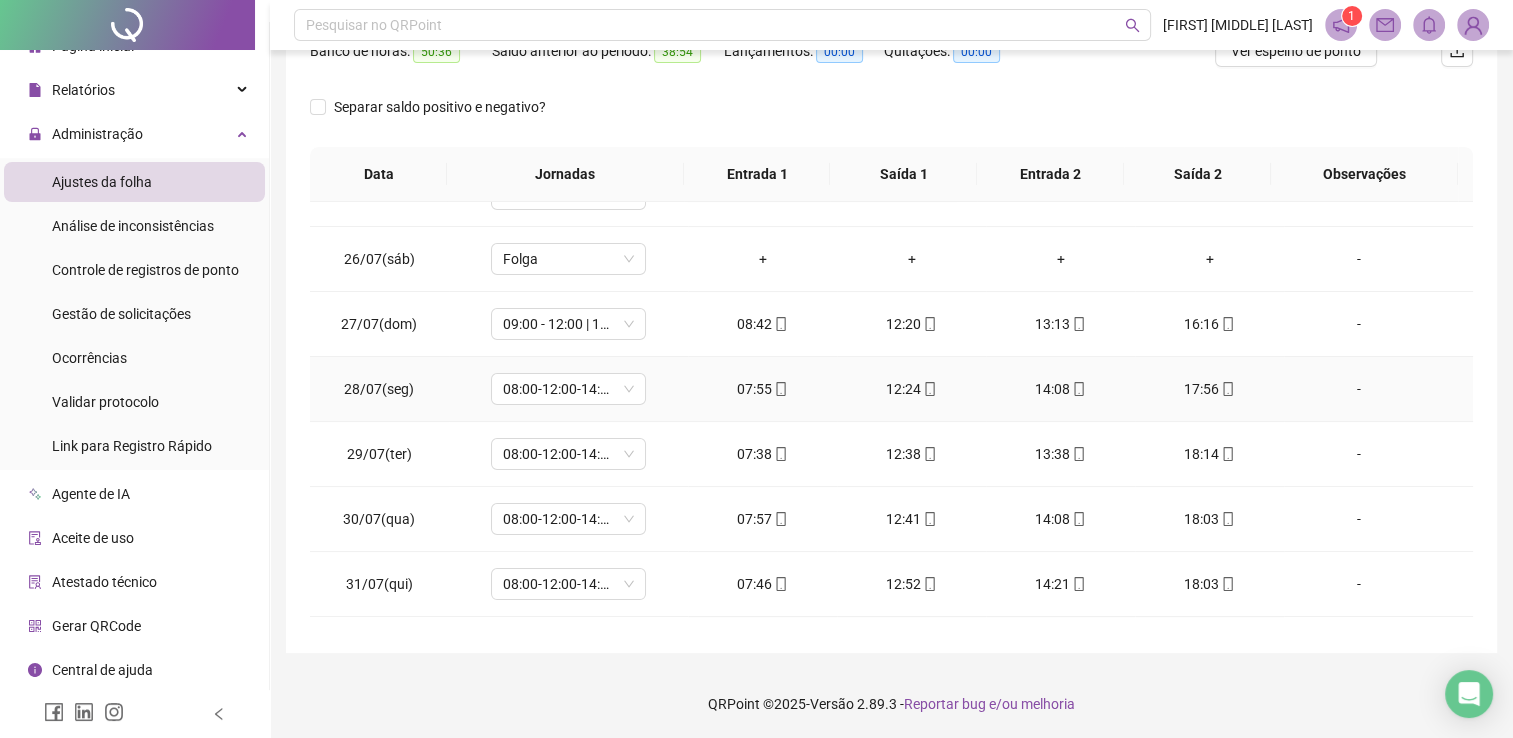 scroll, scrollTop: 0, scrollLeft: 0, axis: both 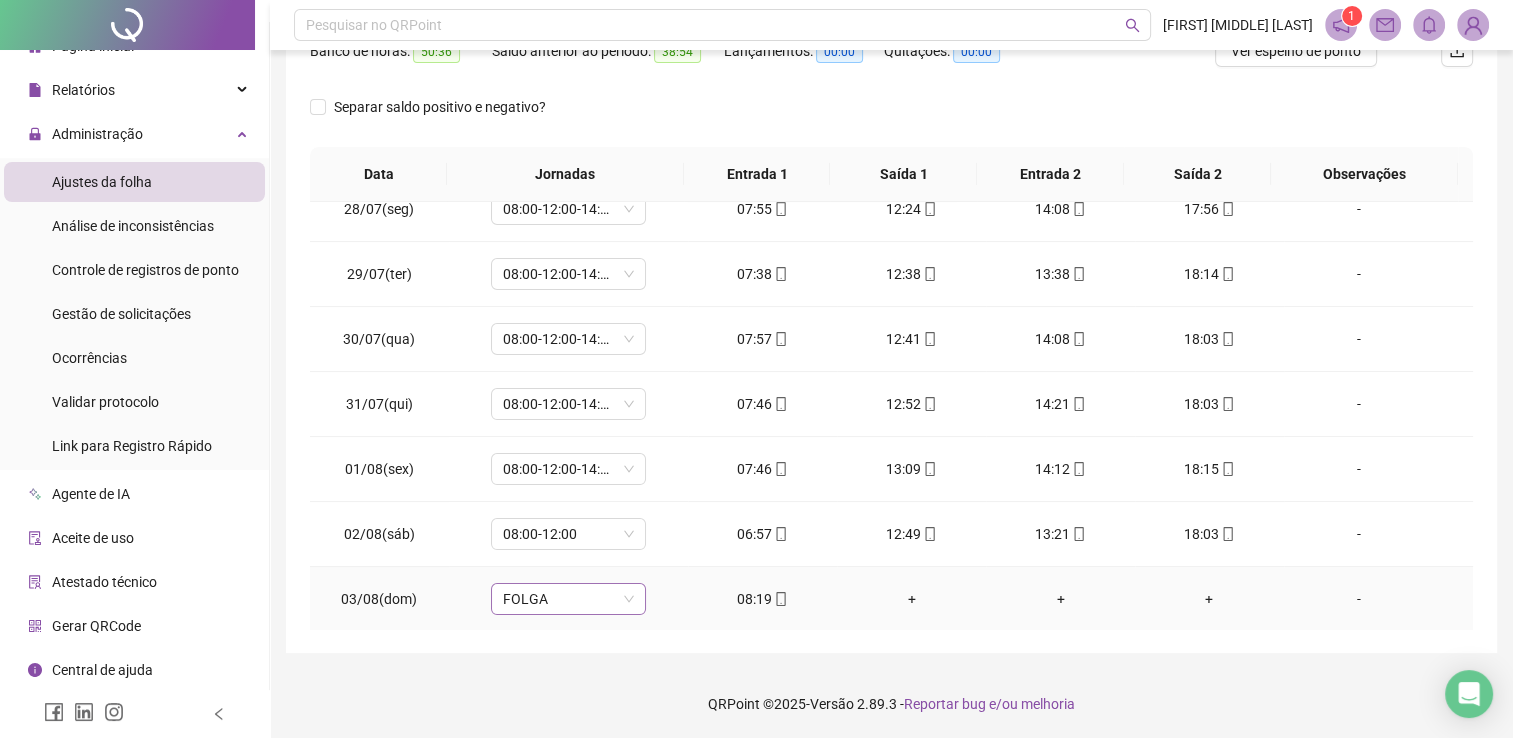click on "FOLGA" at bounding box center [568, 599] 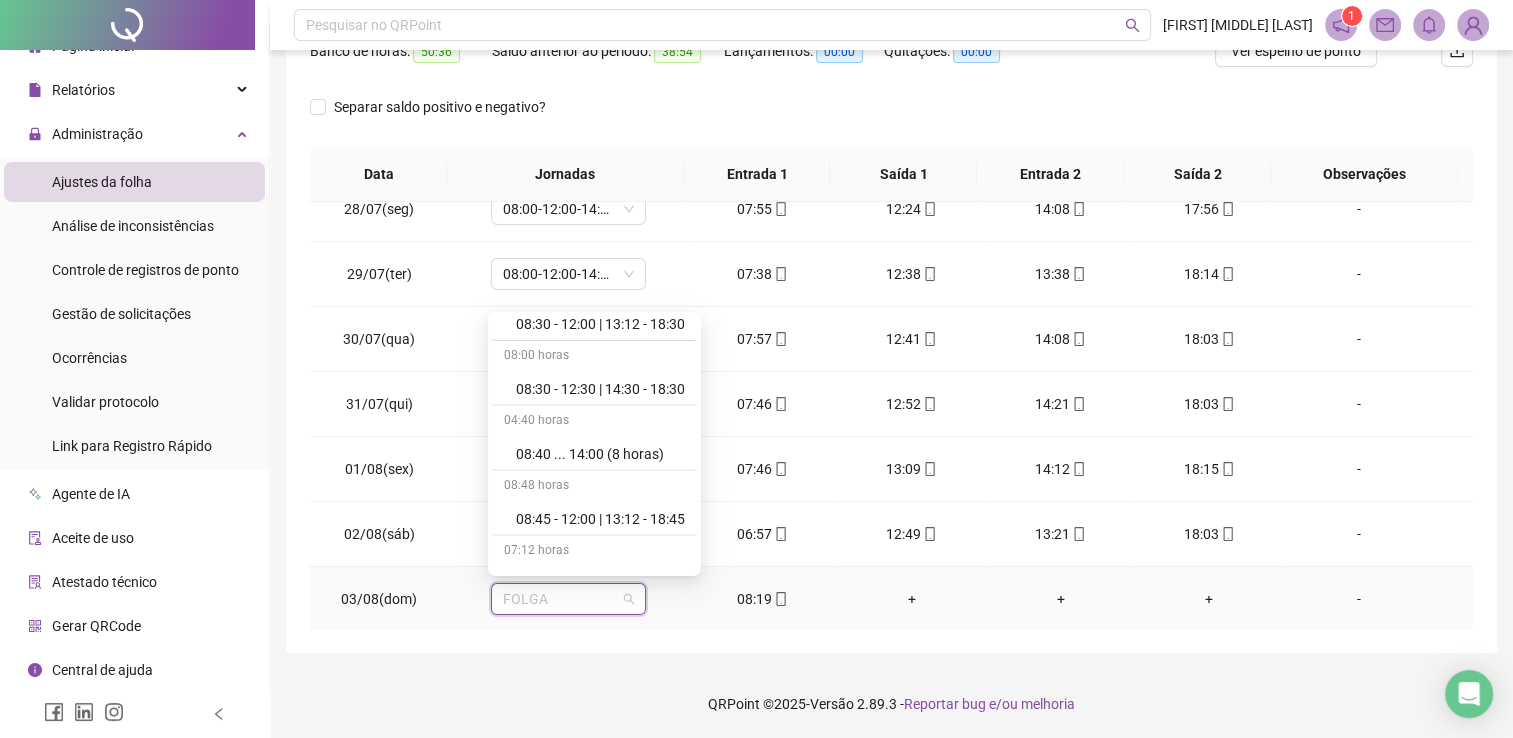 scroll, scrollTop: 5600, scrollLeft: 0, axis: vertical 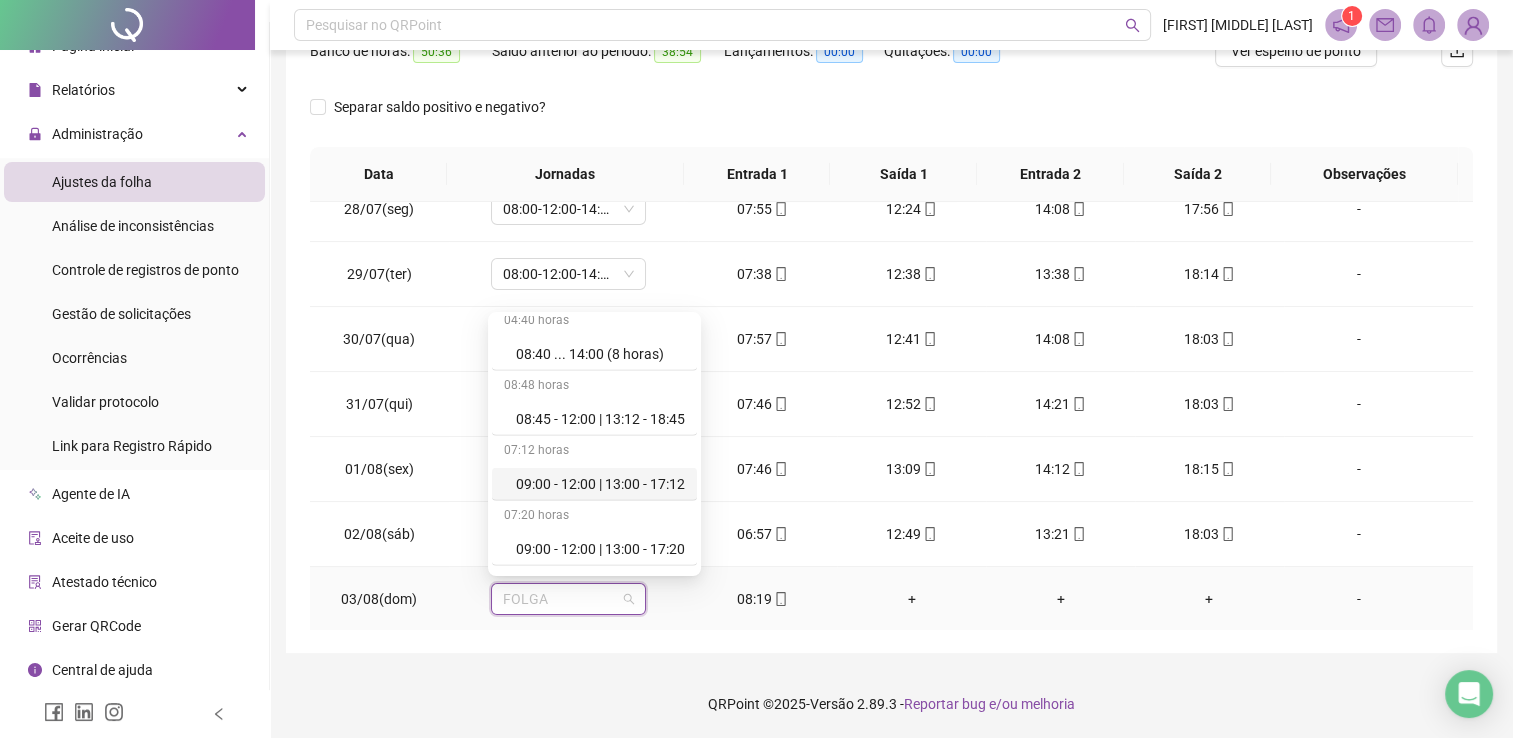 click on "09:00 - 12:00 | 13:00 - 17:12" at bounding box center [600, 484] 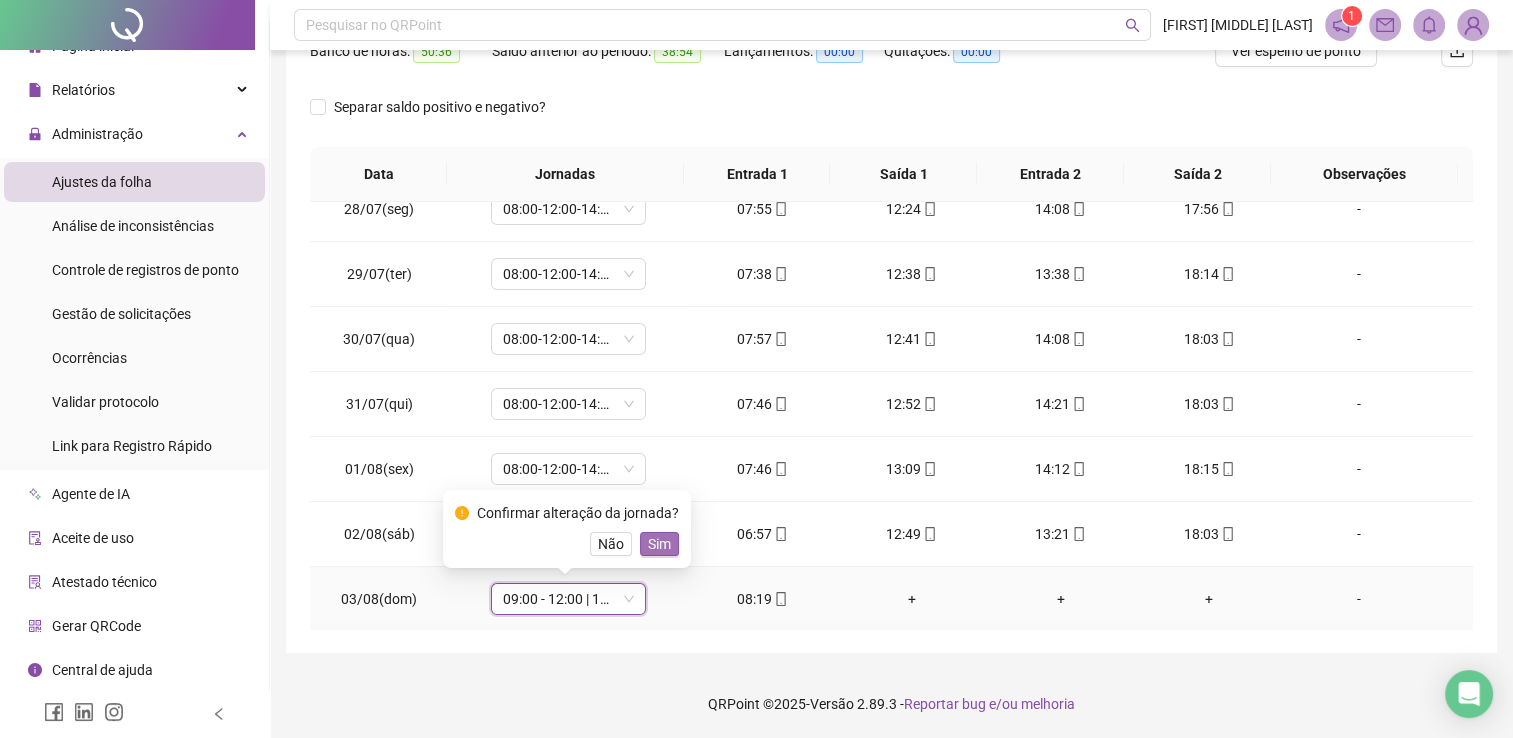 click on "Sim" at bounding box center [659, 544] 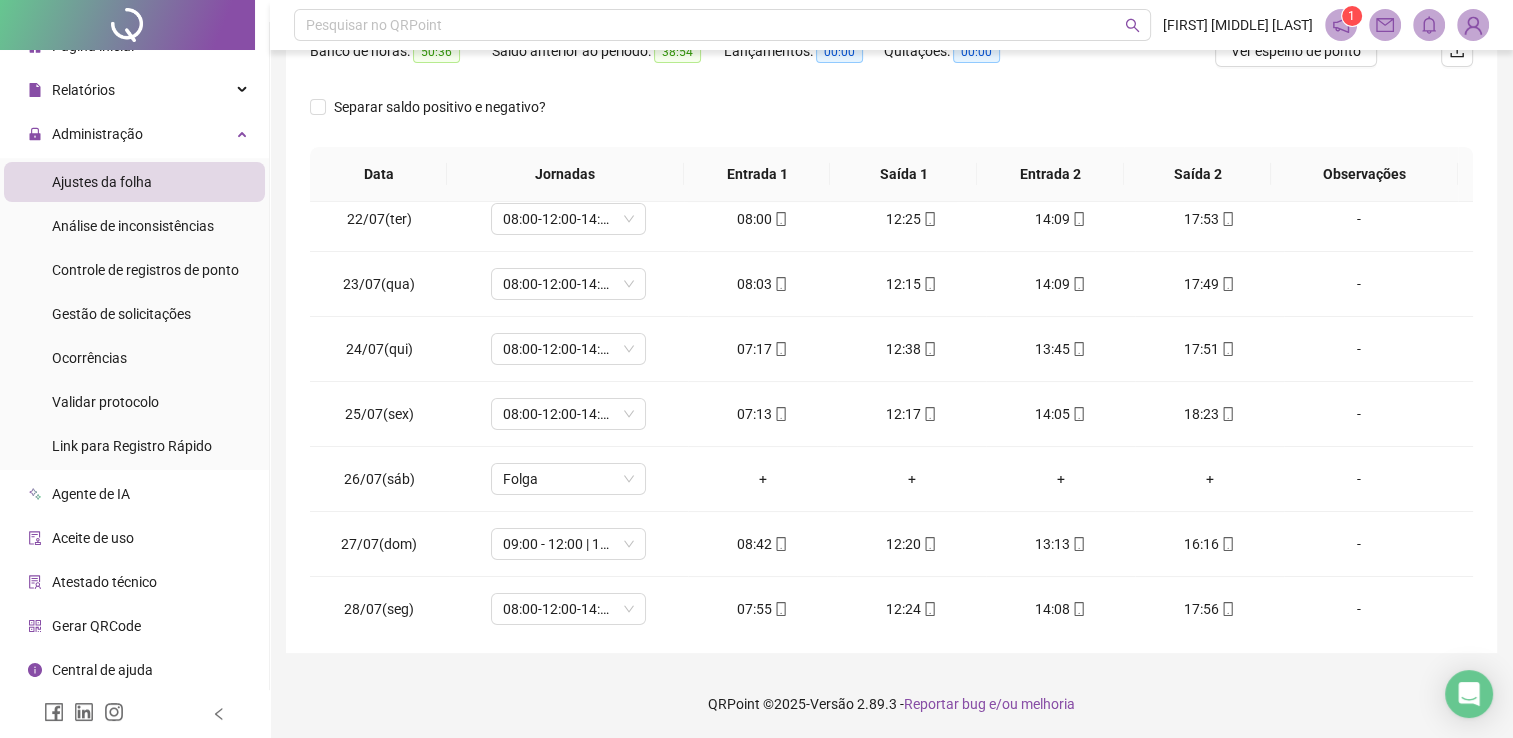 scroll, scrollTop: 0, scrollLeft: 0, axis: both 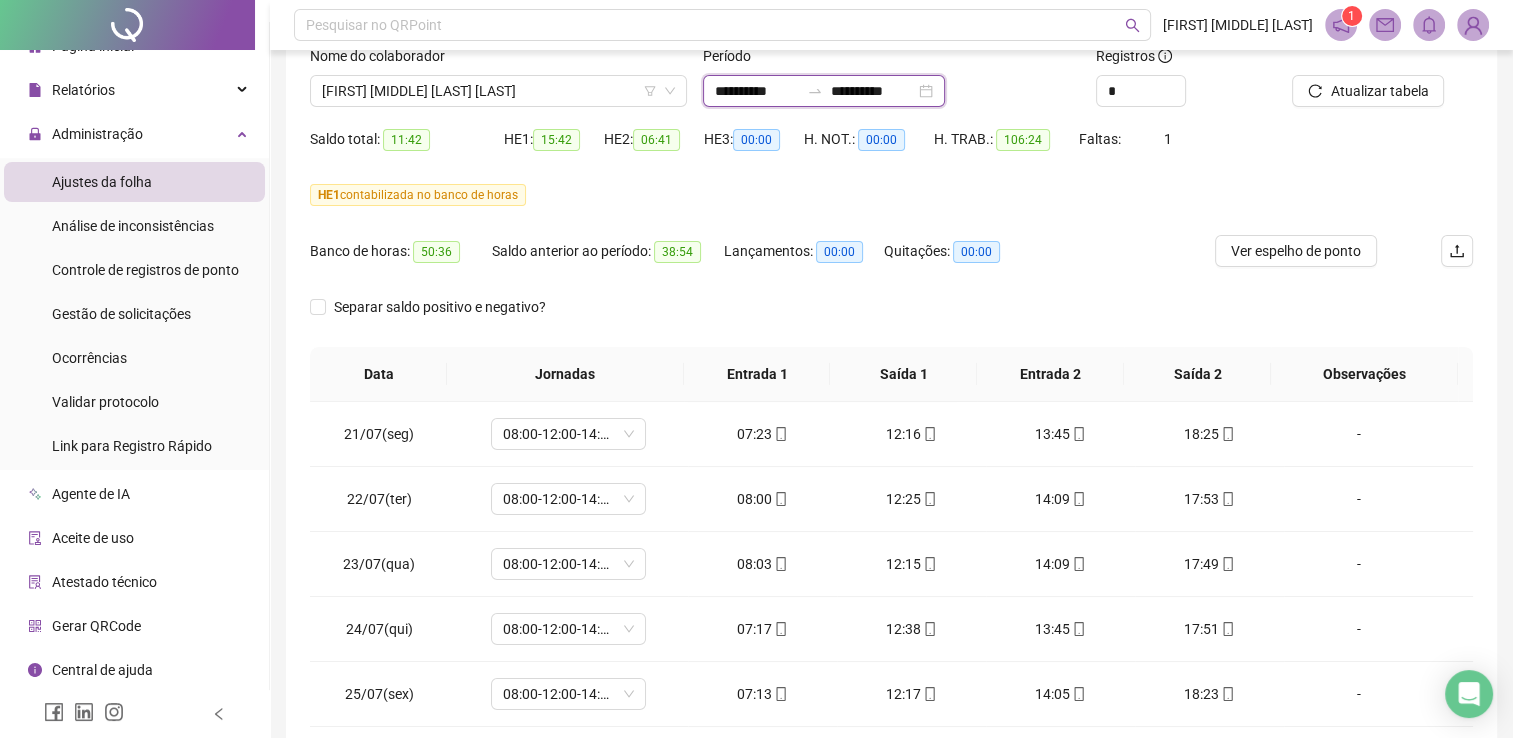 click on "**********" at bounding box center [757, 91] 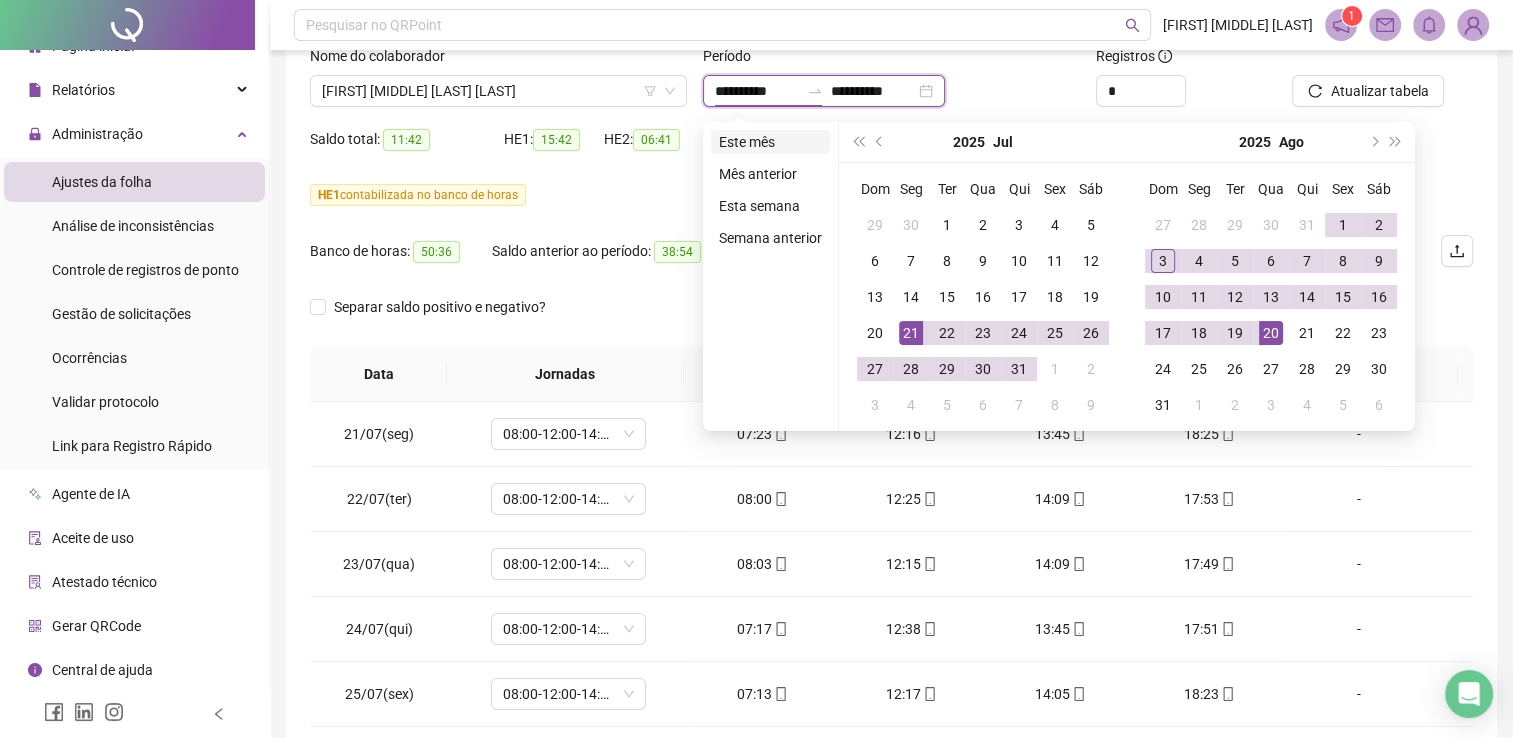 type on "**********" 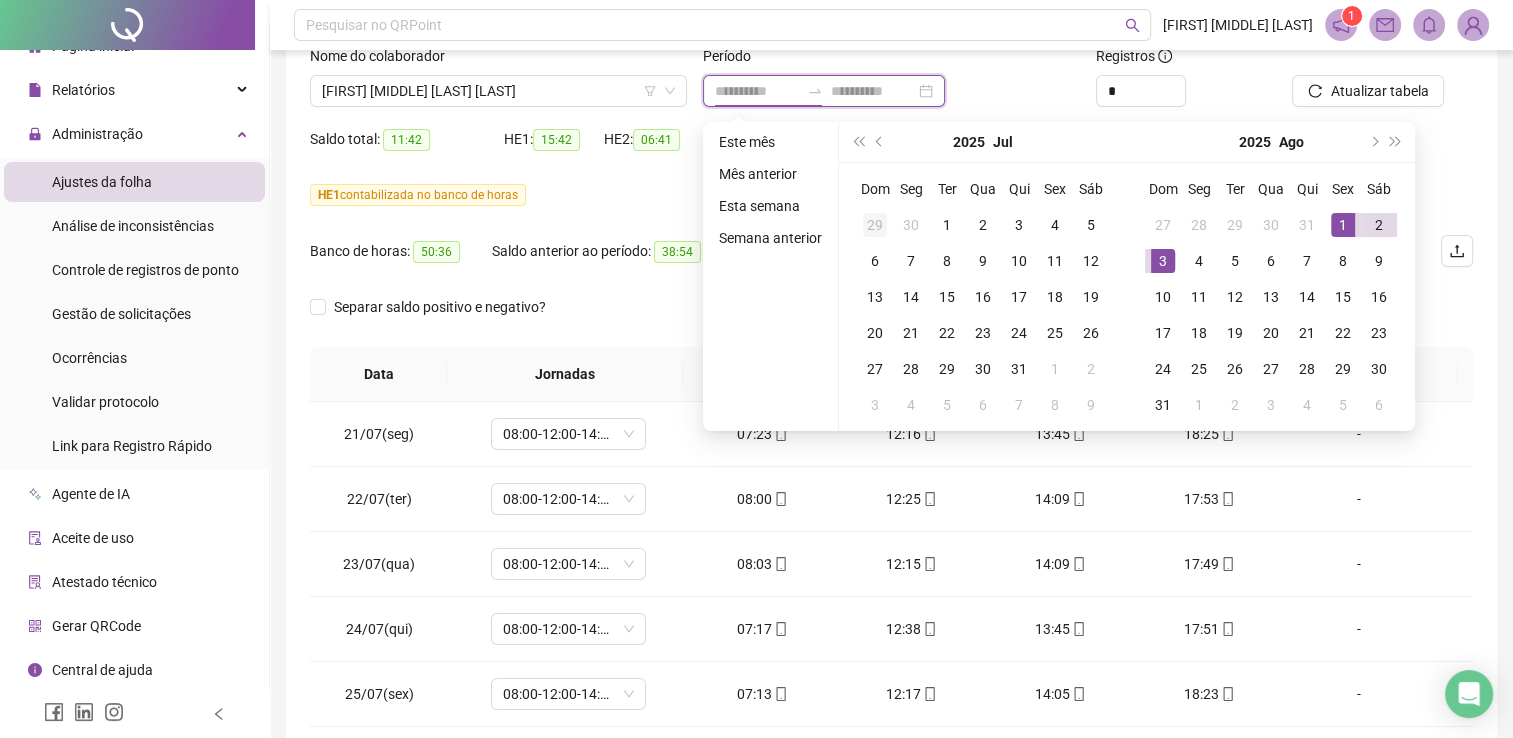 type on "**********" 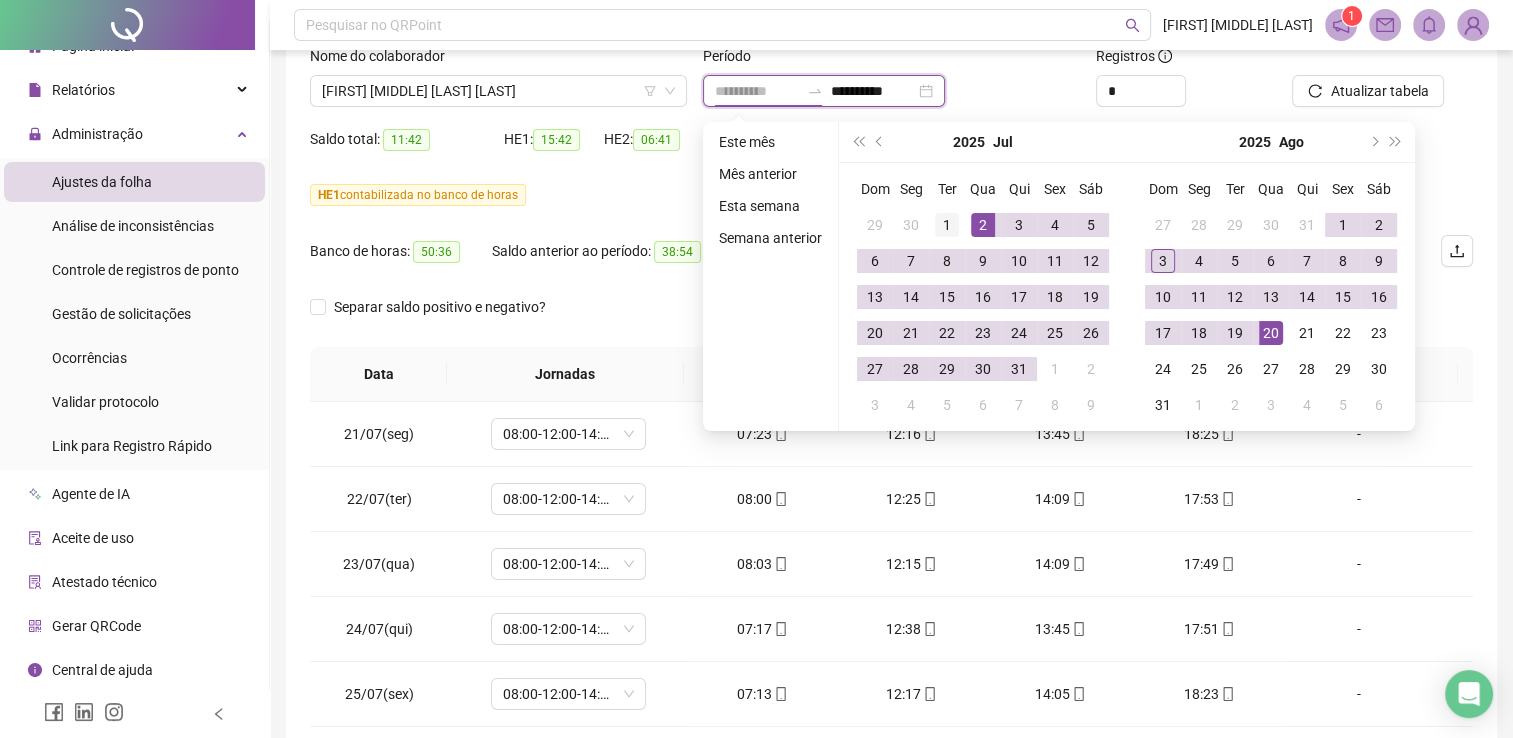 type on "**********" 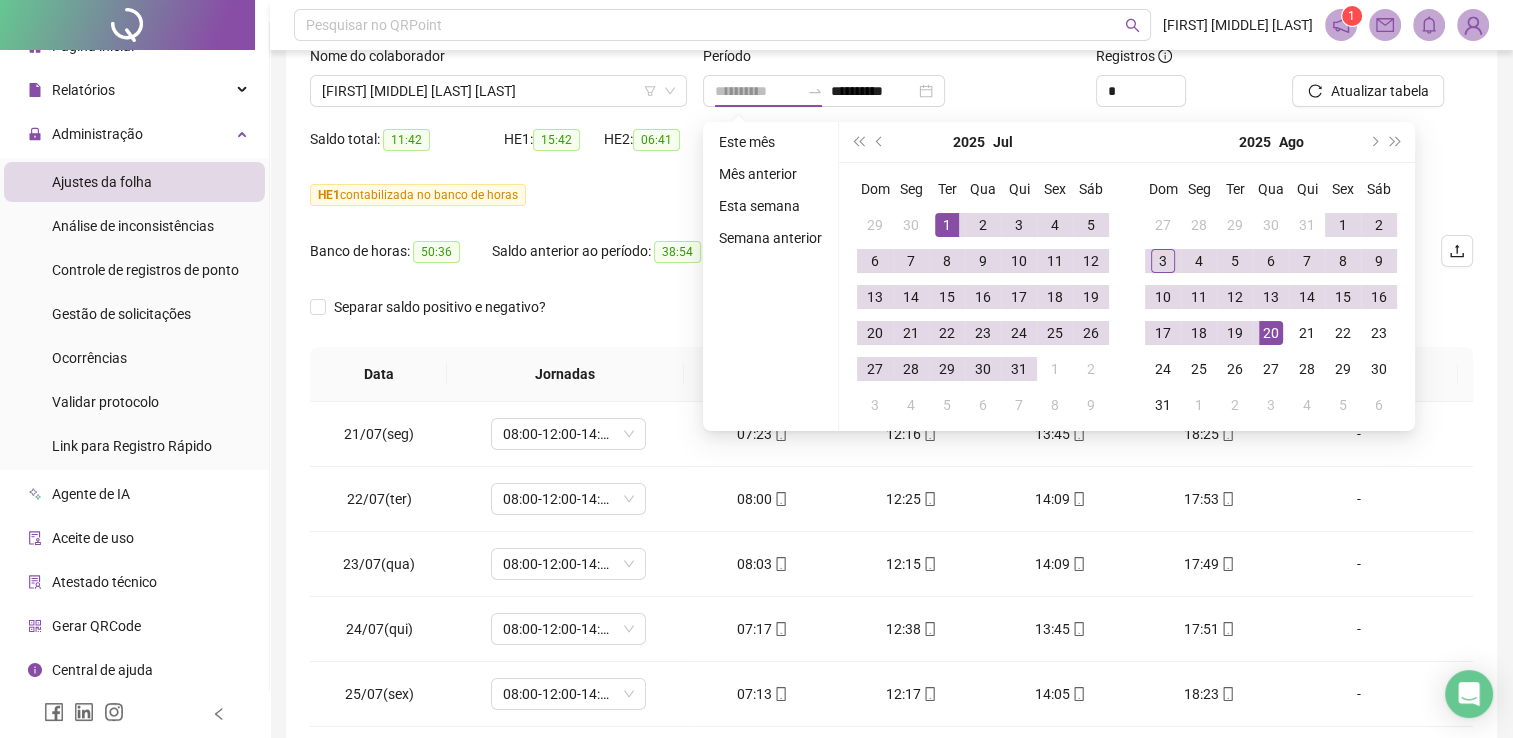 click on "1" at bounding box center [947, 225] 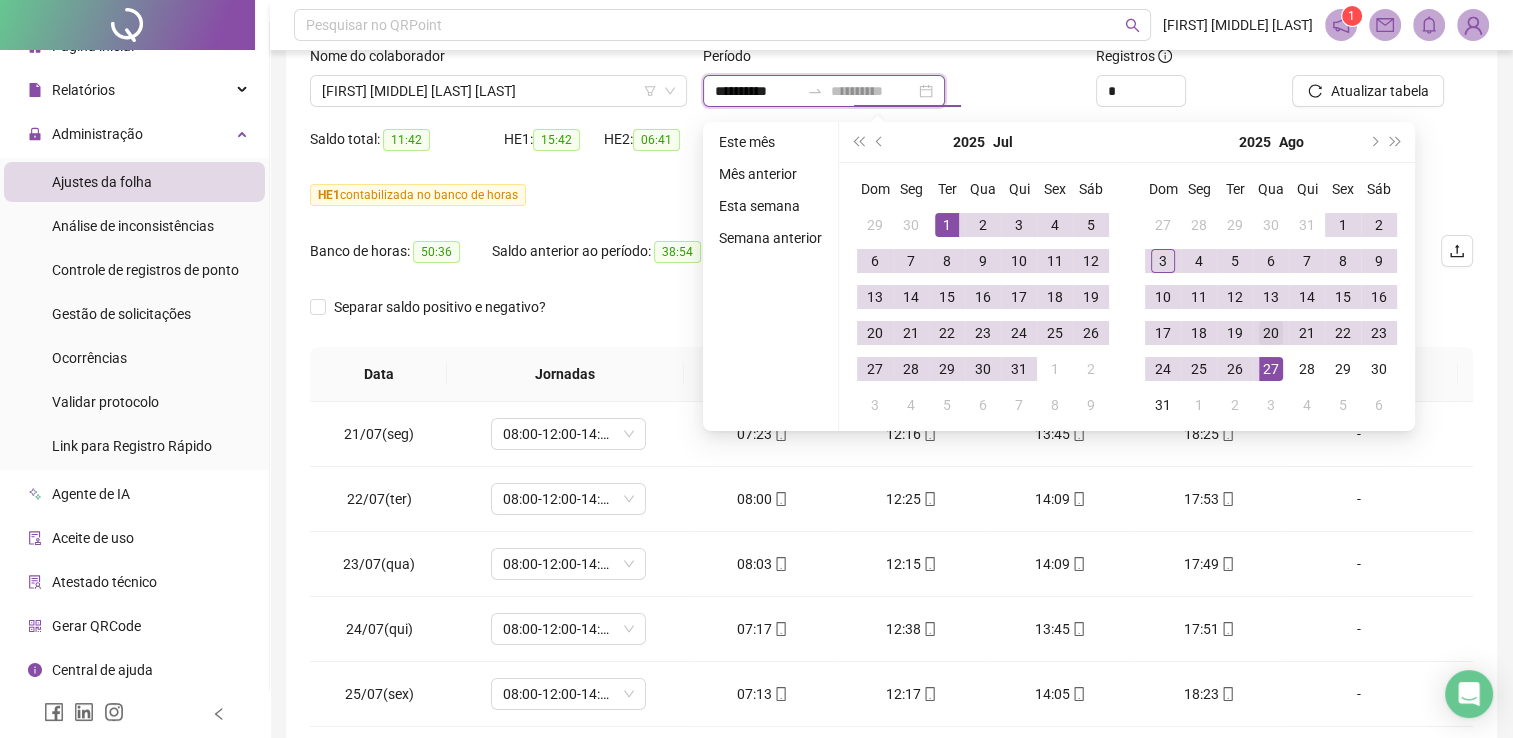 type on "**********" 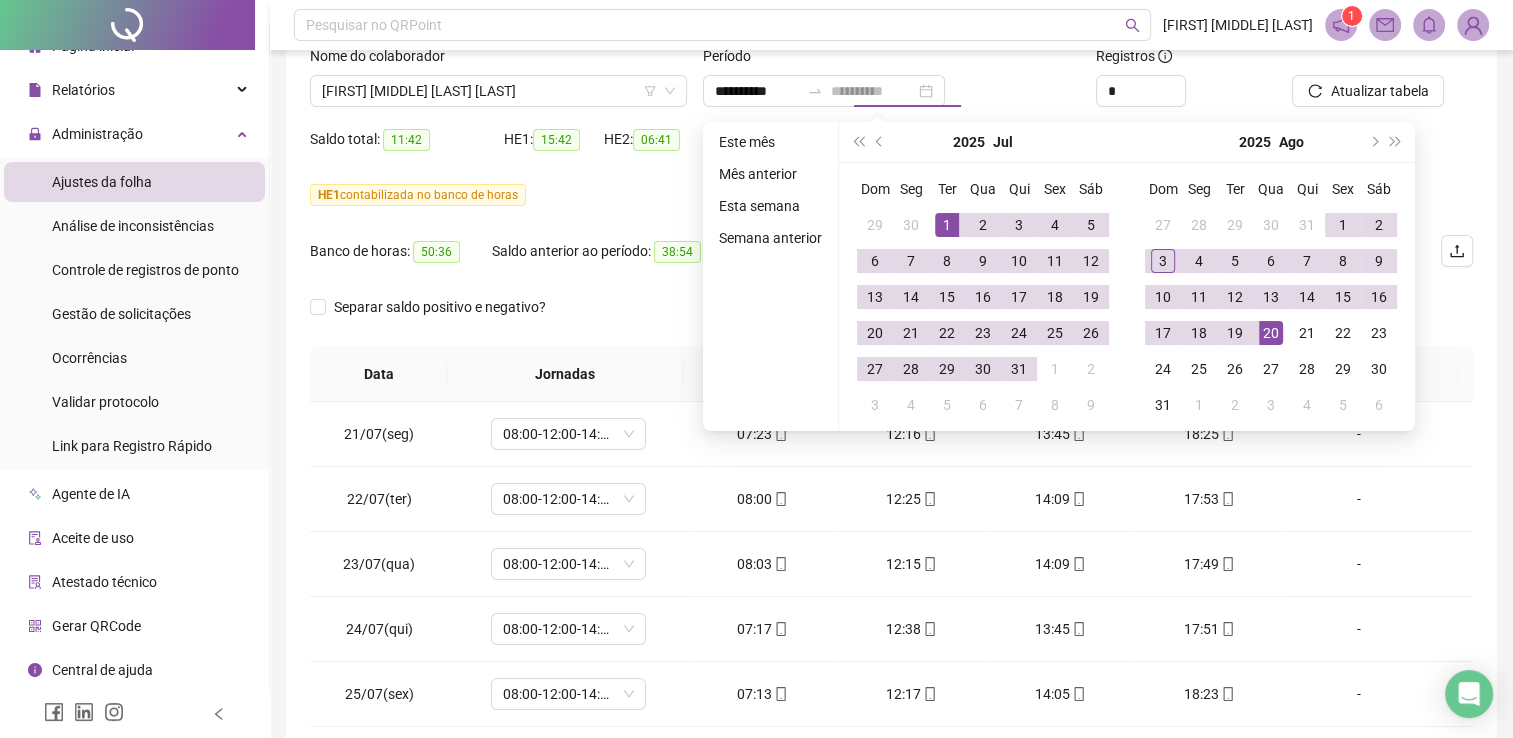 click on "20" at bounding box center (1271, 333) 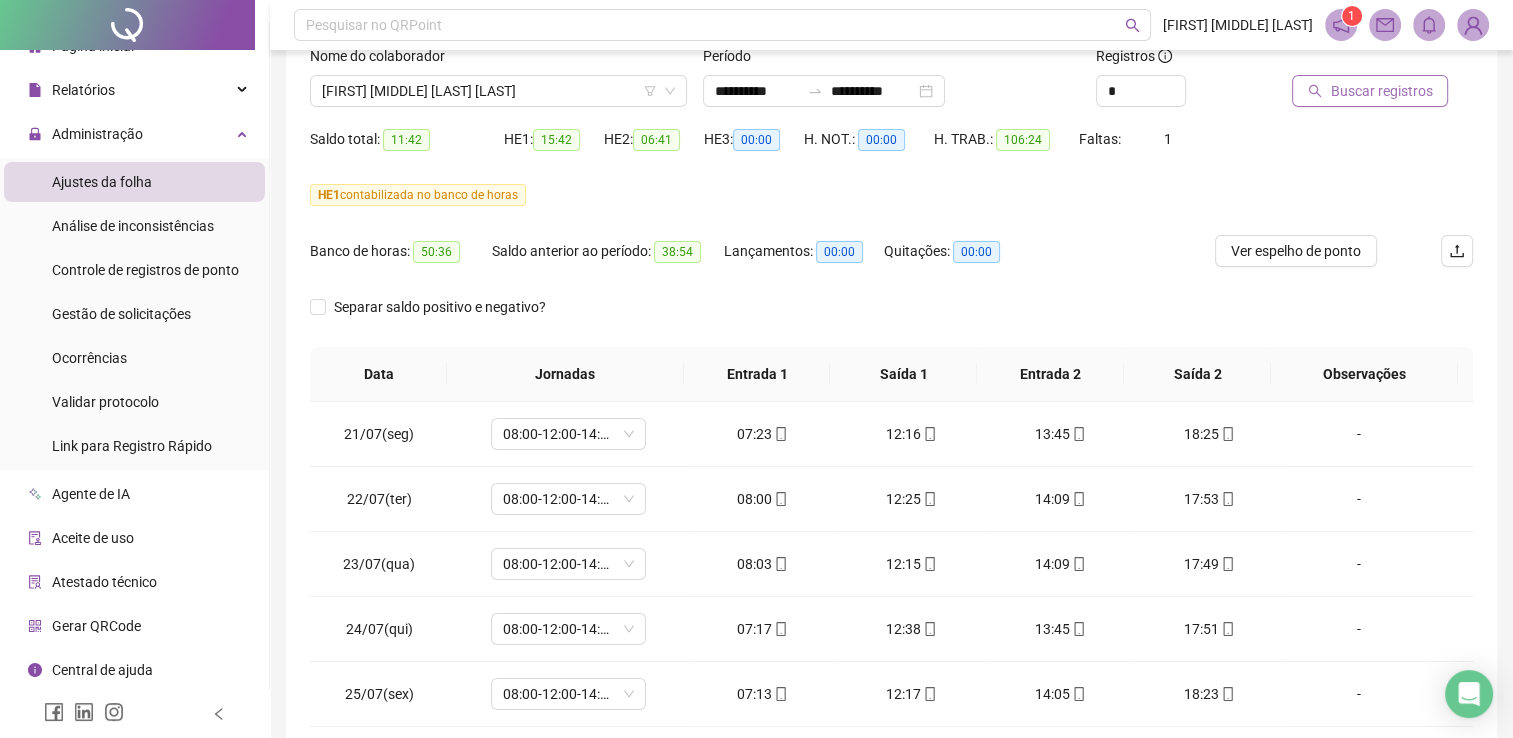 click on "Buscar registros" at bounding box center [1381, 91] 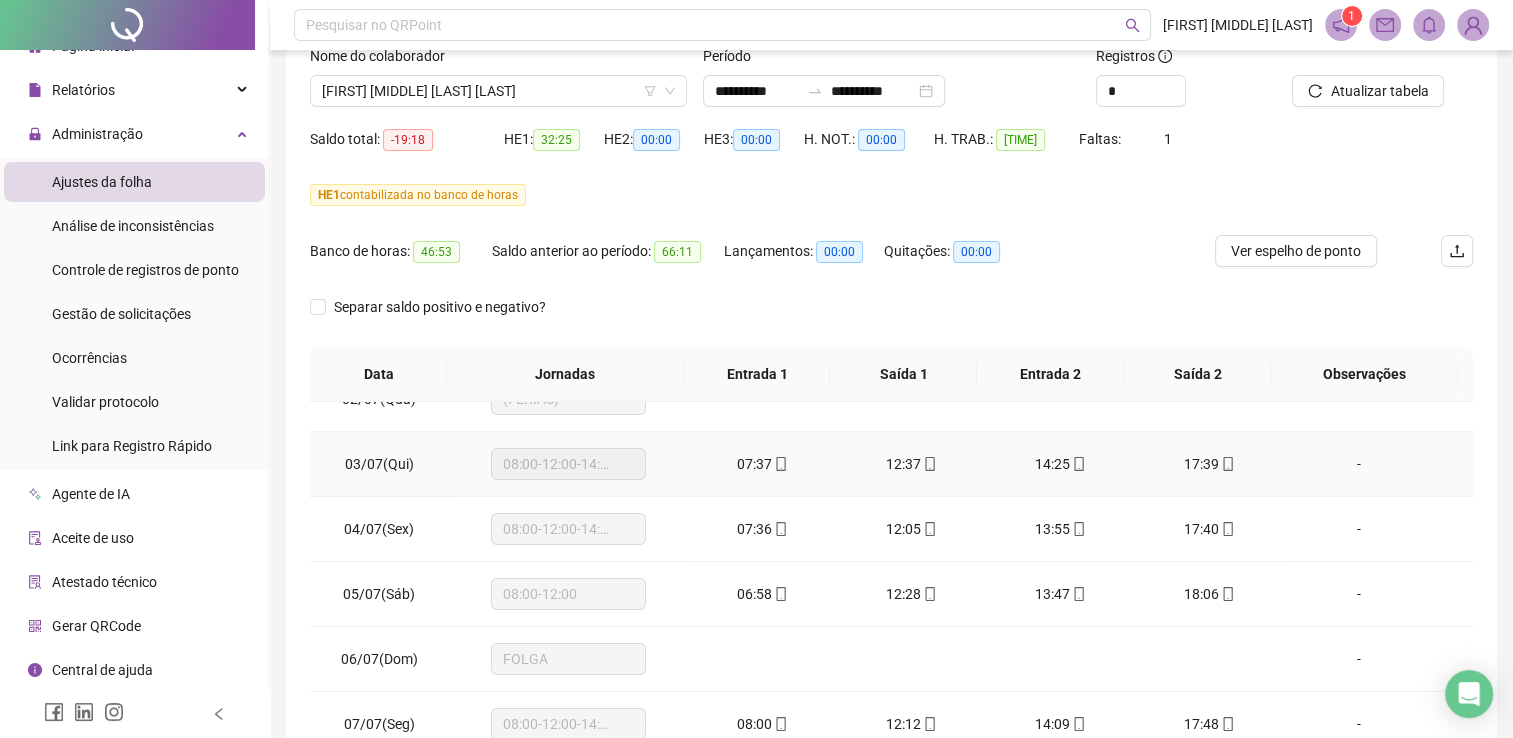 scroll, scrollTop: 0, scrollLeft: 0, axis: both 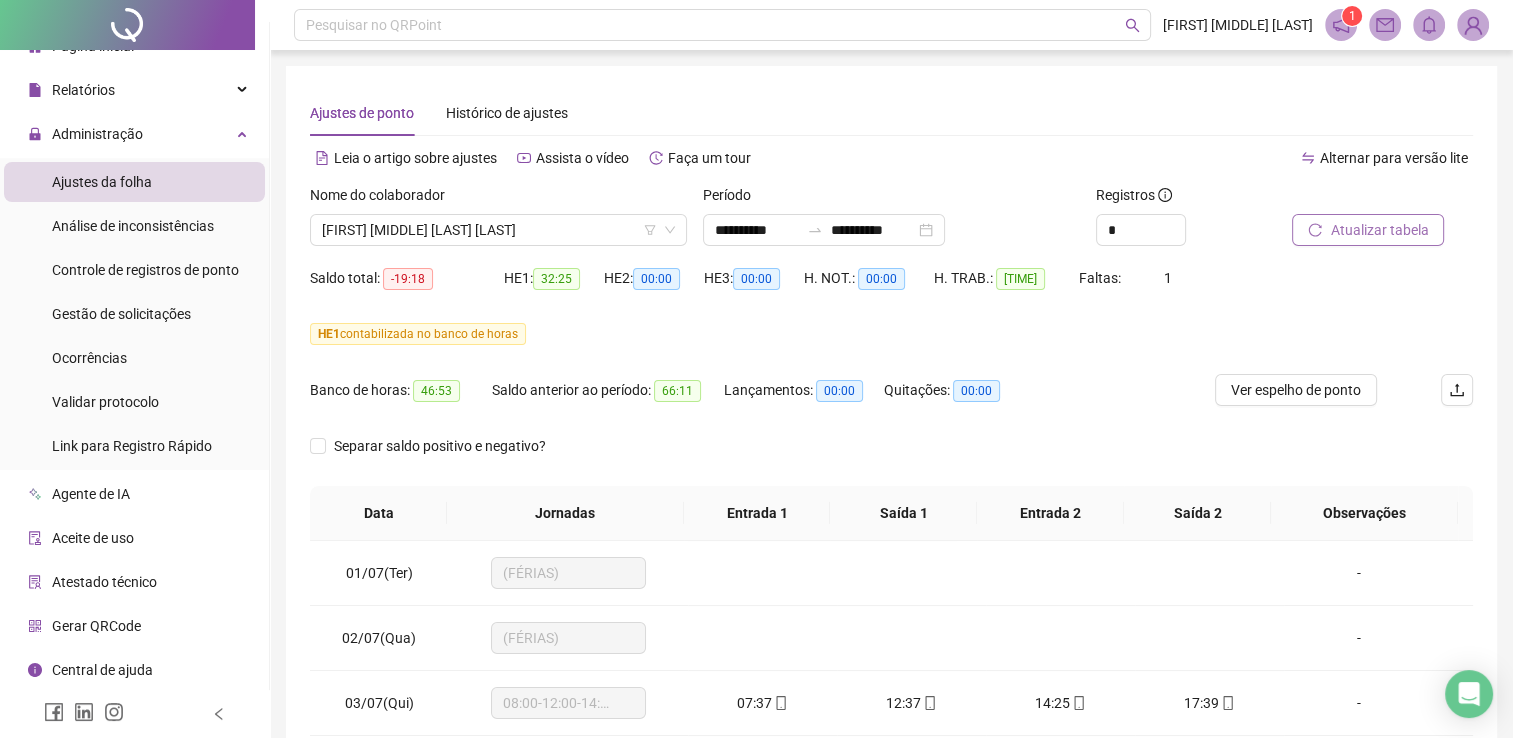 click on "Atualizar tabela" at bounding box center [1379, 230] 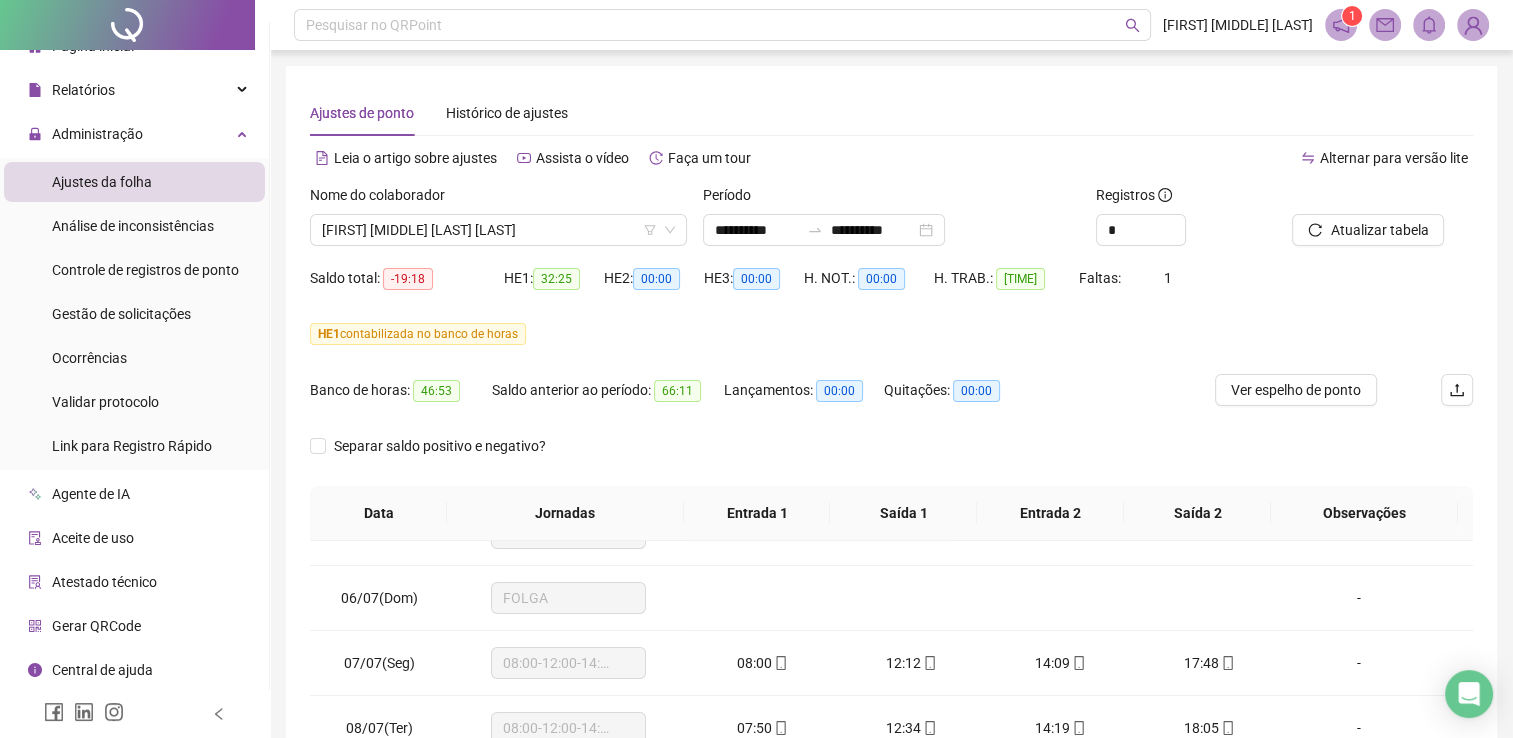 scroll, scrollTop: 0, scrollLeft: 0, axis: both 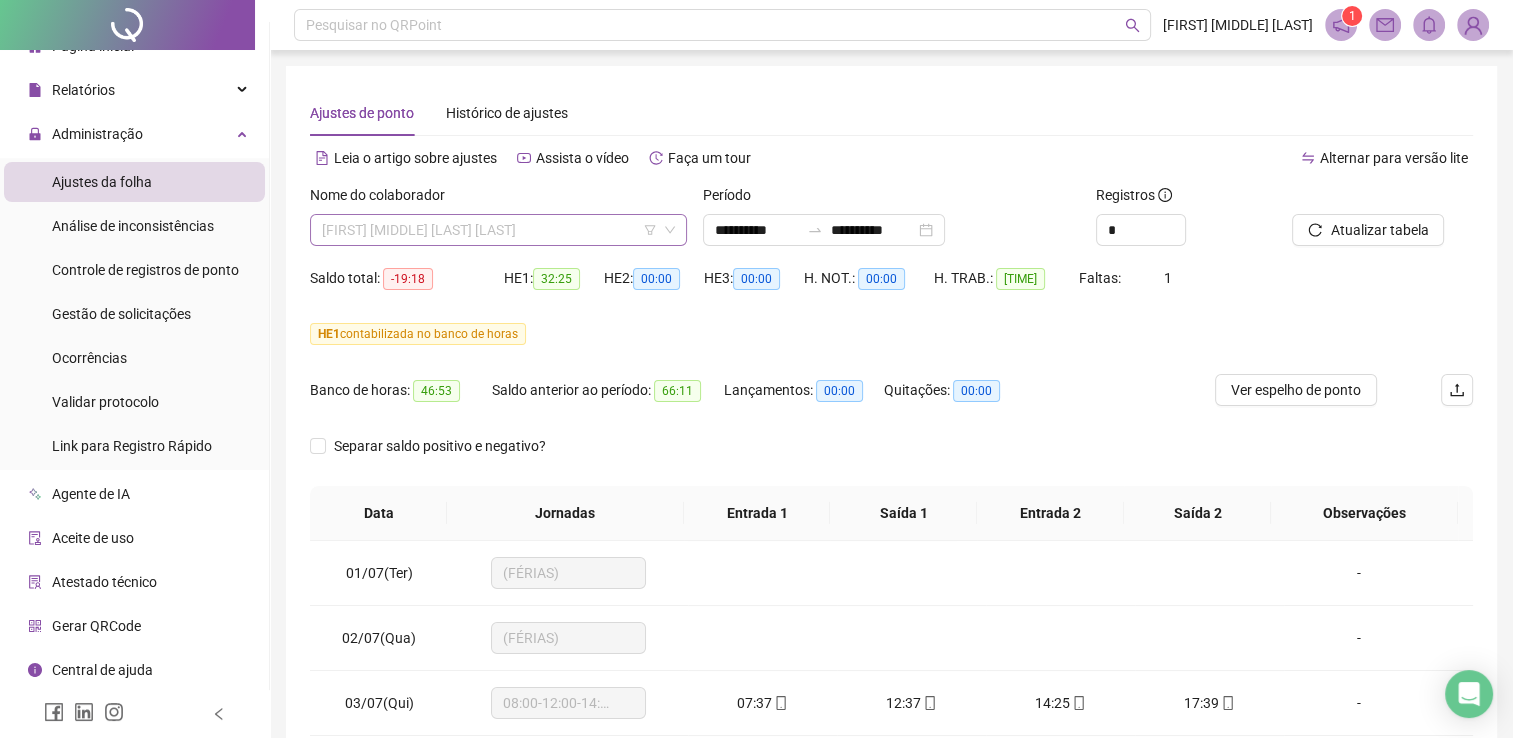click on "[FIRST] [MIDDLE] [LAST] [LAST]" at bounding box center [498, 230] 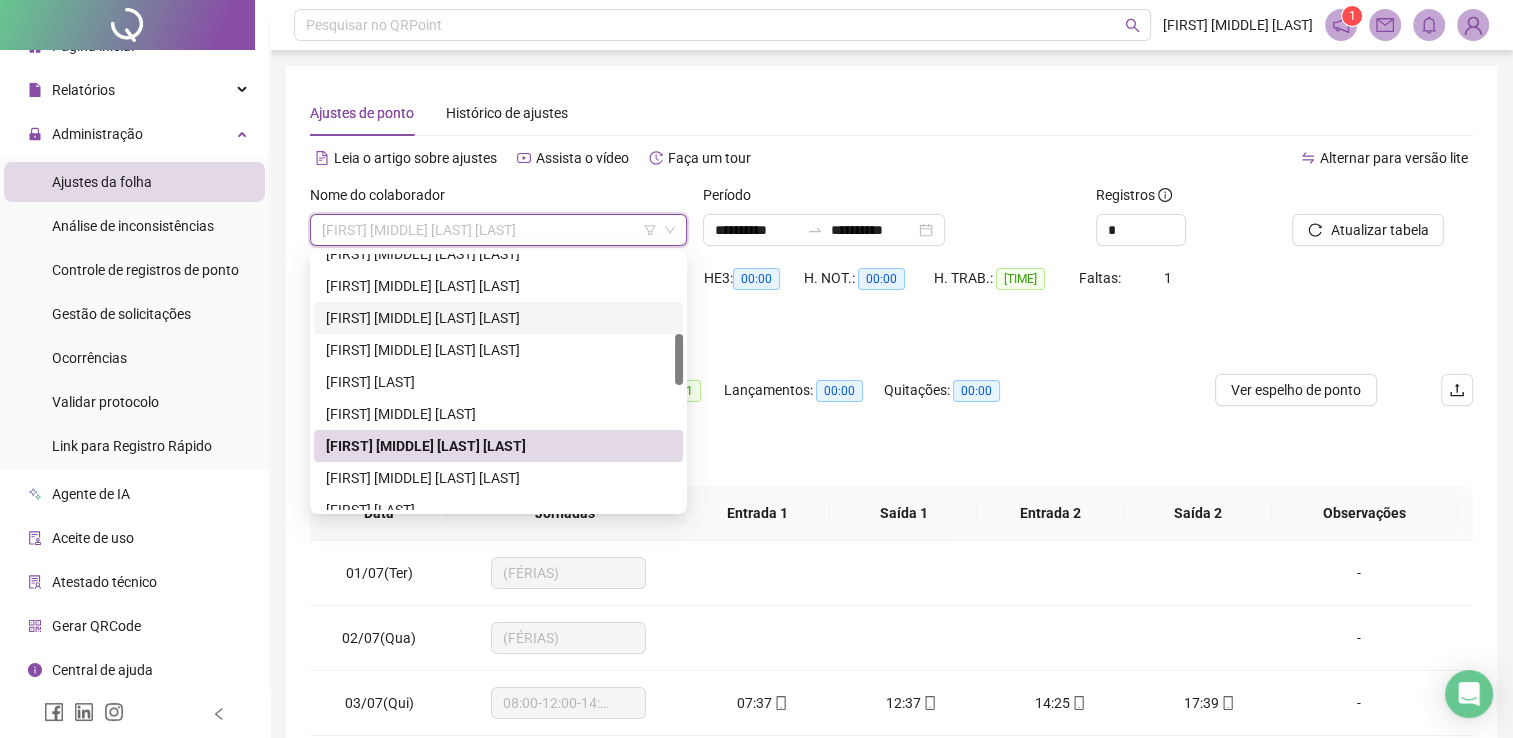 scroll, scrollTop: 0, scrollLeft: 0, axis: both 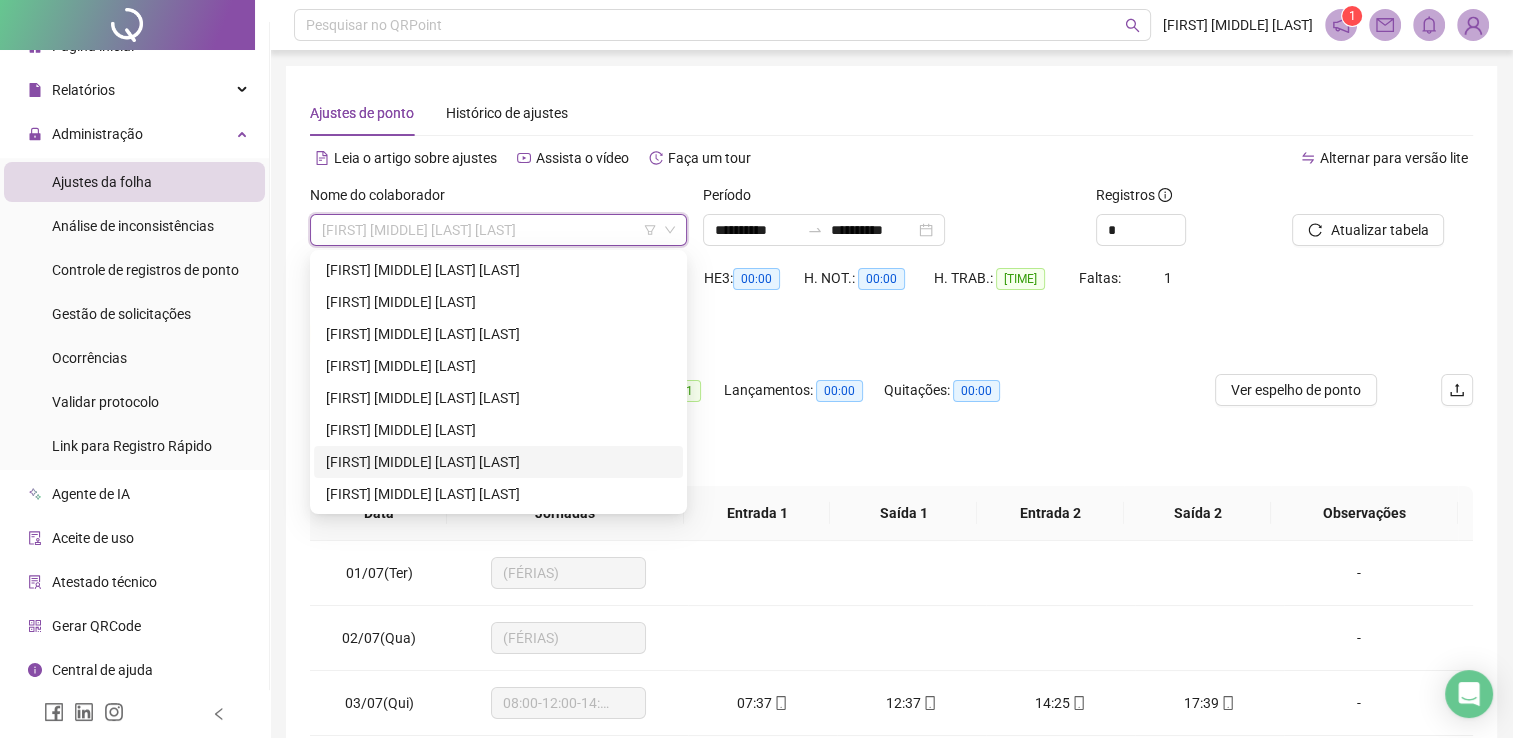 click on "[FIRST] [MIDDLE] [LAST] [LAST]" at bounding box center [498, 462] 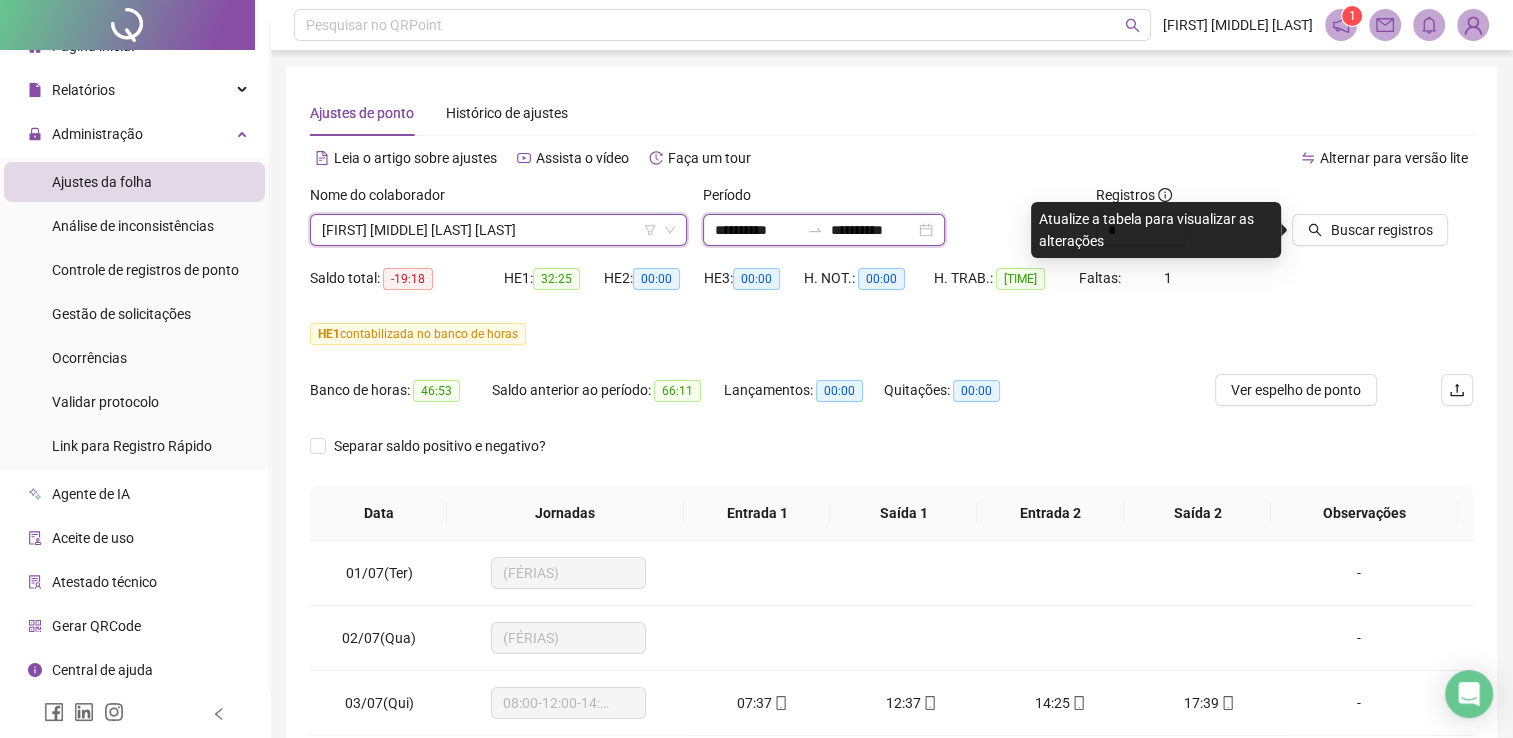 click on "**********" at bounding box center [757, 230] 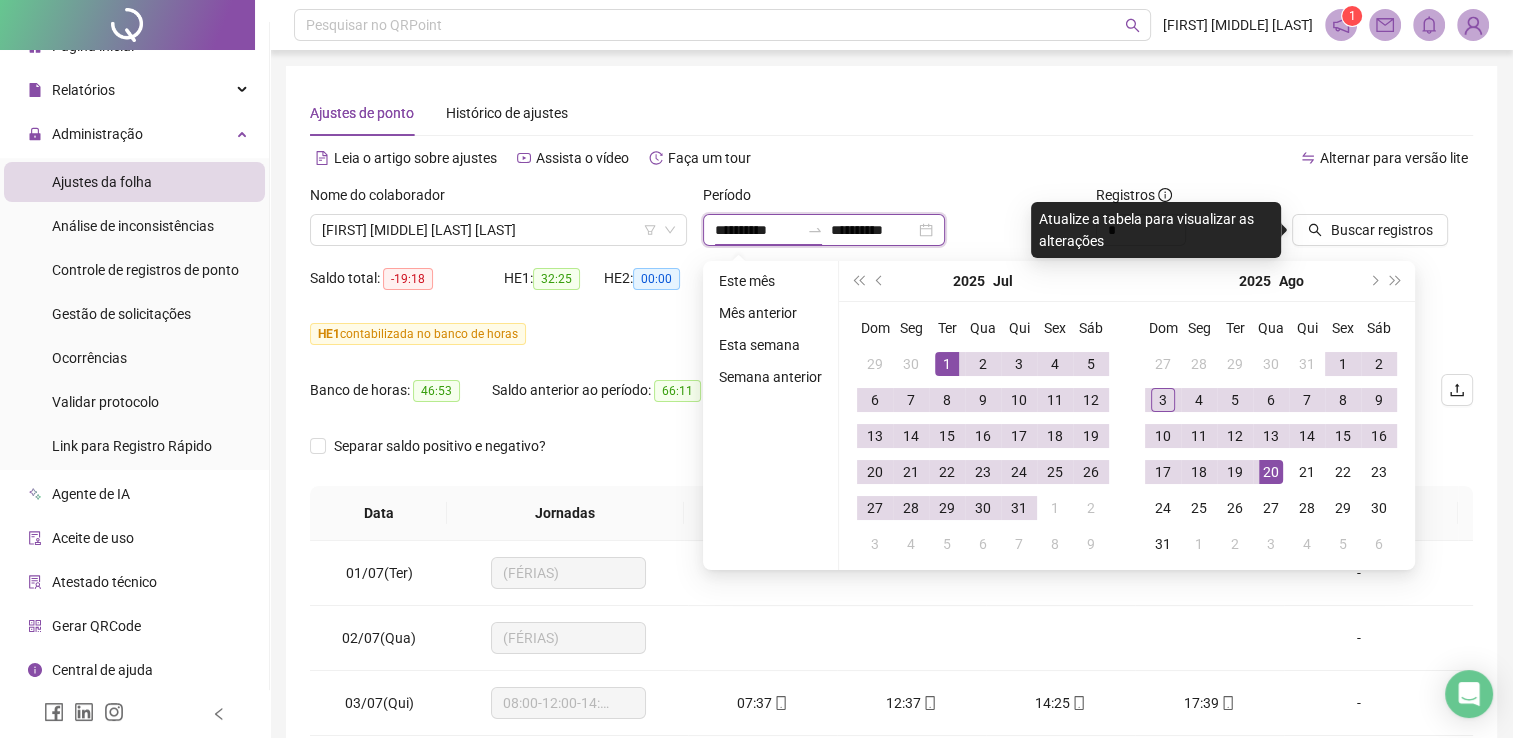 type on "**********" 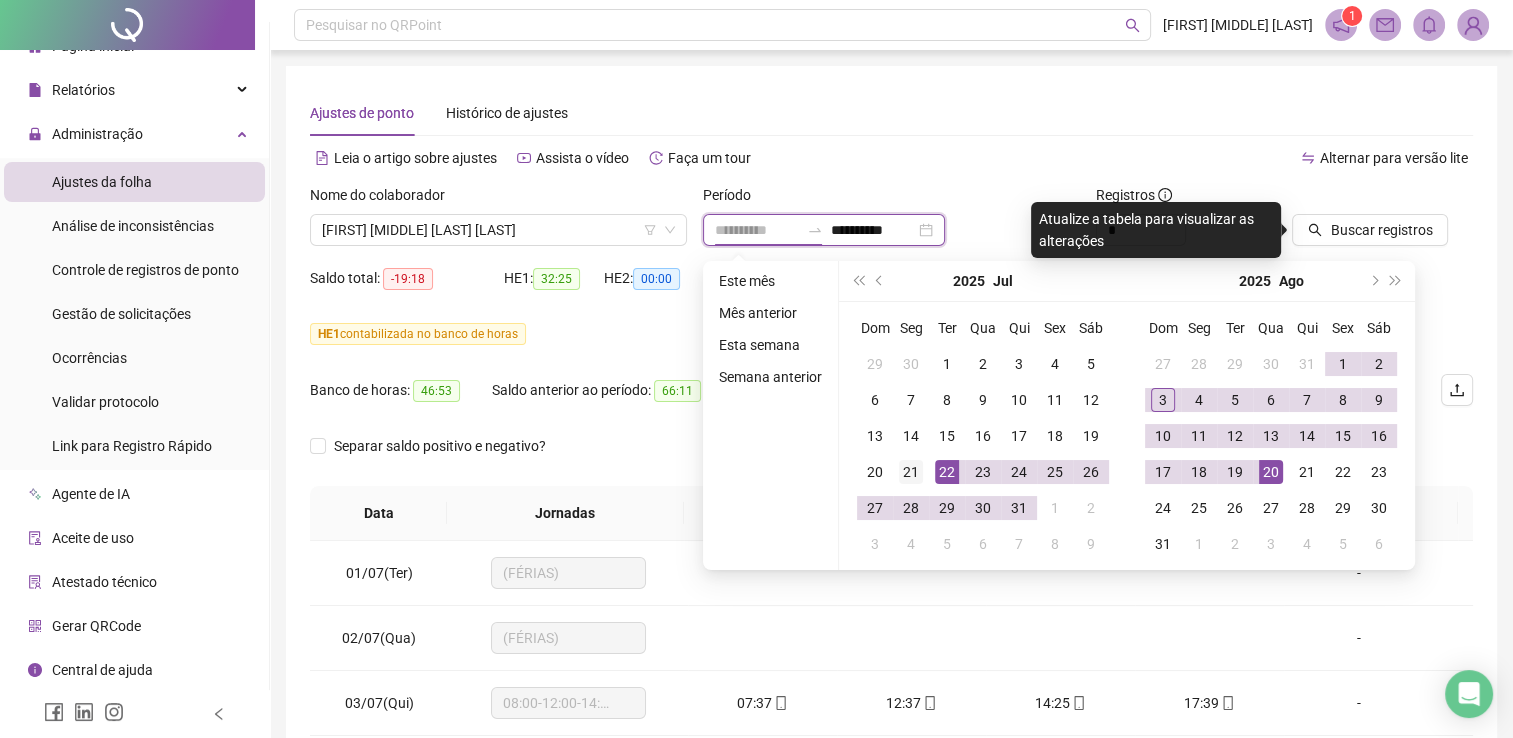 type on "**********" 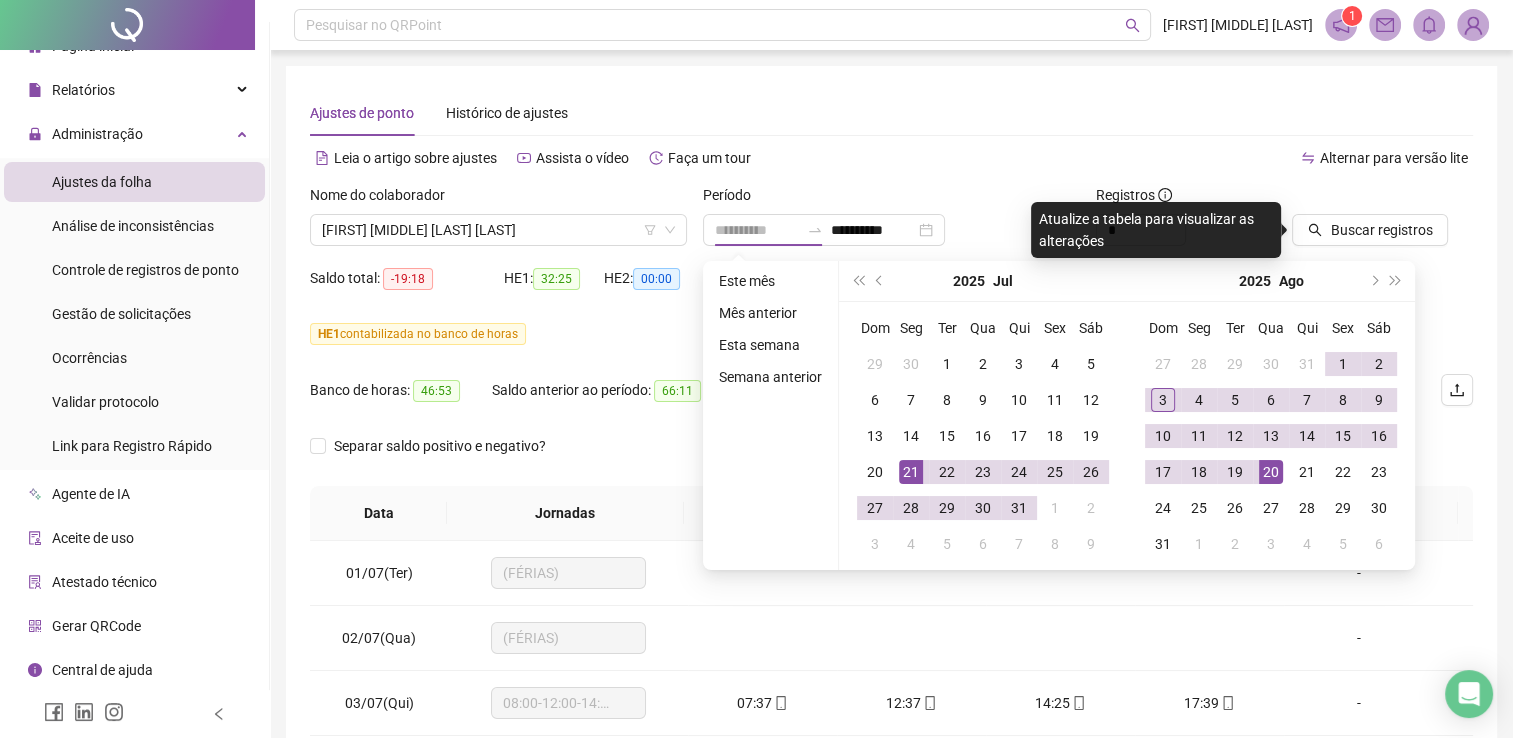 click on "21" at bounding box center (911, 472) 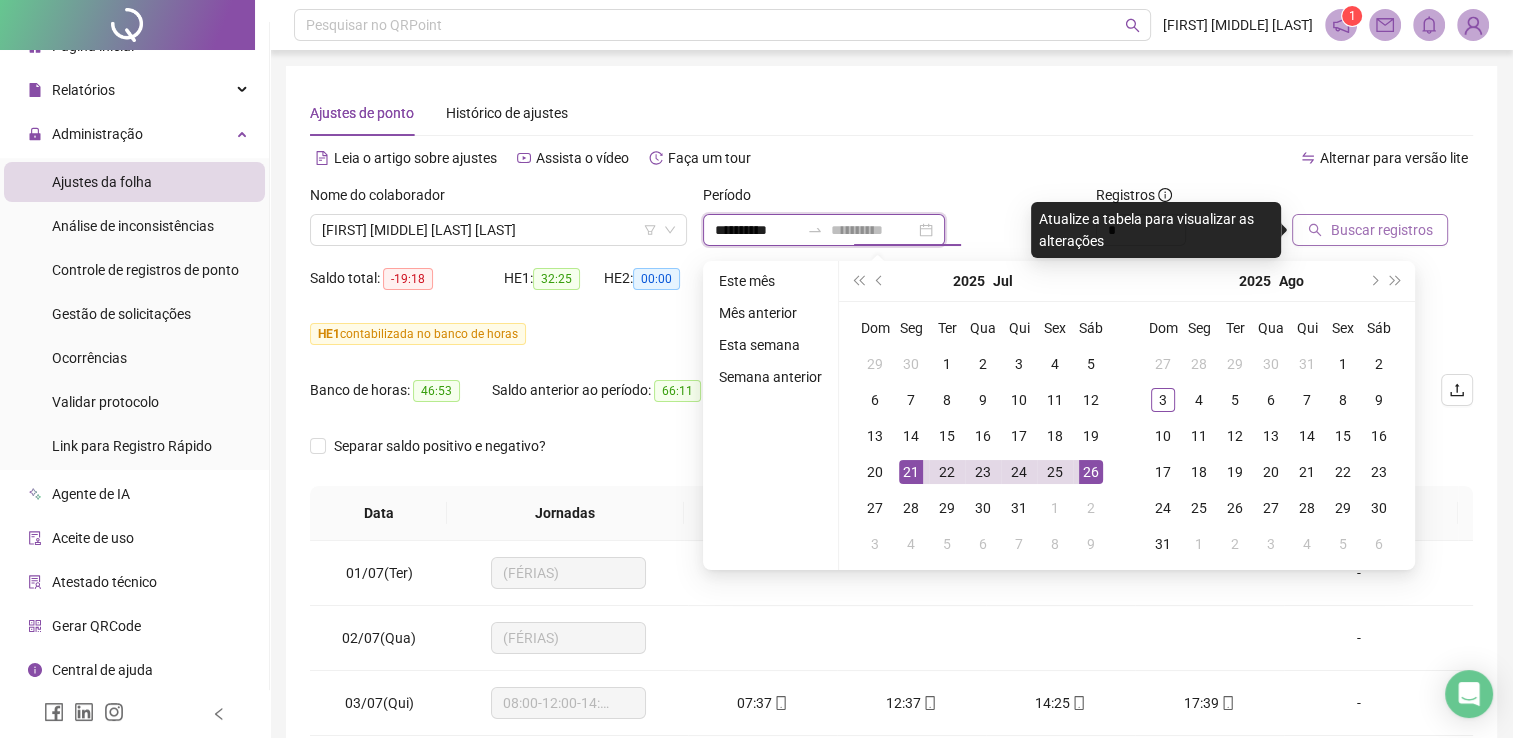 type on "**********" 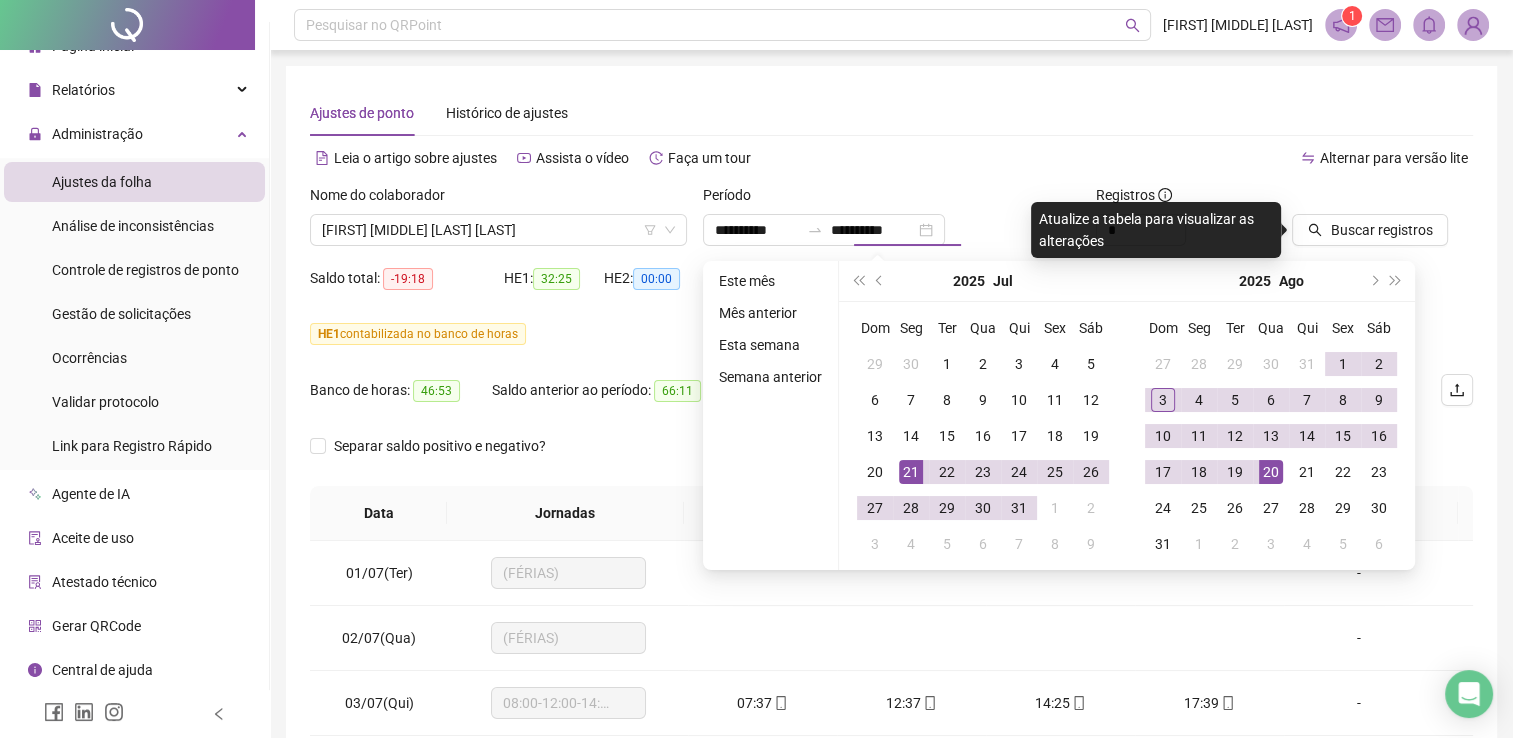 click on "Alternar para versão lite" at bounding box center (1183, 158) 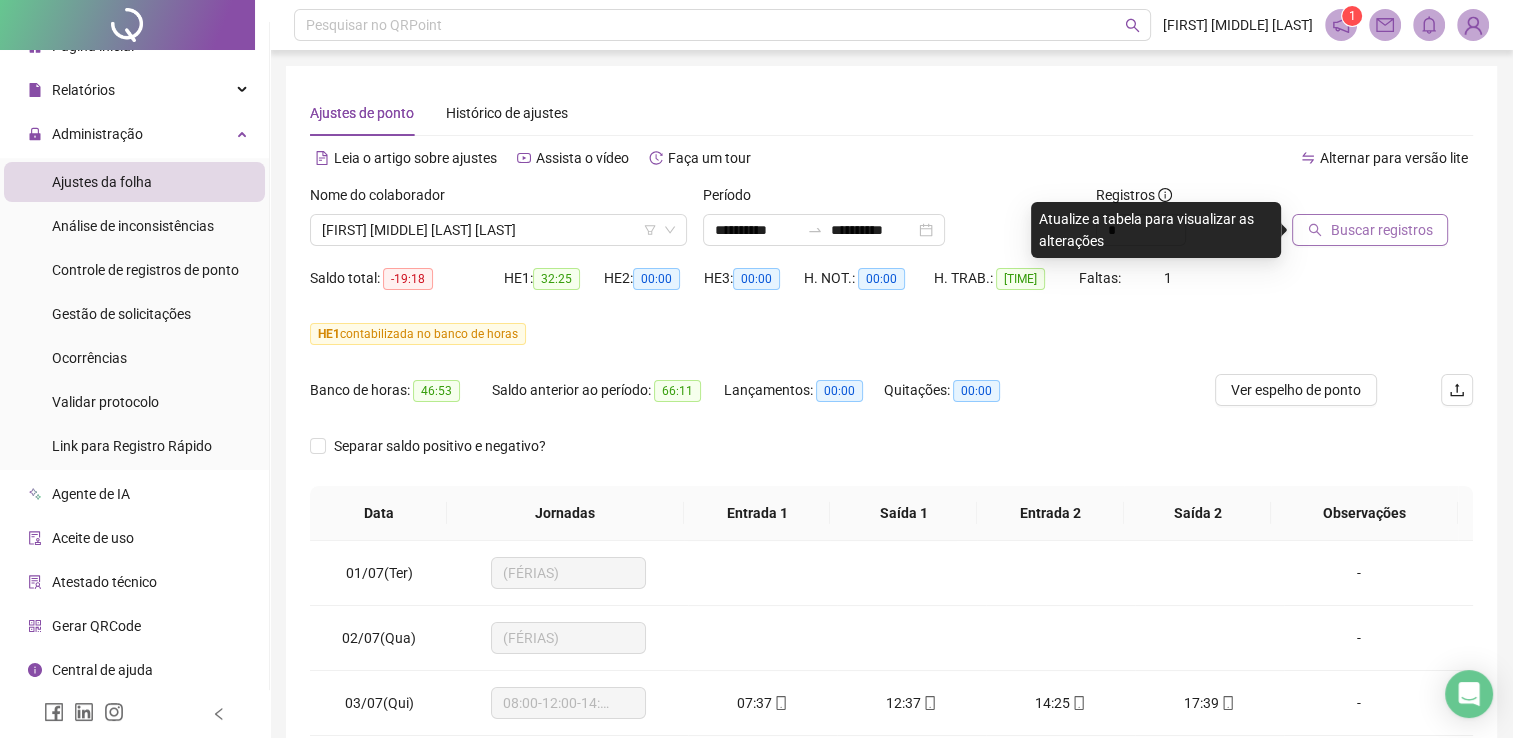 click on "Buscar registros" at bounding box center (1381, 230) 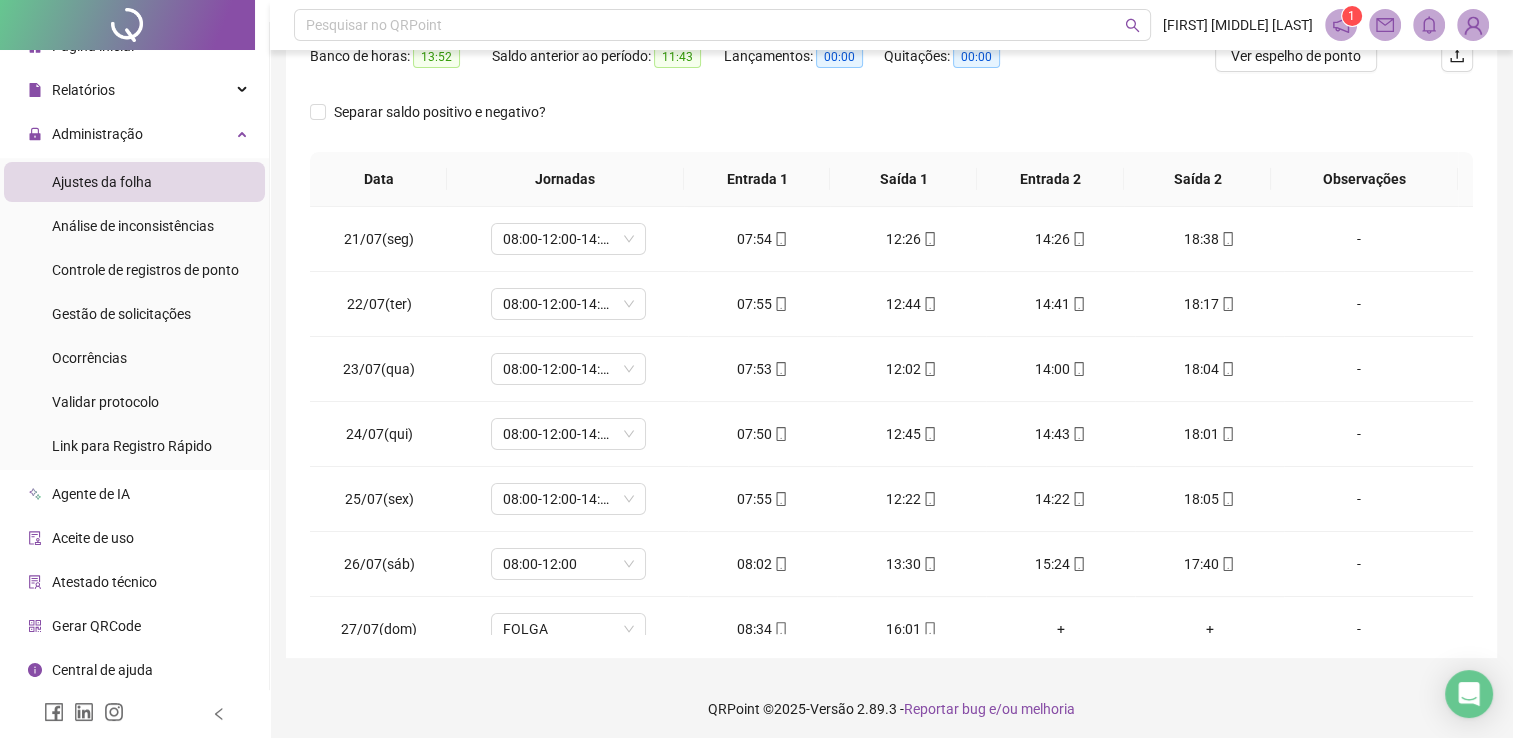 scroll, scrollTop: 339, scrollLeft: 0, axis: vertical 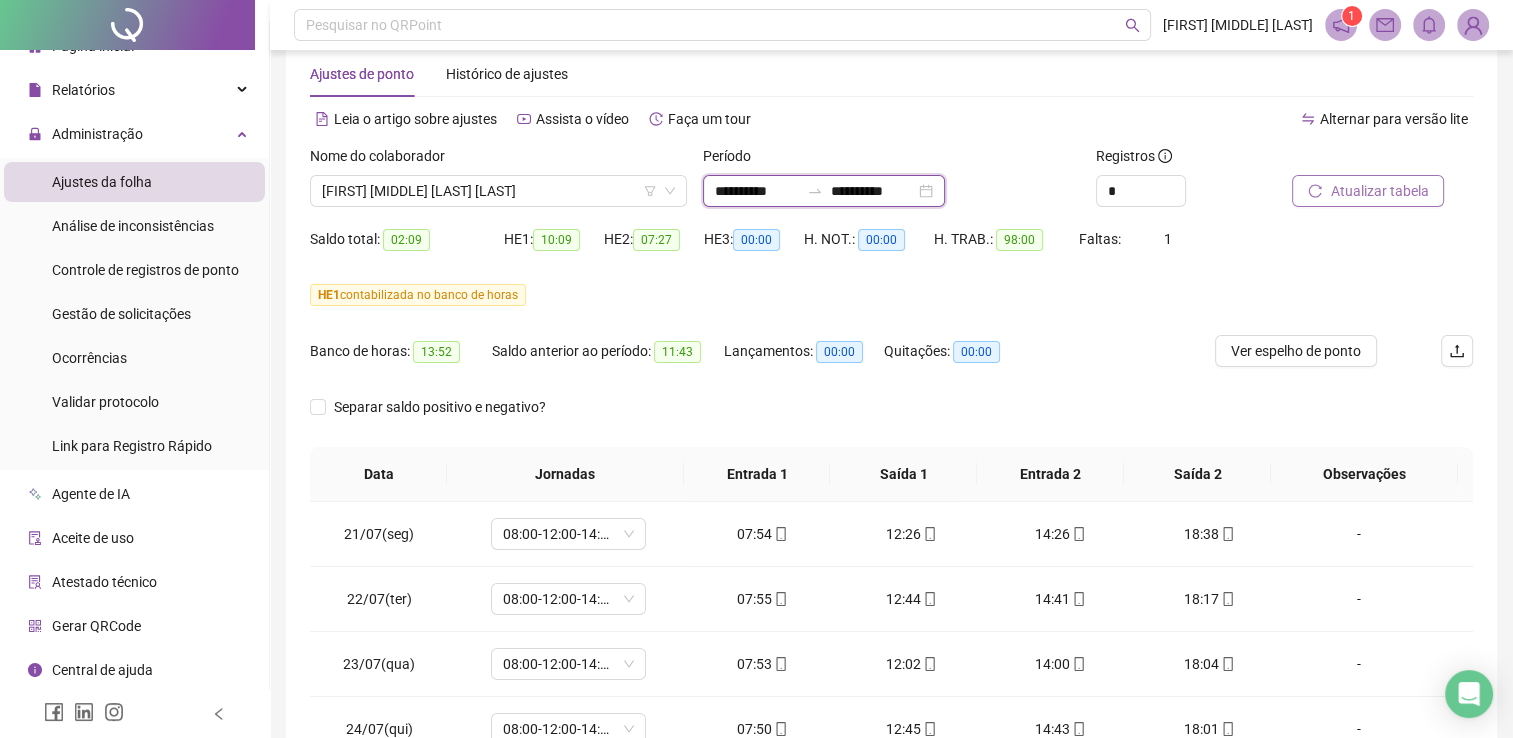 click on "**********" at bounding box center [757, 191] 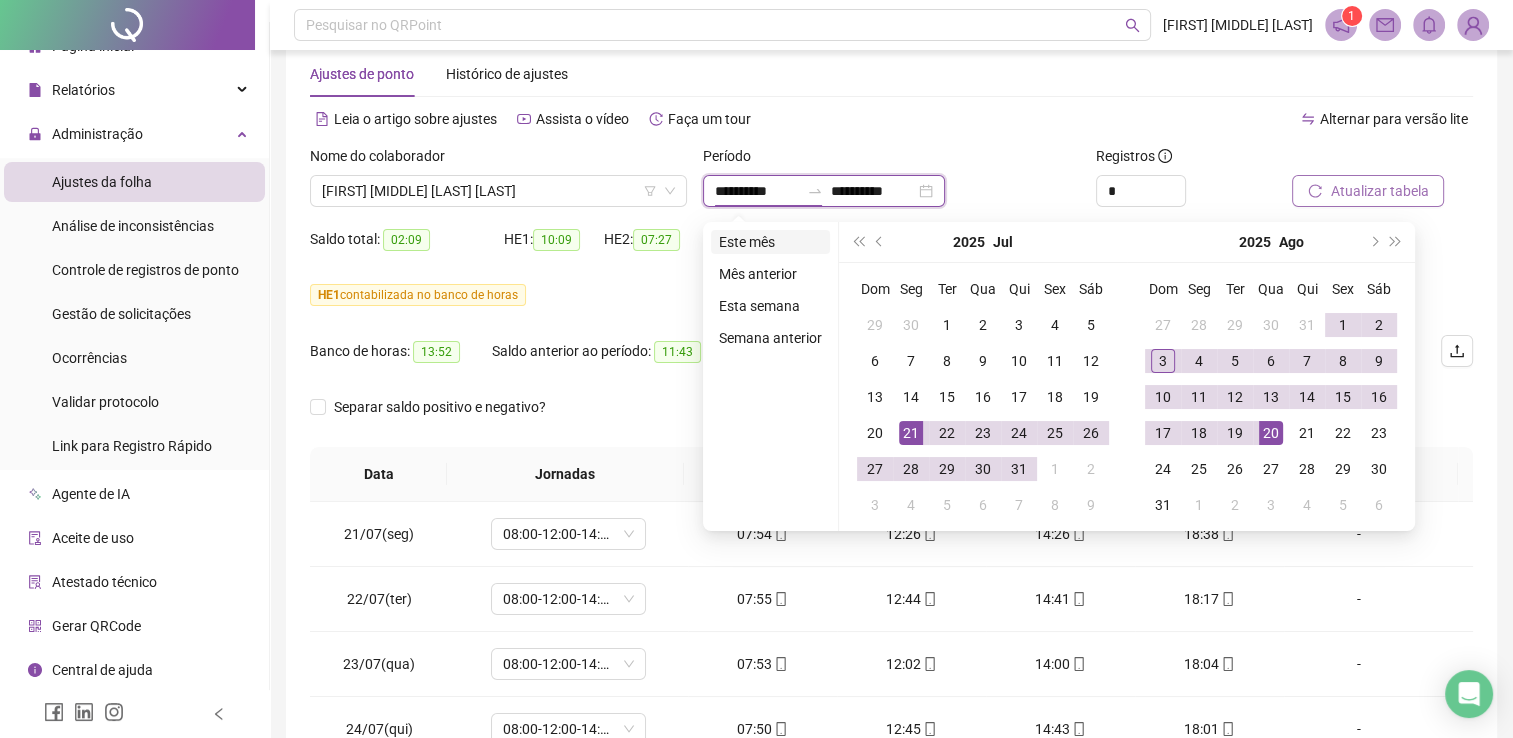 type on "**********" 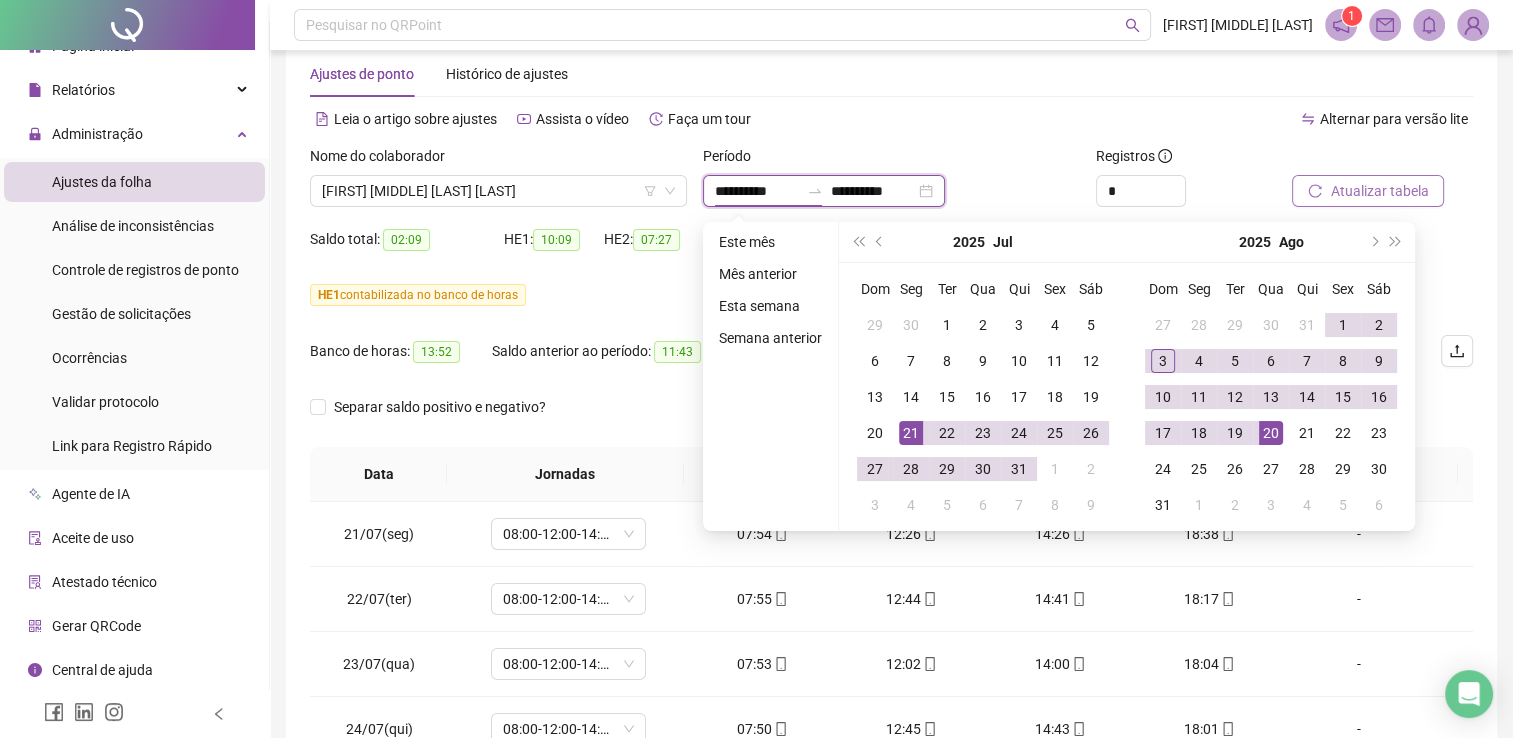 type on "**********" 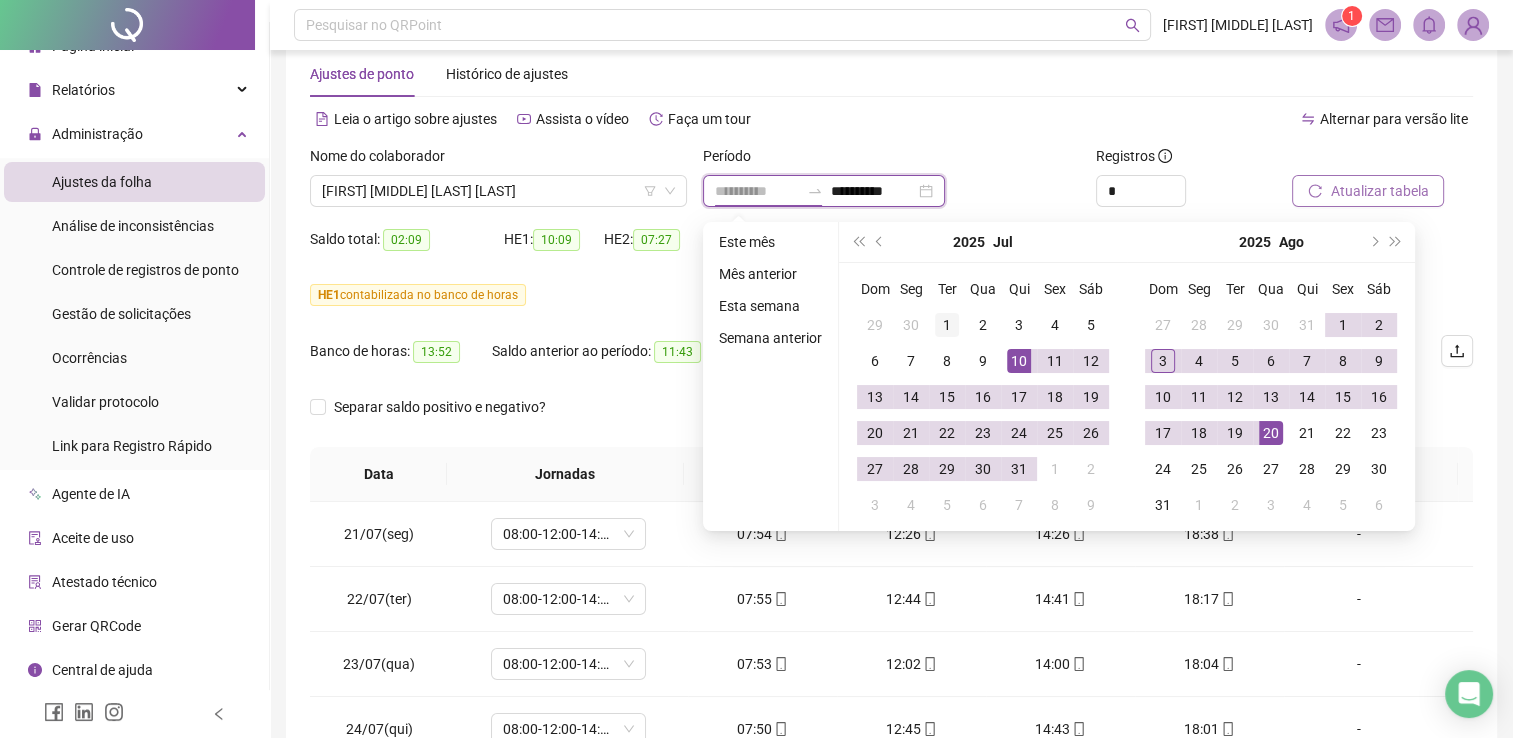 type on "**********" 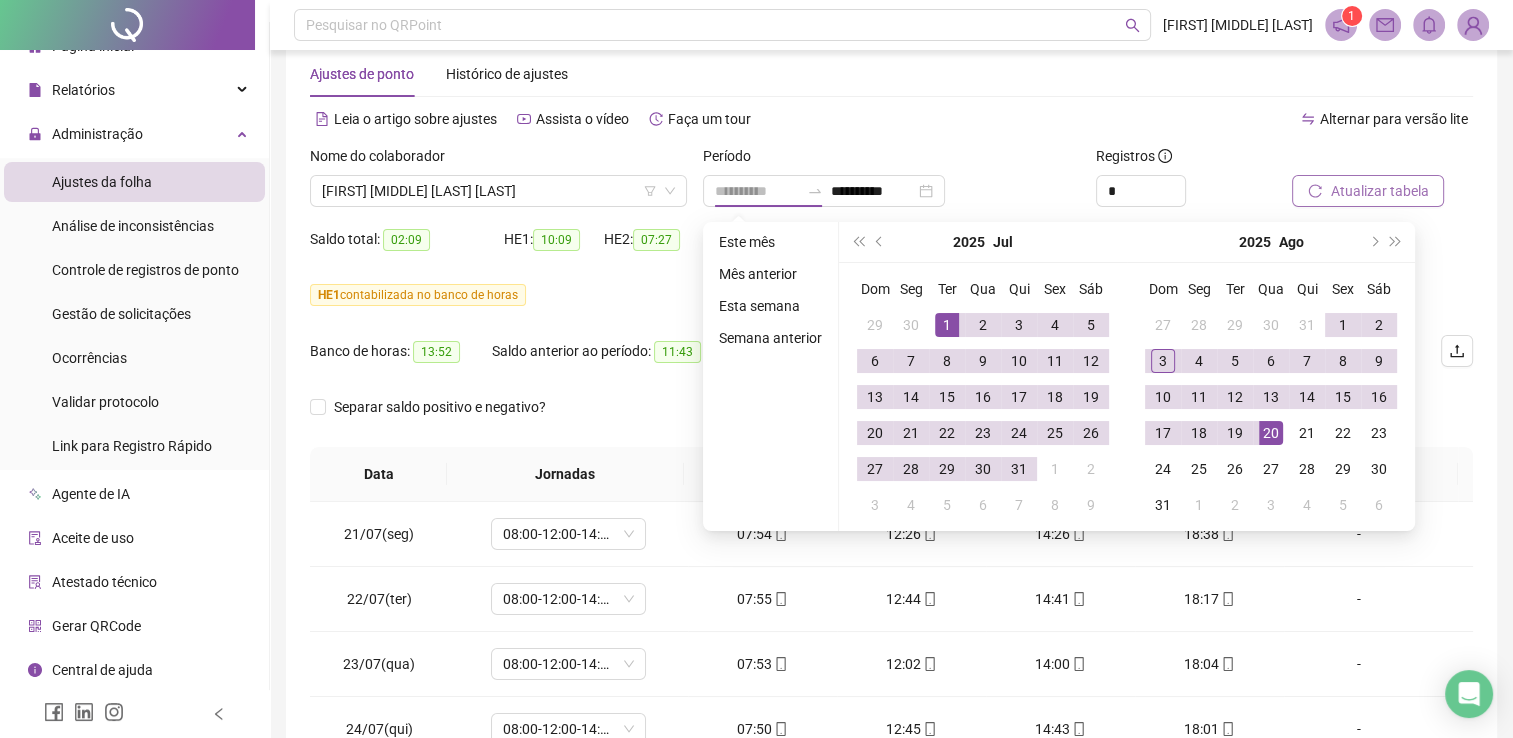 click on "1" at bounding box center [947, 325] 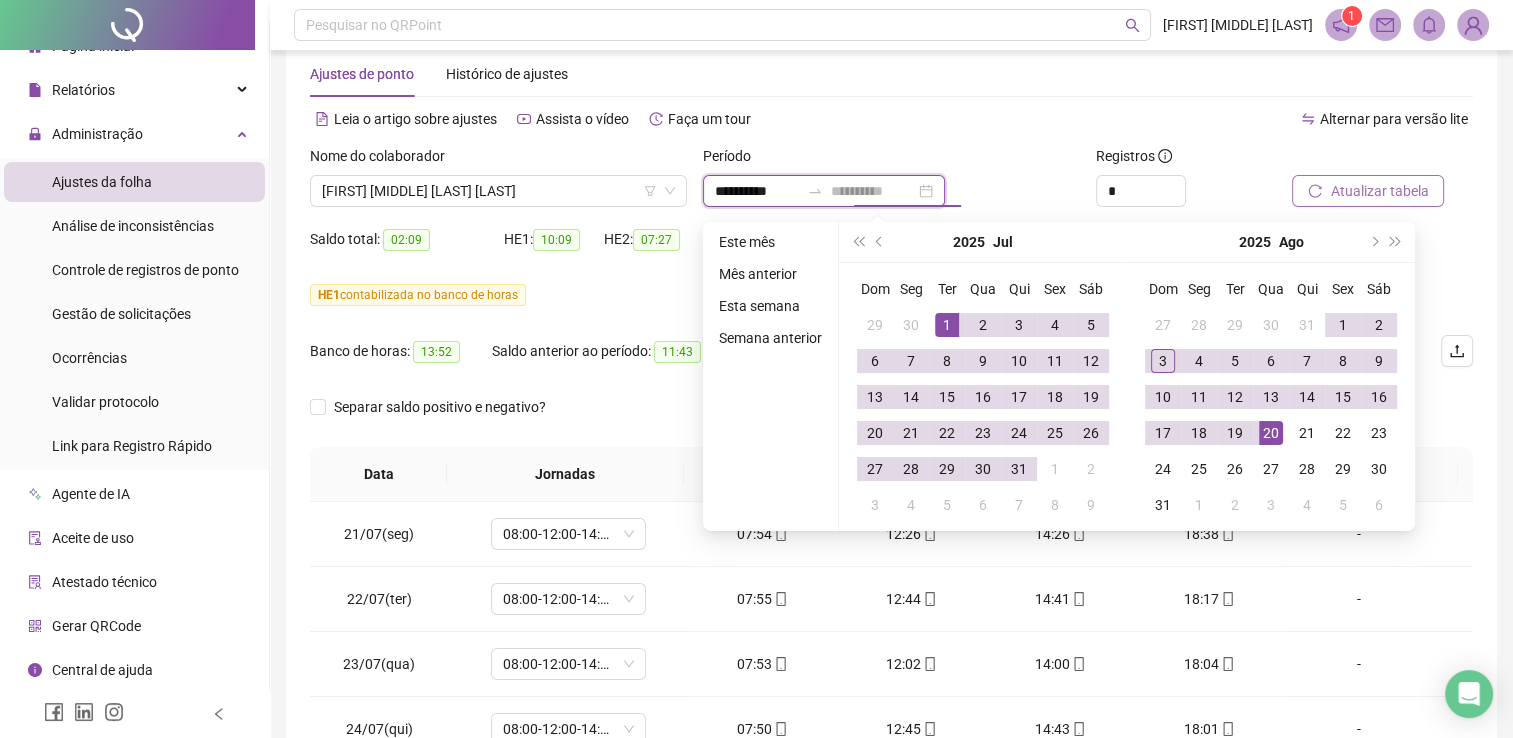 type on "**********" 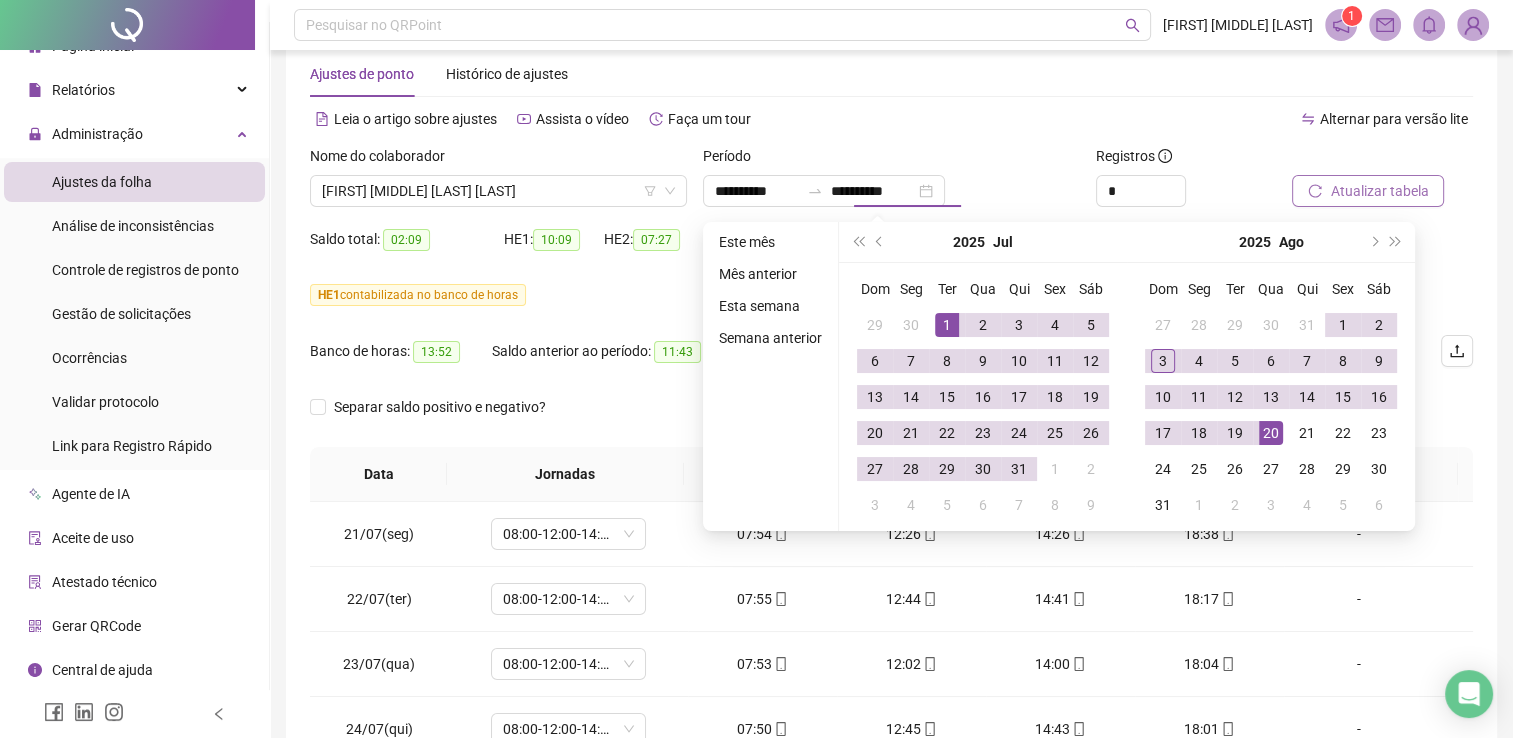 click on "Alternar para versão lite" at bounding box center (1183, 119) 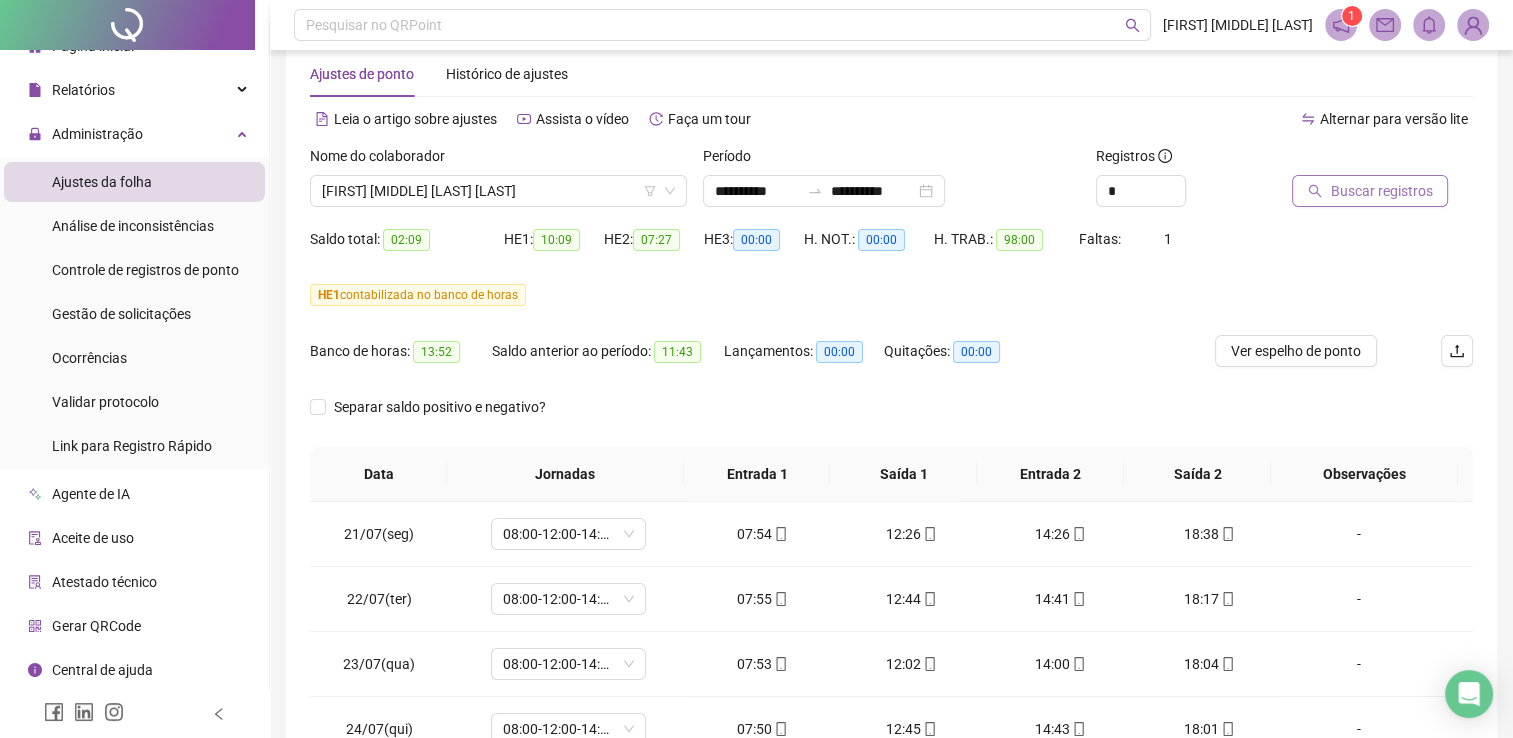 click on "Buscar registros" at bounding box center (1381, 191) 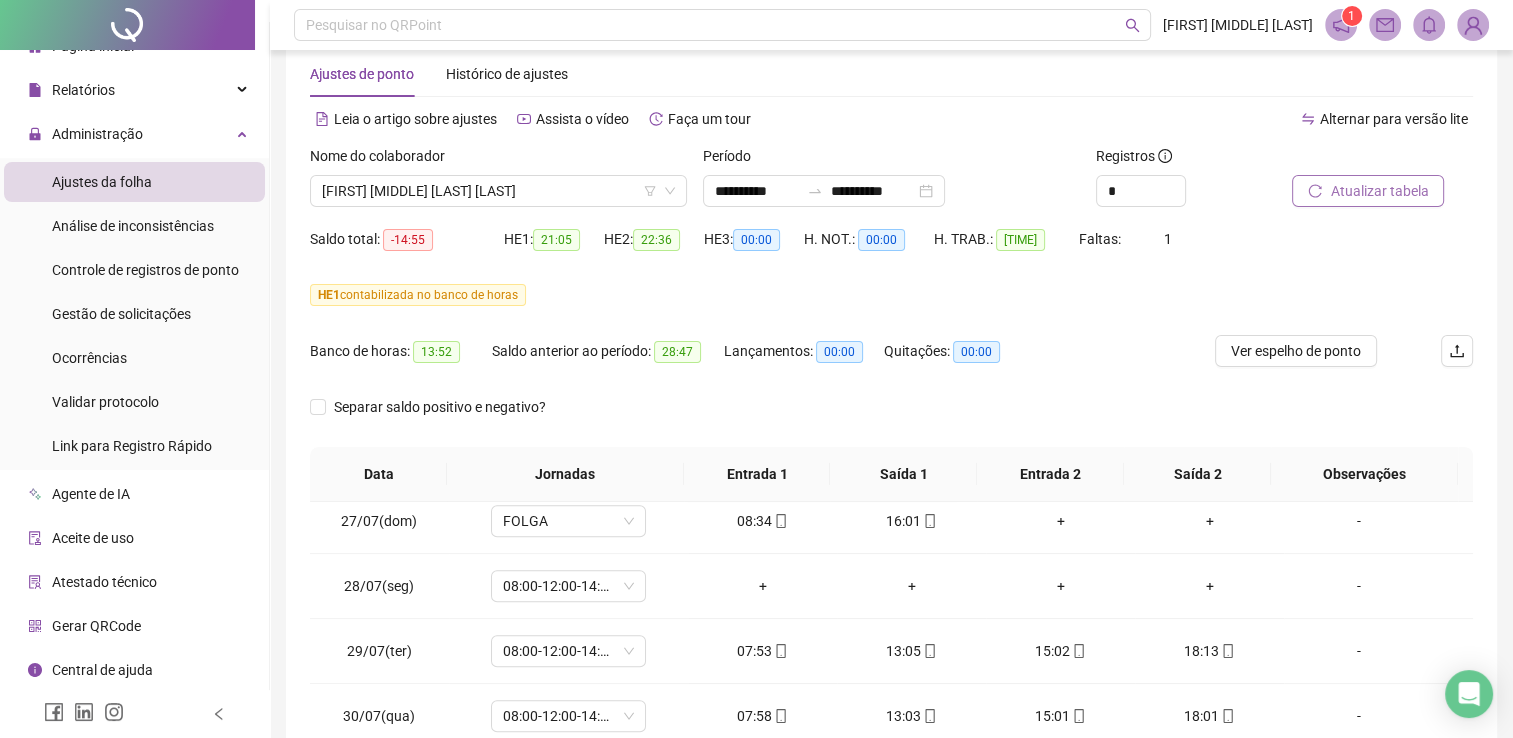 scroll, scrollTop: 1776, scrollLeft: 0, axis: vertical 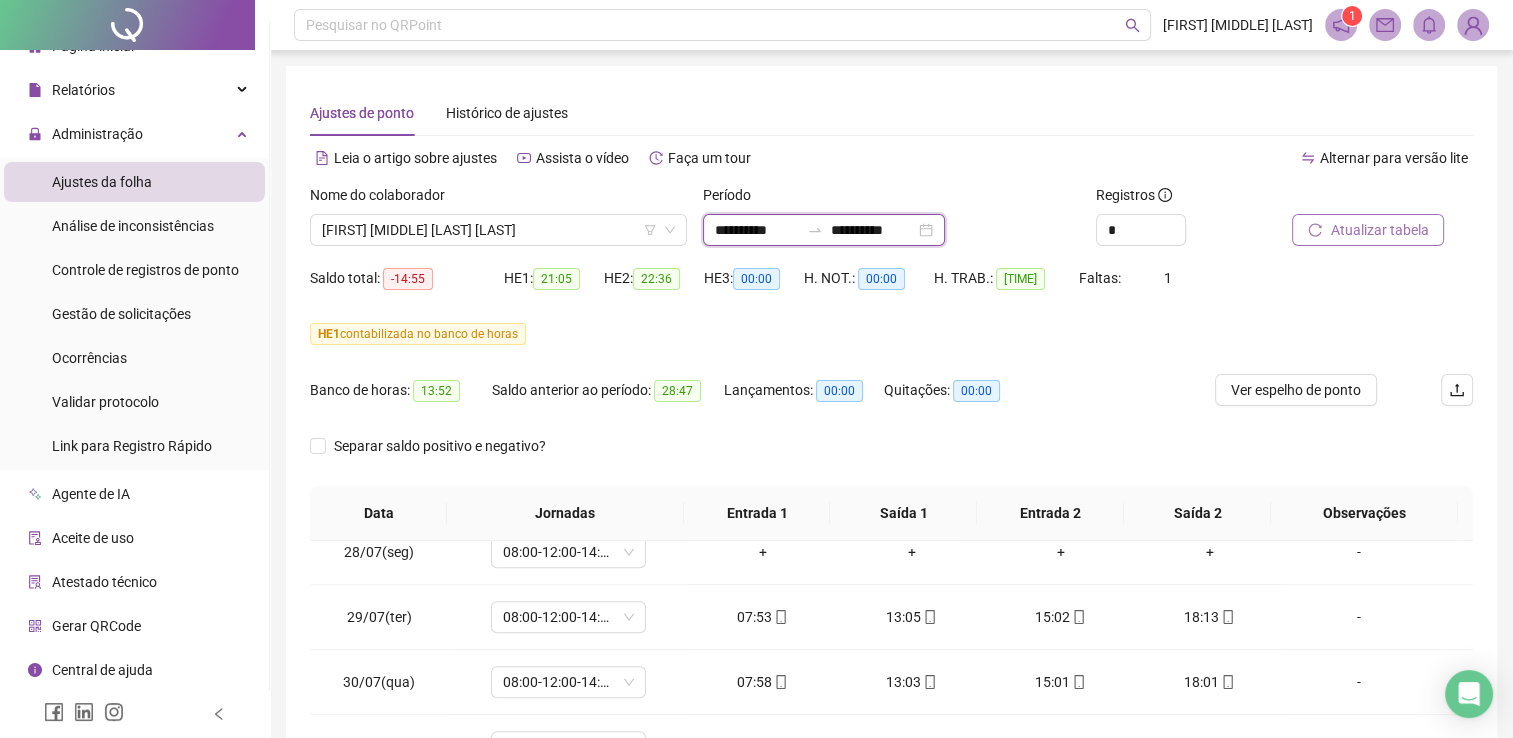 click on "**********" at bounding box center (757, 230) 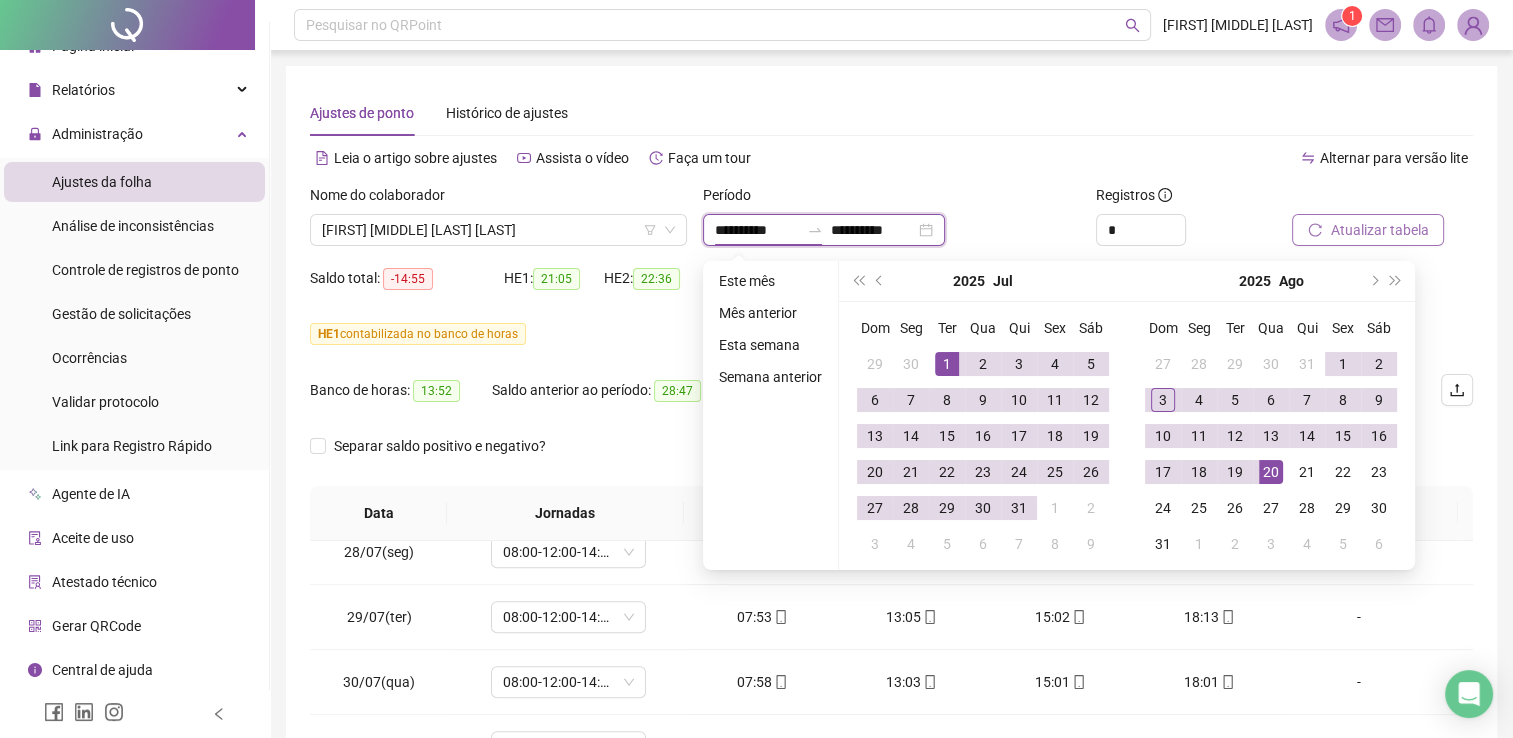 type on "**********" 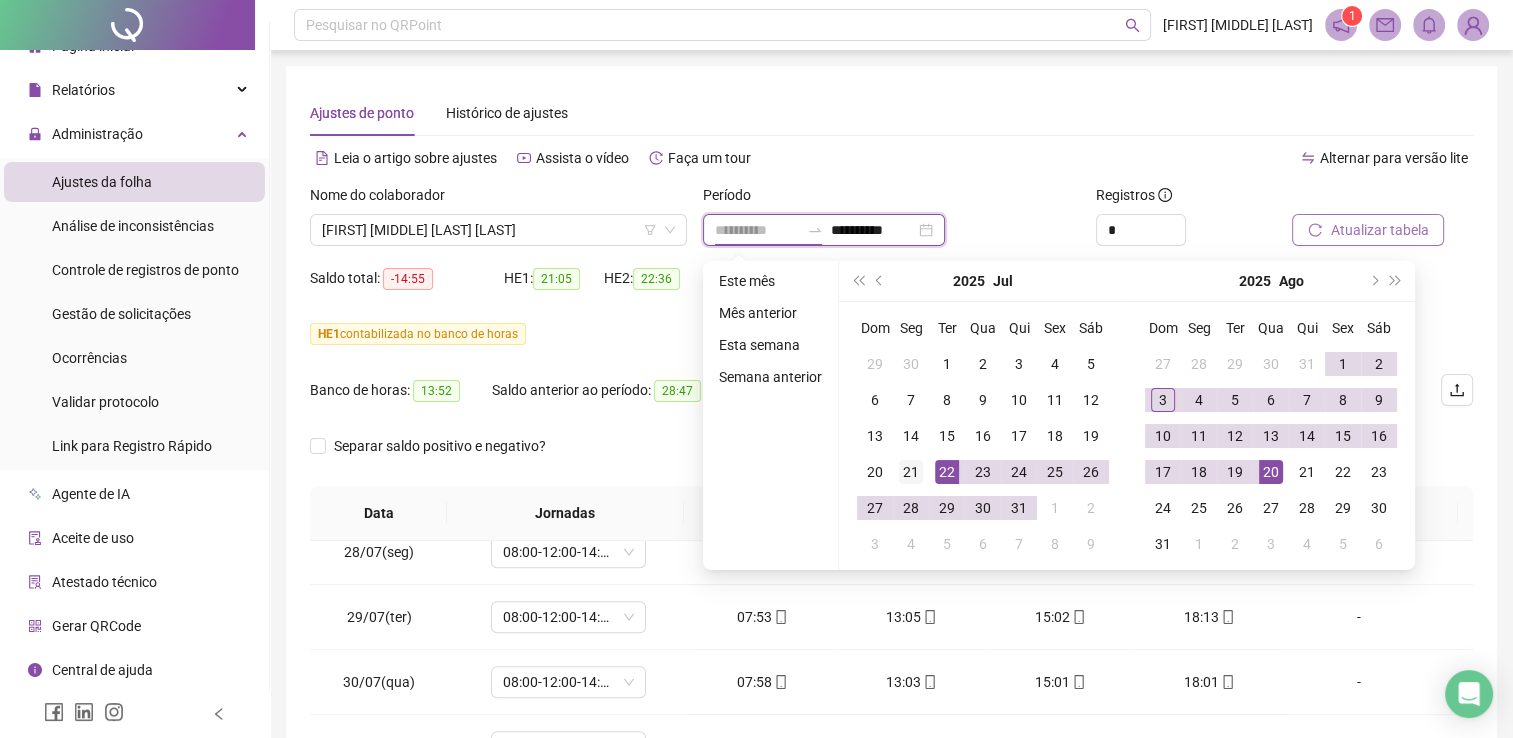 type on "**********" 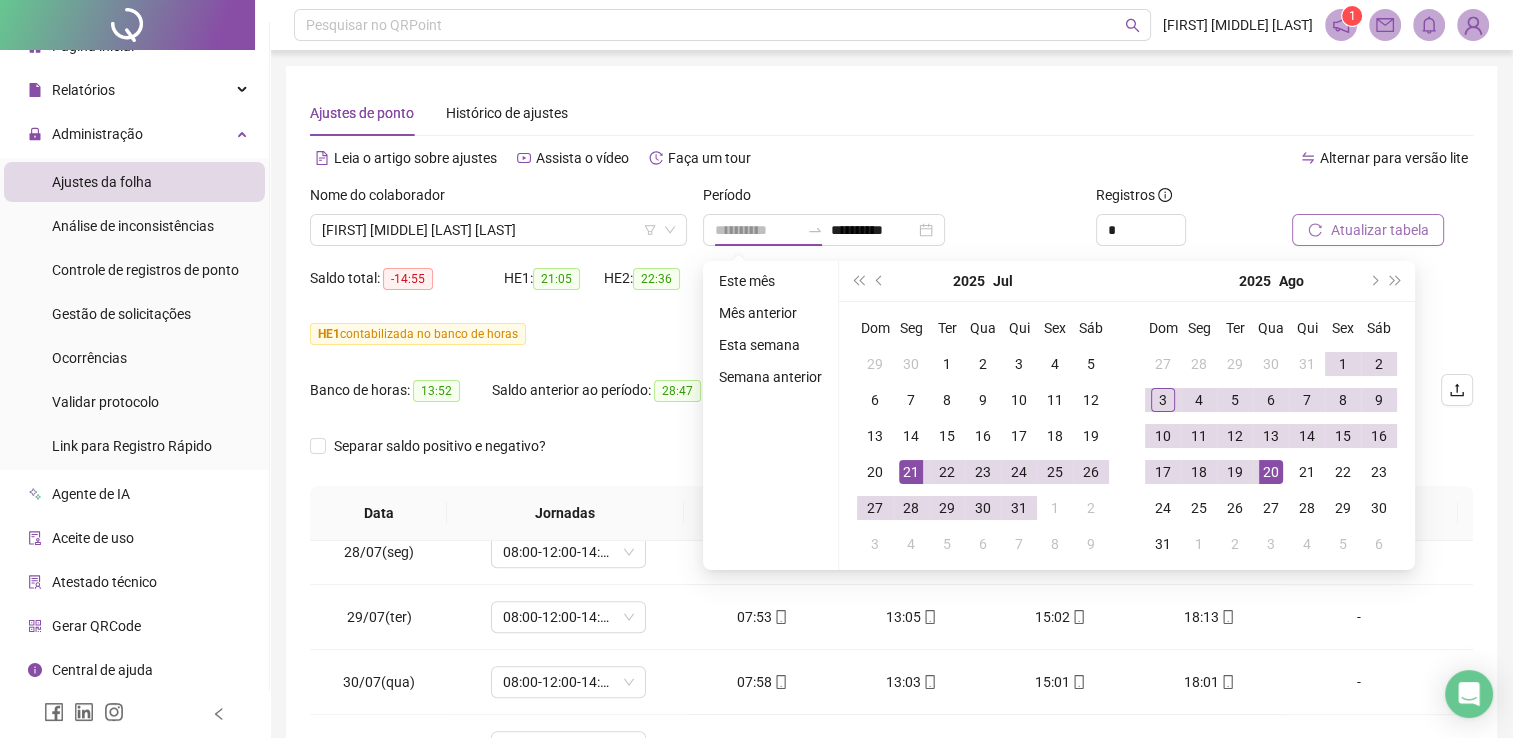 click on "21" at bounding box center [911, 472] 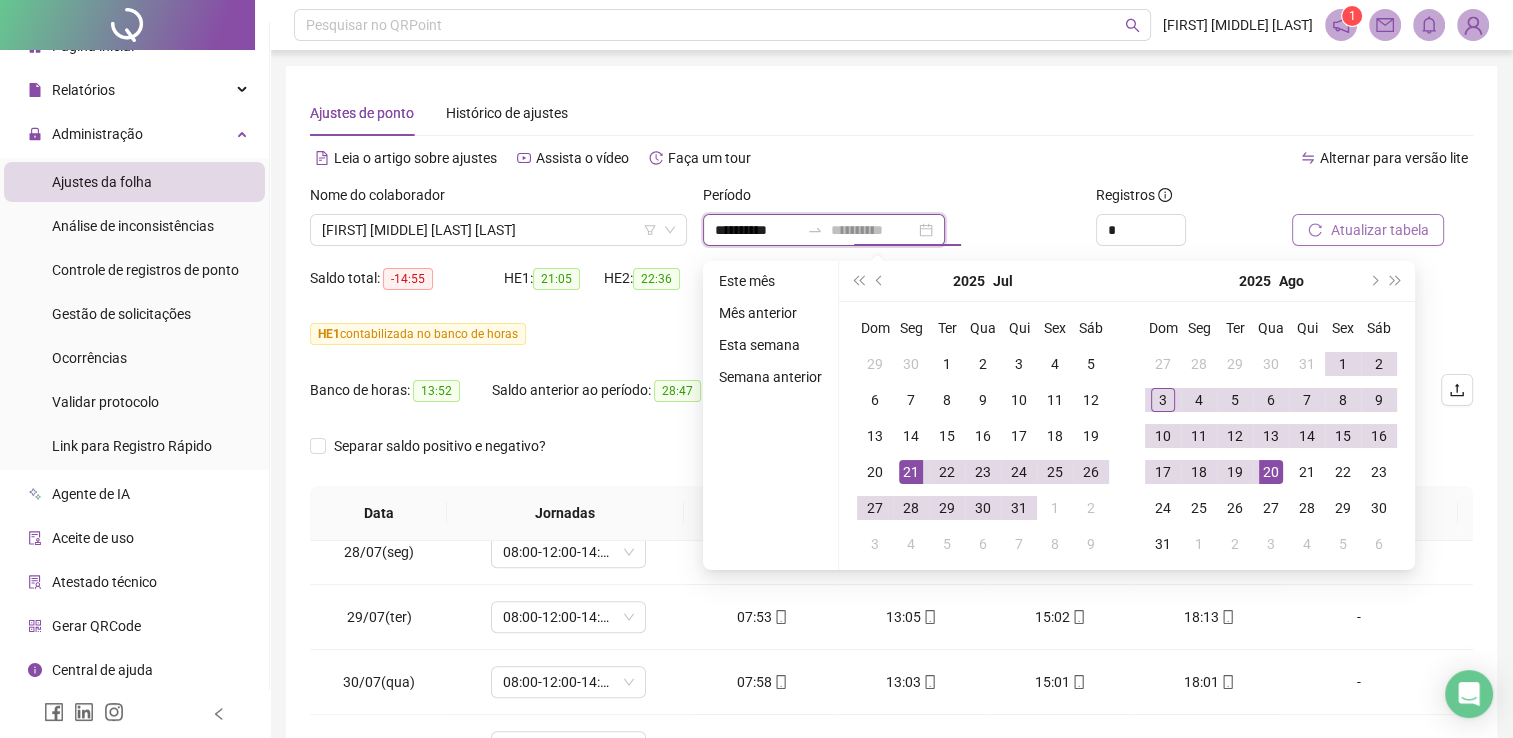 type on "**********" 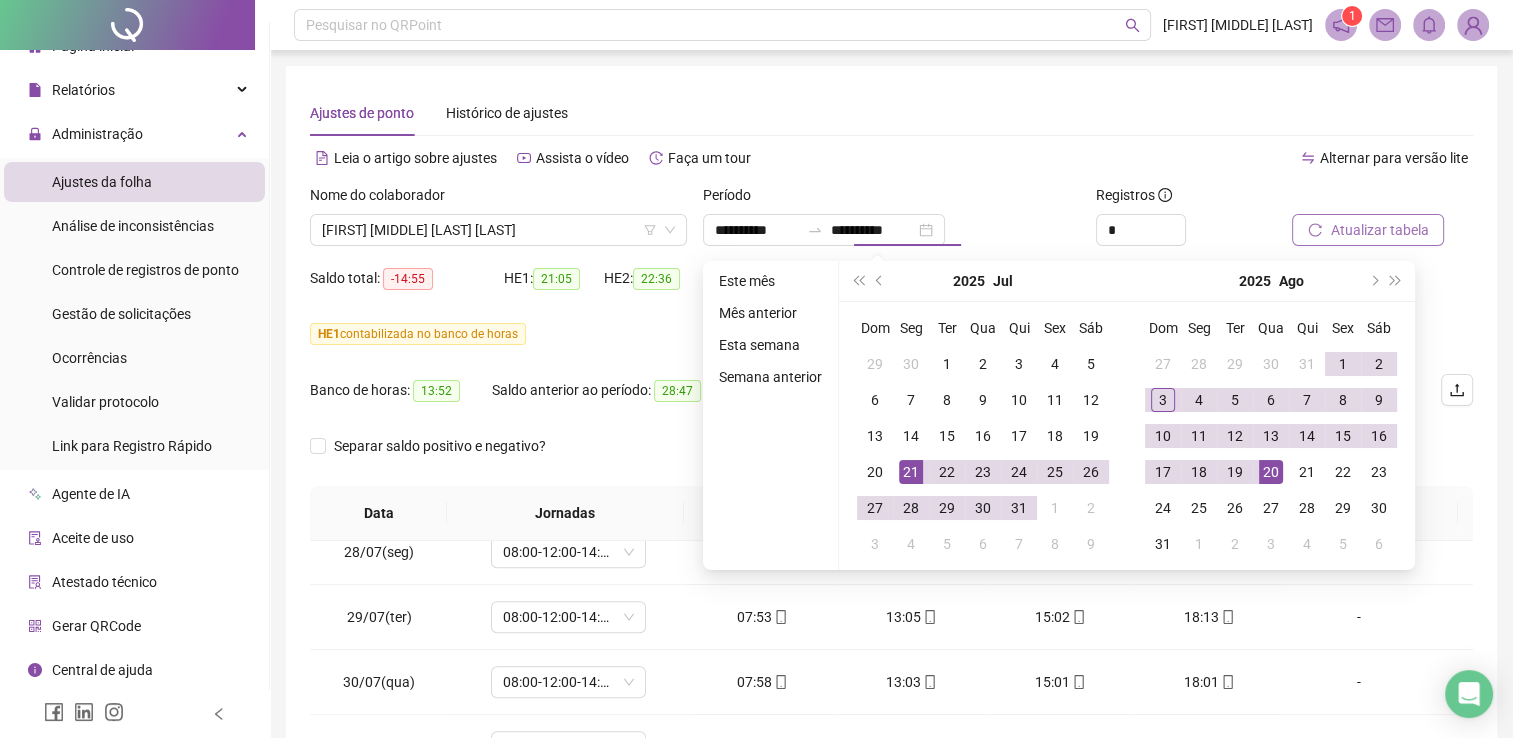 click on "Alternar para versão lite" at bounding box center (1183, 158) 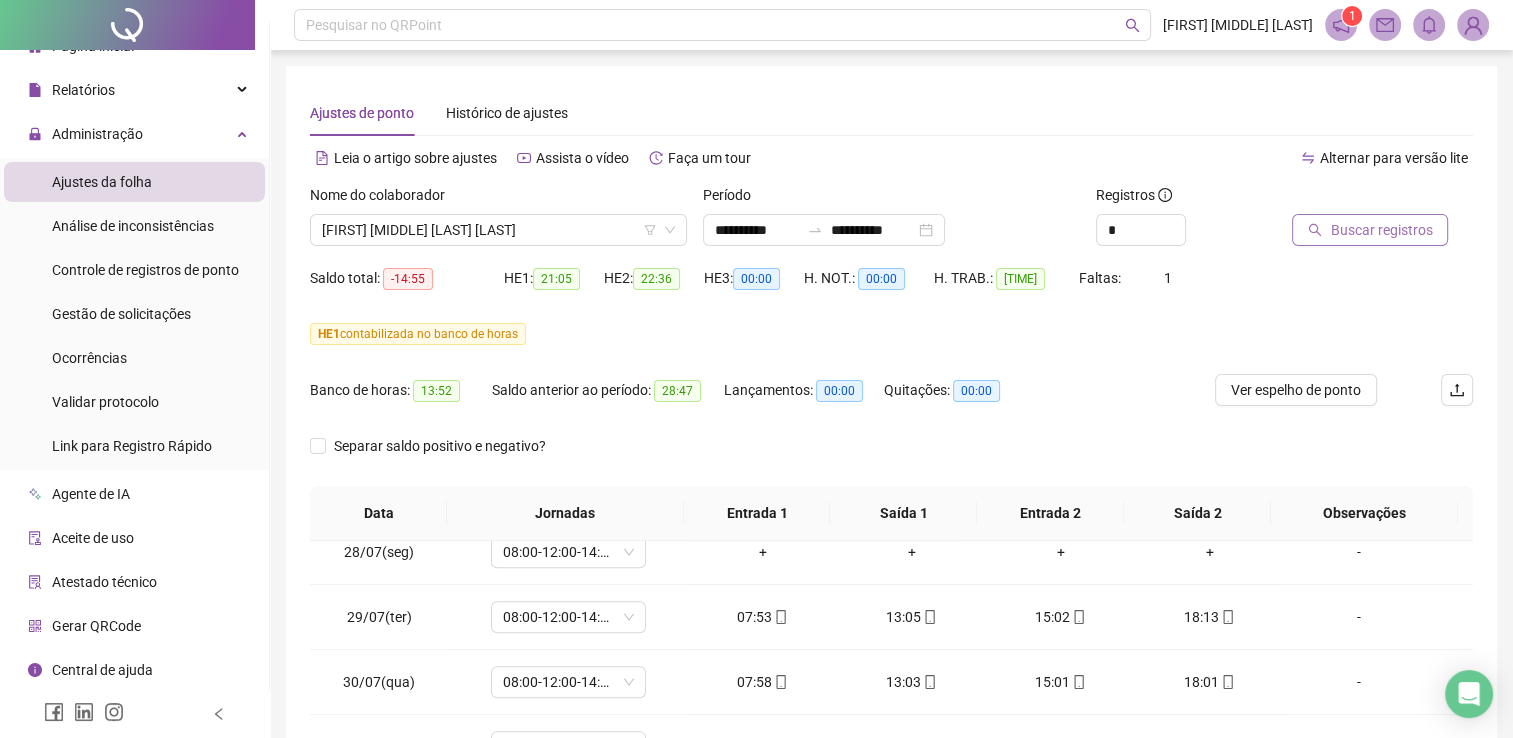 click on "Buscar registros" at bounding box center [1381, 230] 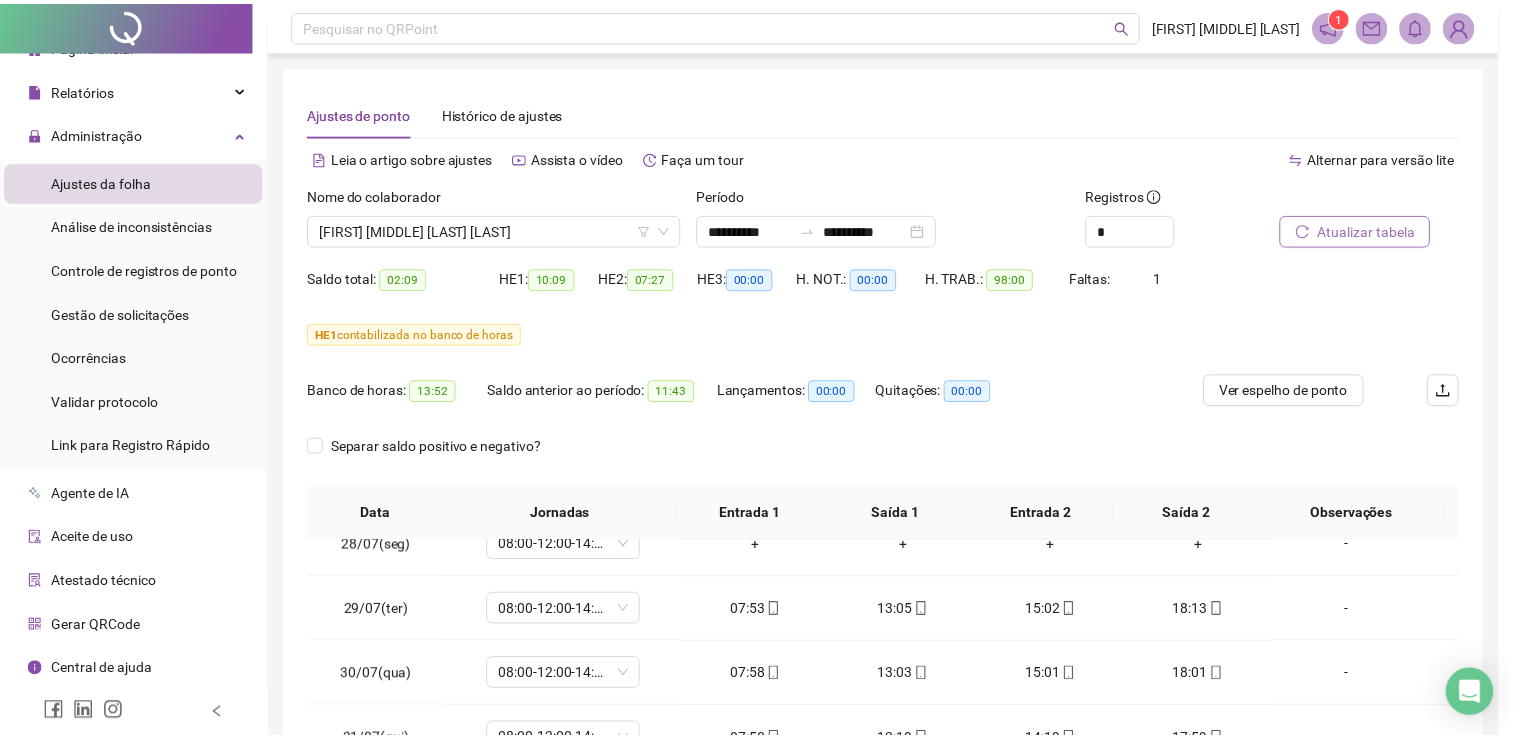 scroll, scrollTop: 480, scrollLeft: 0, axis: vertical 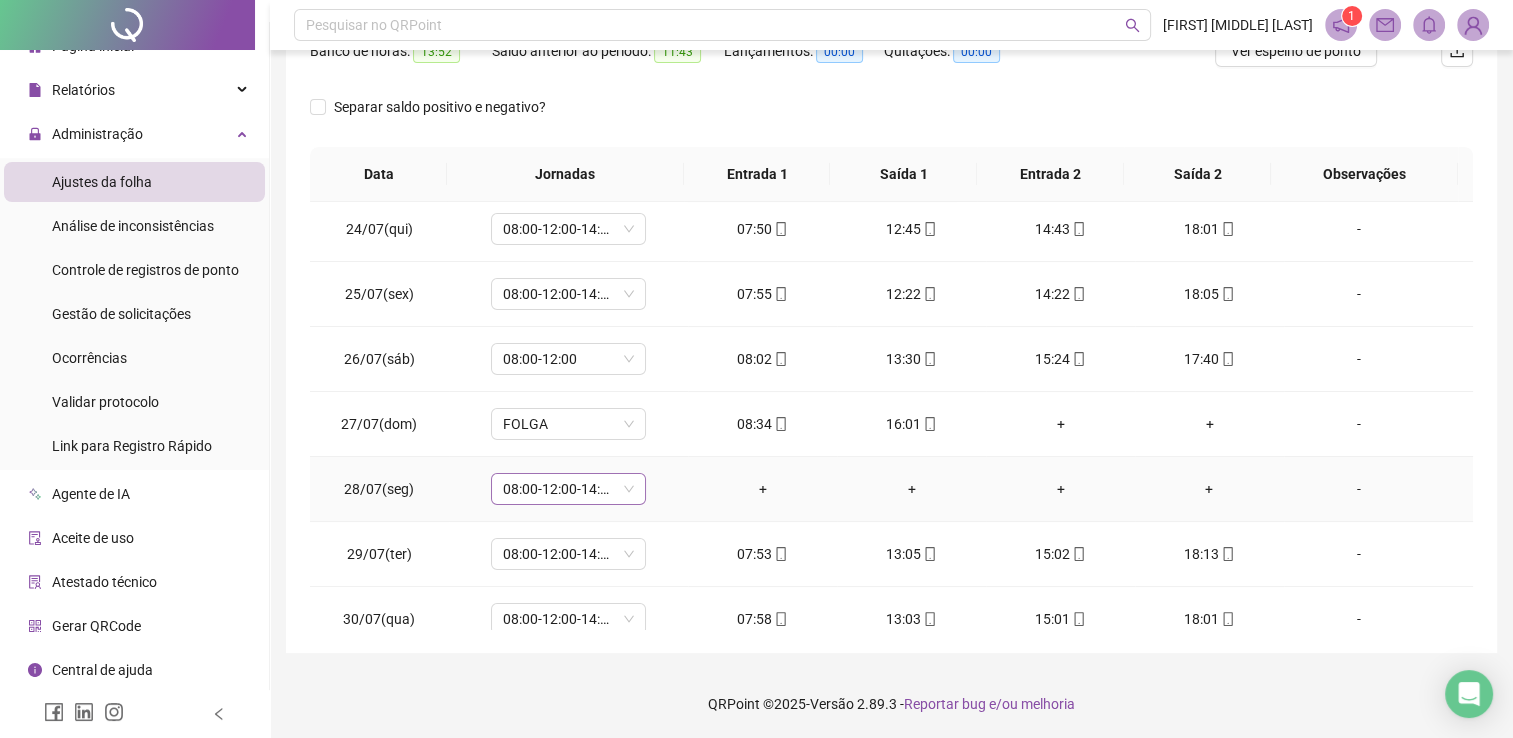 click on "08:00-12:00-14:00-18:00" at bounding box center (568, 489) 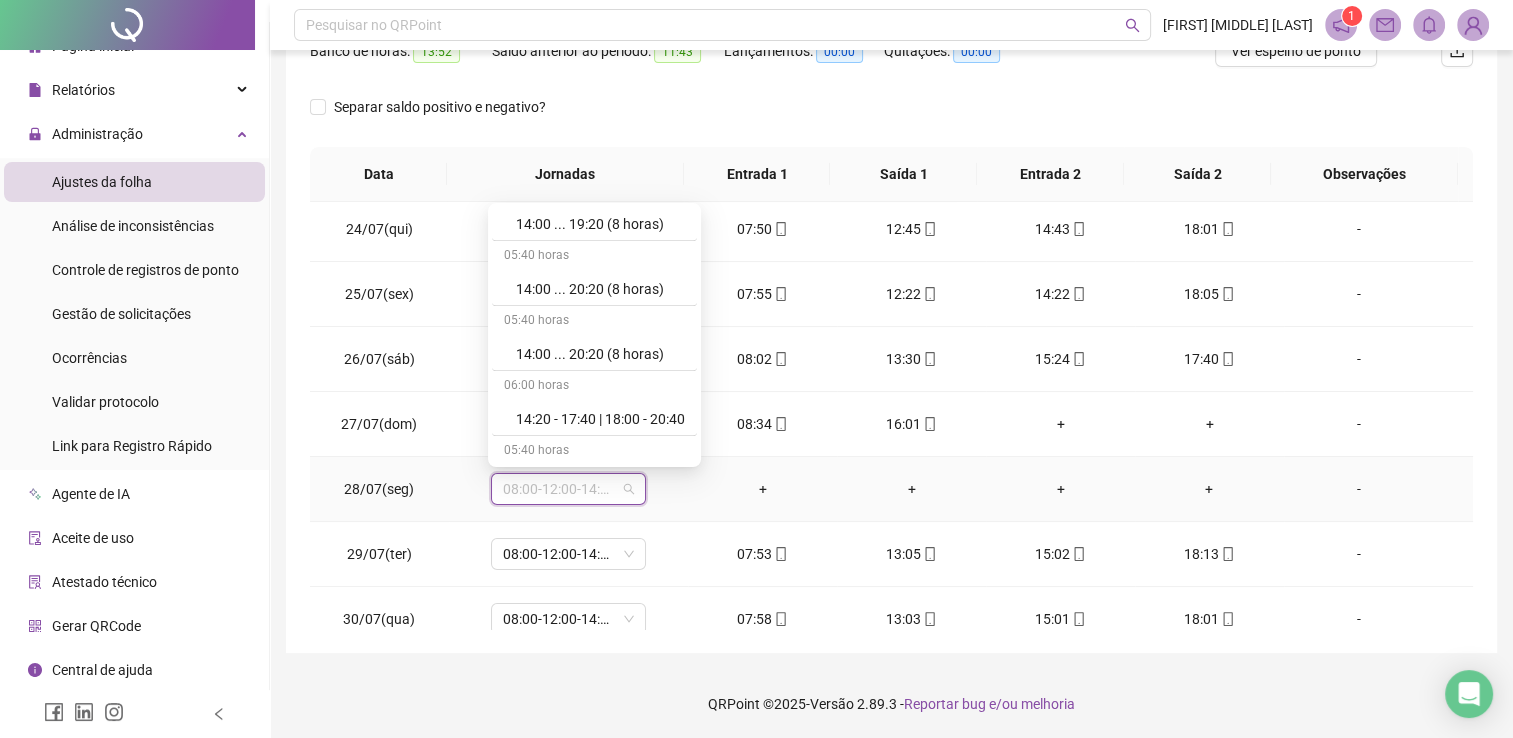 scroll, scrollTop: 11667, scrollLeft: 0, axis: vertical 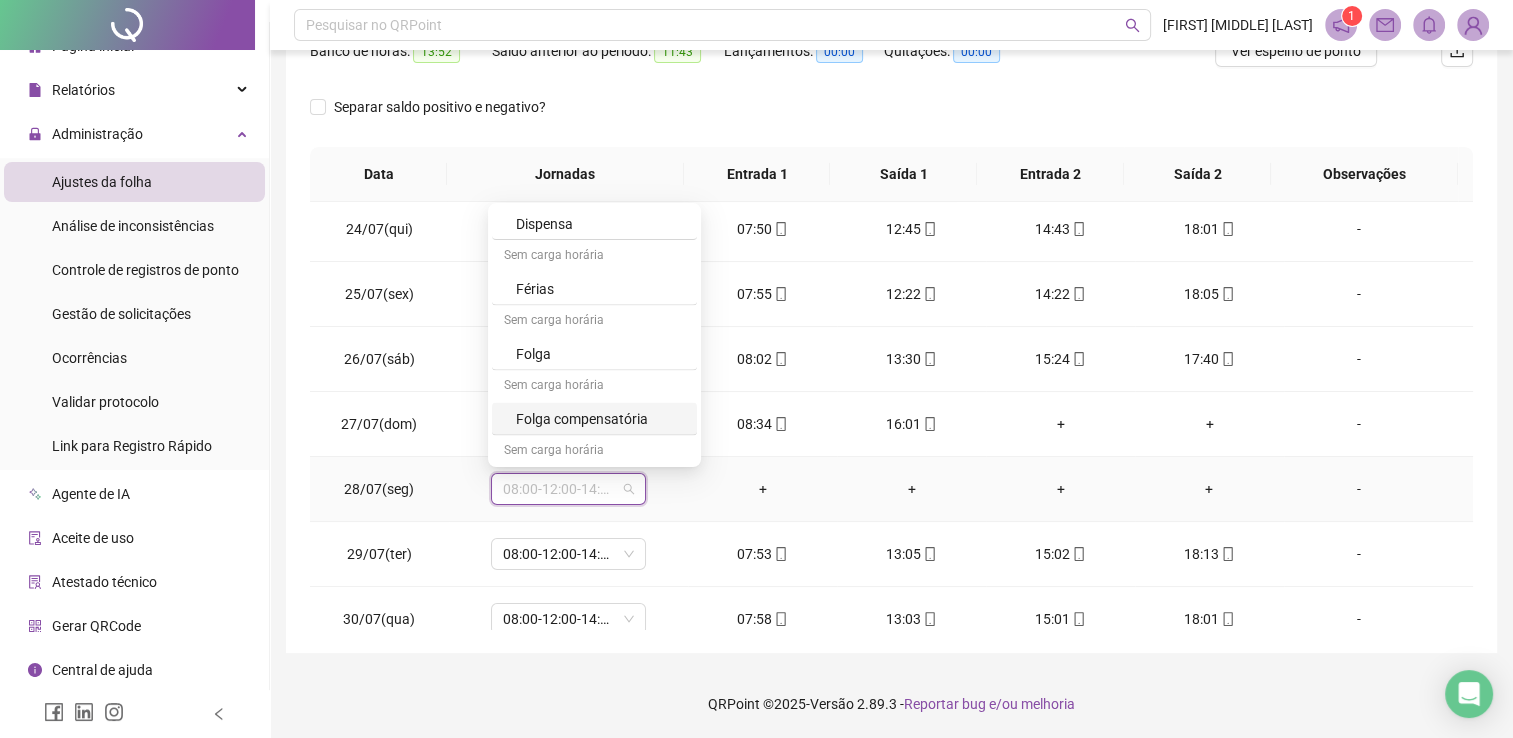 click on "Folga compensatória" at bounding box center [600, 418] 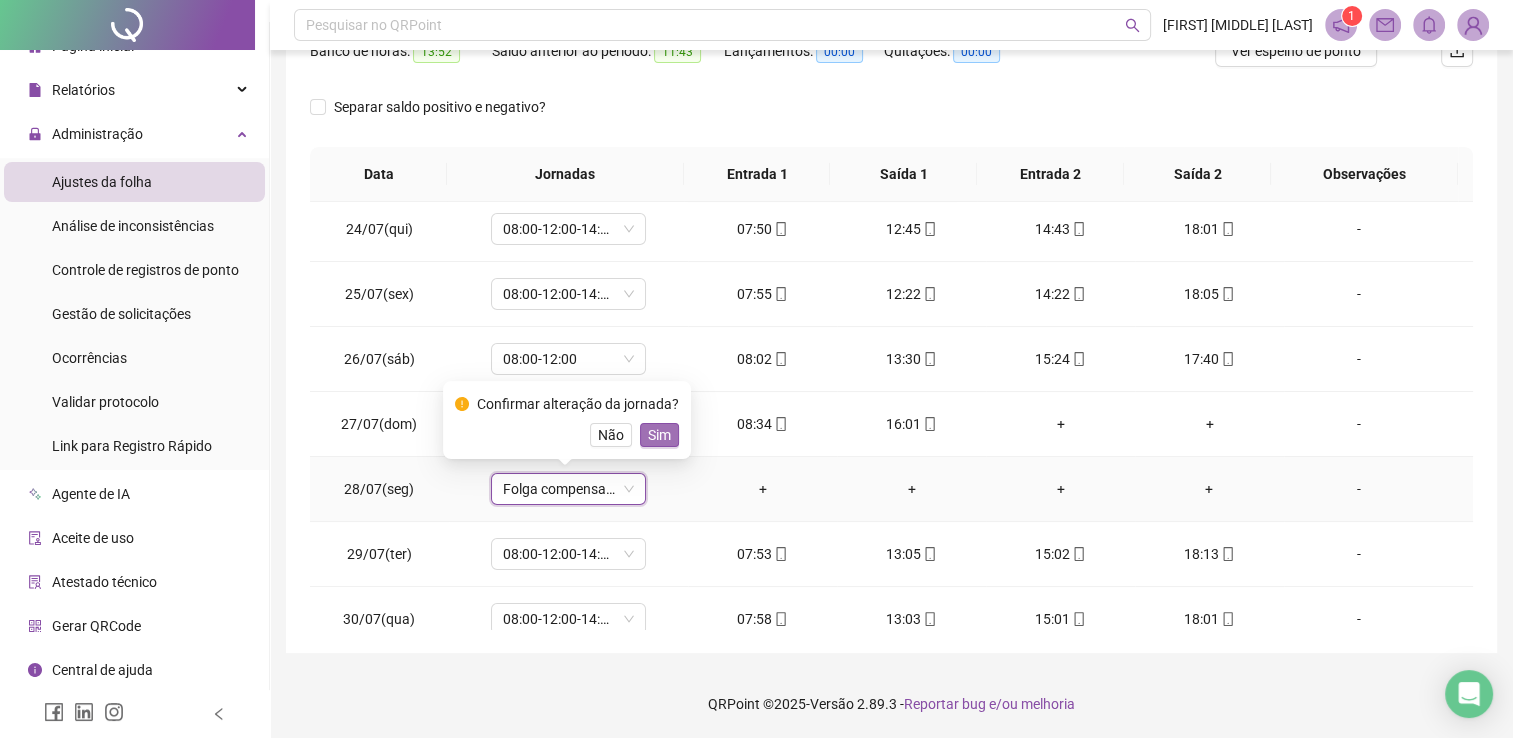 click on "Sim" at bounding box center [659, 435] 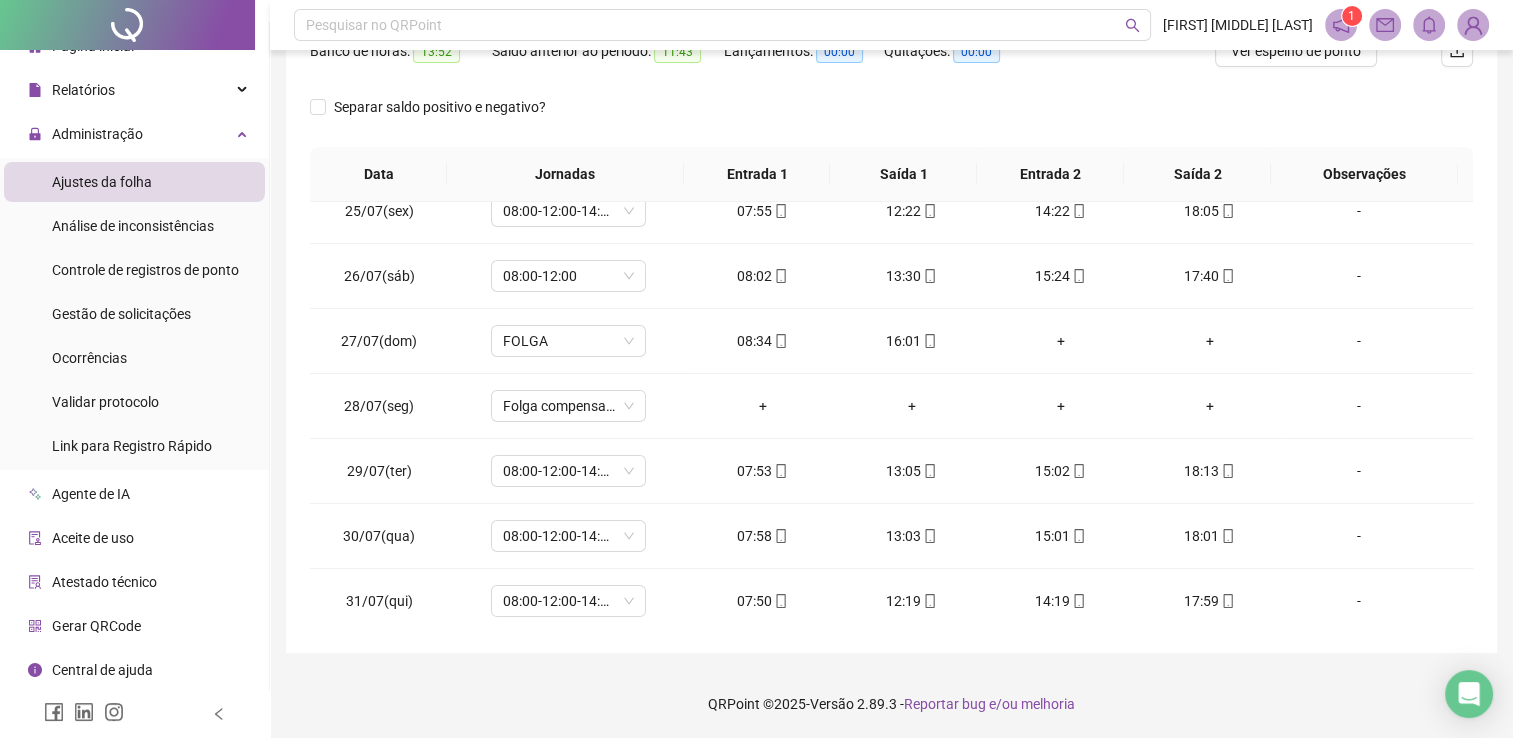 scroll, scrollTop: 280, scrollLeft: 0, axis: vertical 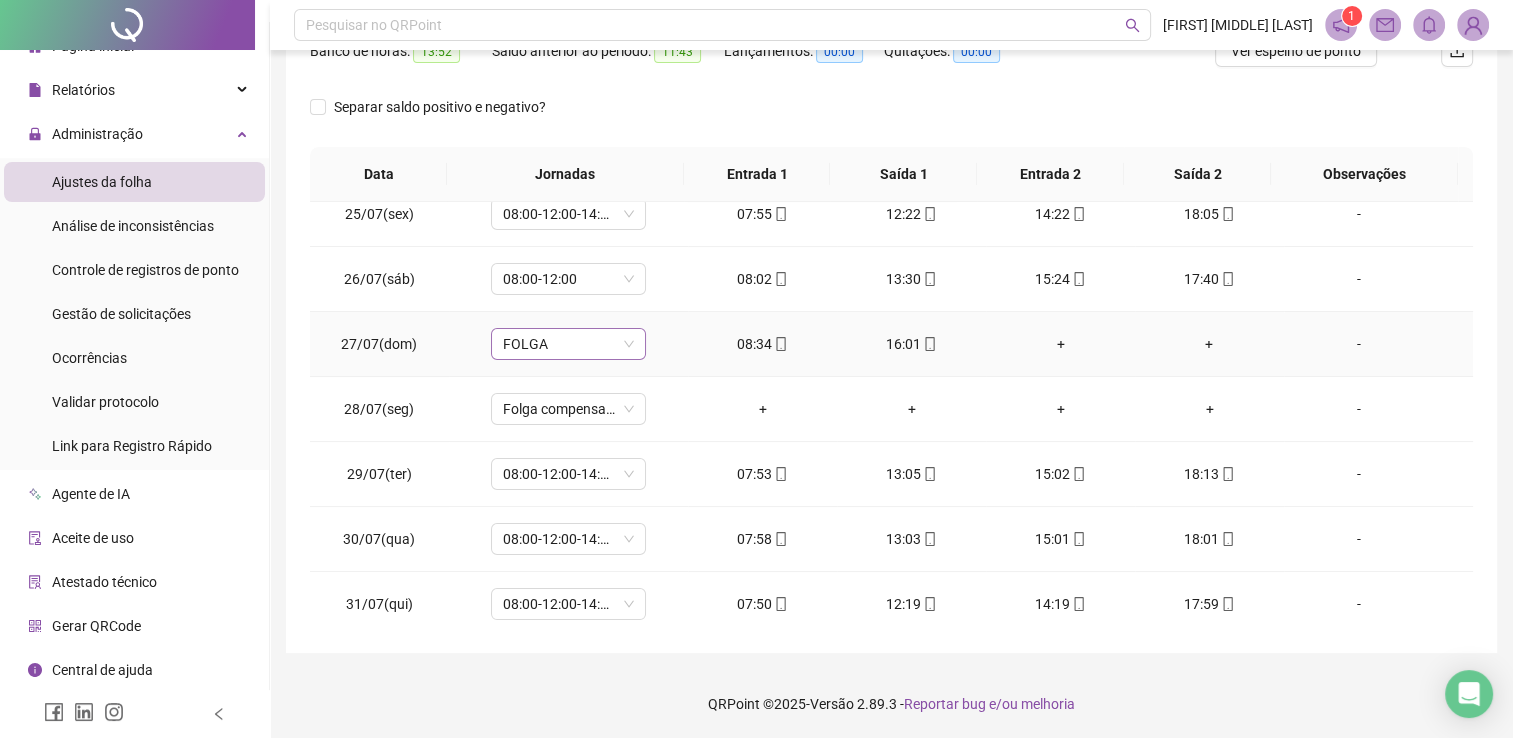 click on "FOLGA" at bounding box center (568, 344) 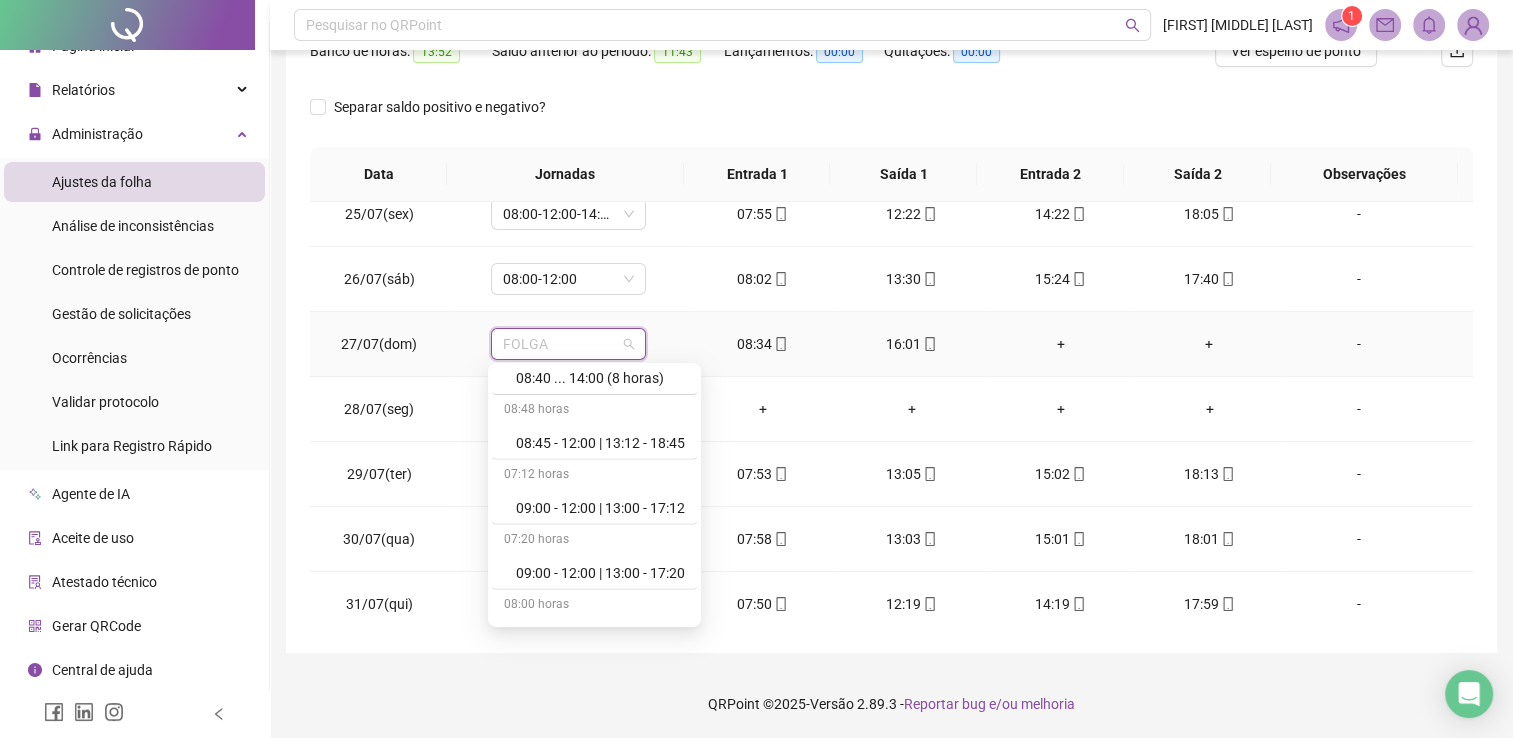 scroll, scrollTop: 5600, scrollLeft: 0, axis: vertical 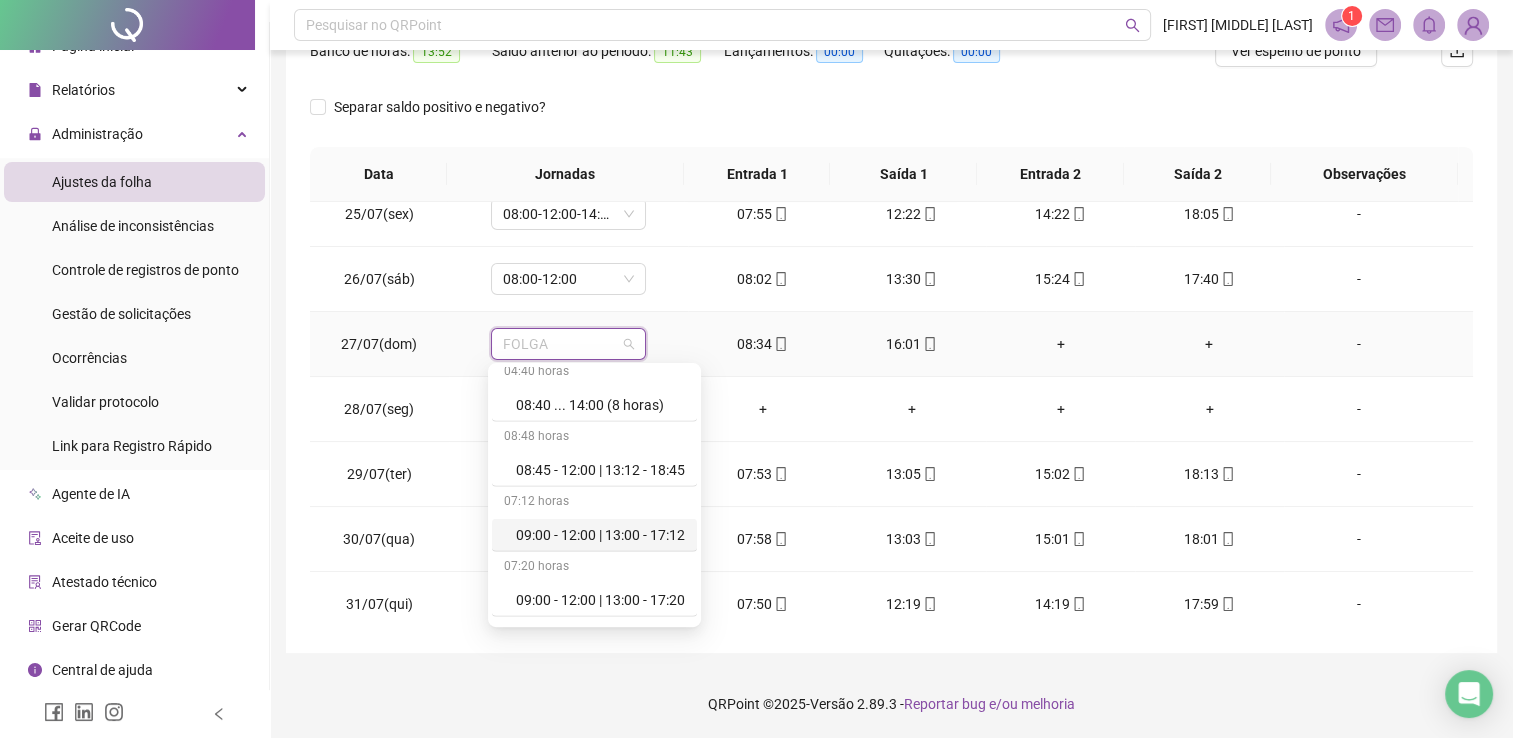 click on "09:00 - 12:00 | 13:00 - 17:12" at bounding box center [600, 535] 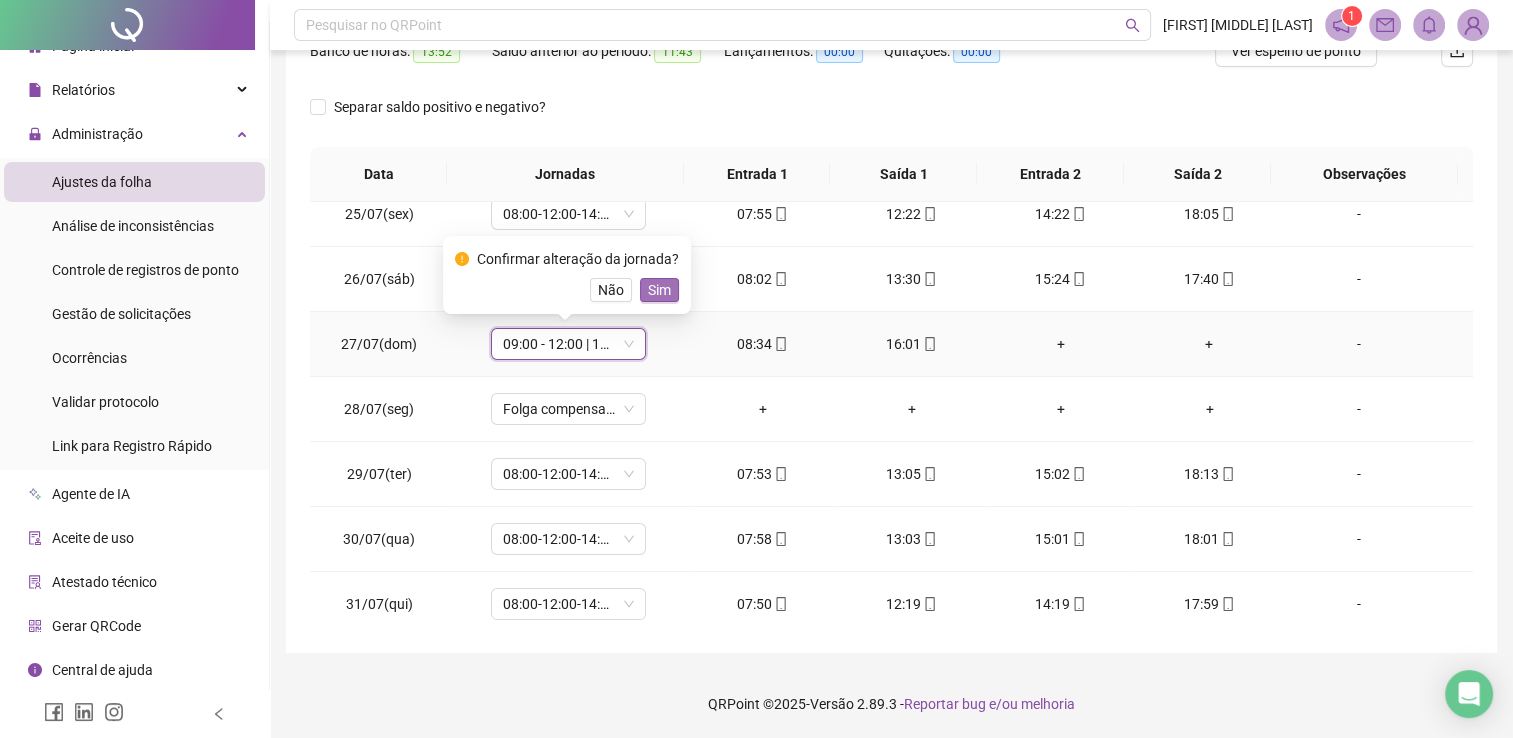 click on "Sim" at bounding box center [659, 290] 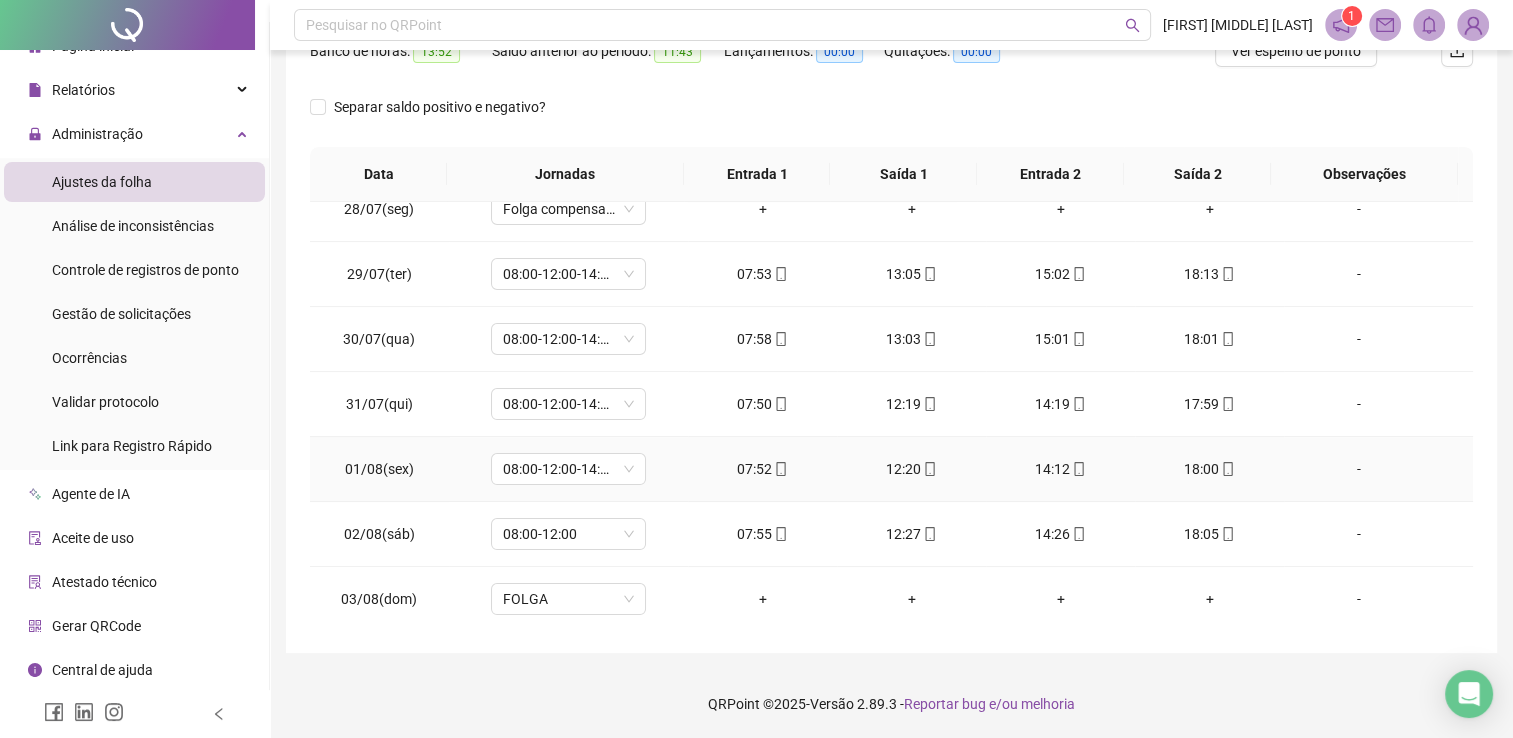 scroll, scrollTop: 0, scrollLeft: 0, axis: both 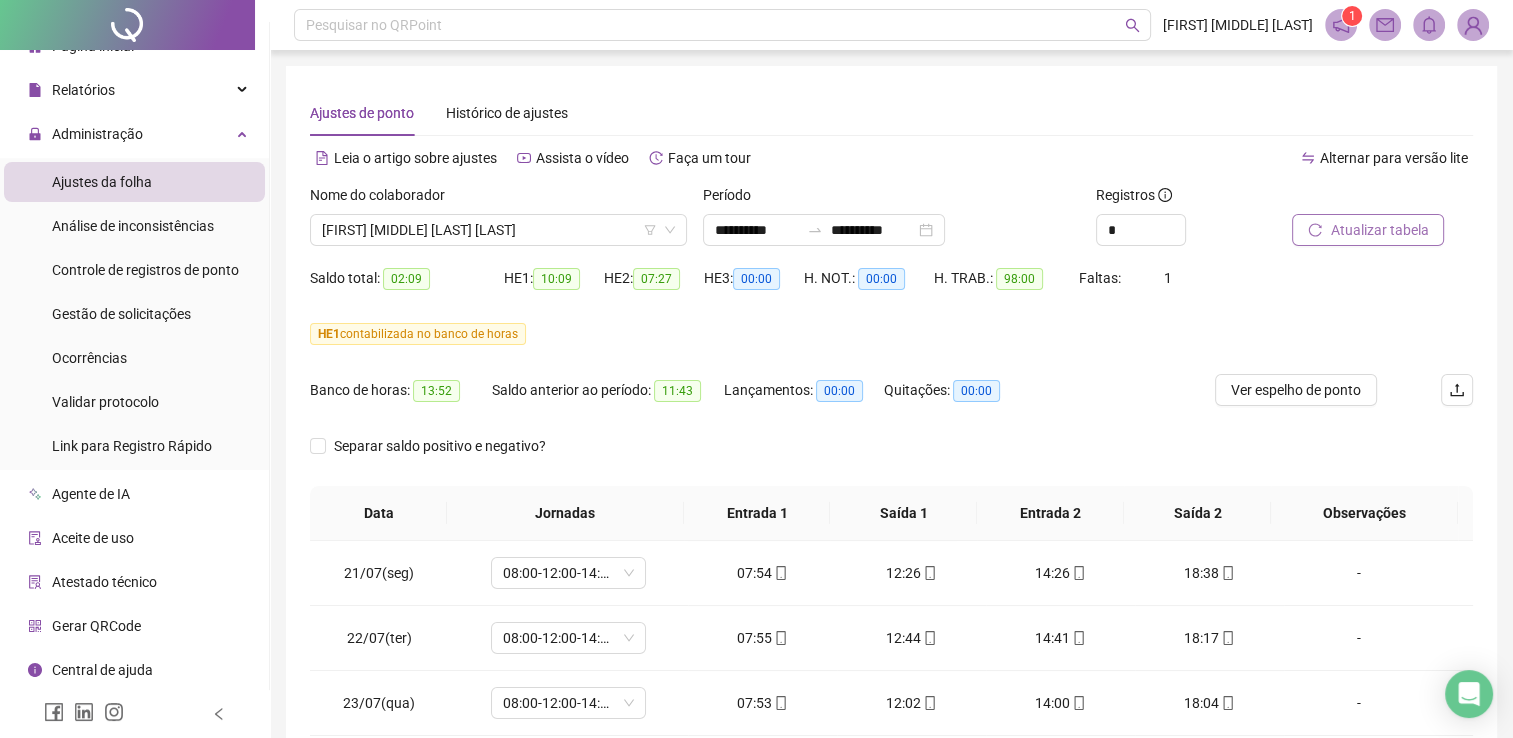 click on "Atualizar tabela" at bounding box center [1379, 230] 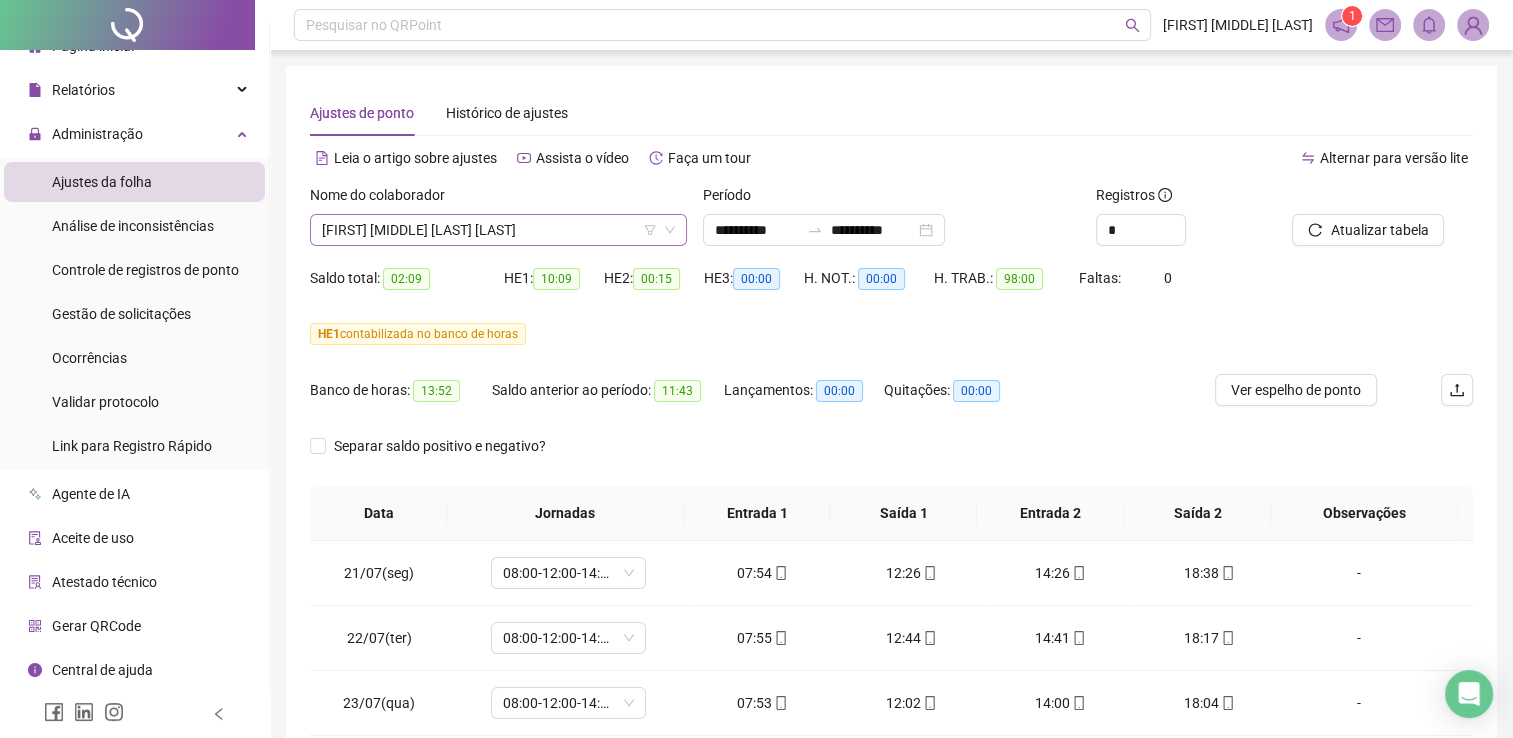 click 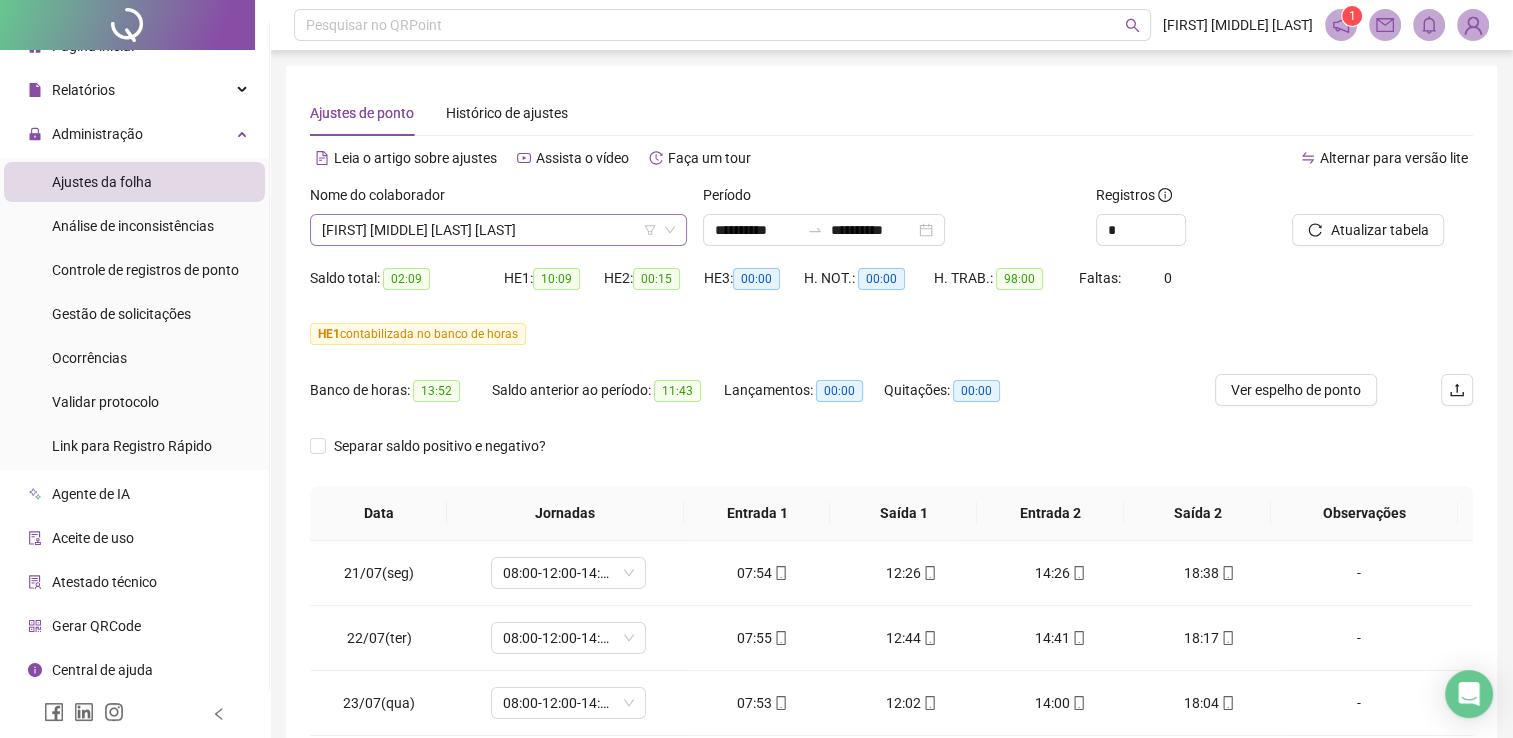 click on "[FIRST] [MIDDLE] [LAST] [LAST]" at bounding box center [498, 230] 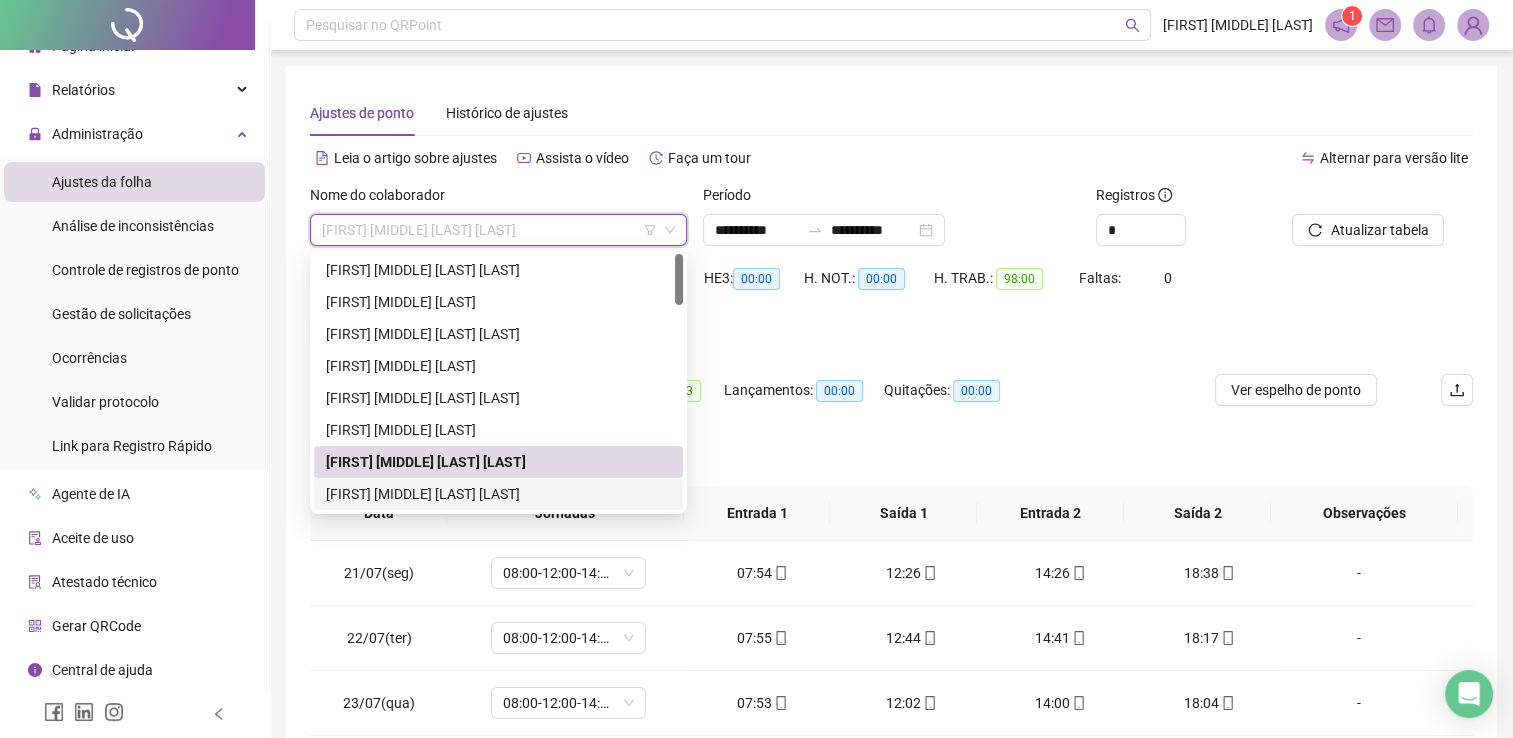 click on "[FIRST] [MIDDLE] [LAST] [LAST]" at bounding box center [498, 494] 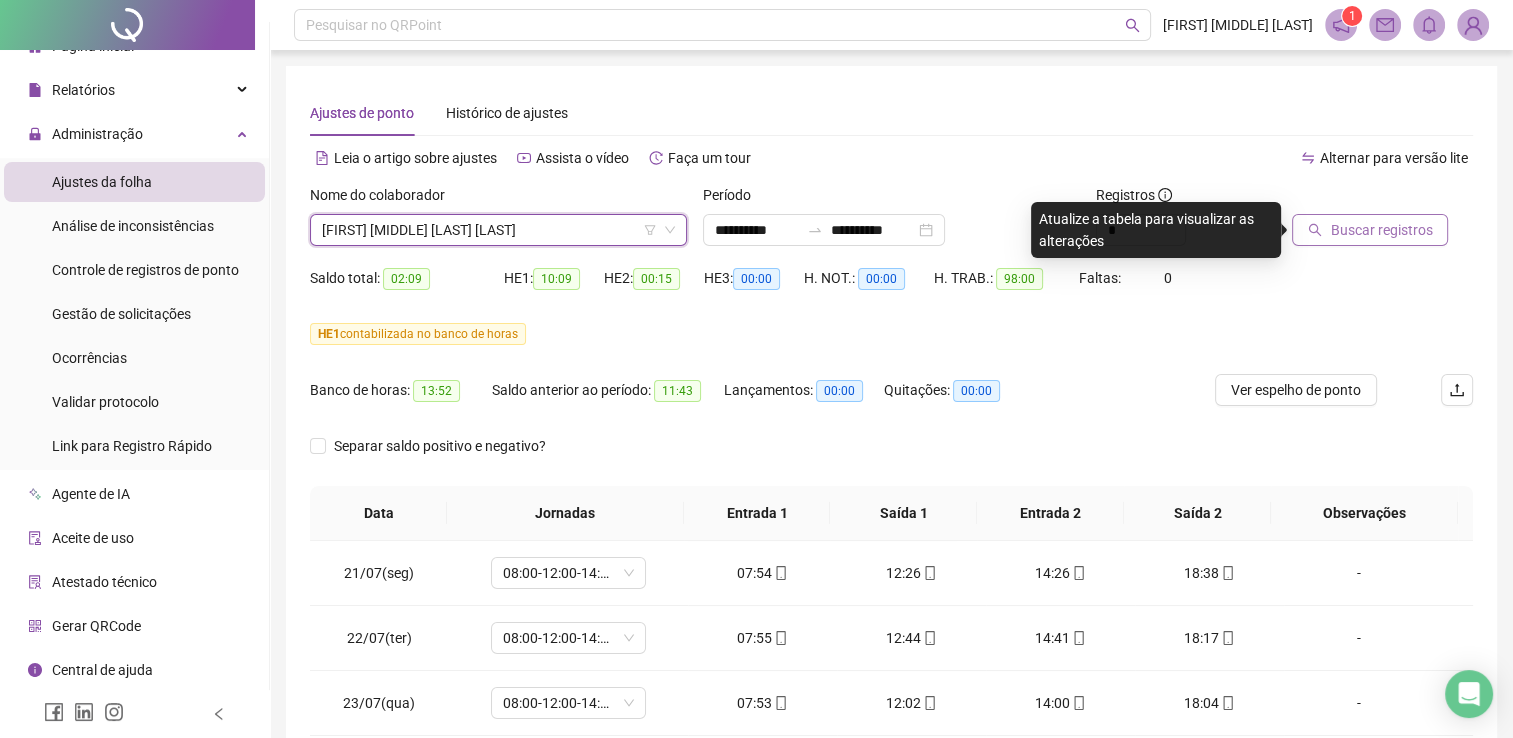 click on "Buscar registros" at bounding box center [1381, 230] 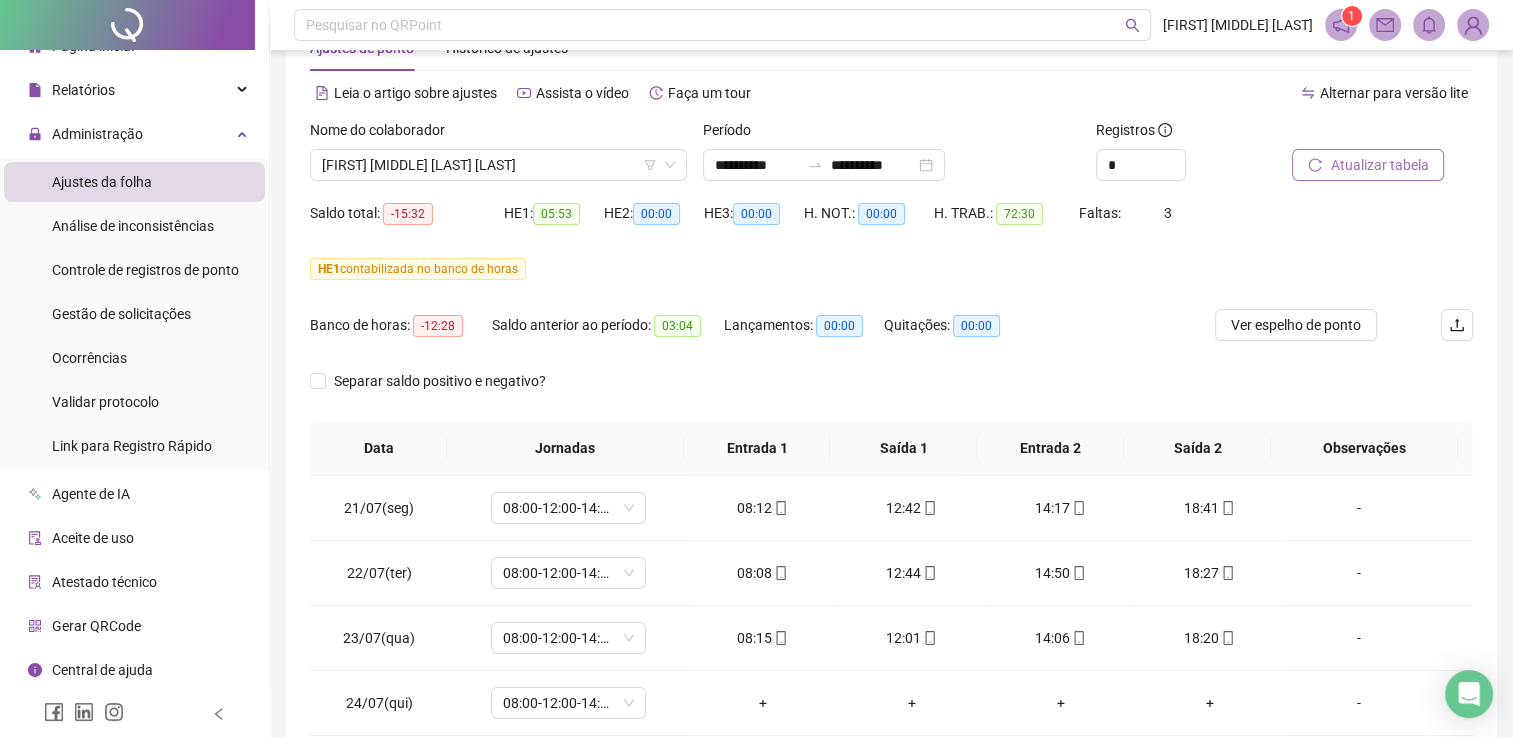 scroll, scrollTop: 100, scrollLeft: 0, axis: vertical 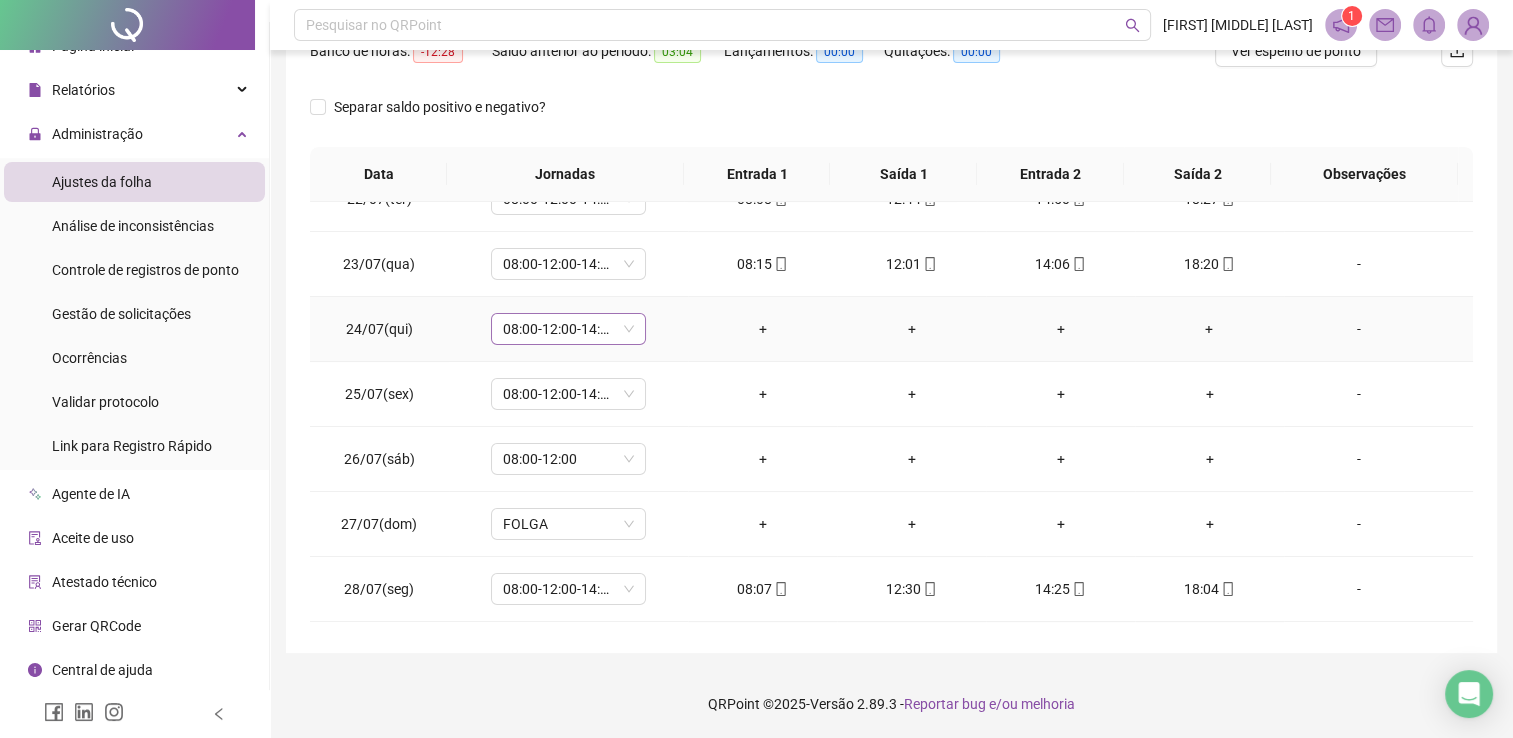 click on "08:00-12:00-14:00-18:00" at bounding box center [568, 329] 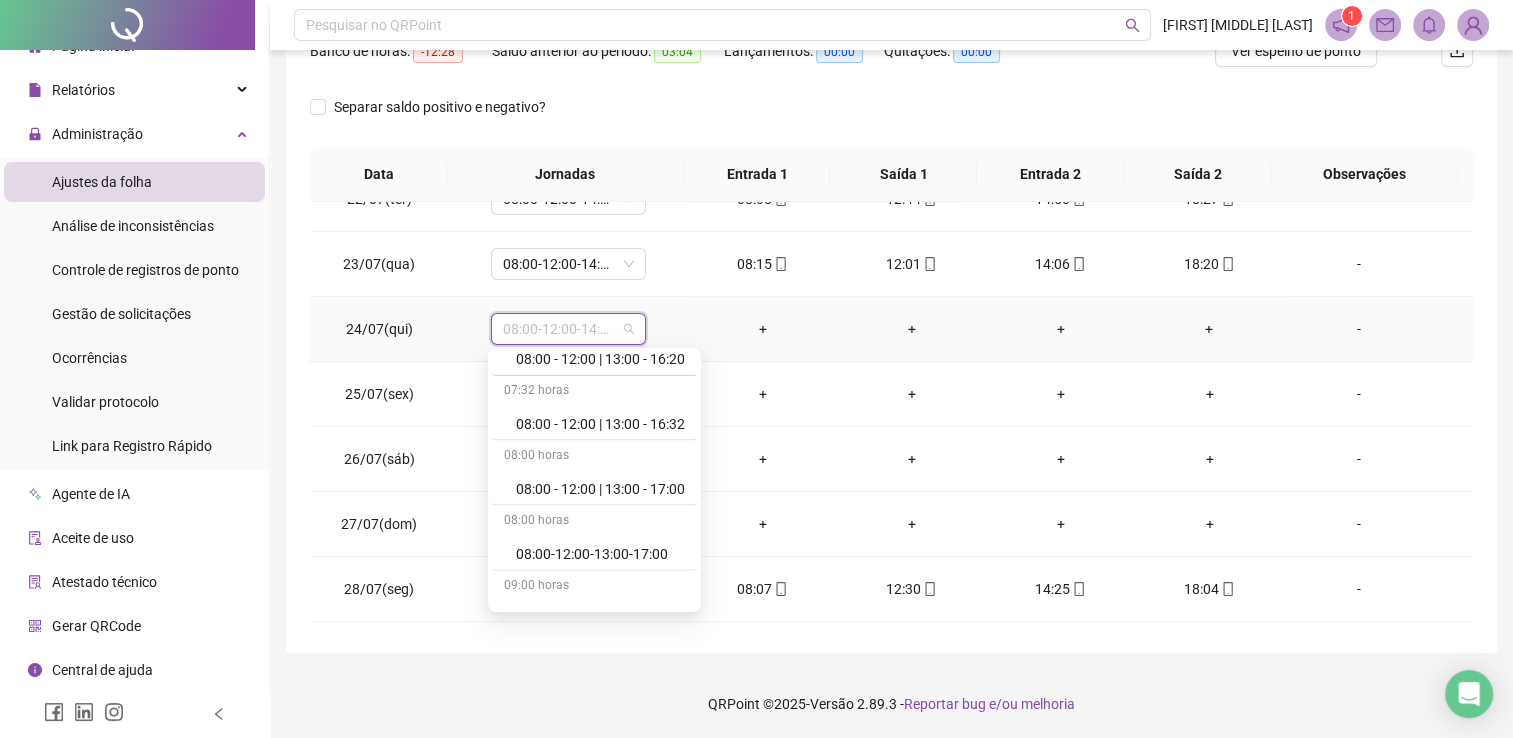 scroll, scrollTop: 11667, scrollLeft: 0, axis: vertical 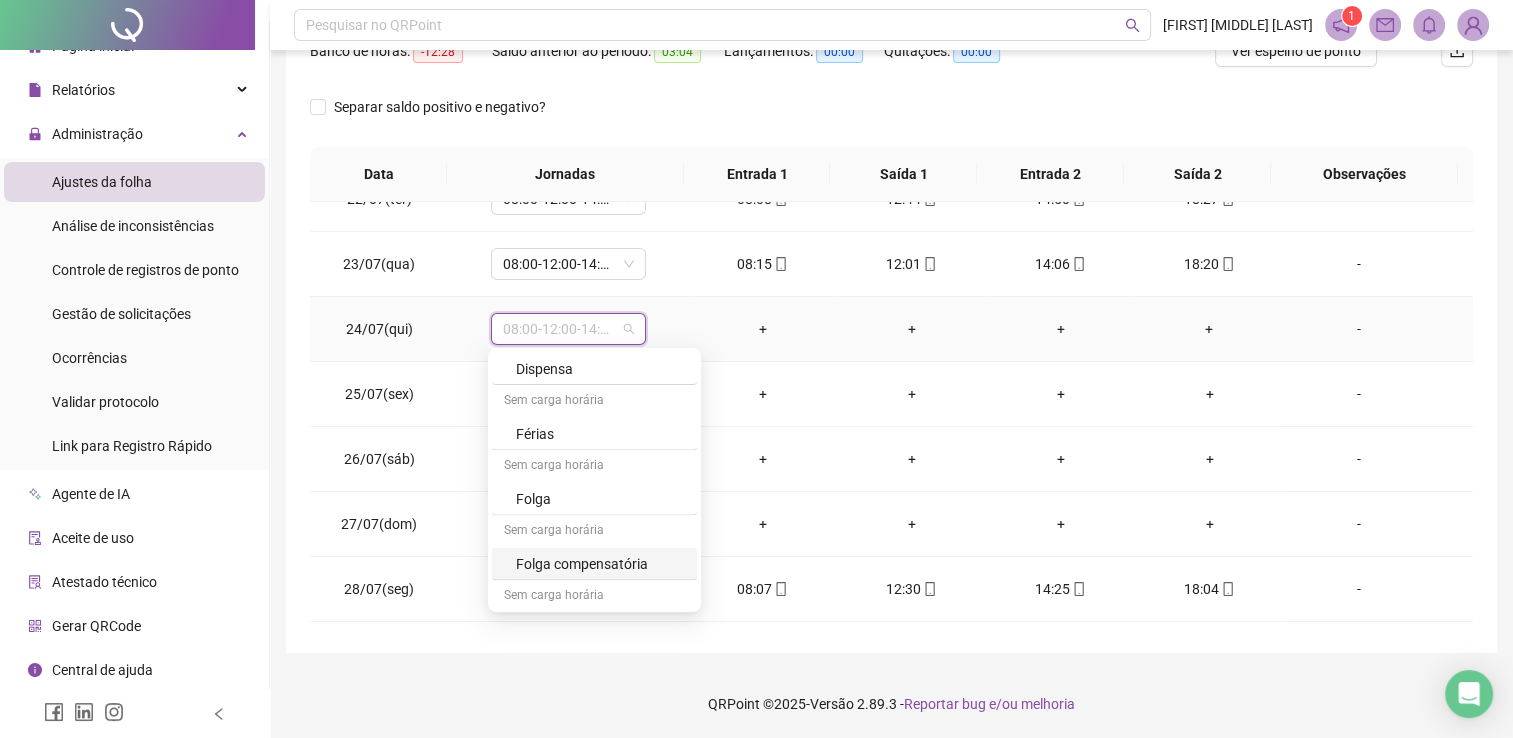 click on "Folga compensatória" at bounding box center (600, 563) 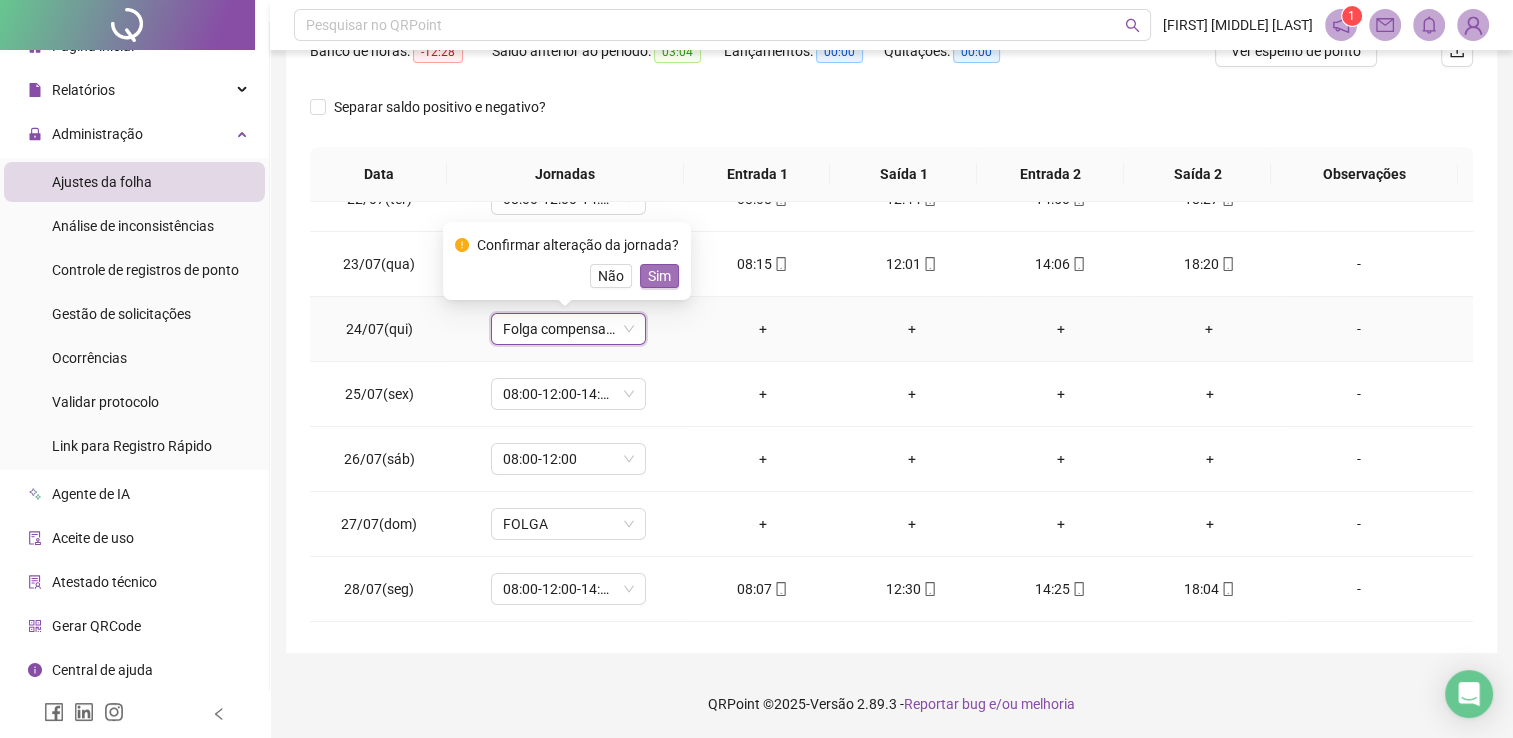 click on "Sim" at bounding box center (659, 276) 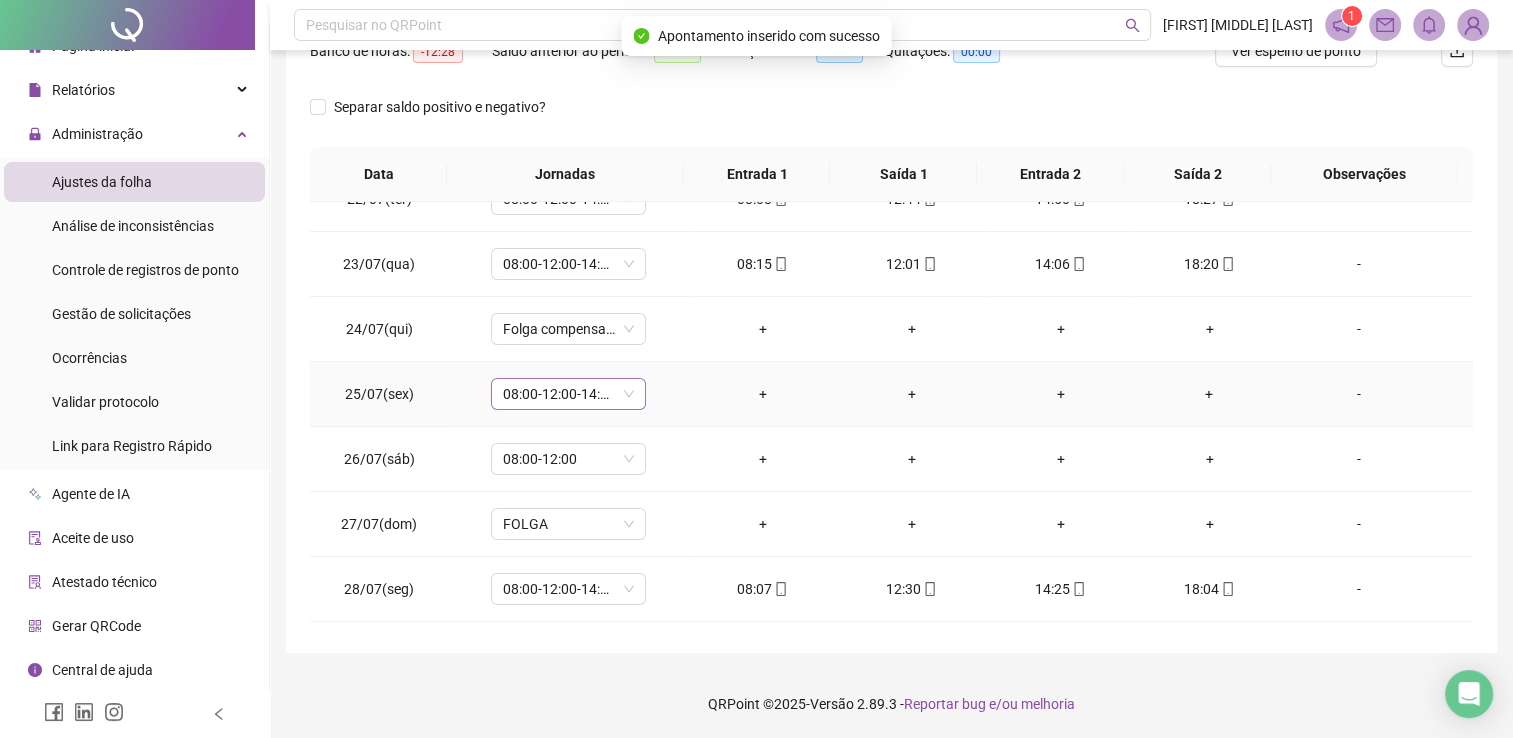 click on "08:00-12:00-14:00-18:00" at bounding box center (568, 394) 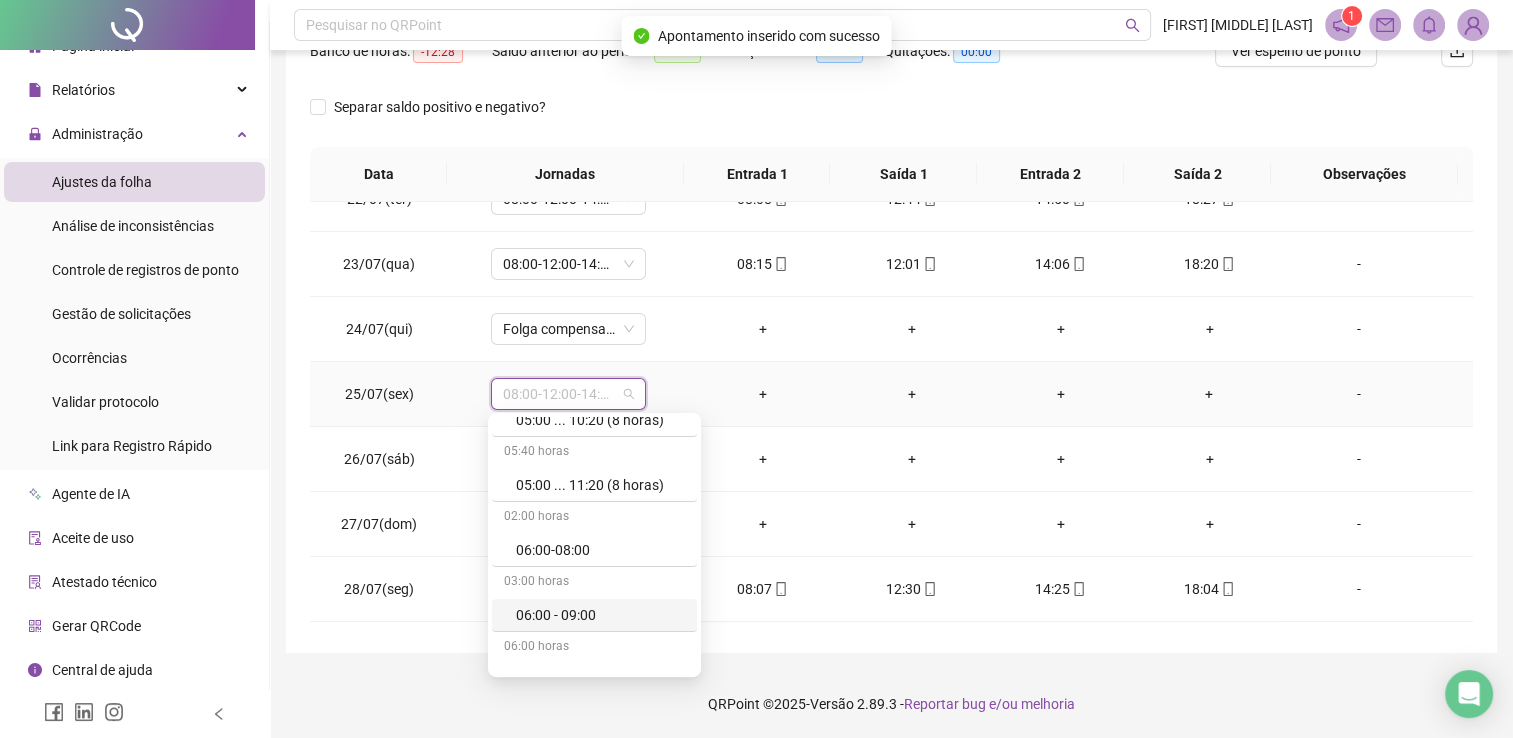 scroll, scrollTop: 900, scrollLeft: 0, axis: vertical 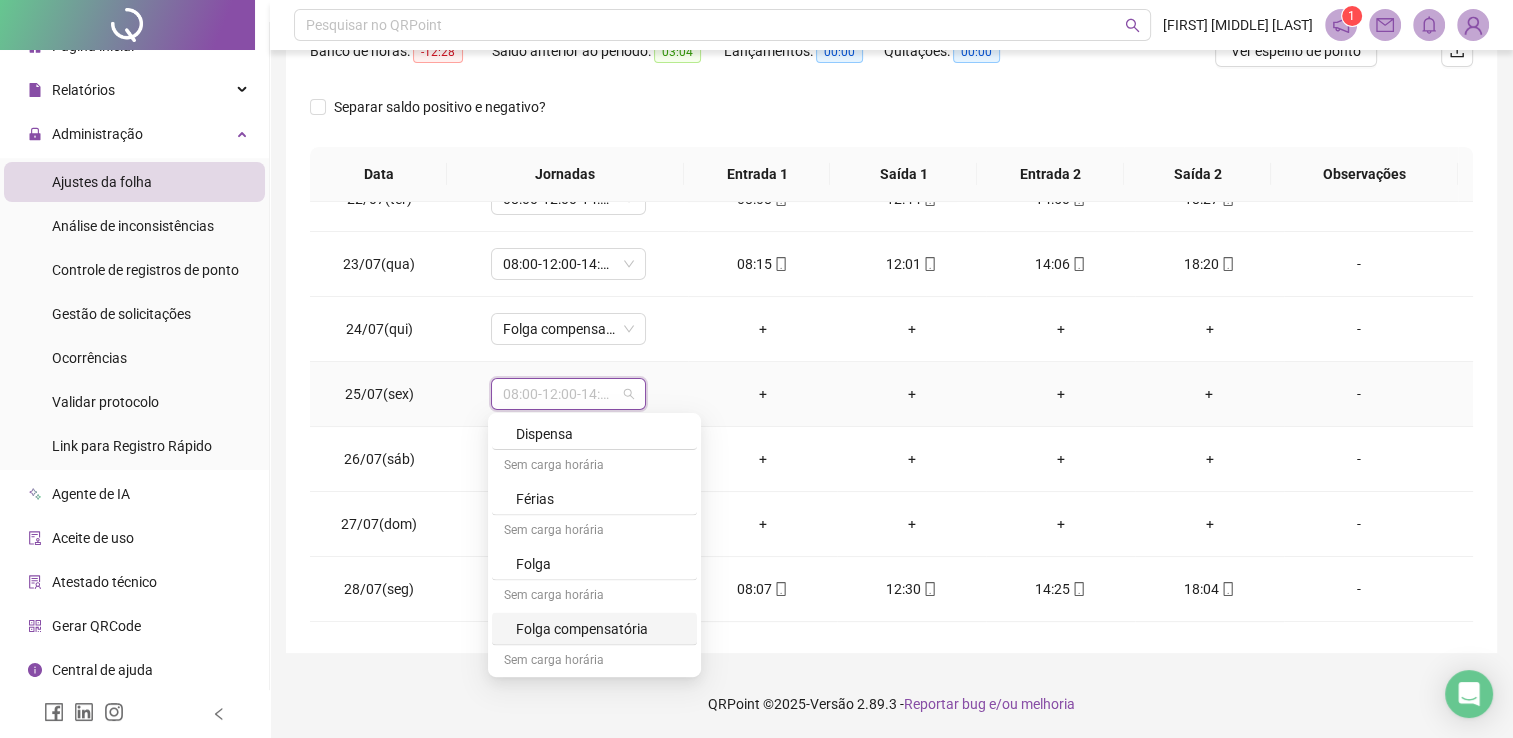 click on "Folga compensatória" at bounding box center (600, 628) 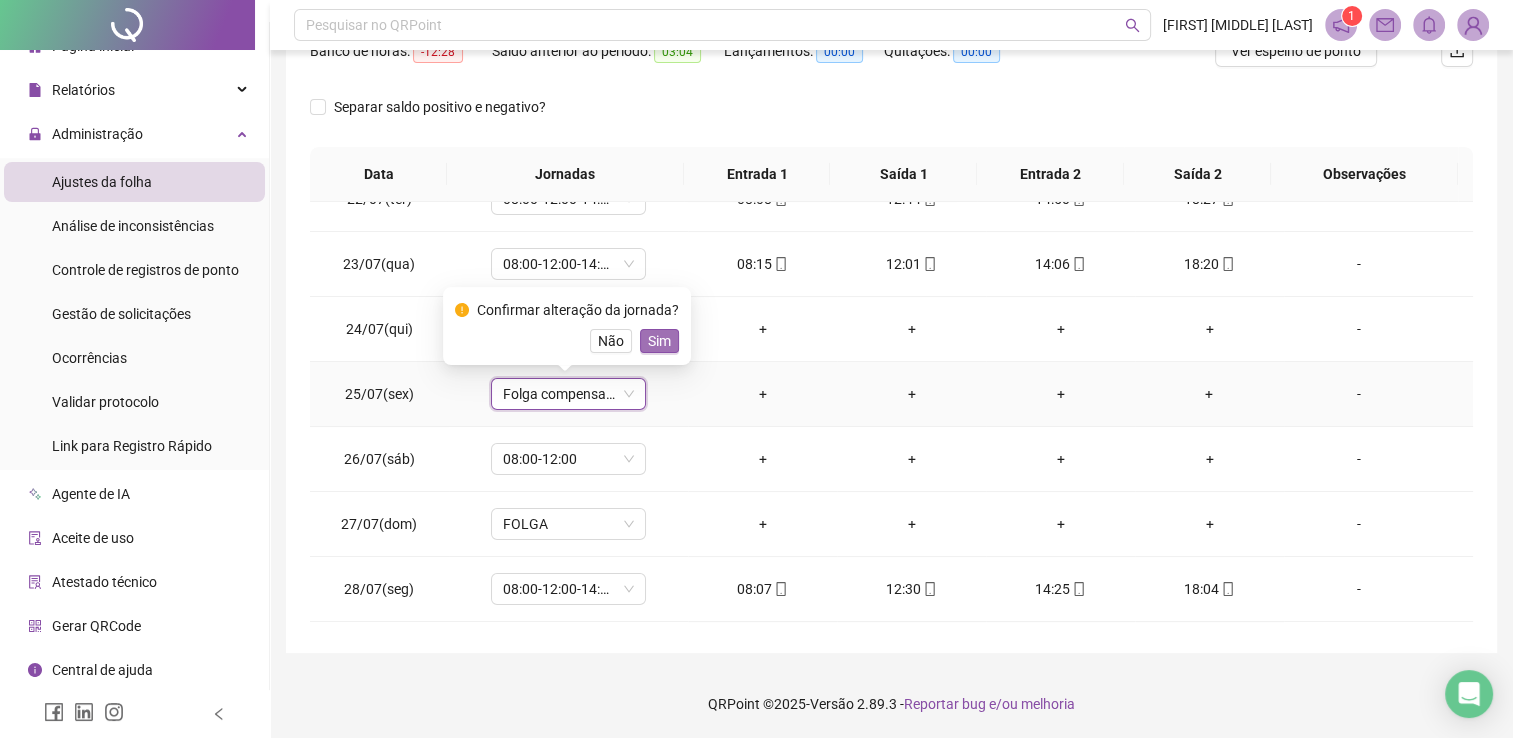 click on "Sim" at bounding box center (659, 341) 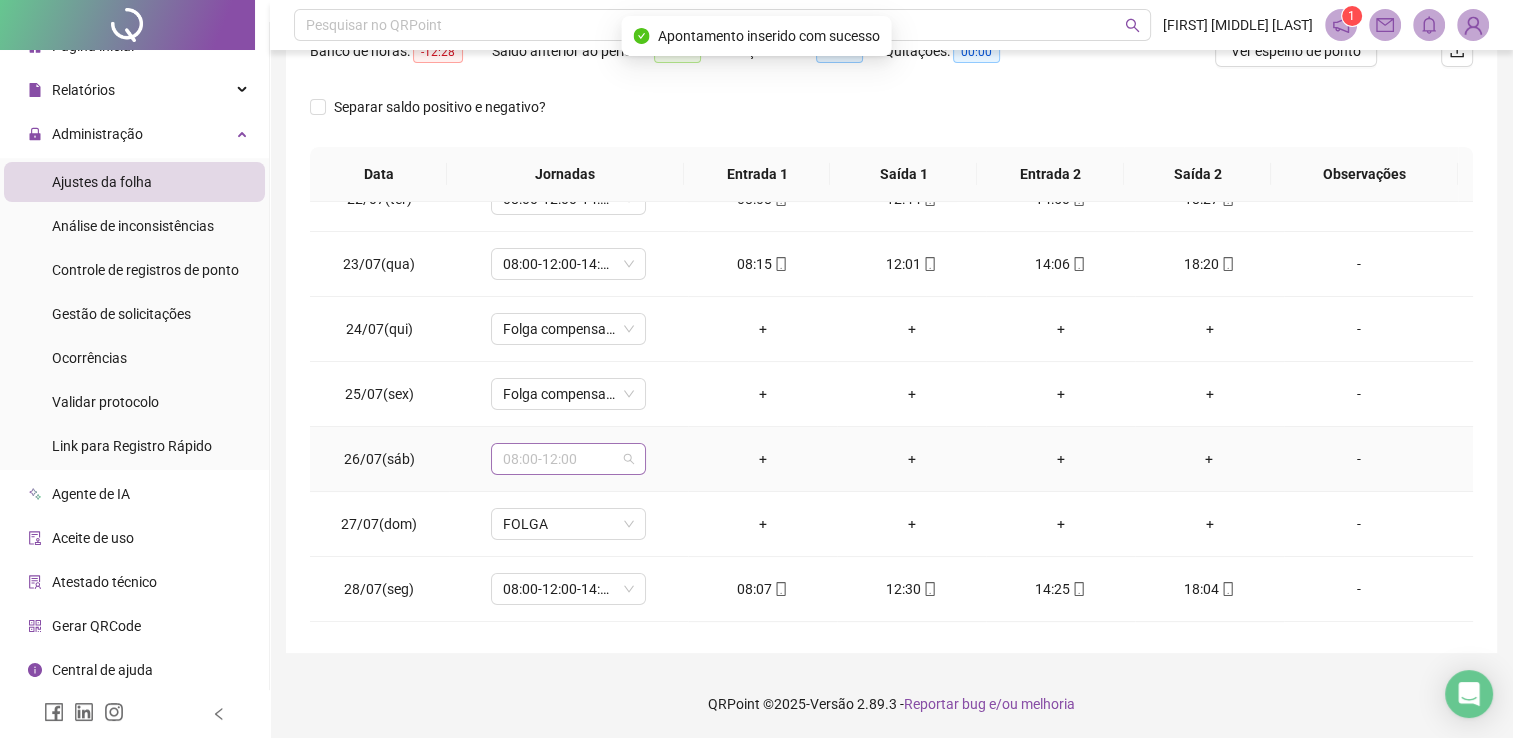 click on "08:00-12:00" at bounding box center [568, 459] 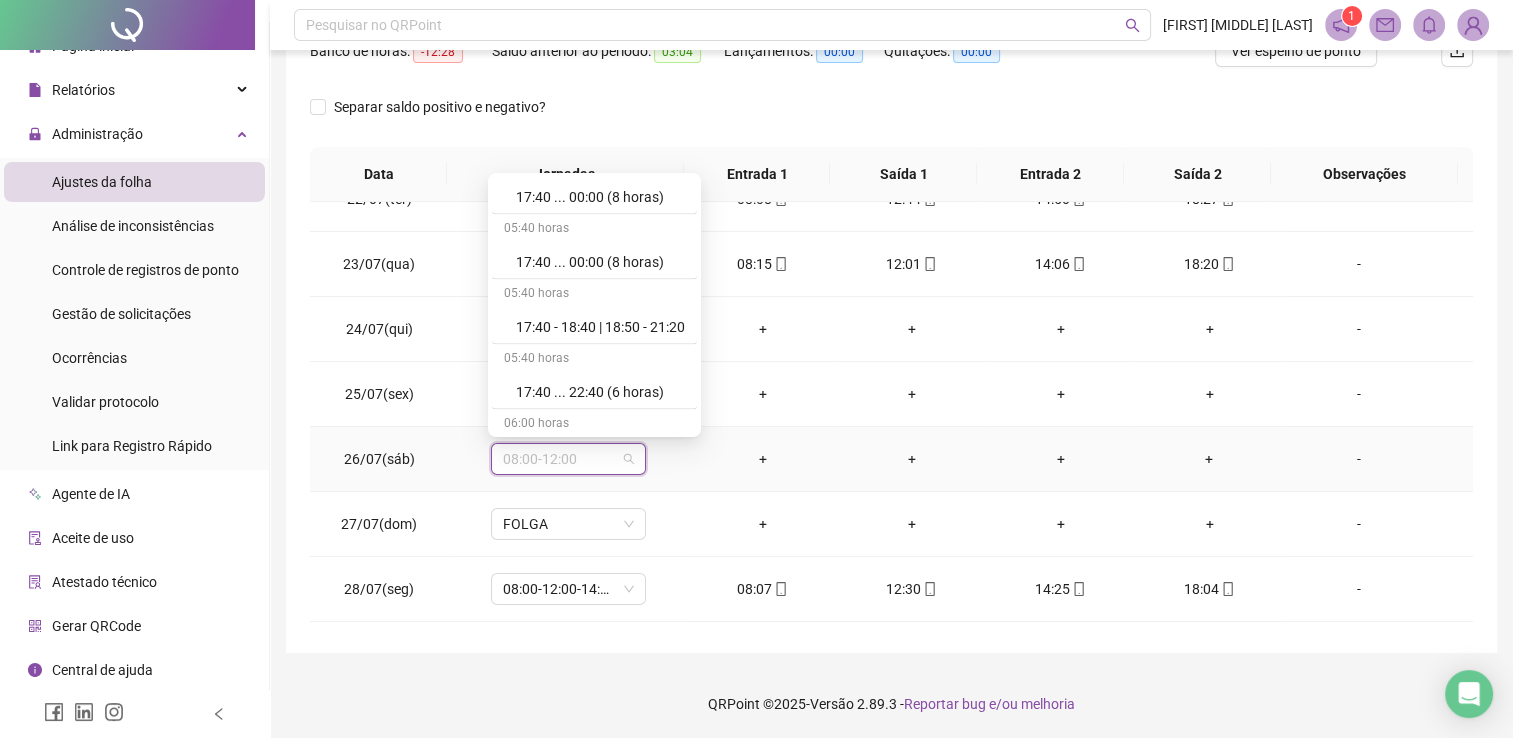 scroll, scrollTop: 11667, scrollLeft: 0, axis: vertical 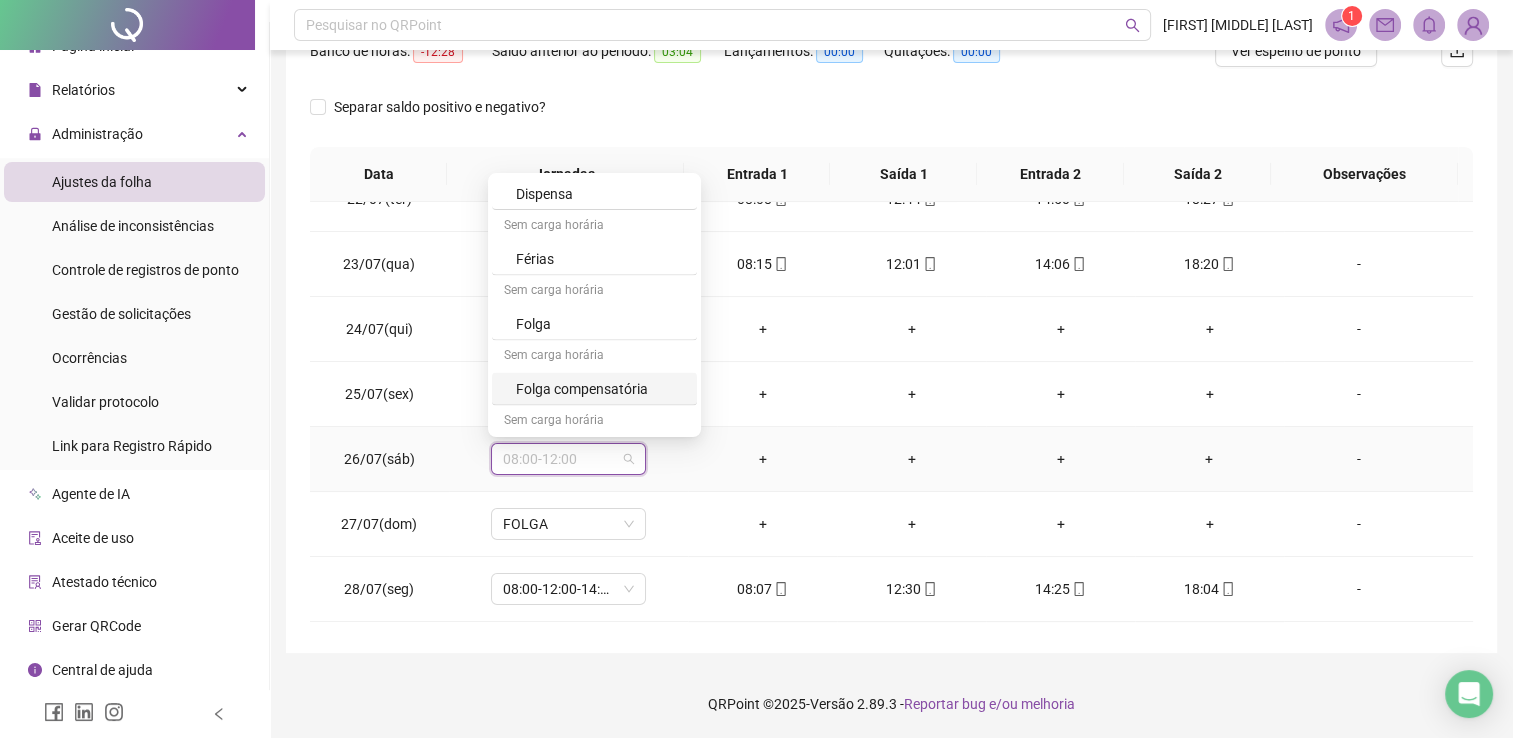 click on "Folga compensatória" at bounding box center [600, 388] 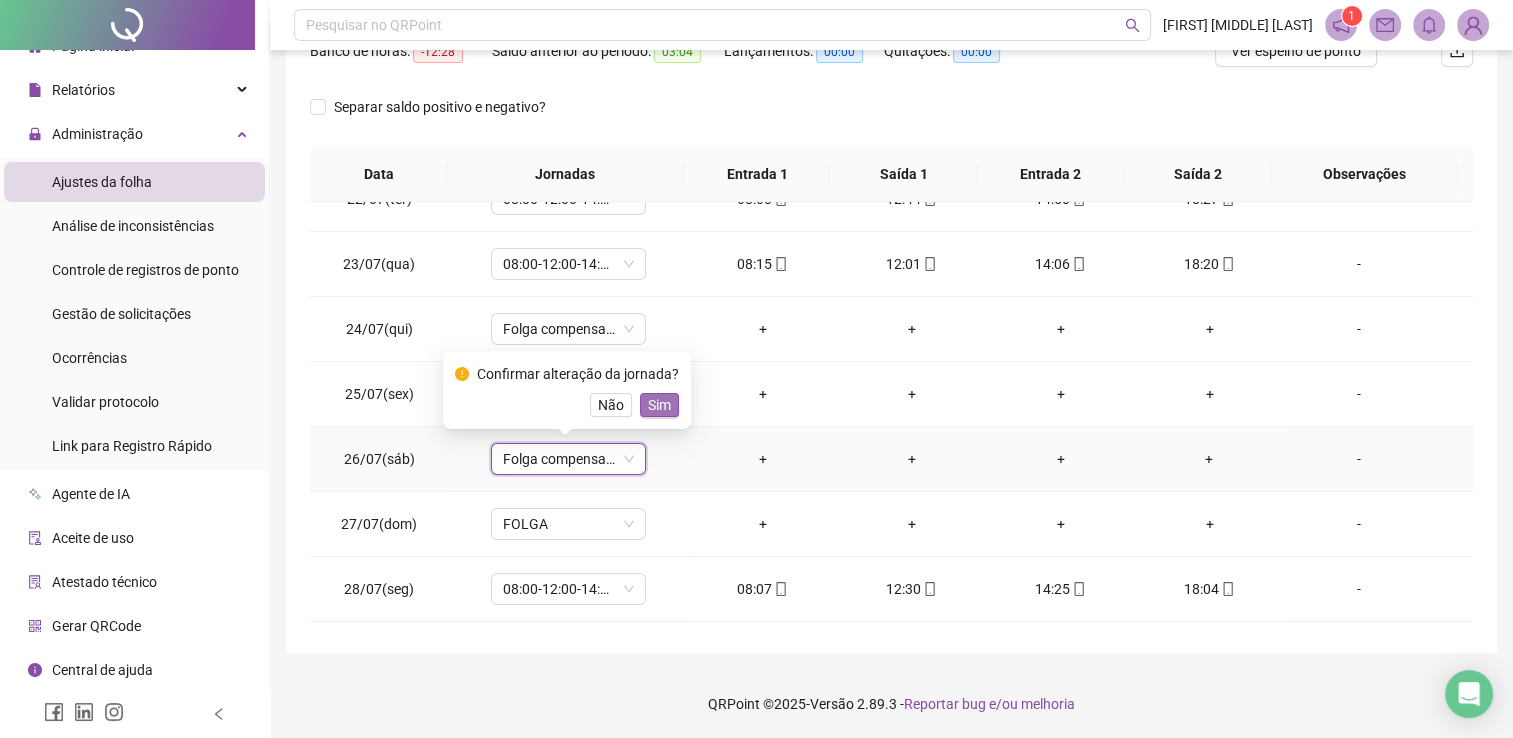 click on "Sim" at bounding box center [659, 405] 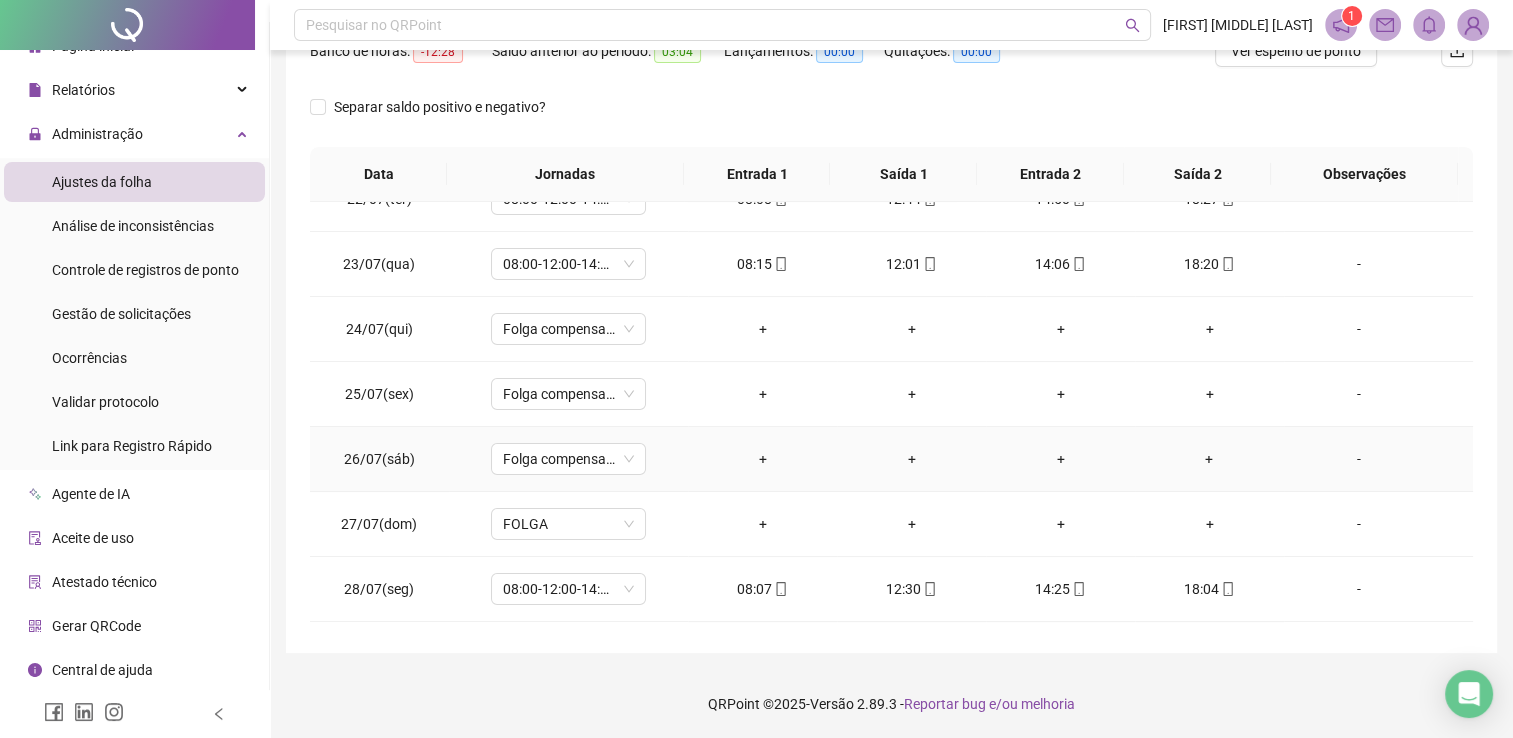 scroll, scrollTop: 0, scrollLeft: 0, axis: both 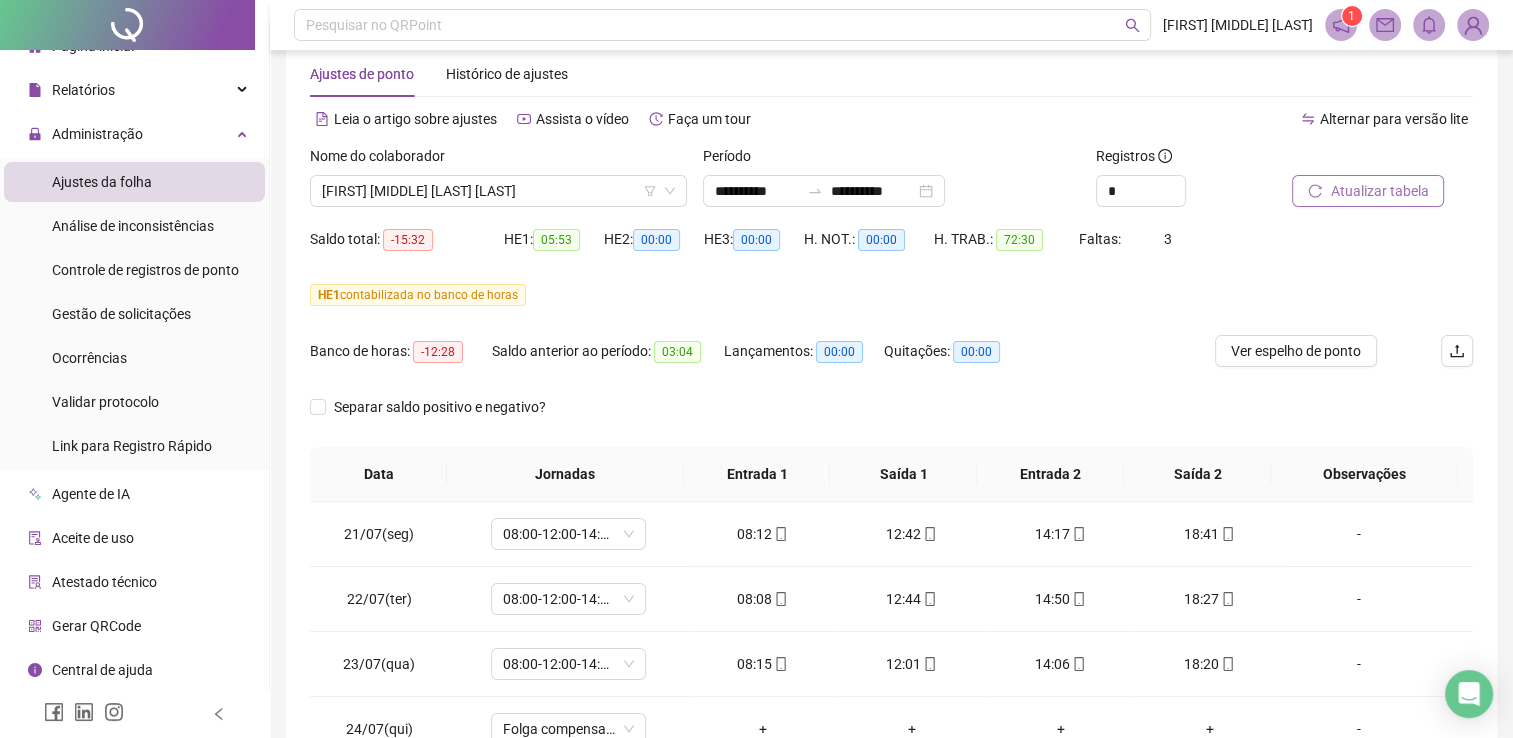 click on "Atualizar tabela" at bounding box center (1379, 191) 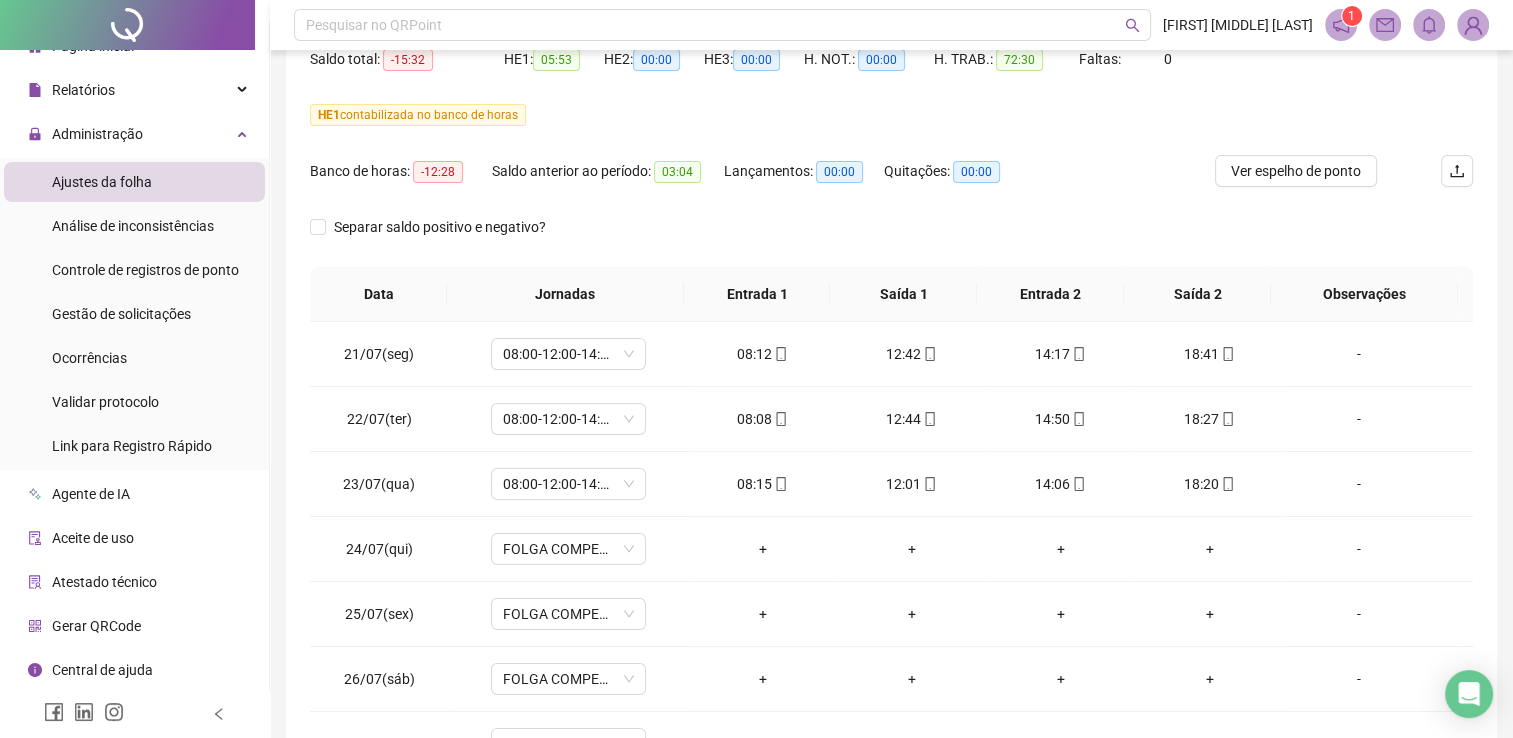 scroll, scrollTop: 339, scrollLeft: 0, axis: vertical 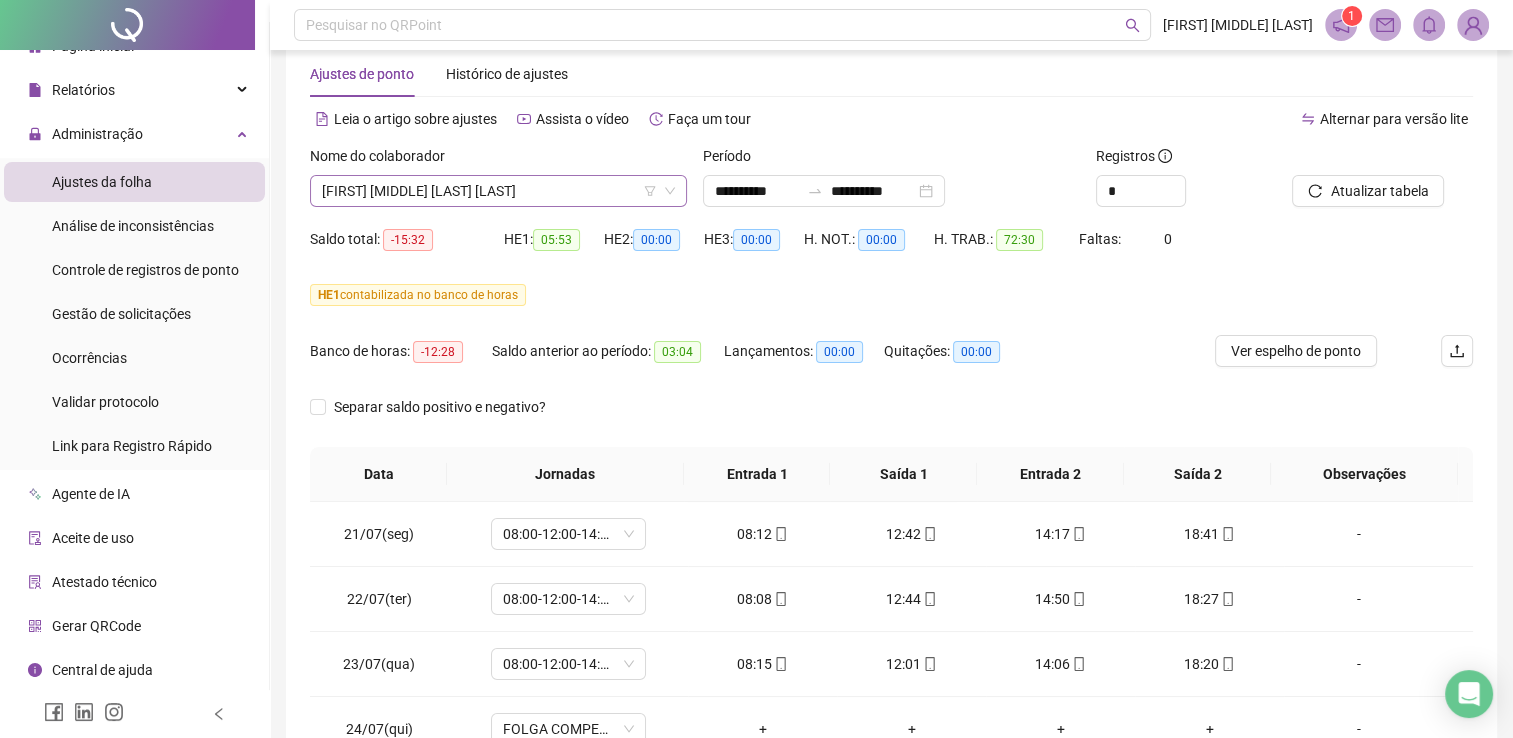 click 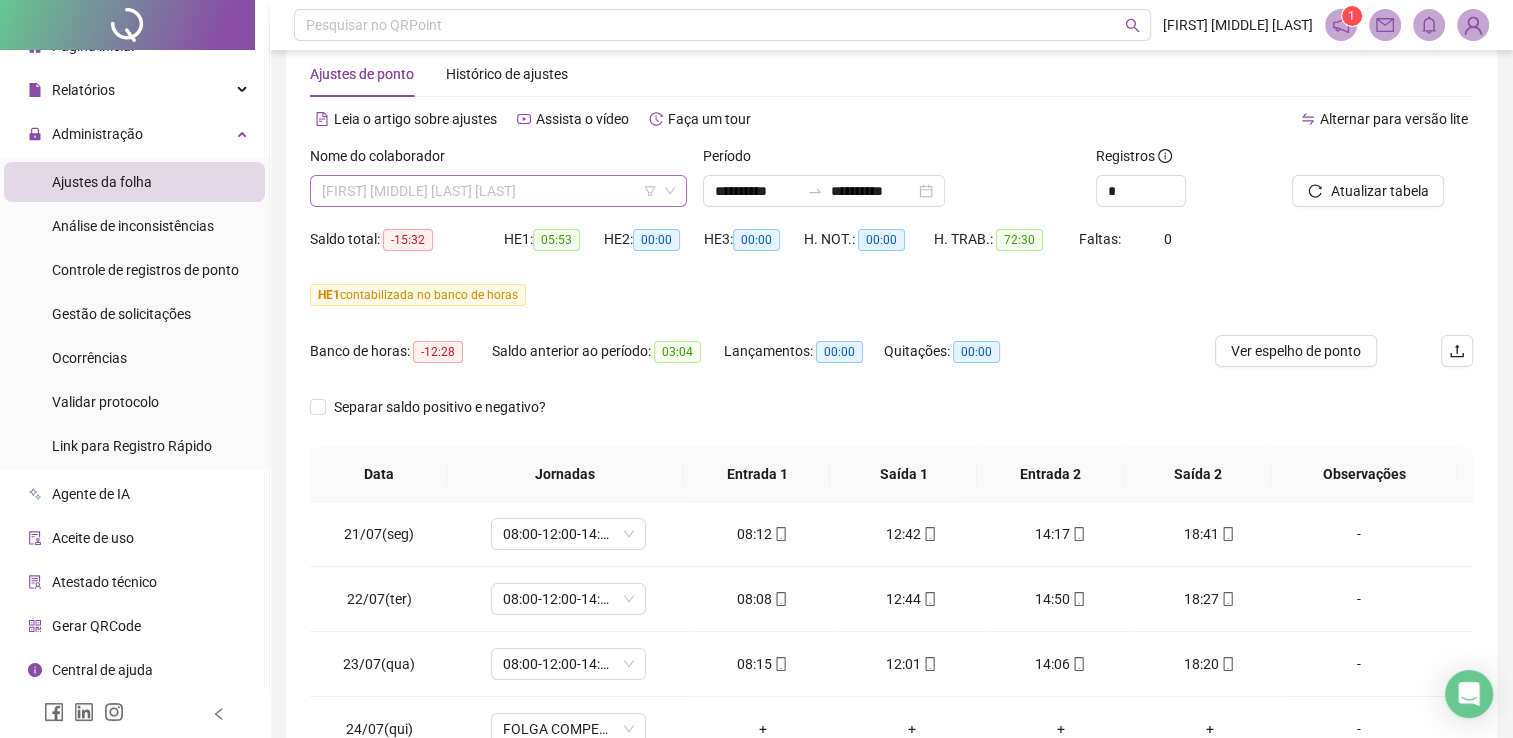 click on "[FIRST] [MIDDLE] [LAST] [LAST]" at bounding box center [498, 191] 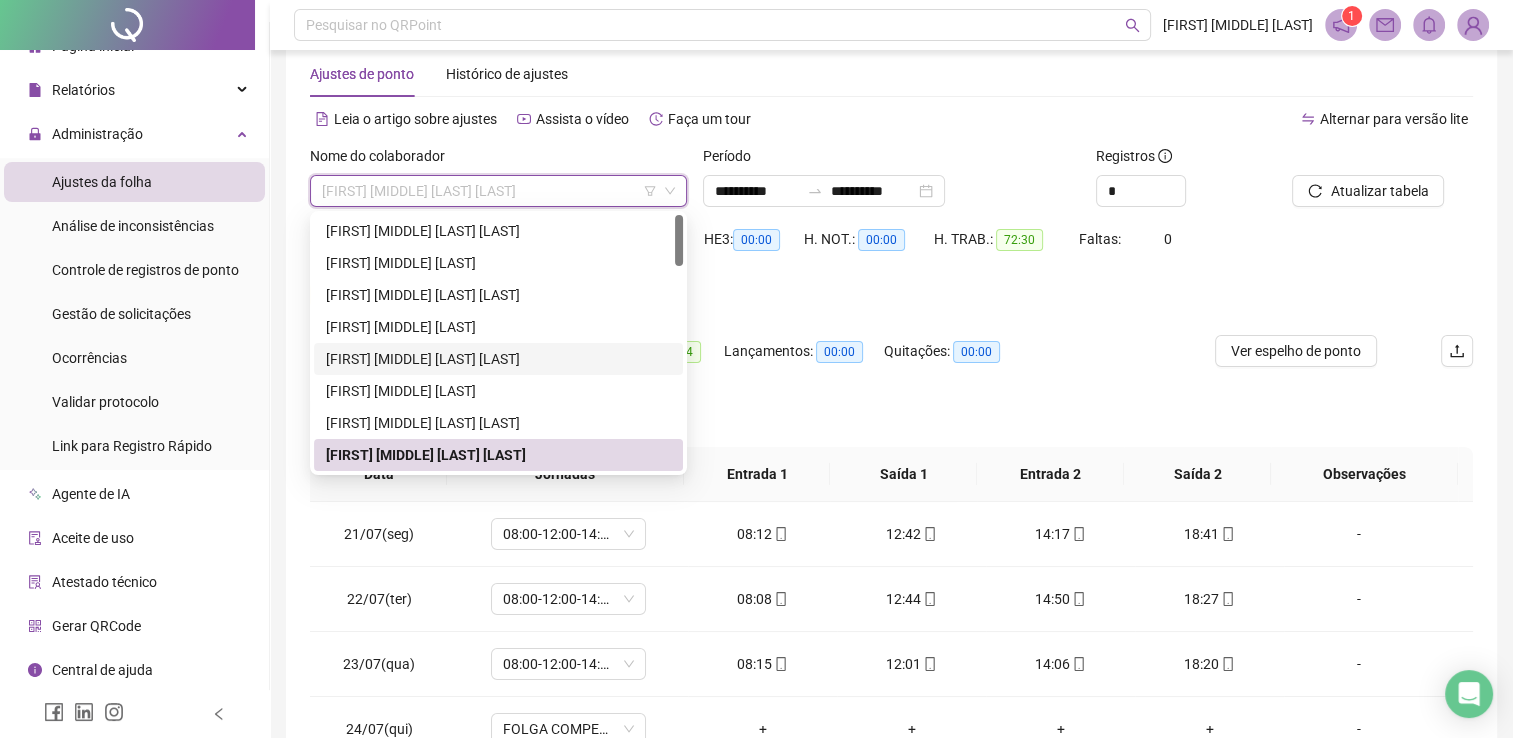 scroll, scrollTop: 100, scrollLeft: 0, axis: vertical 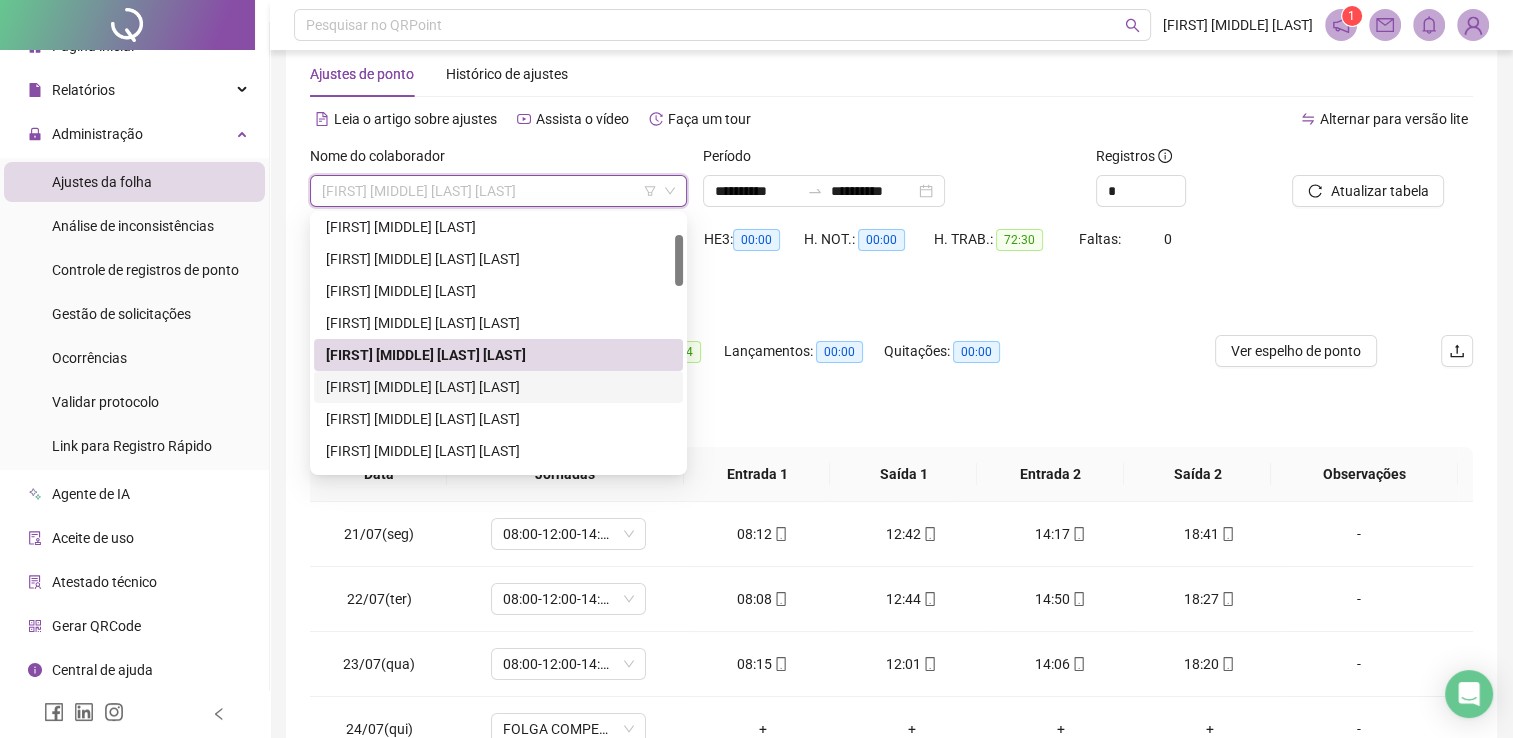 click on "[FIRST] [MIDDLE] [LAST] [LAST]" at bounding box center [498, 387] 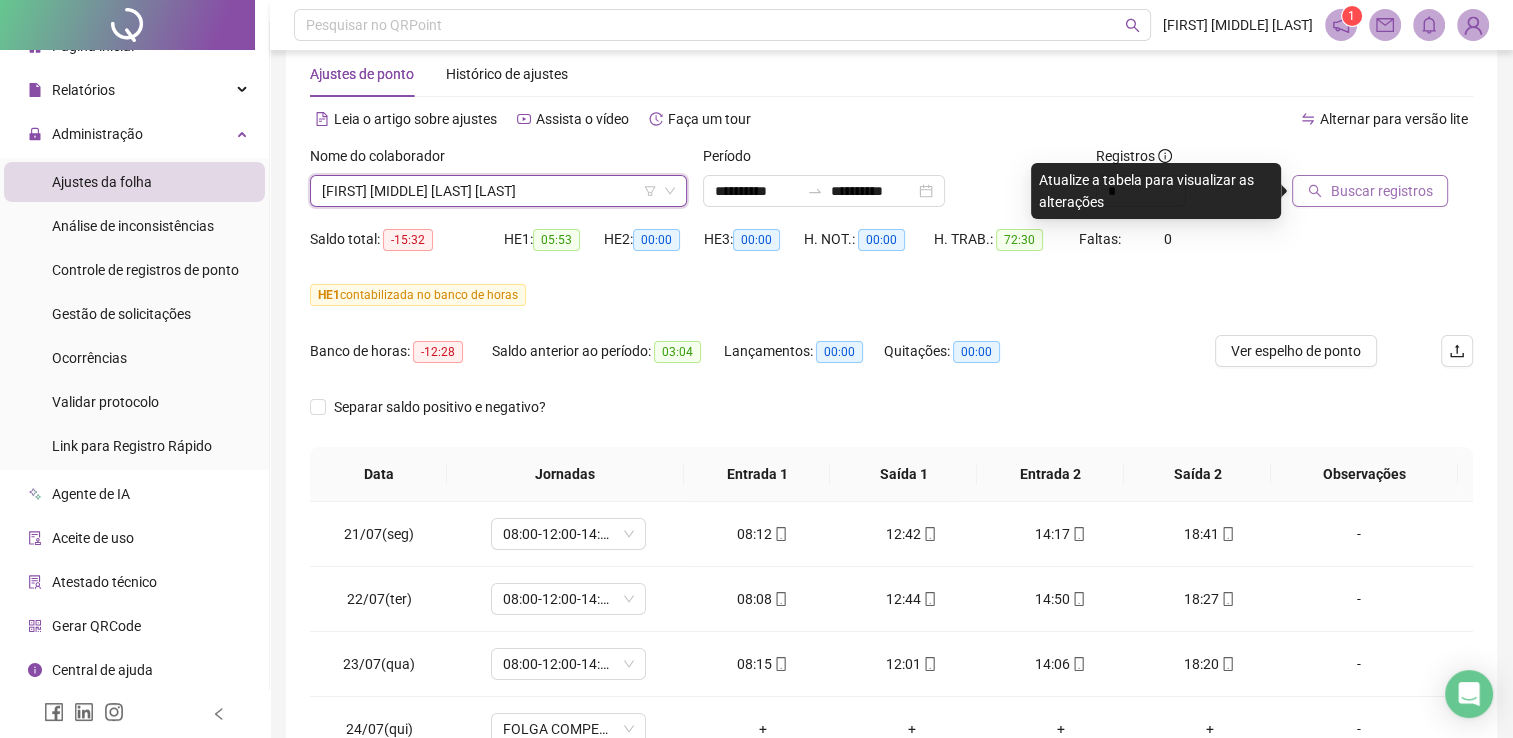 click on "Buscar registros" at bounding box center (1381, 191) 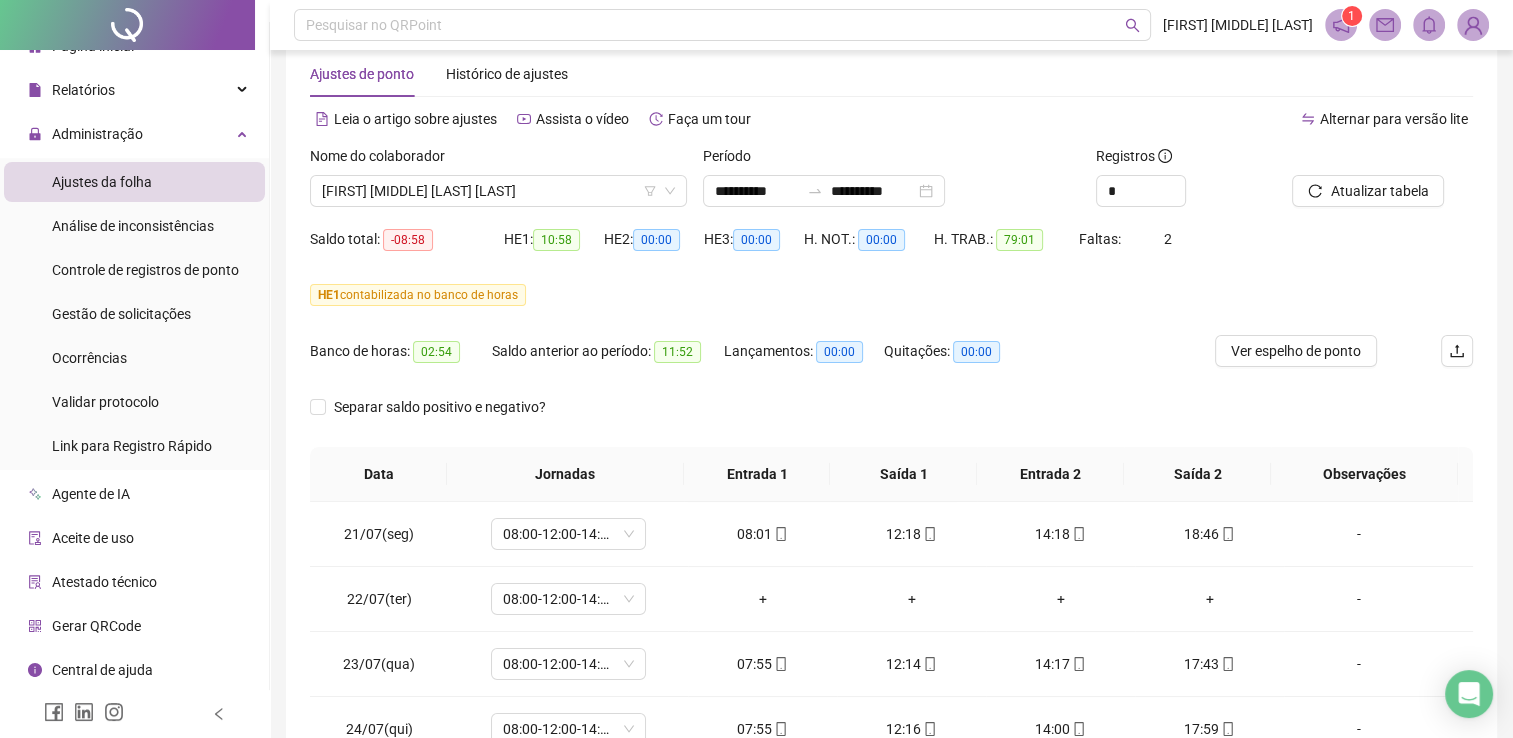 scroll, scrollTop: 339, scrollLeft: 0, axis: vertical 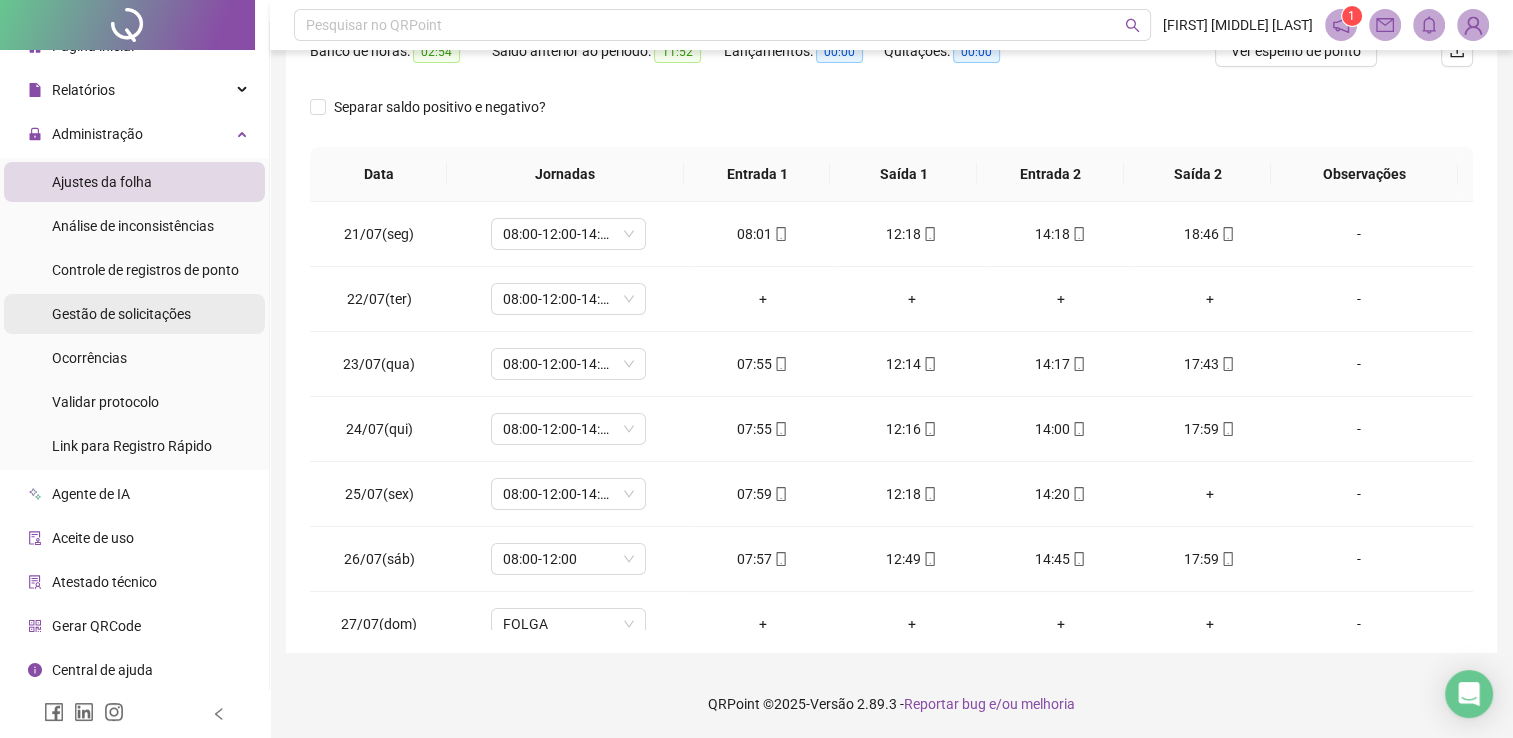 click on "Gestão de solicitações" at bounding box center (121, 314) 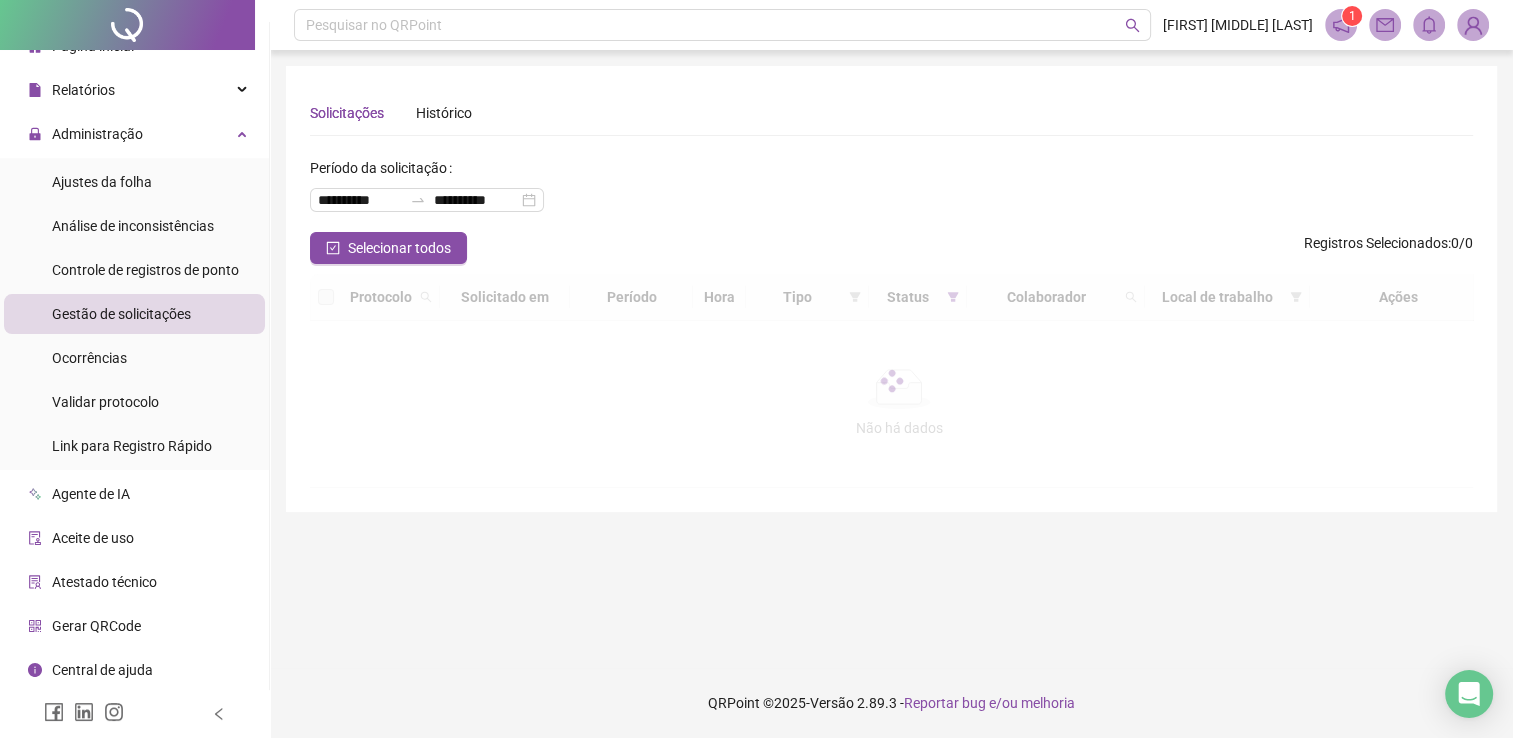 scroll, scrollTop: 0, scrollLeft: 0, axis: both 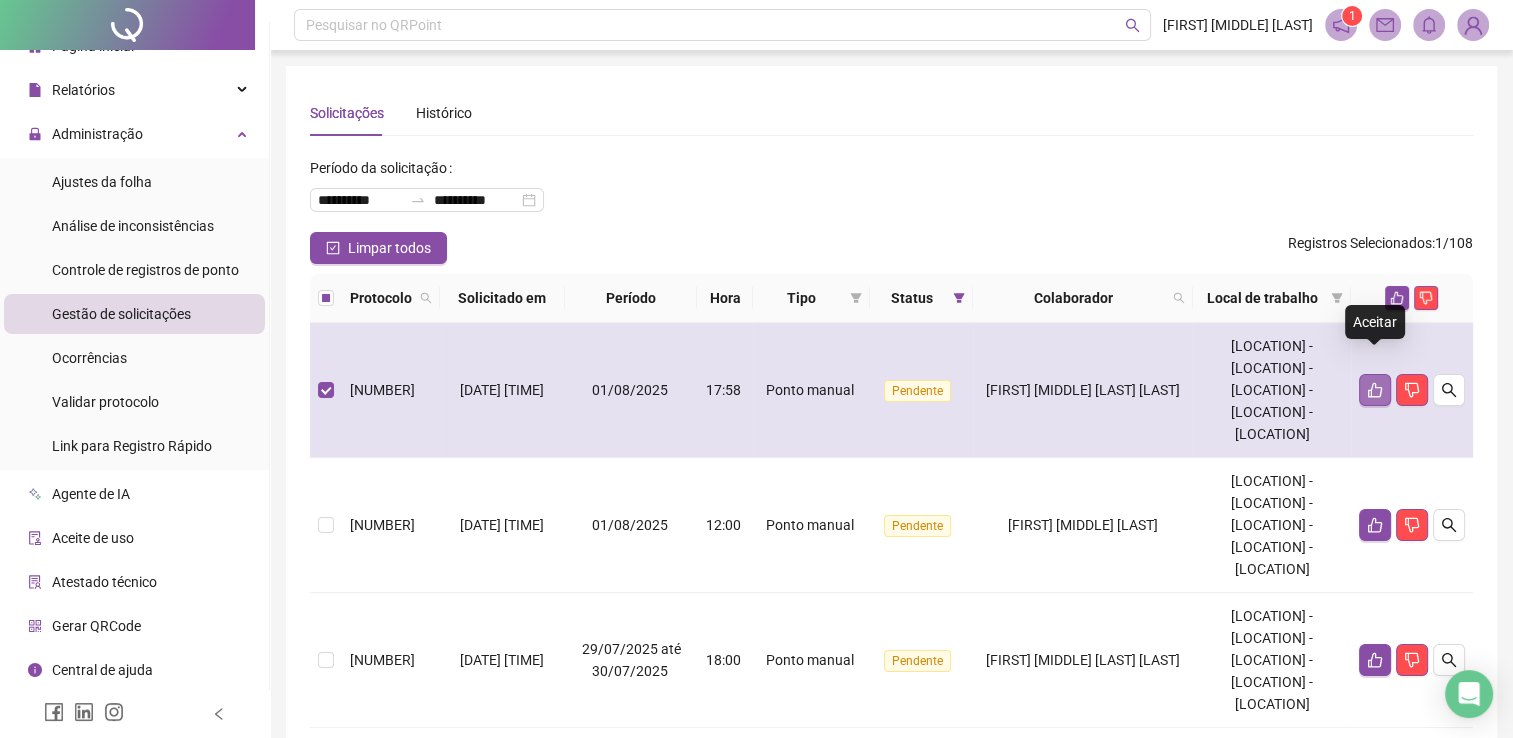 click 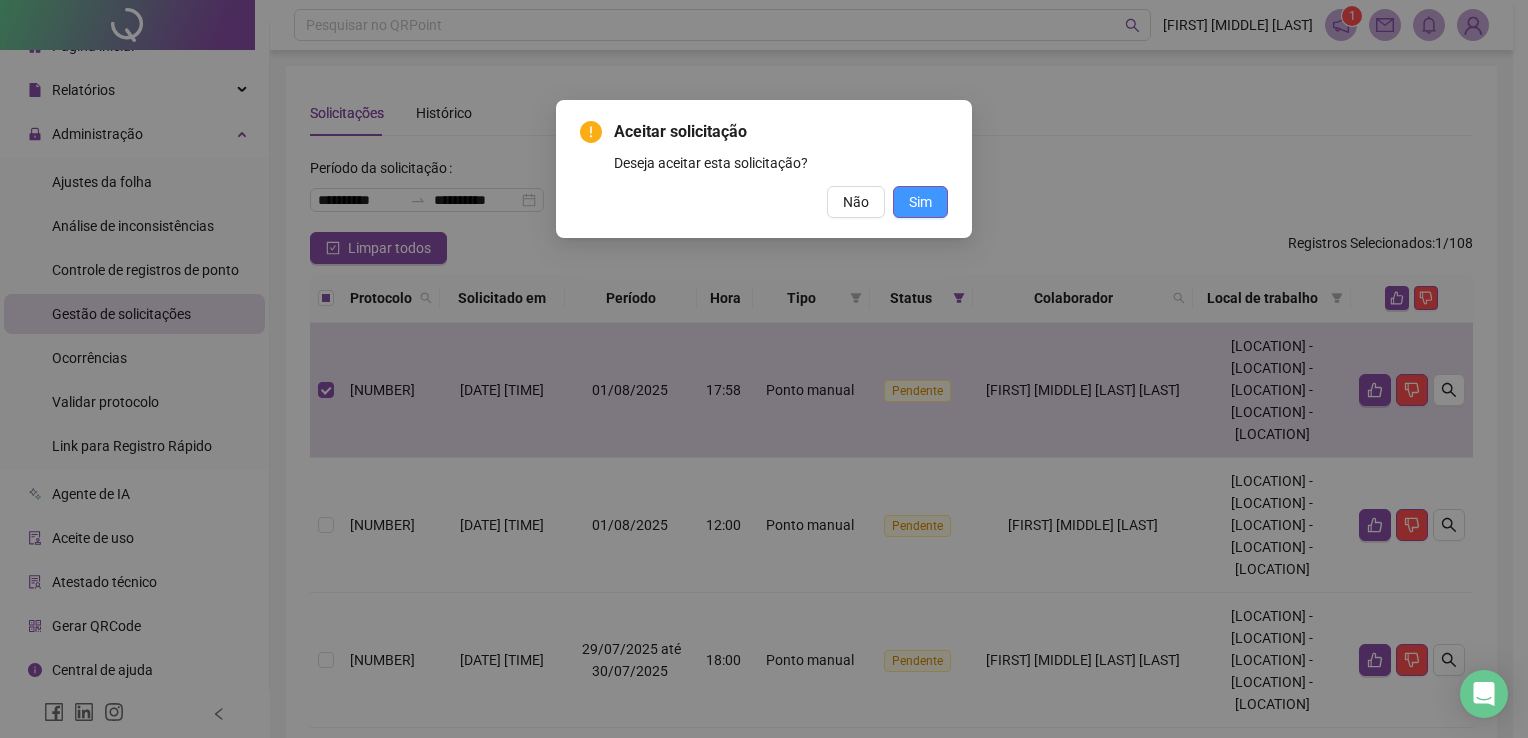 click on "Sim" at bounding box center (920, 202) 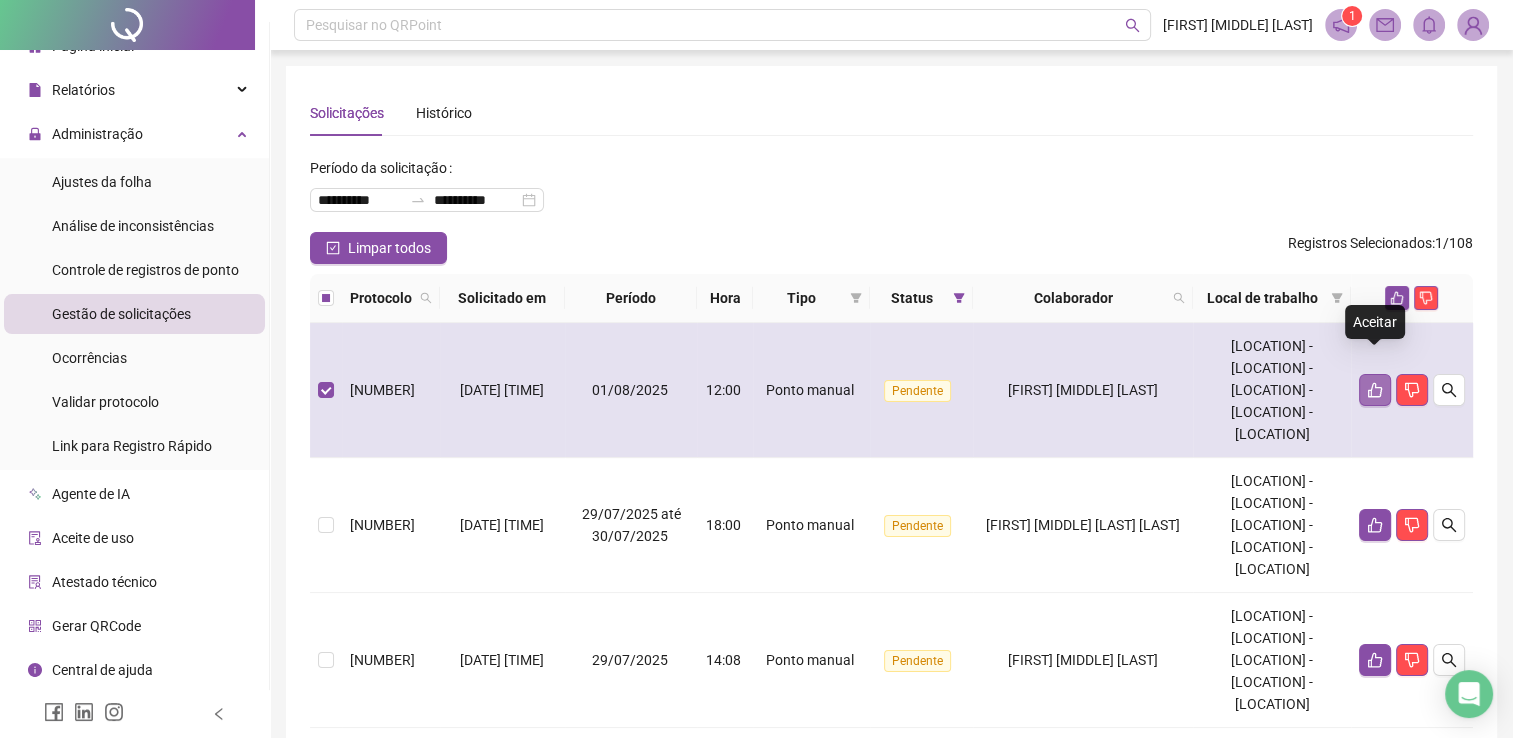 click 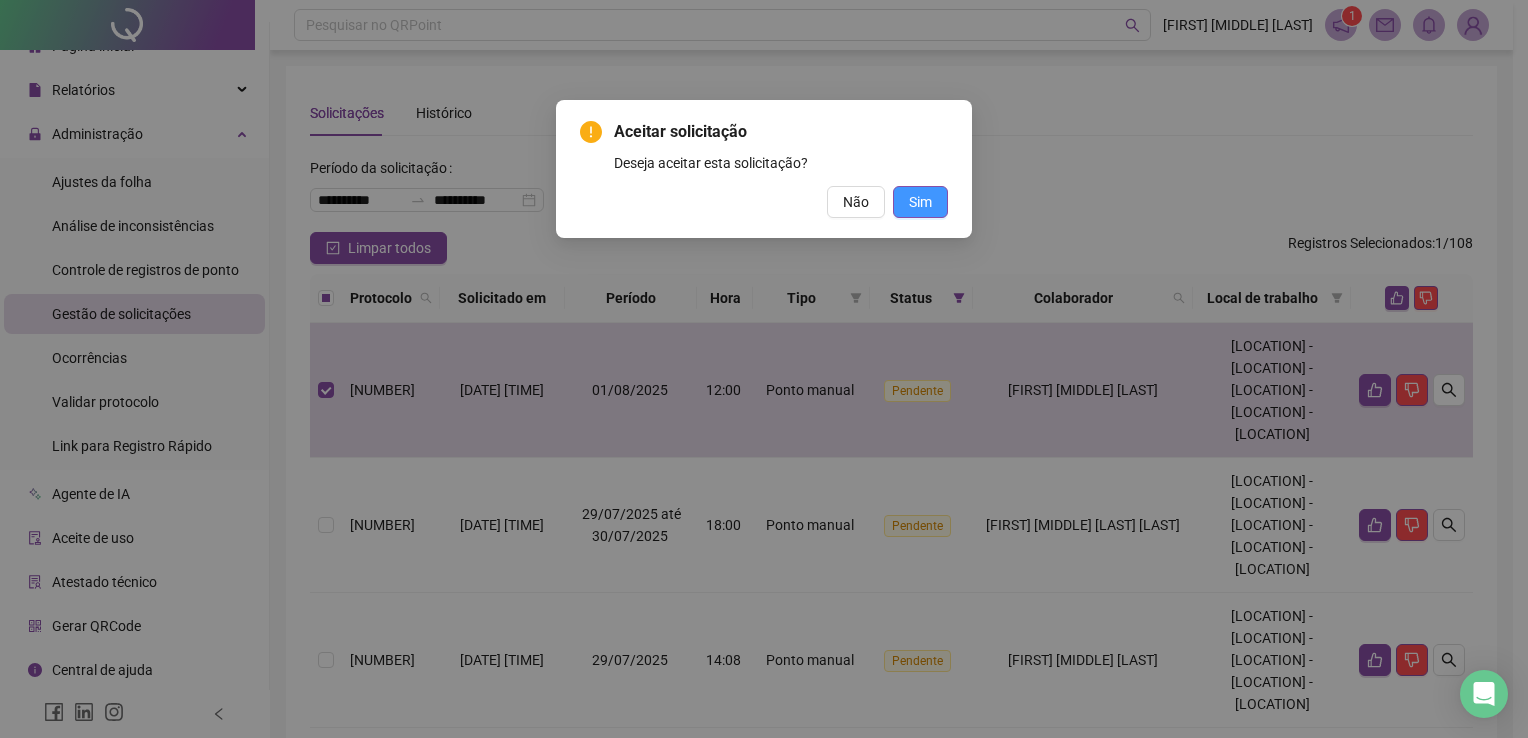 click on "Sim" at bounding box center [920, 202] 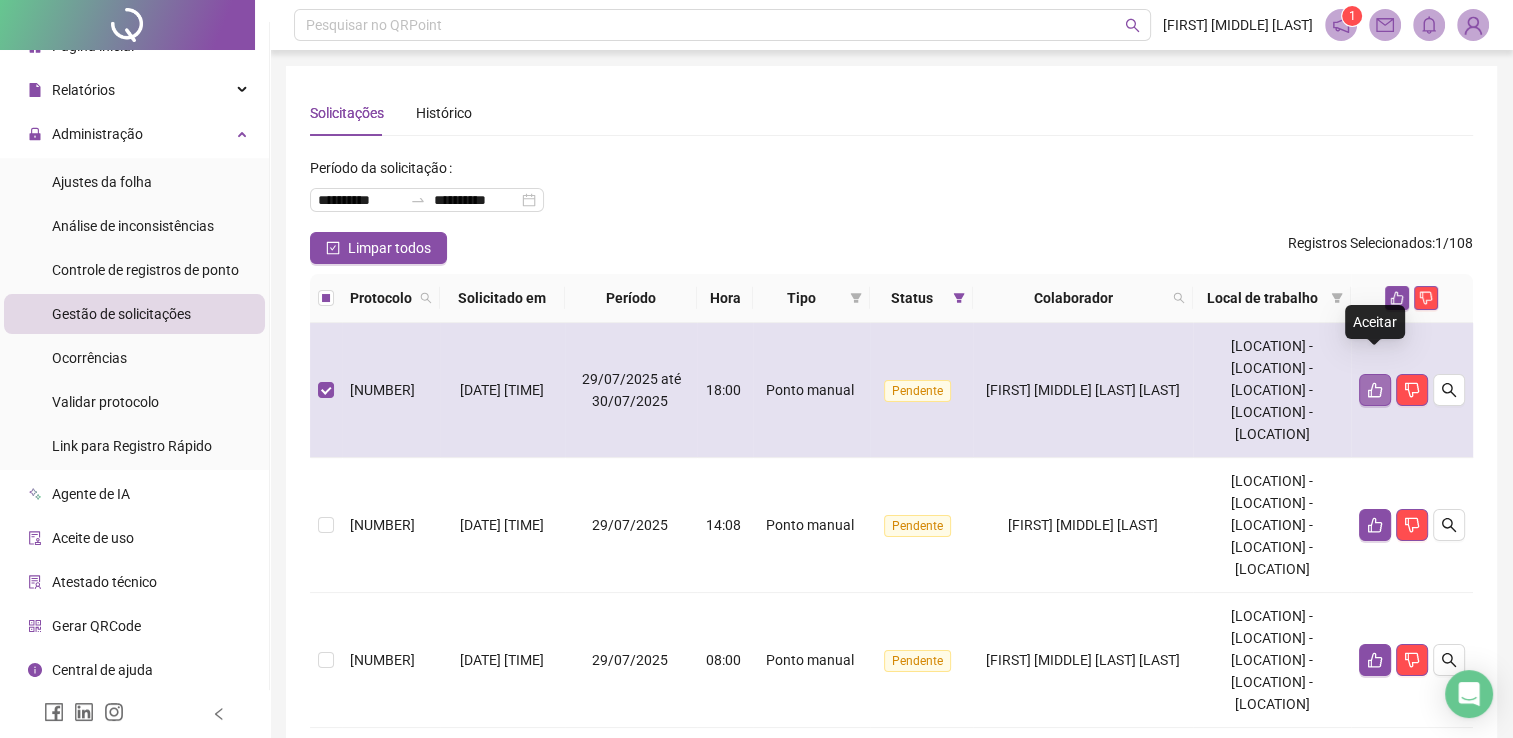 click 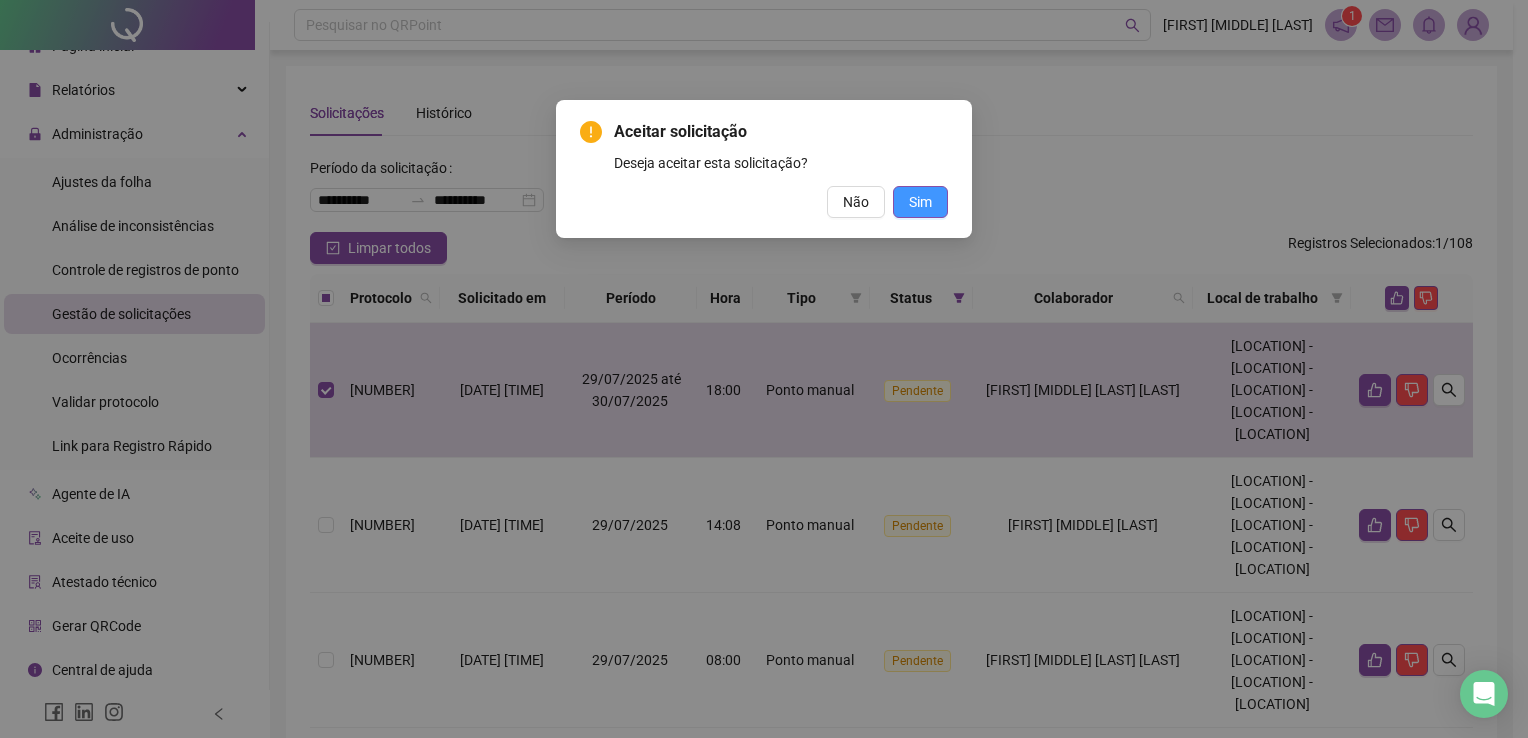 click on "Sim" at bounding box center (920, 202) 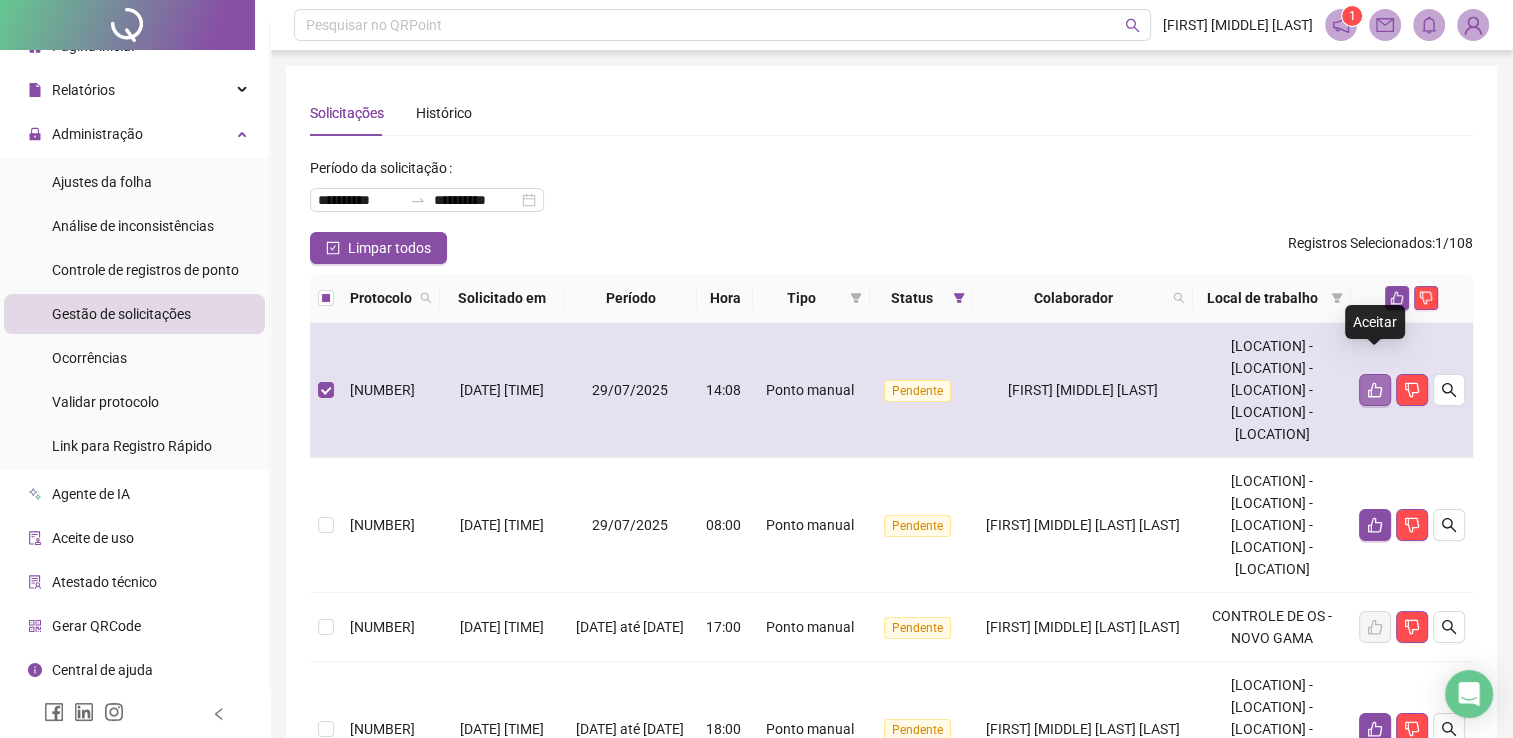 click 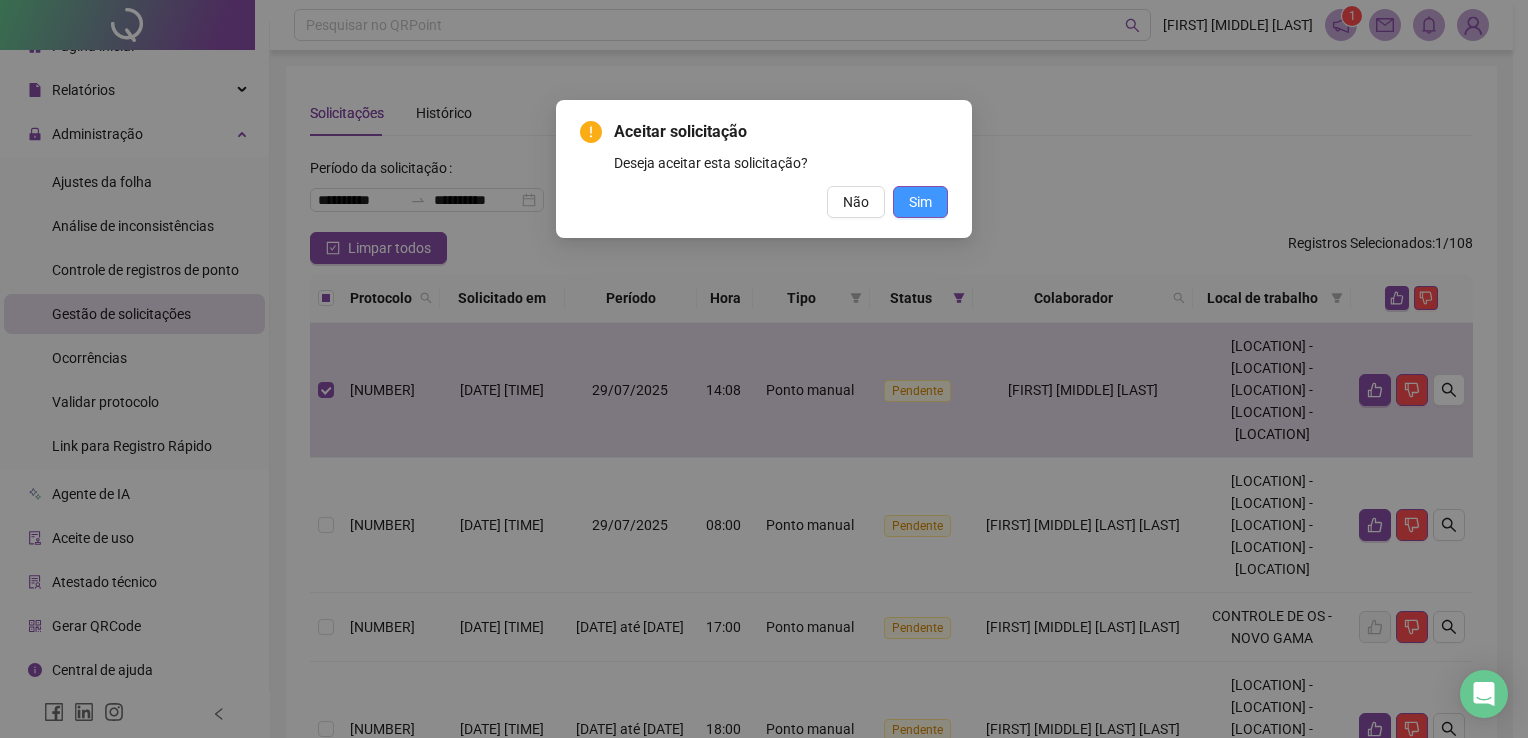 click on "Sim" at bounding box center (920, 202) 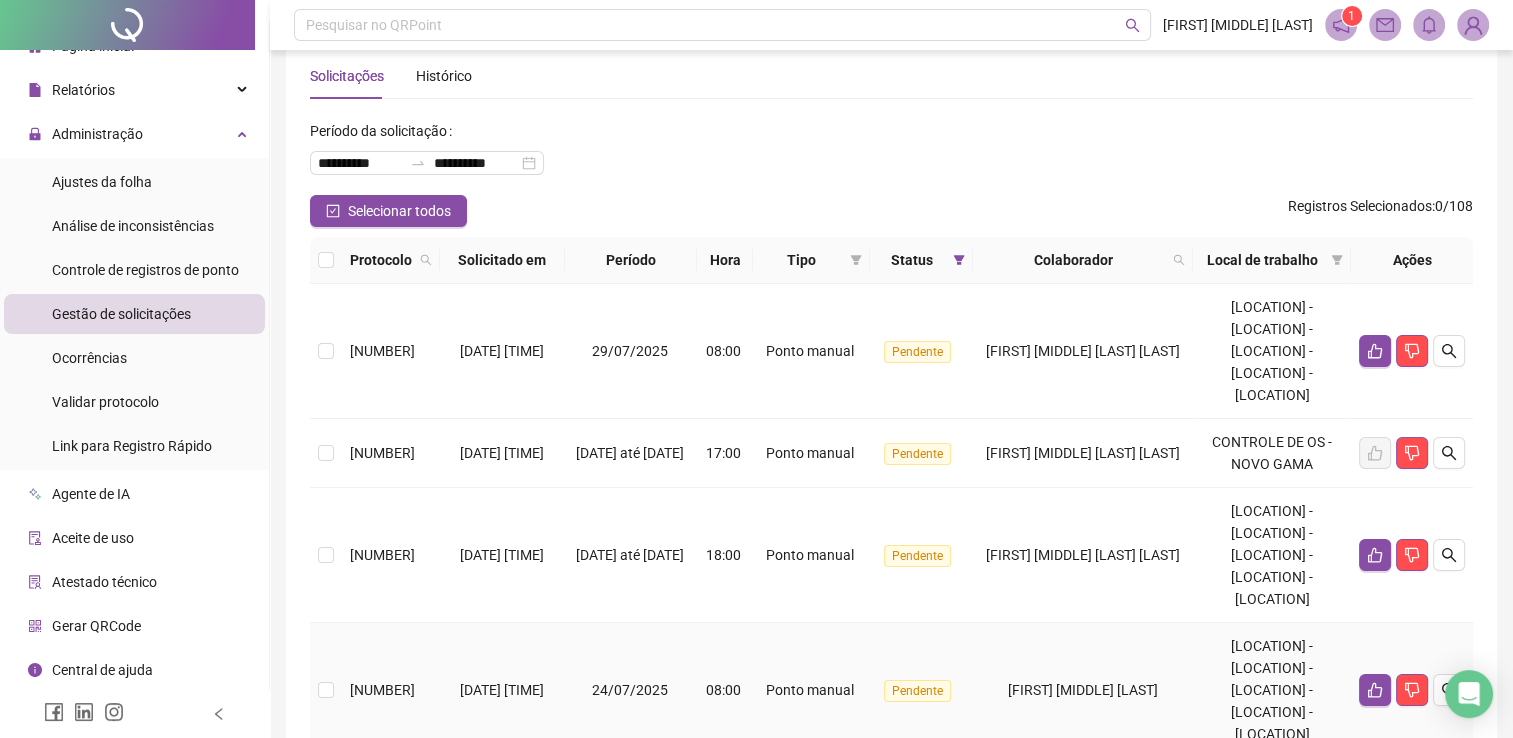 scroll, scrollTop: 0, scrollLeft: 0, axis: both 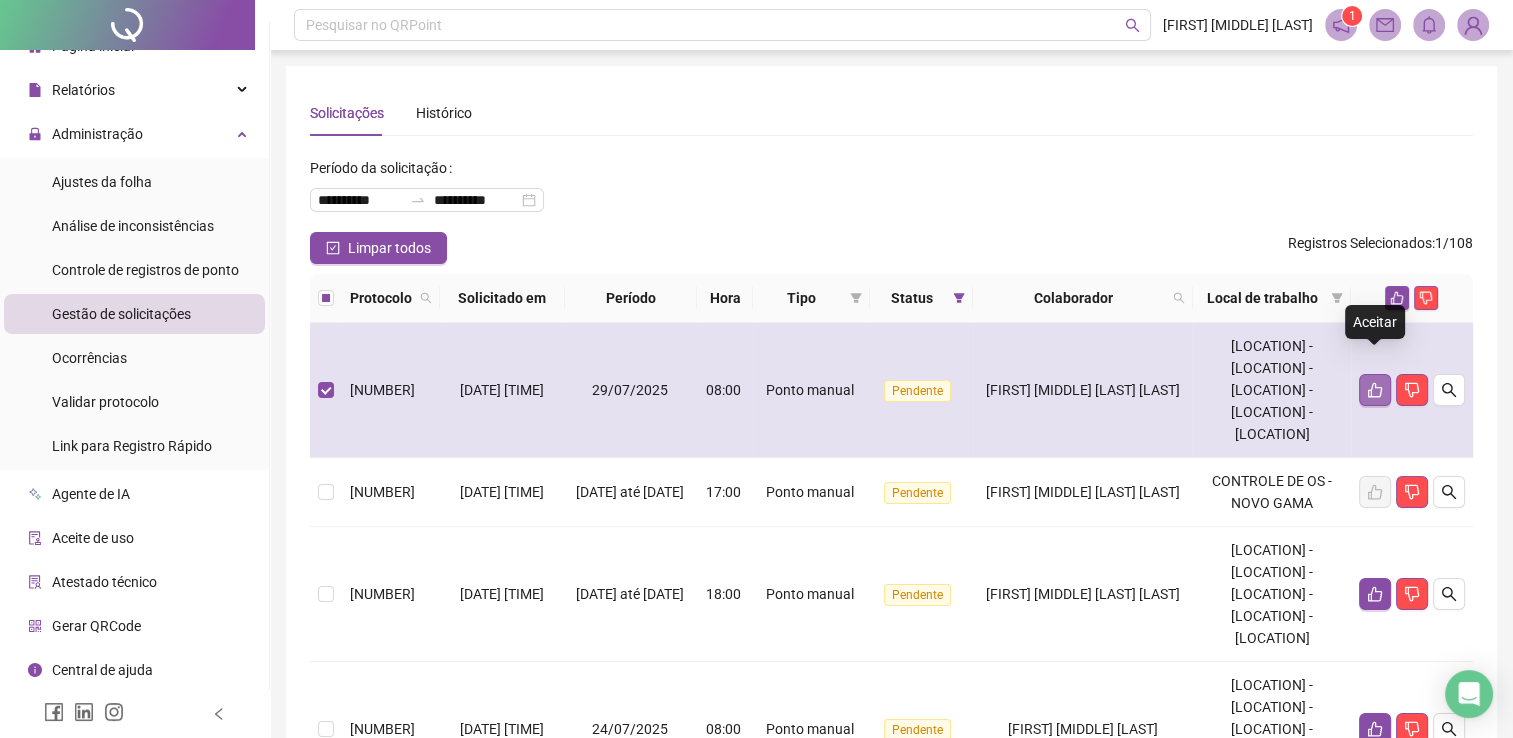 click 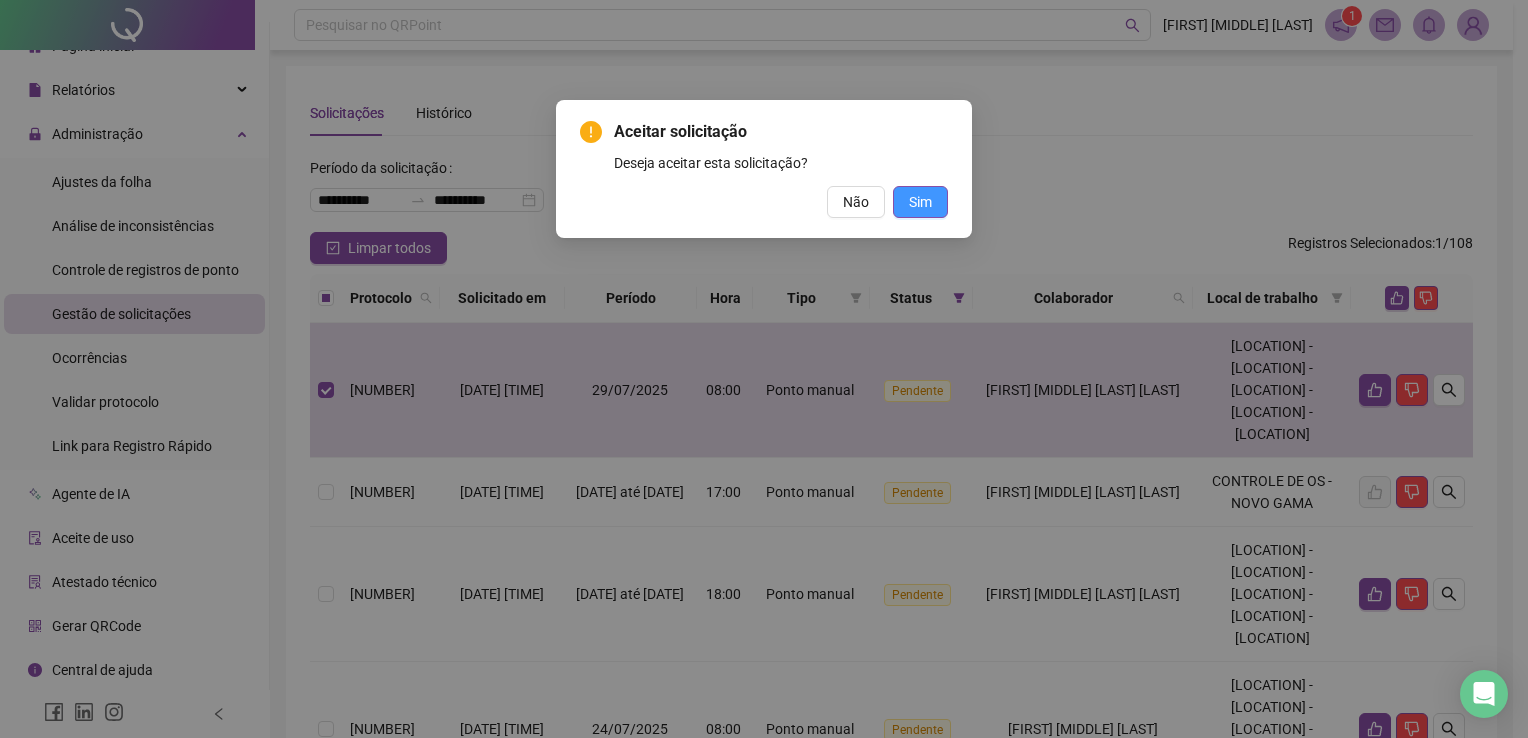click on "Sim" at bounding box center [920, 202] 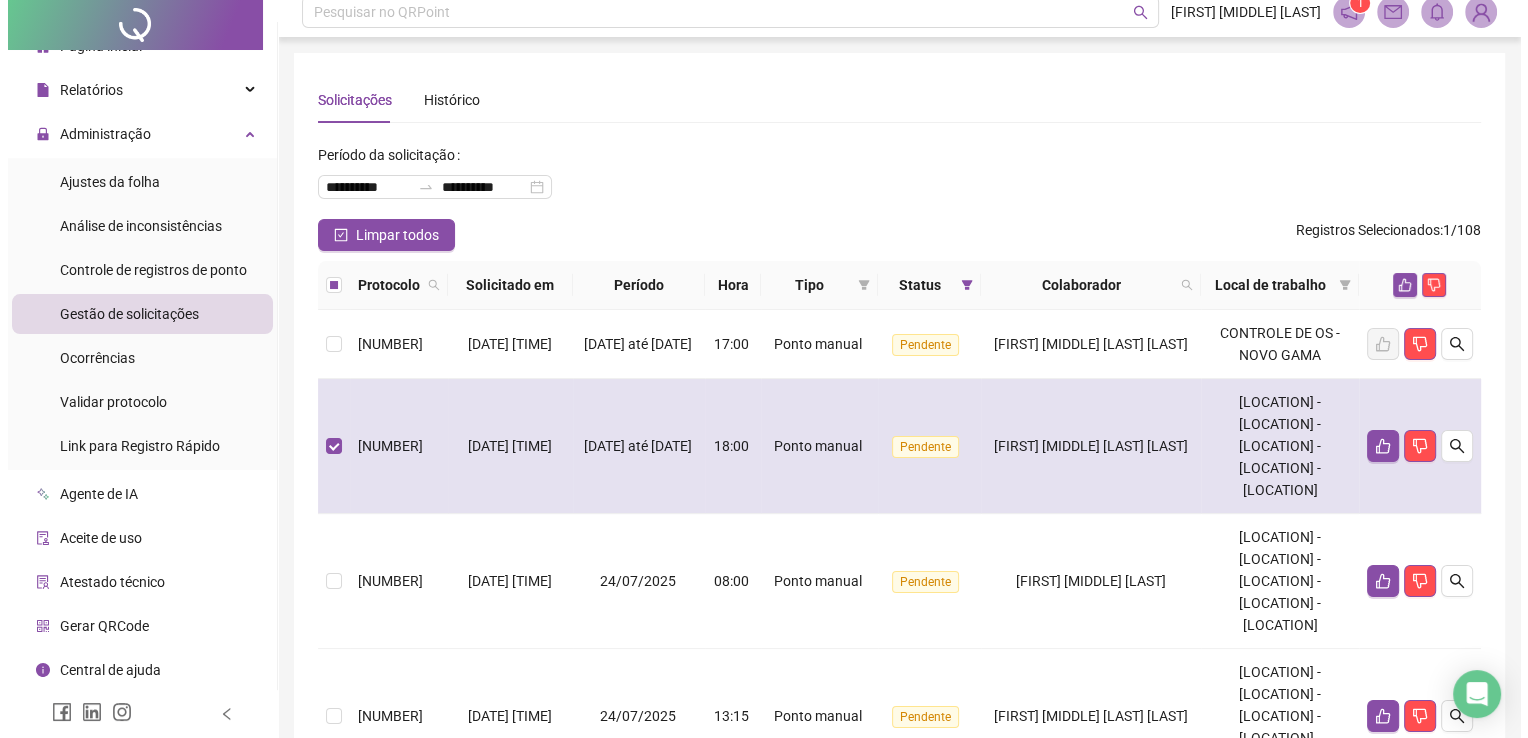 scroll, scrollTop: 100, scrollLeft: 0, axis: vertical 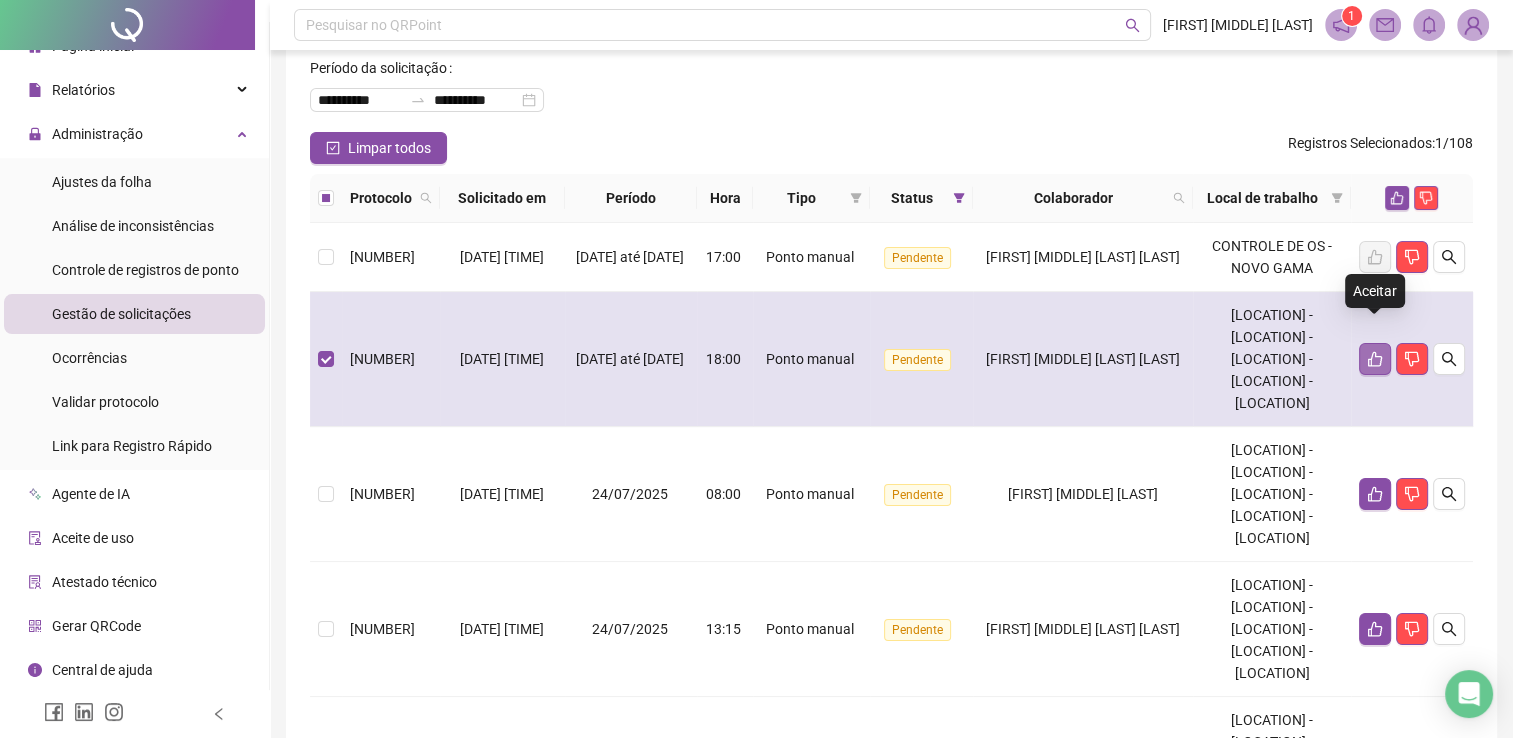 click 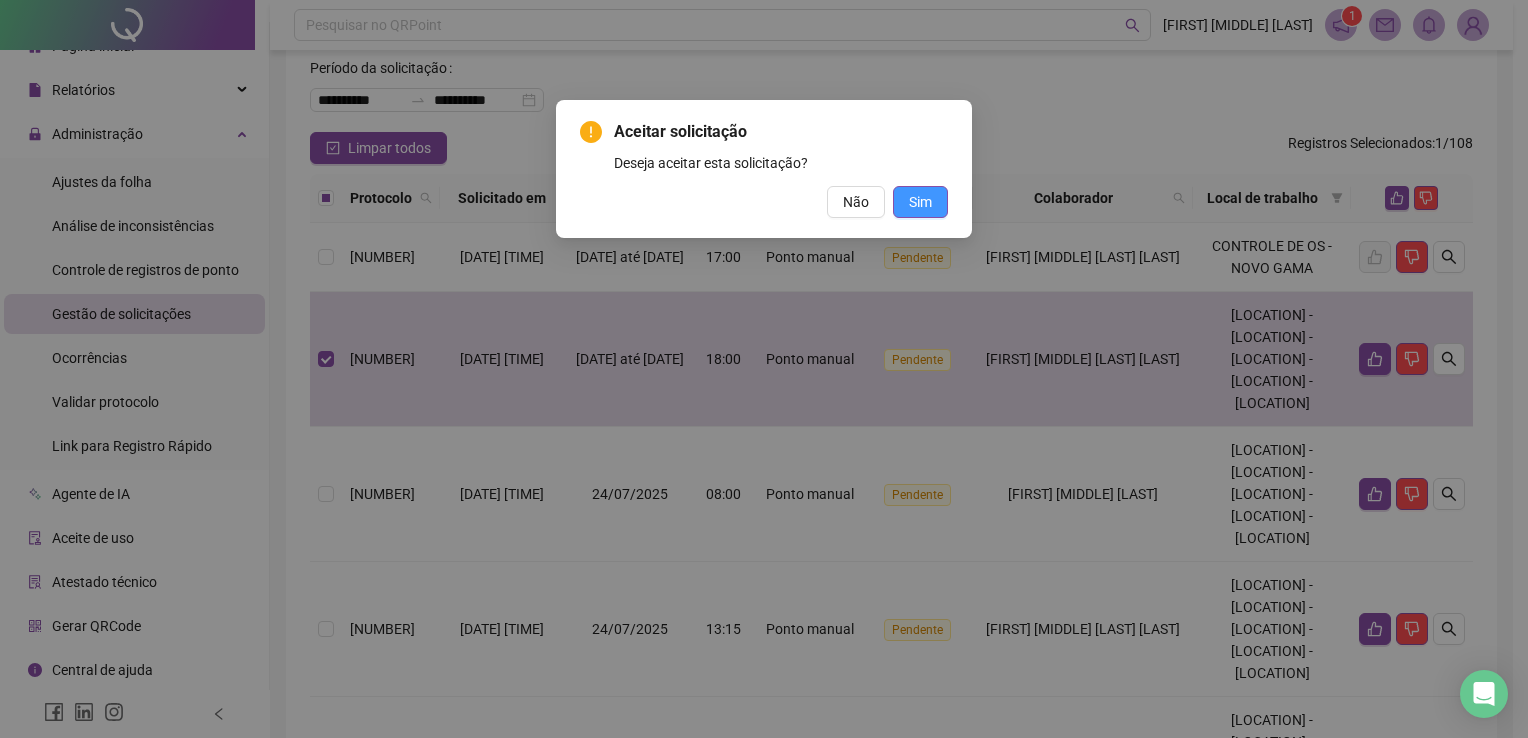 click on "Sim" at bounding box center (920, 202) 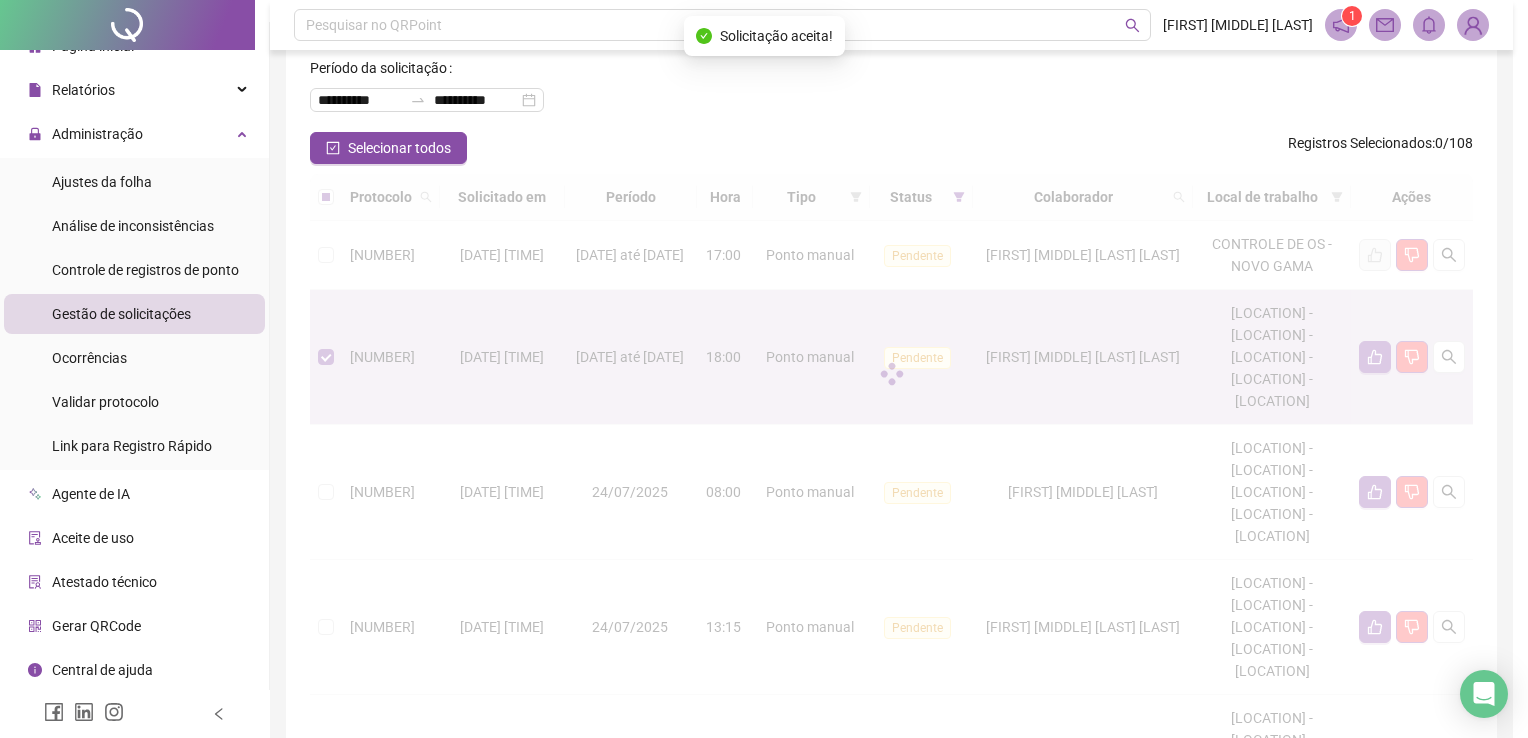 scroll, scrollTop: 89, scrollLeft: 0, axis: vertical 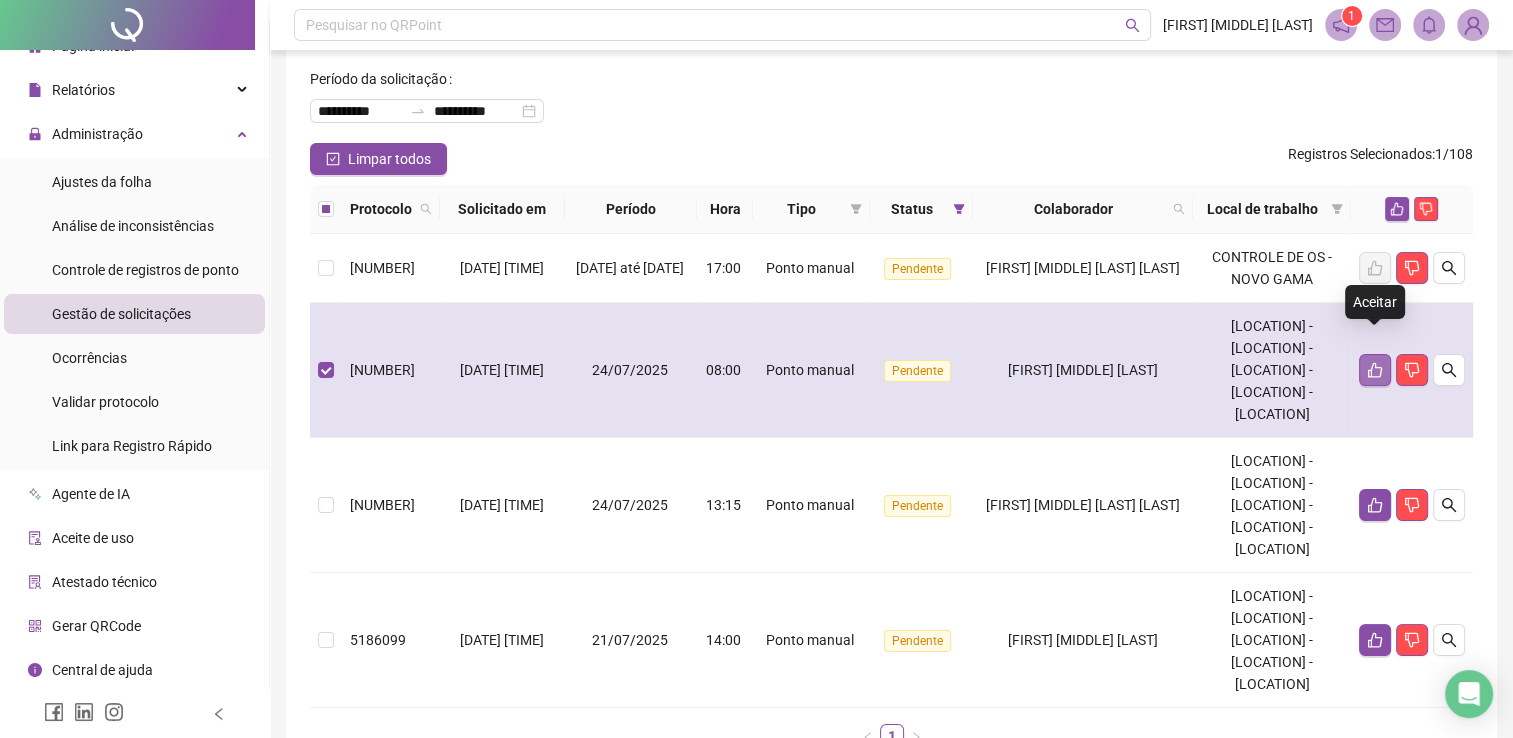 click 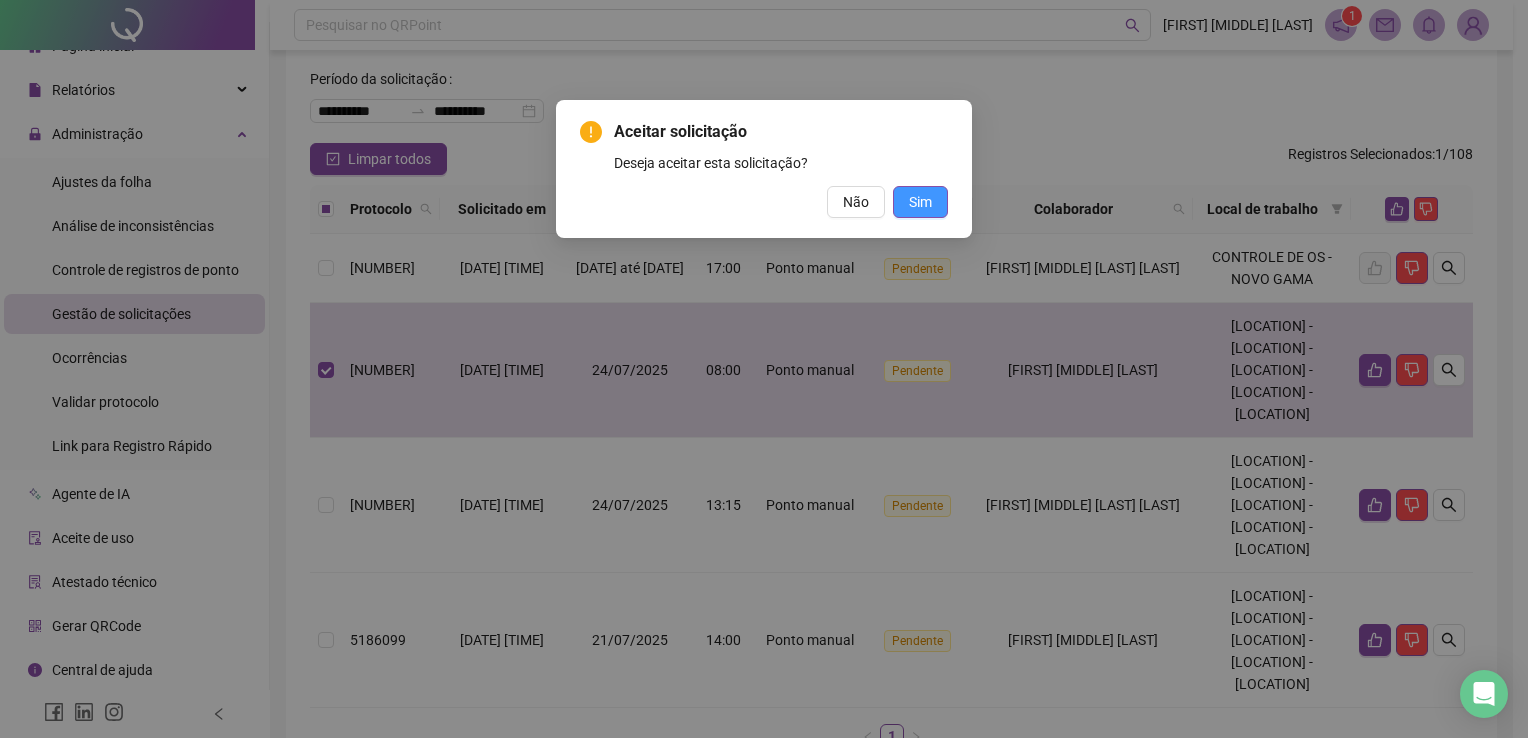 click on "Sim" at bounding box center [920, 202] 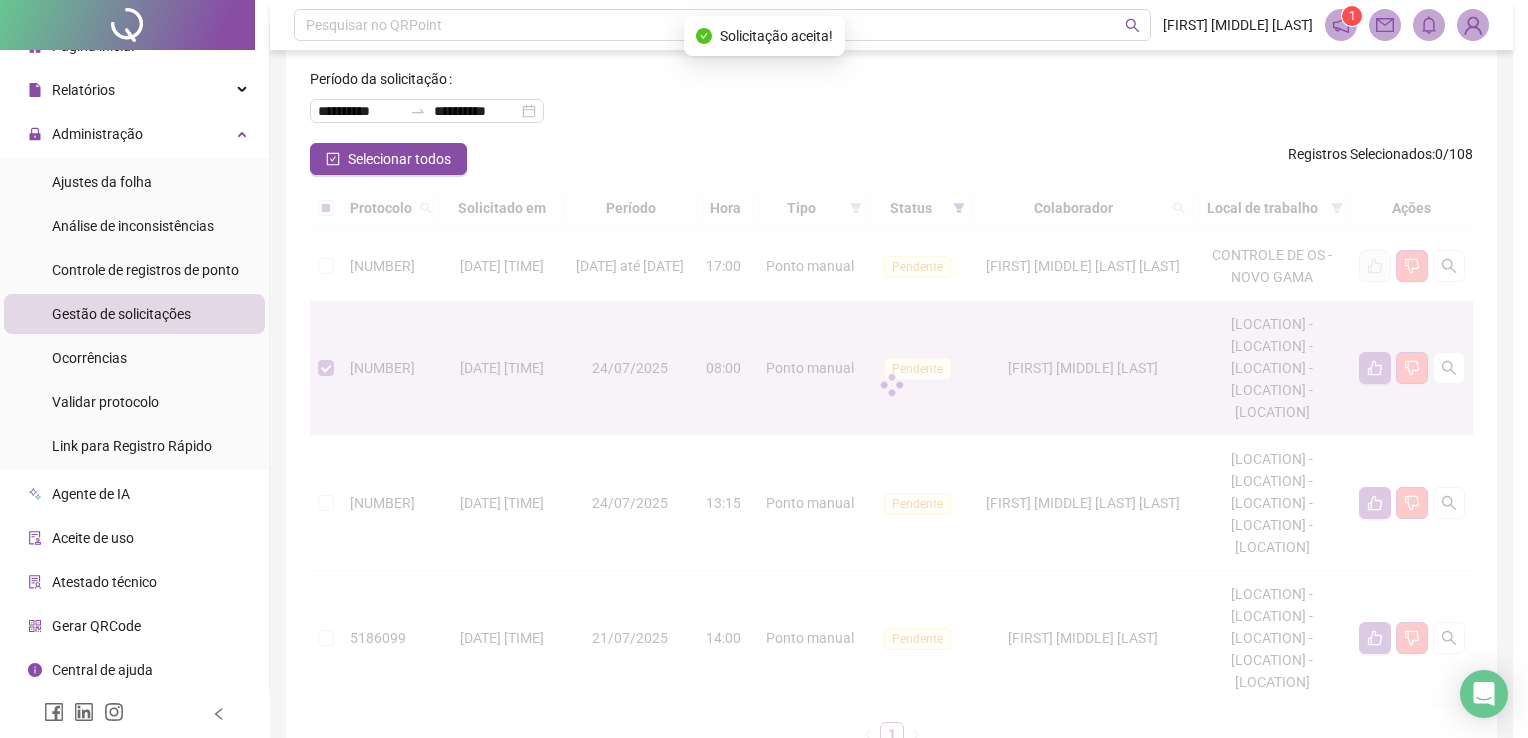 scroll, scrollTop: 0, scrollLeft: 0, axis: both 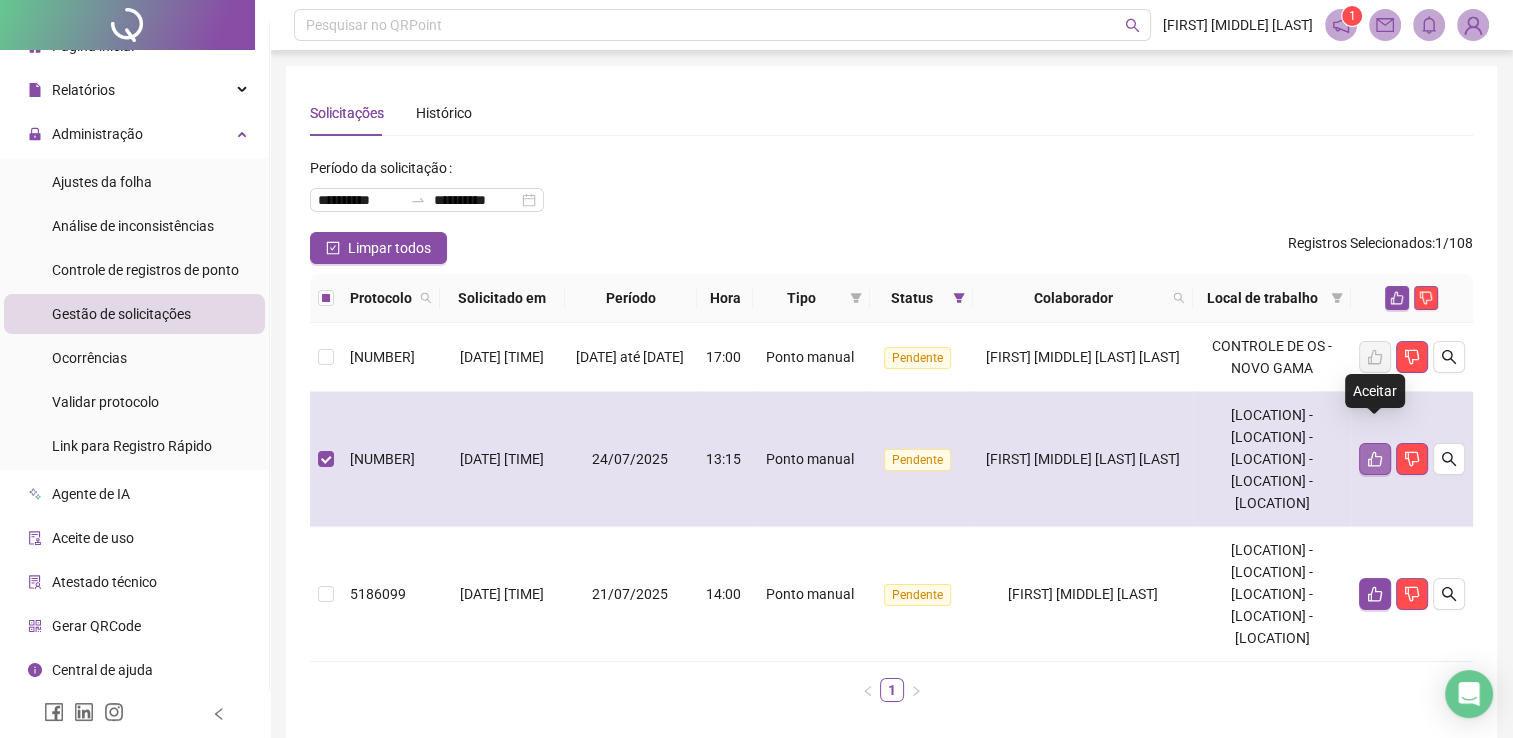 click 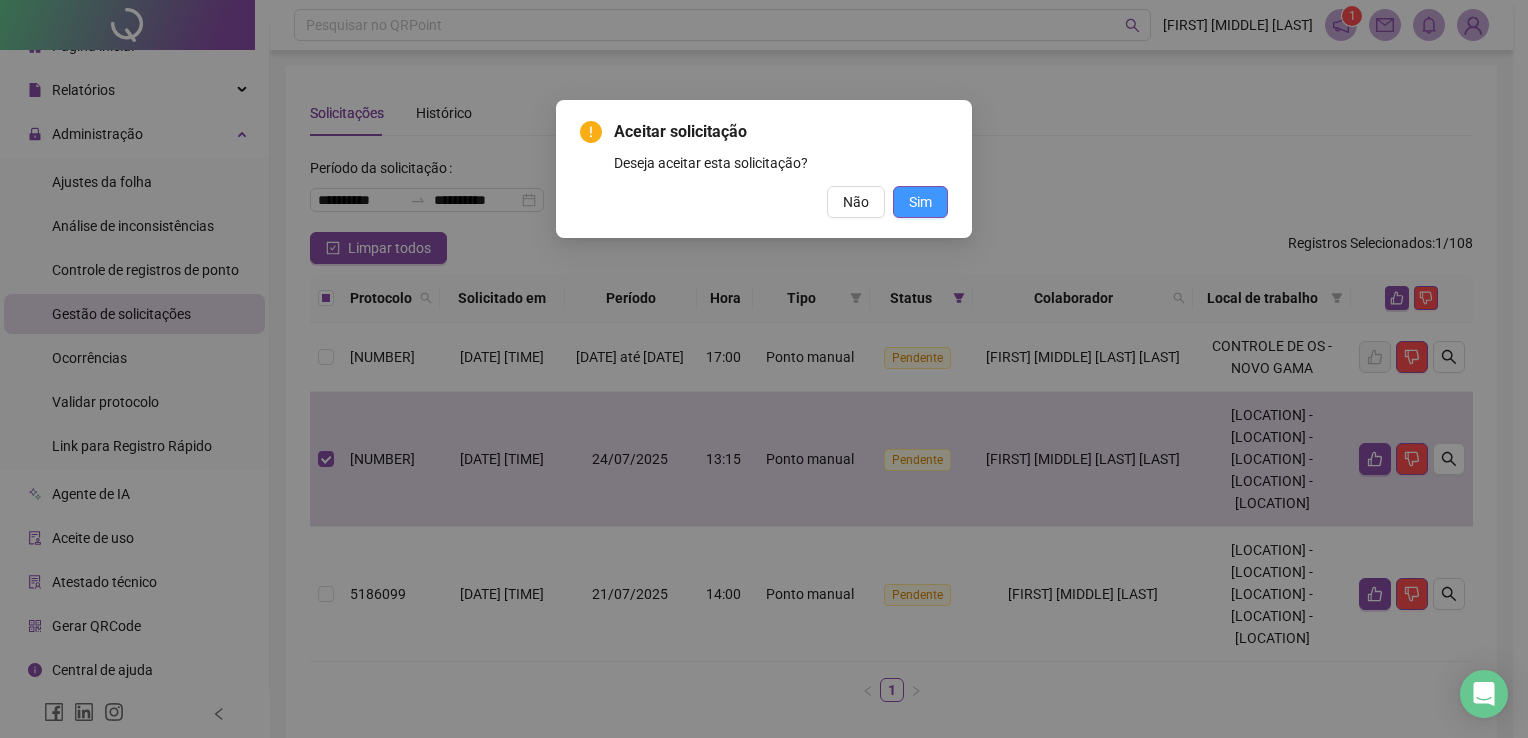 click on "Sim" at bounding box center [920, 202] 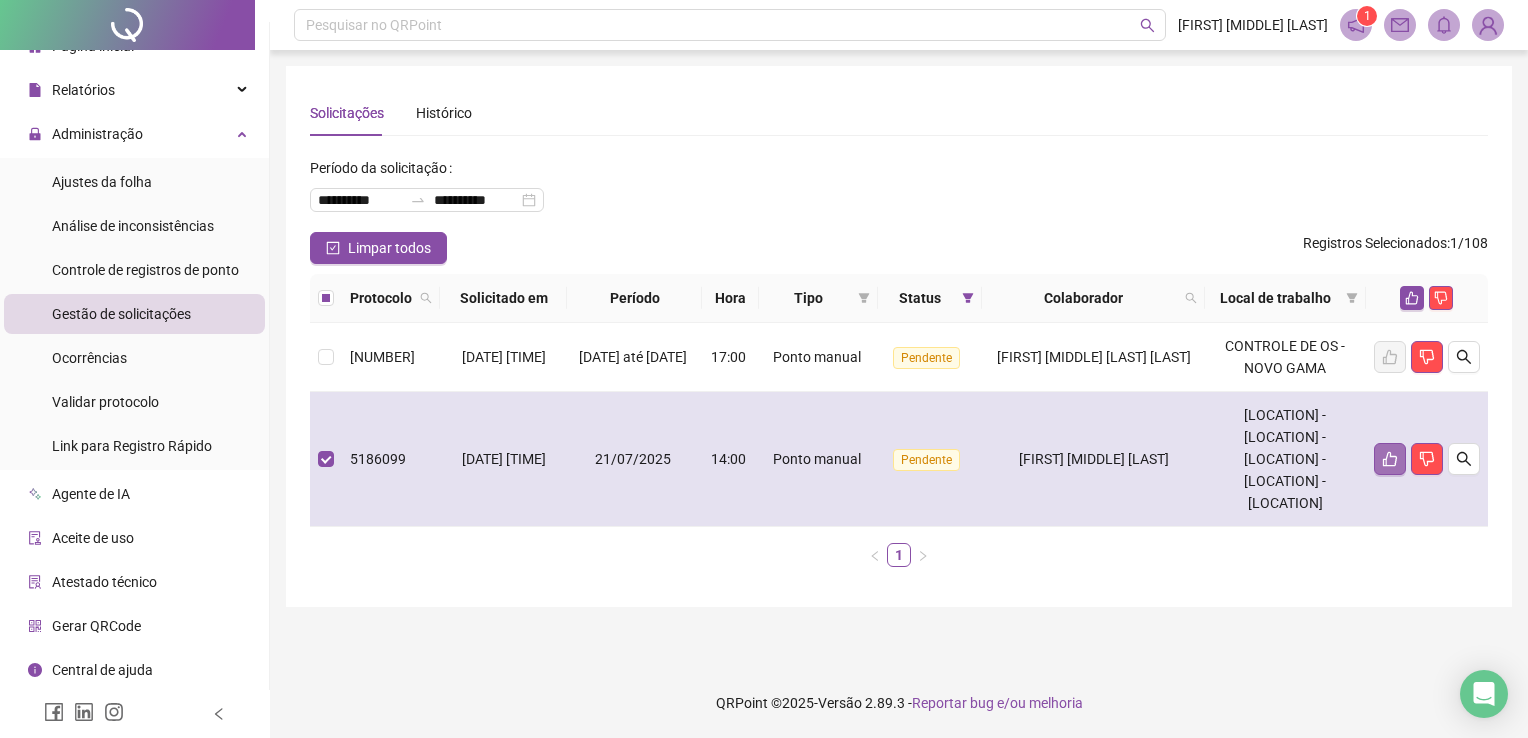 click 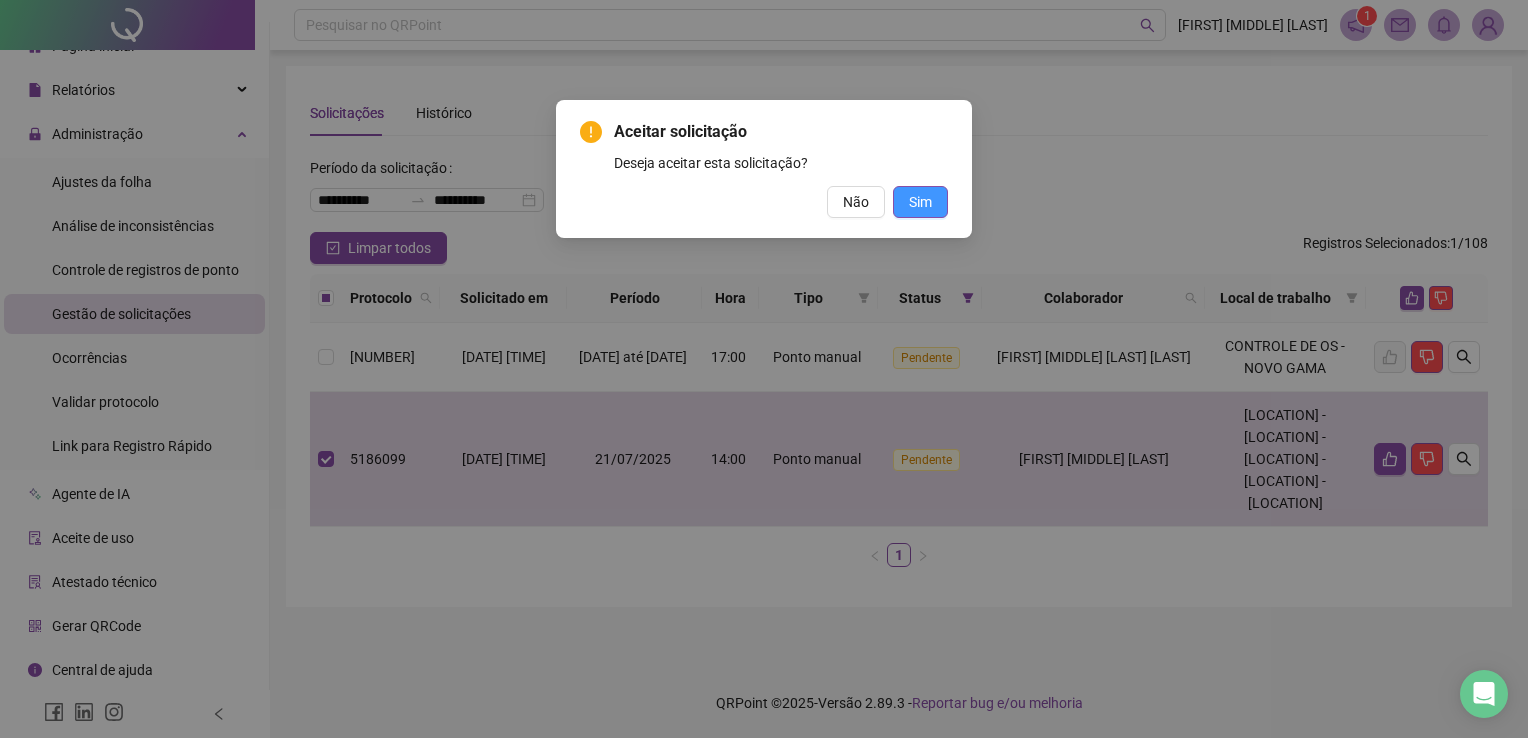 click on "Sim" at bounding box center (920, 202) 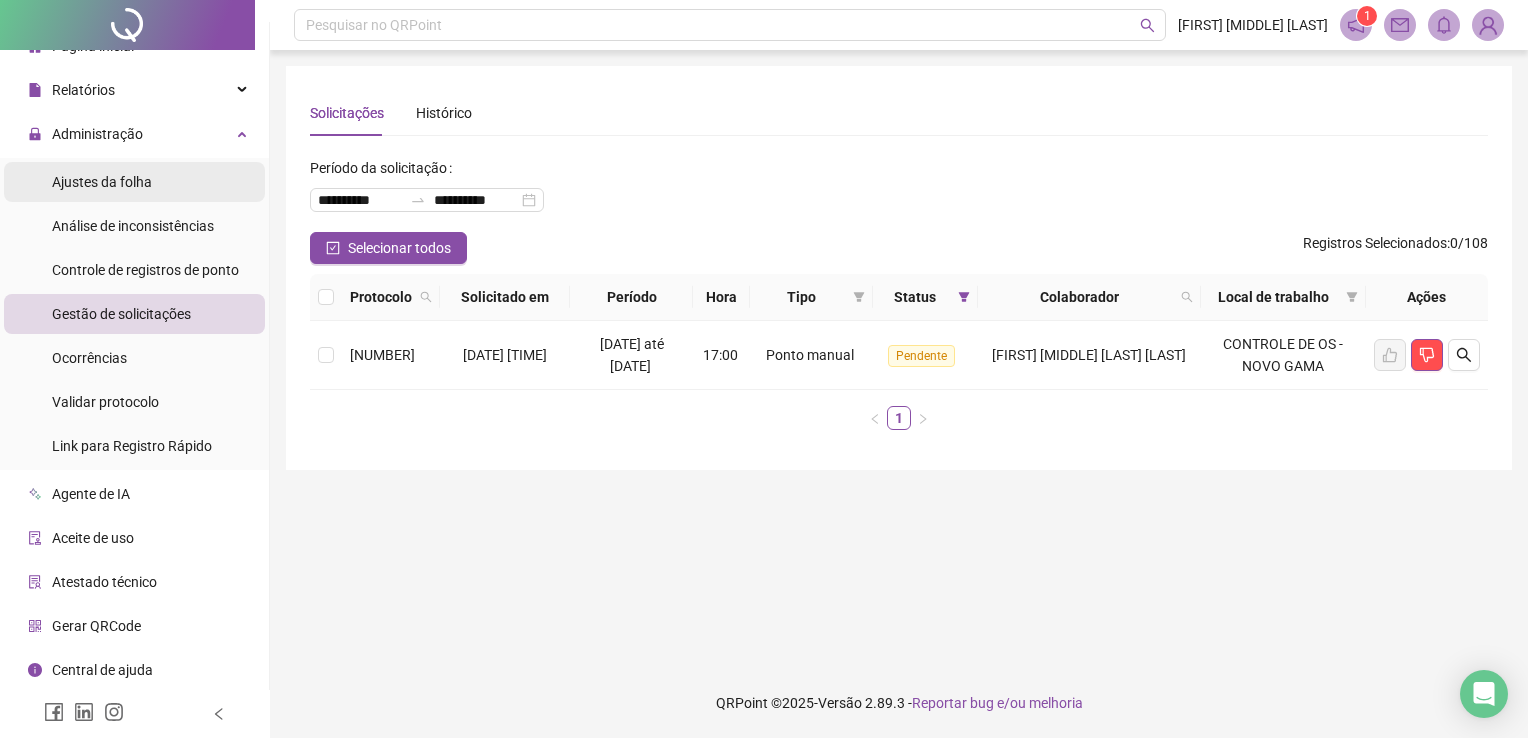 click on "Ajustes da folha" at bounding box center [102, 182] 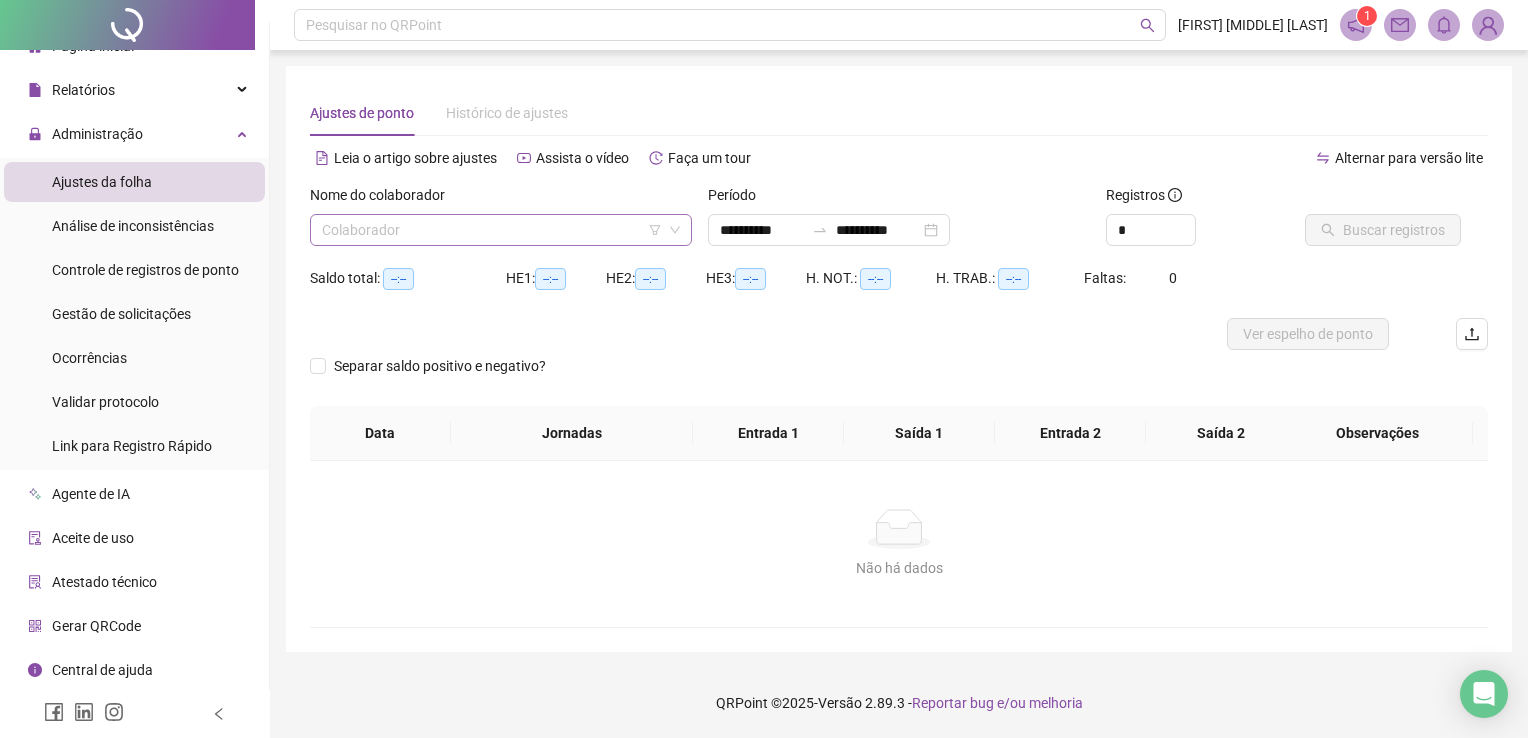 click at bounding box center (492, 230) 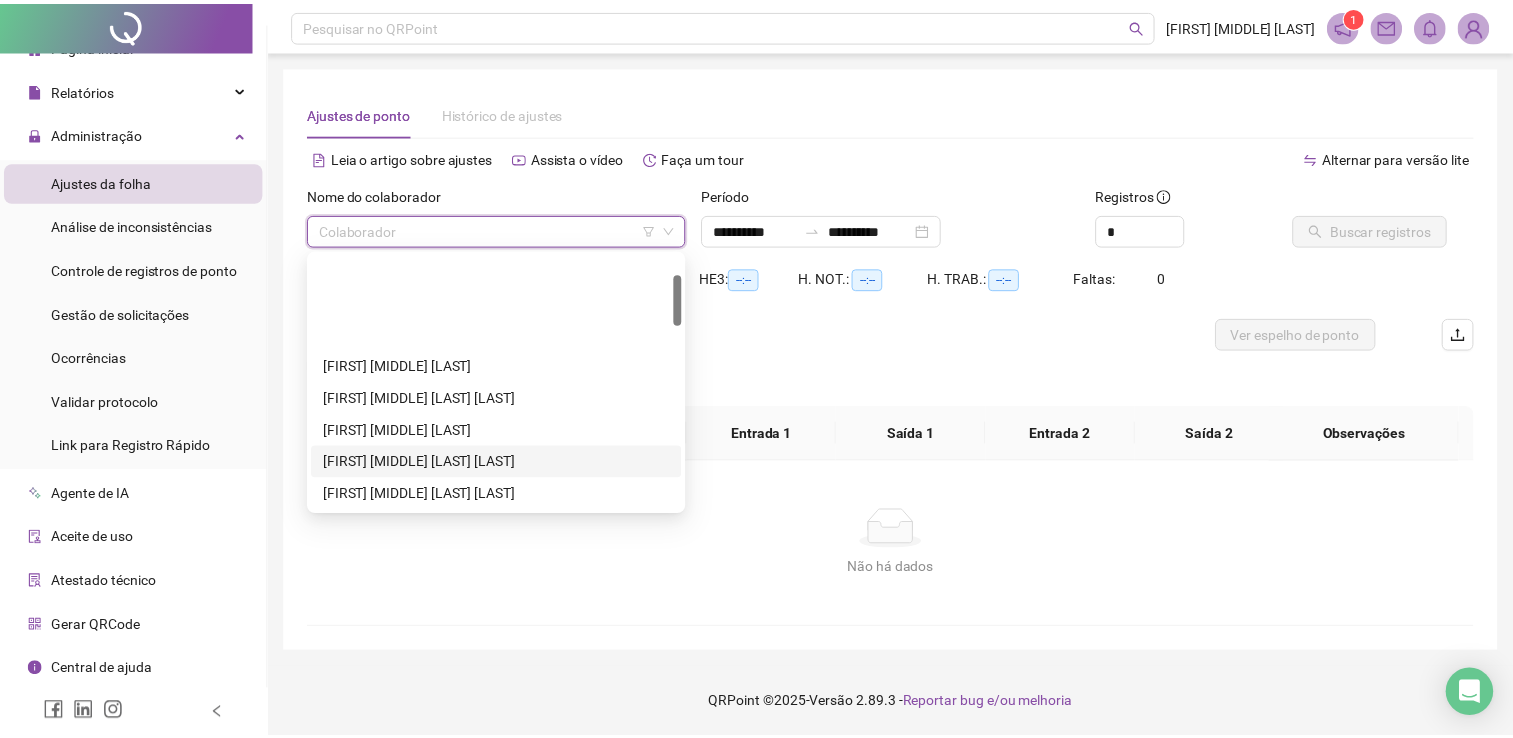scroll, scrollTop: 100, scrollLeft: 0, axis: vertical 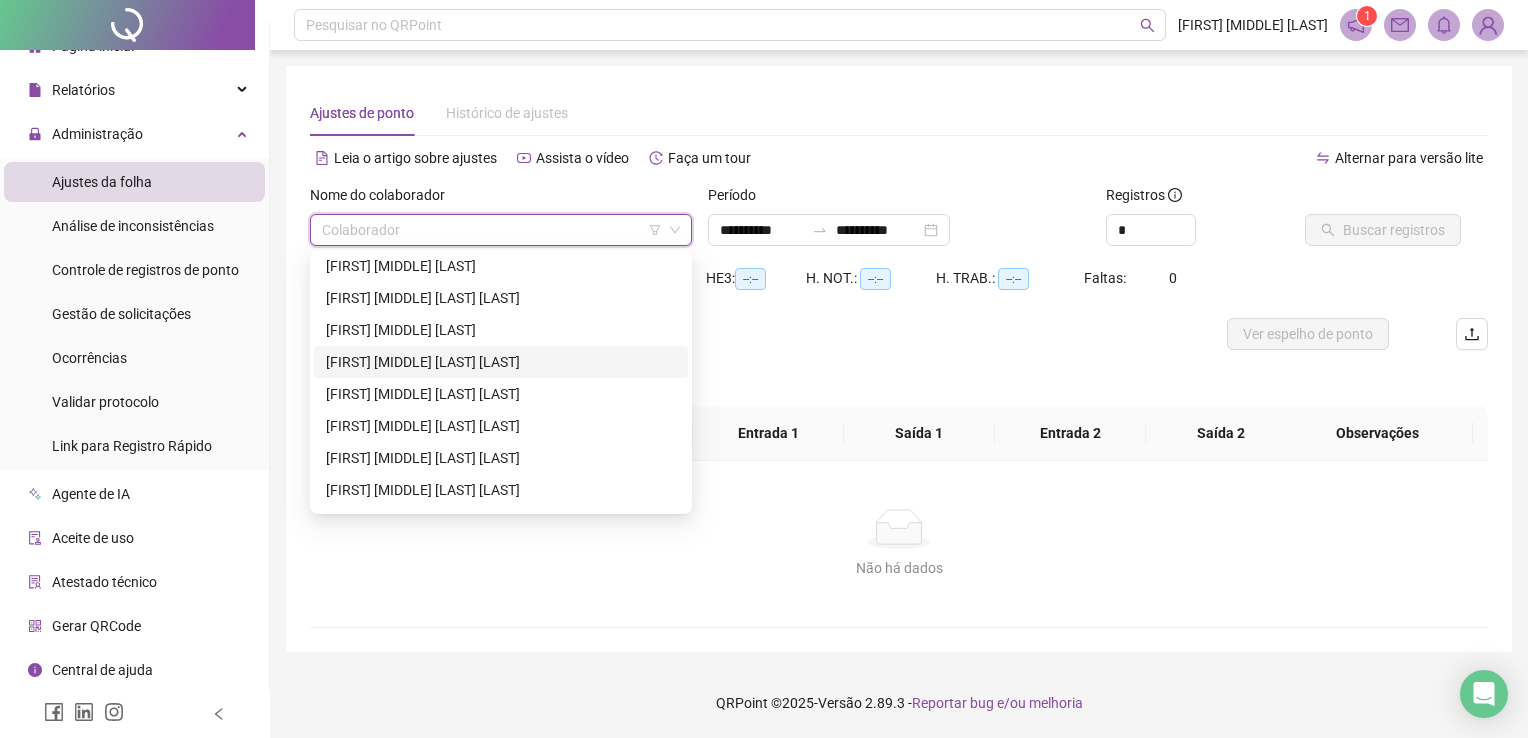 click on "[FIRST] [MIDDLE] [LAST] [LAST]" at bounding box center [501, 362] 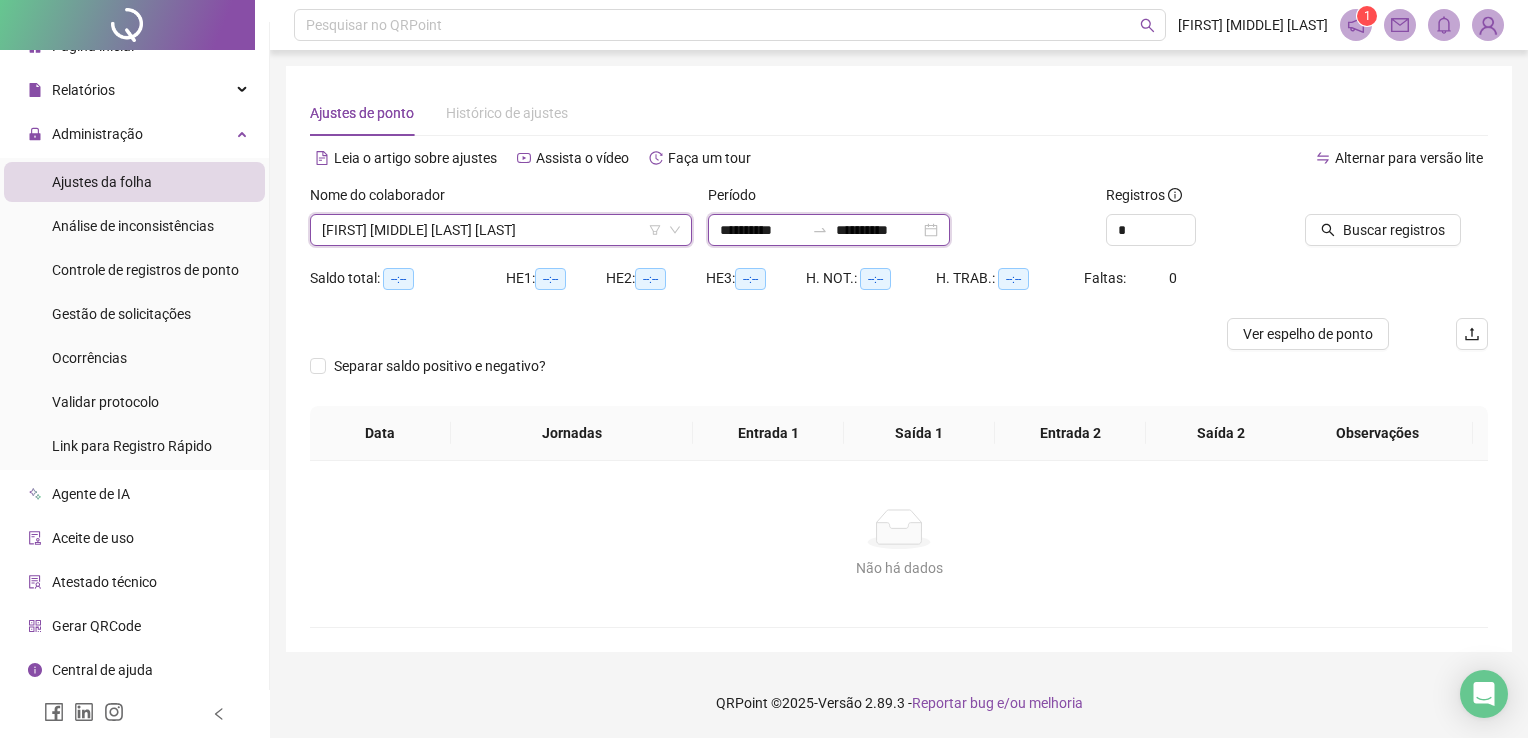 click on "**********" at bounding box center (762, 230) 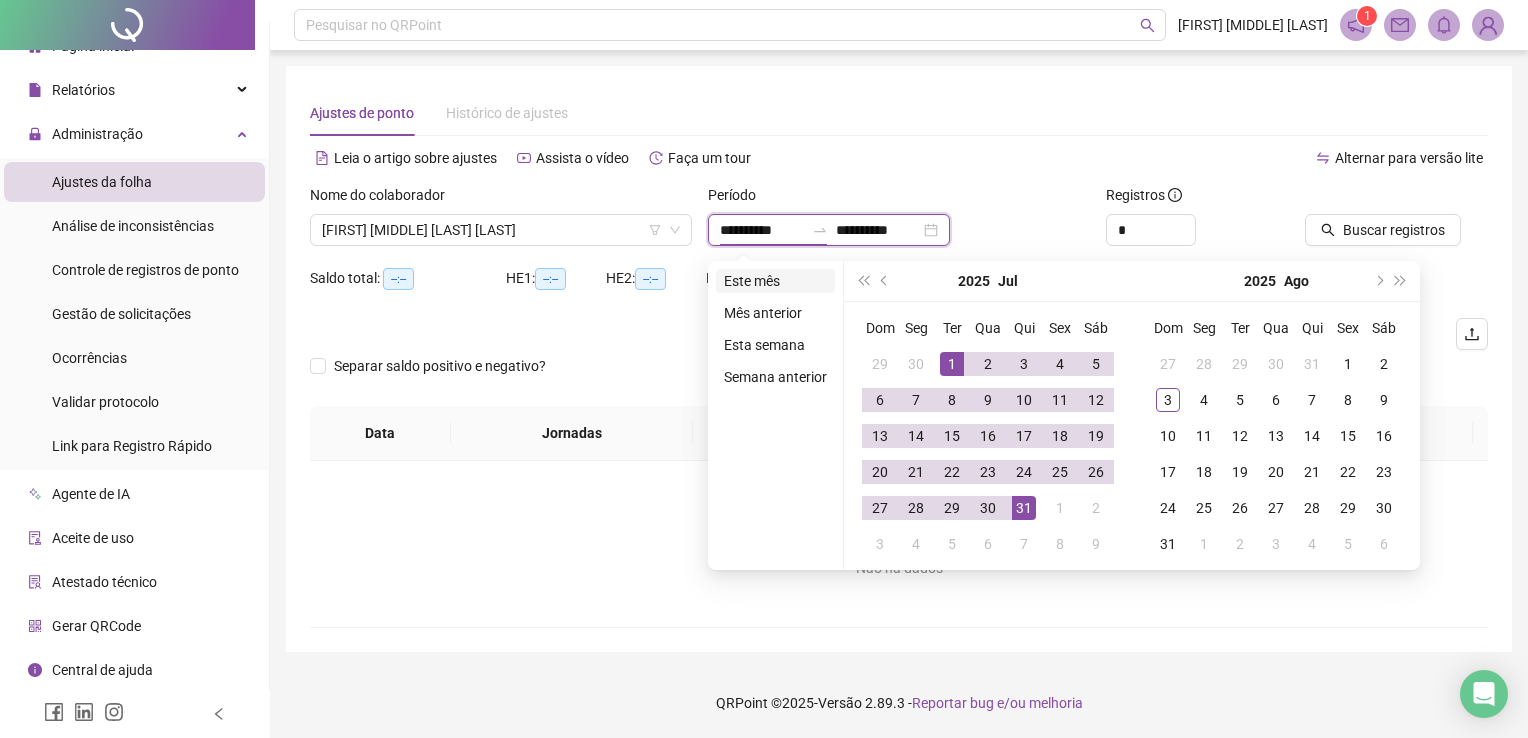 type on "**********" 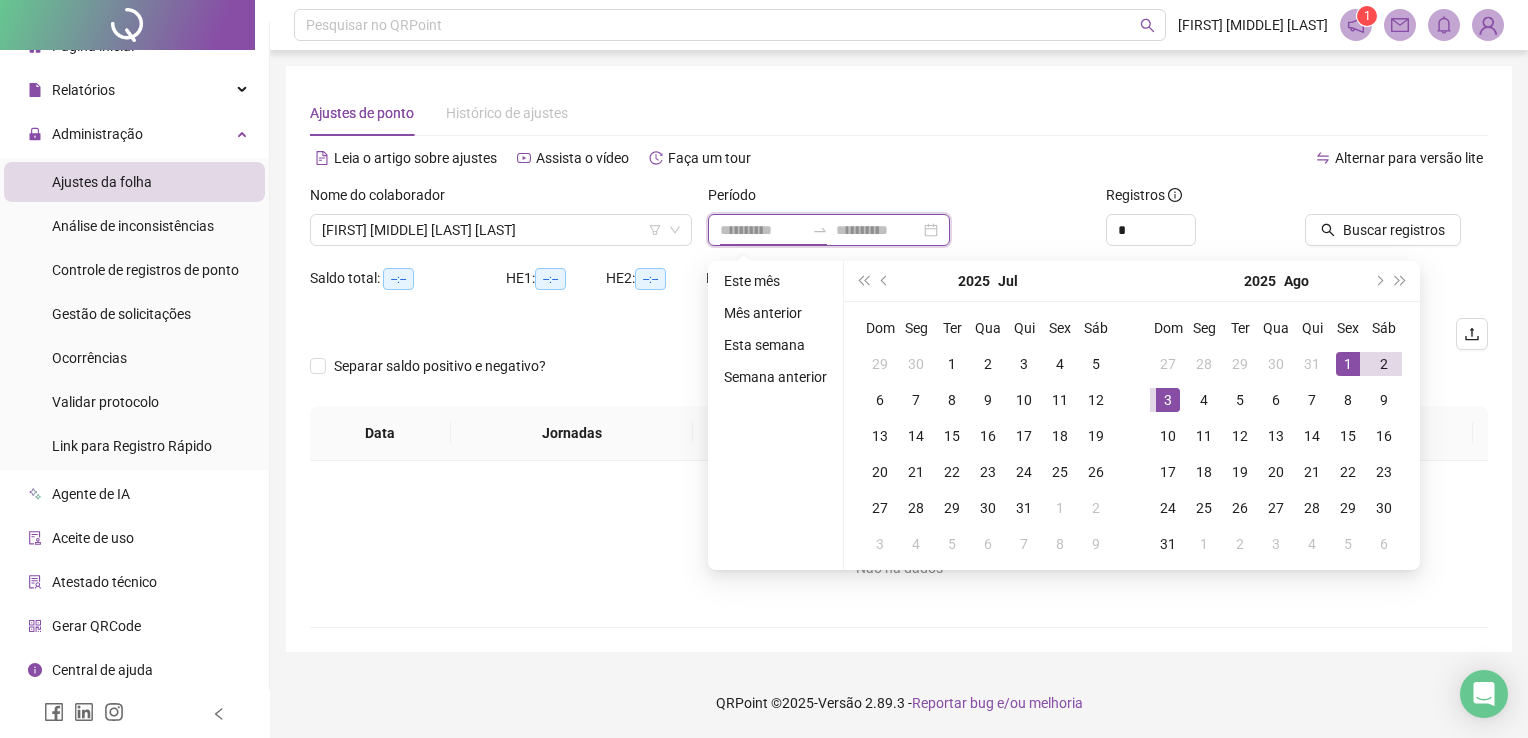 type on "**********" 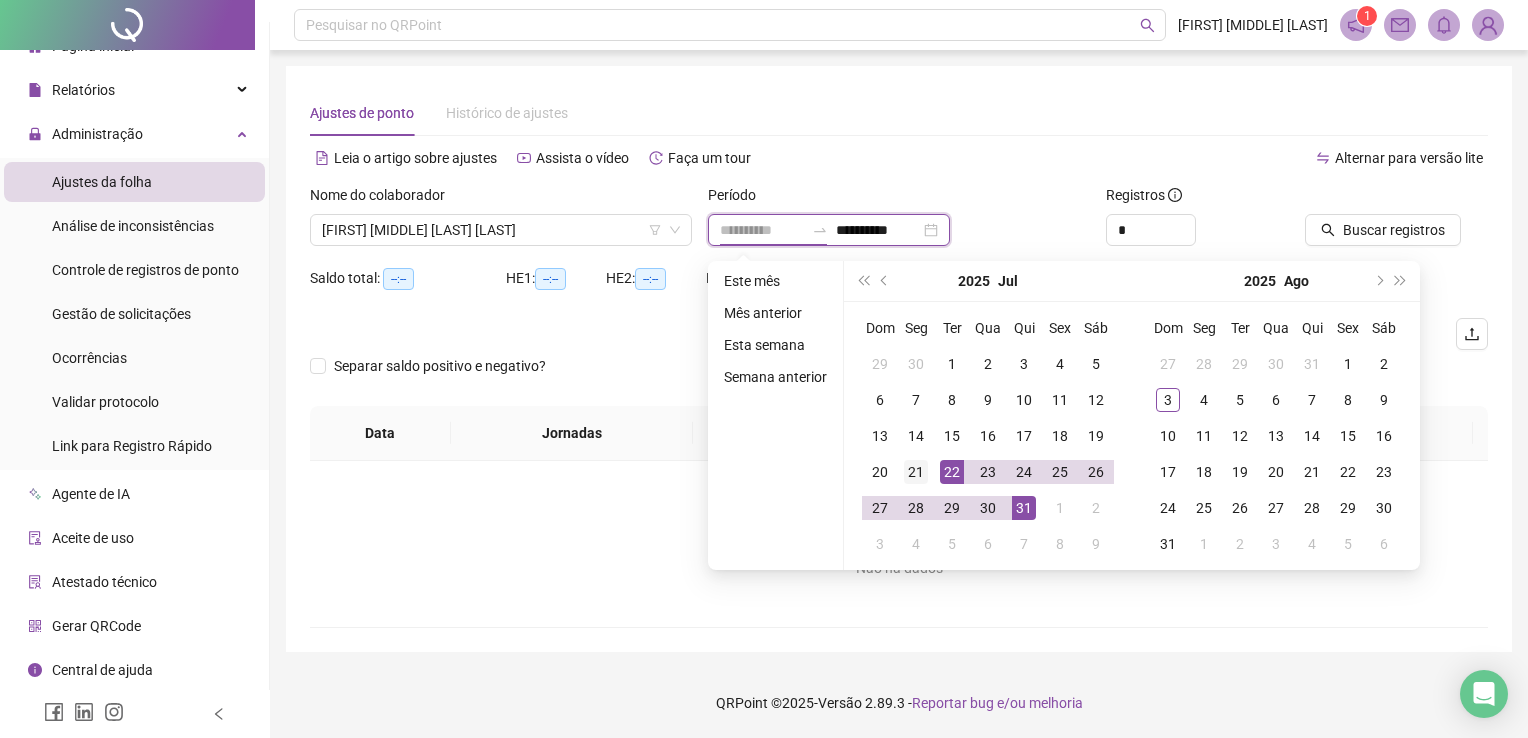 type on "**********" 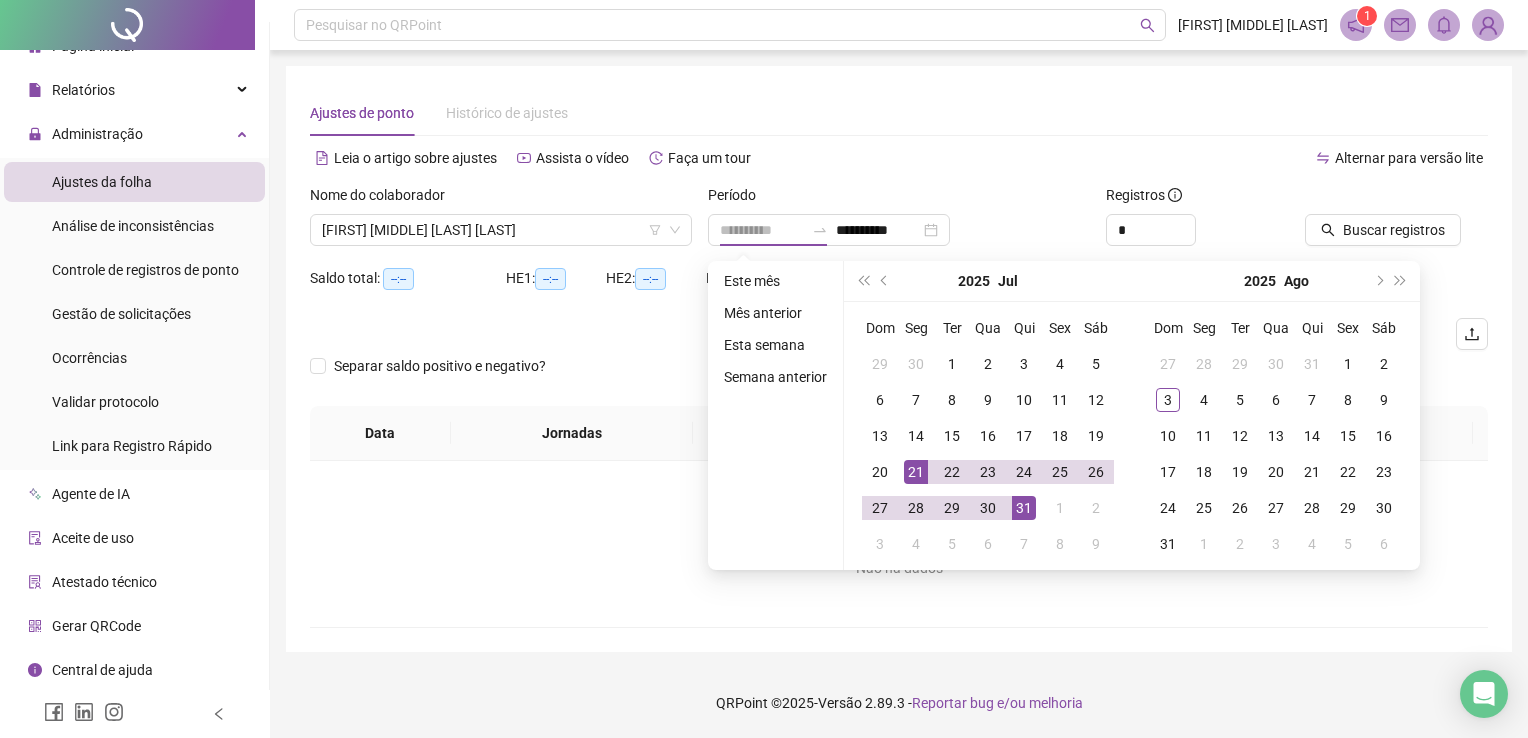 click on "21" at bounding box center (916, 472) 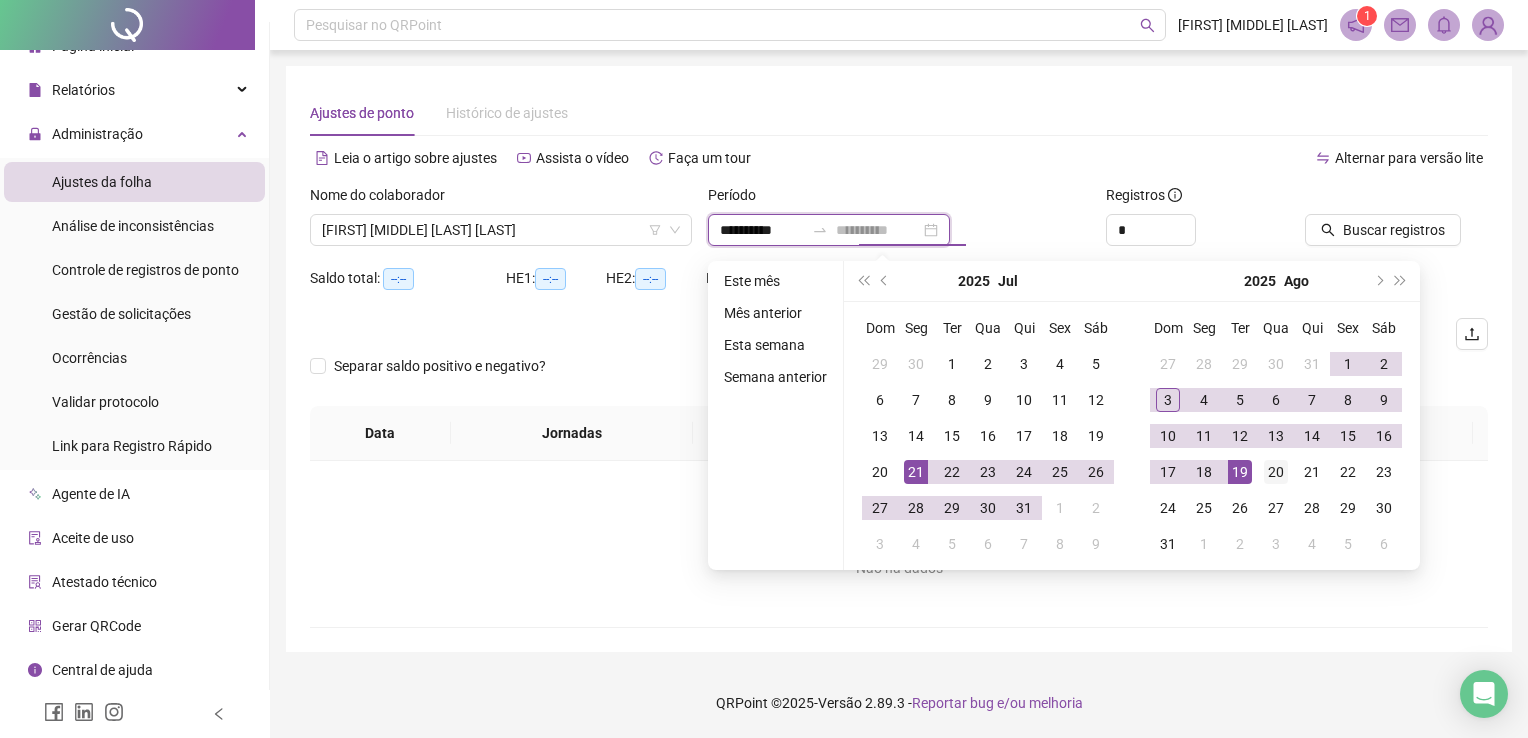 type on "**********" 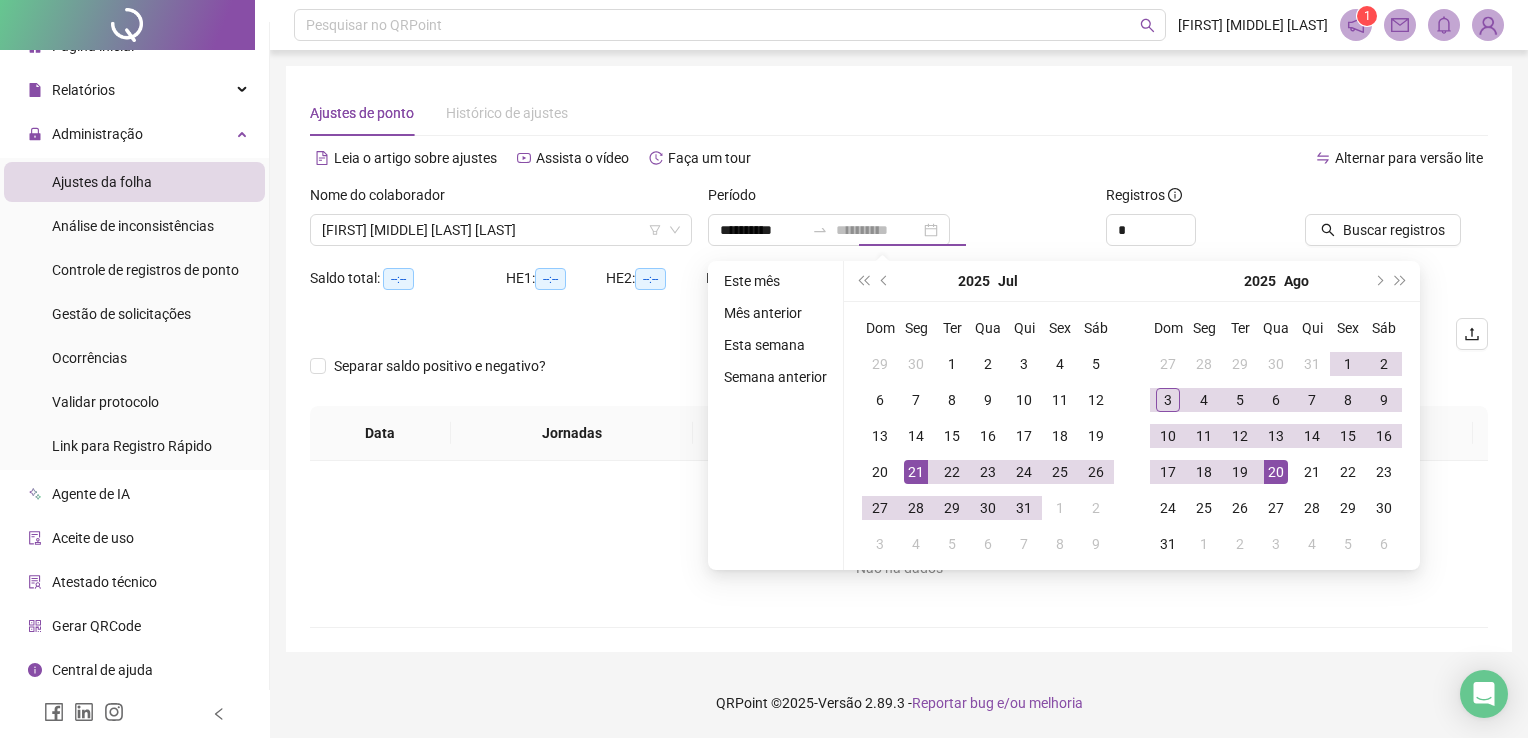 click on "20" at bounding box center [1276, 472] 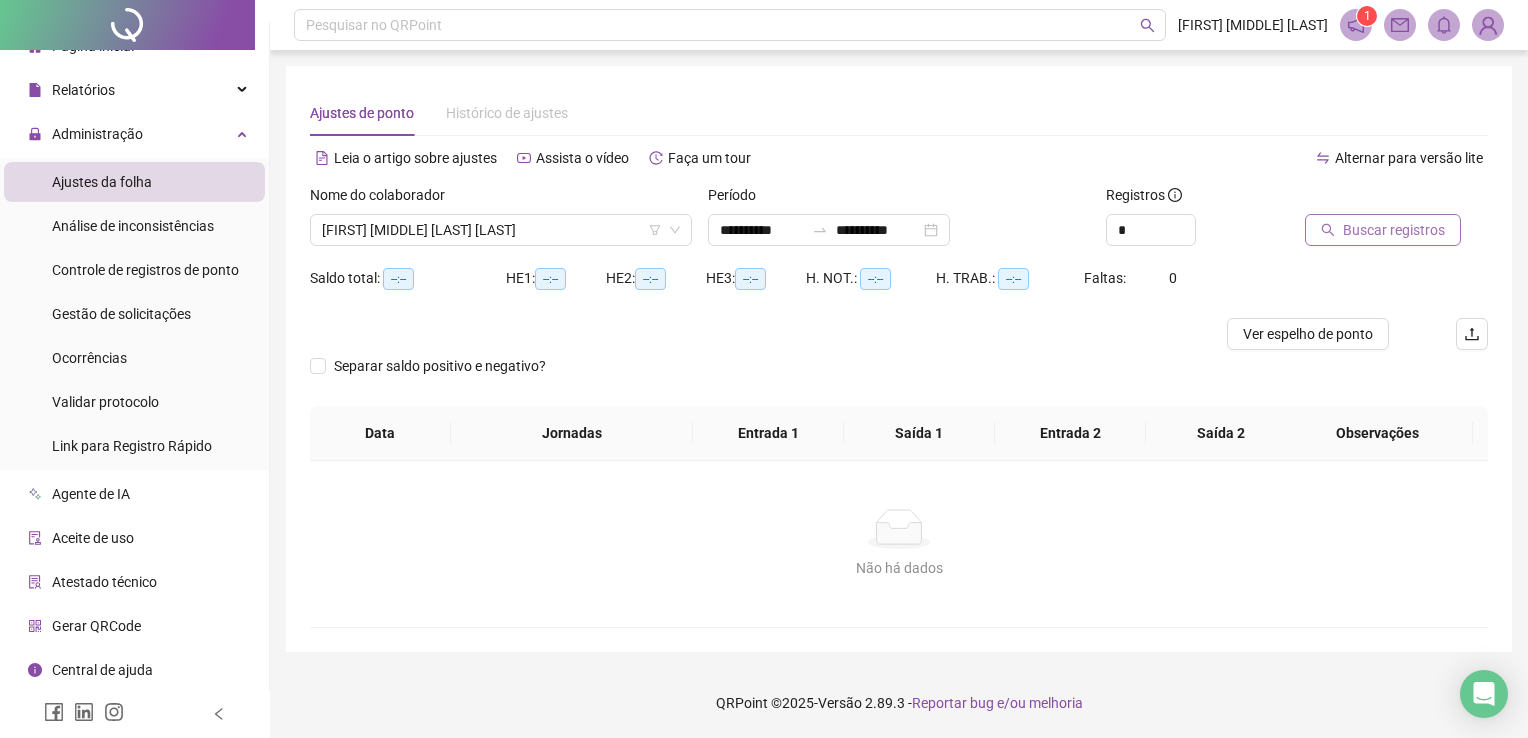 click on "Buscar registros" at bounding box center (1394, 230) 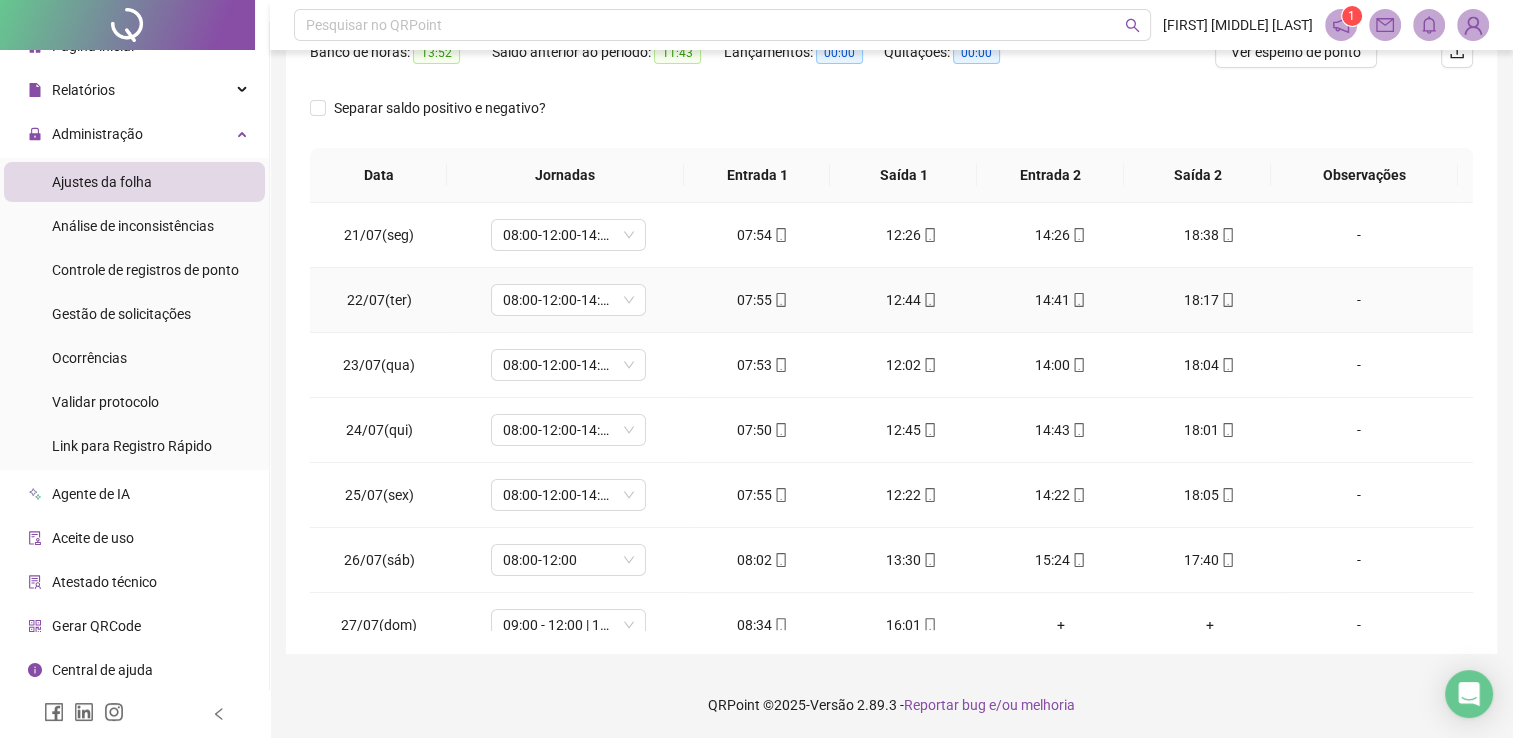 scroll, scrollTop: 339, scrollLeft: 0, axis: vertical 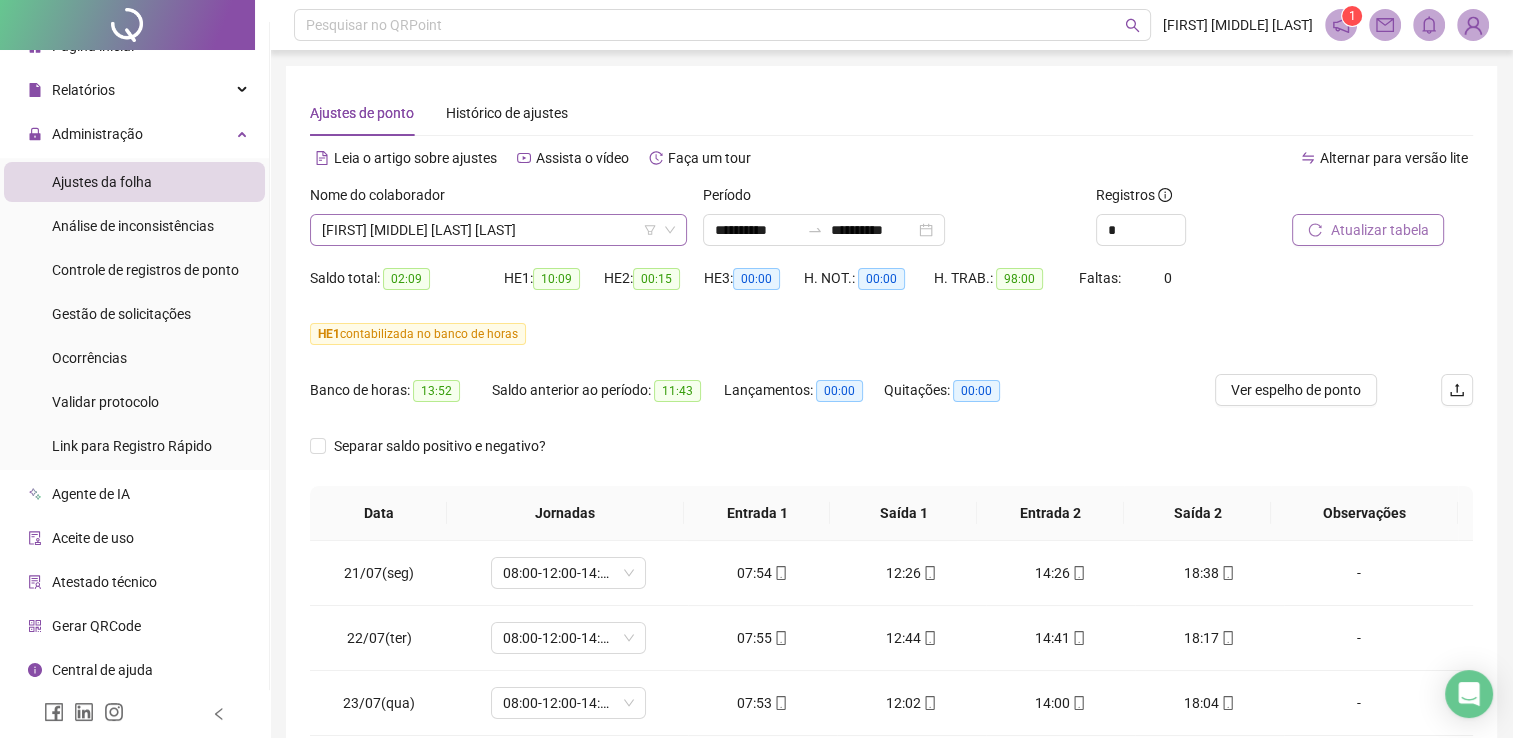 click on "[FIRST] [MIDDLE] [LAST] [LAST]" at bounding box center (498, 230) 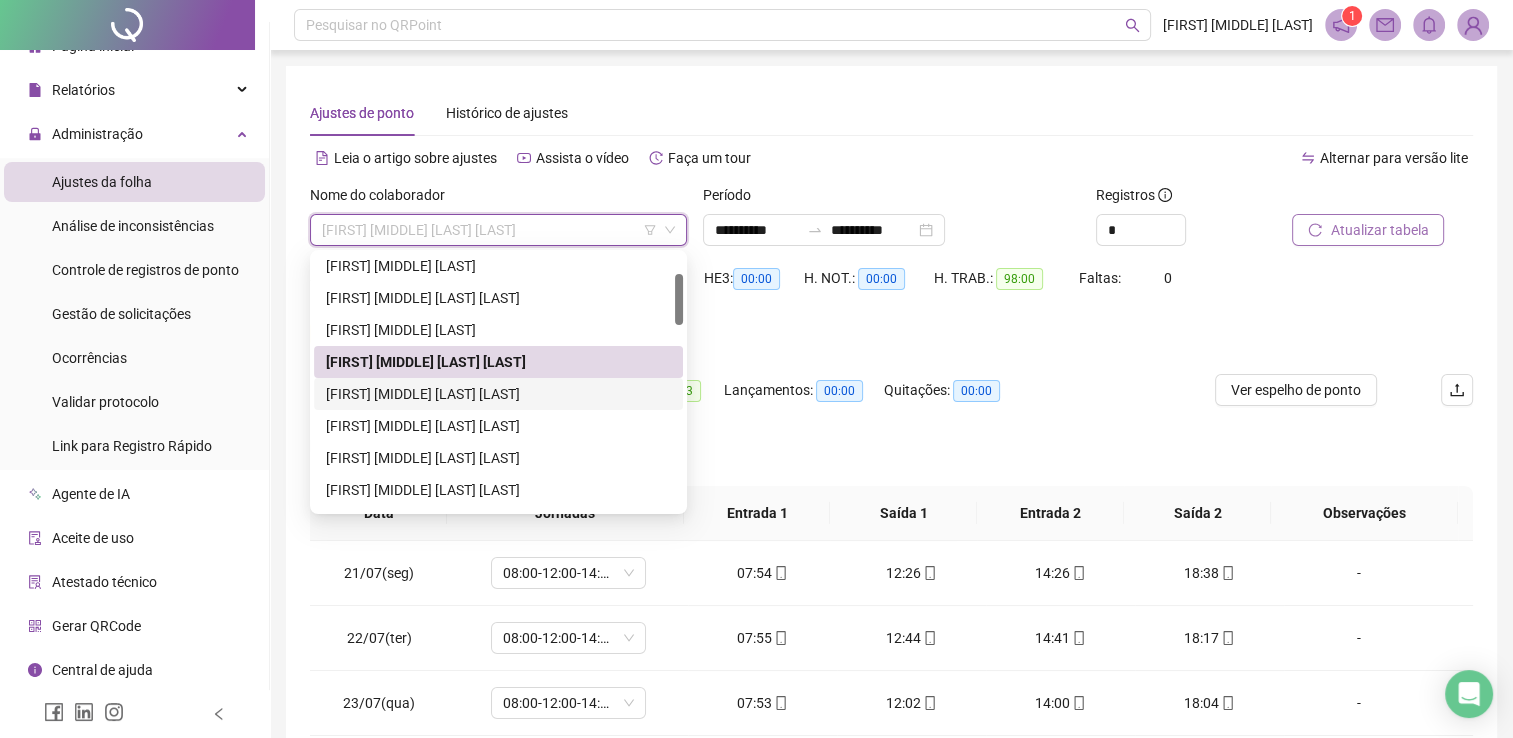 click on "[FIRST] [MIDDLE] [LAST] [LAST]" at bounding box center (498, 394) 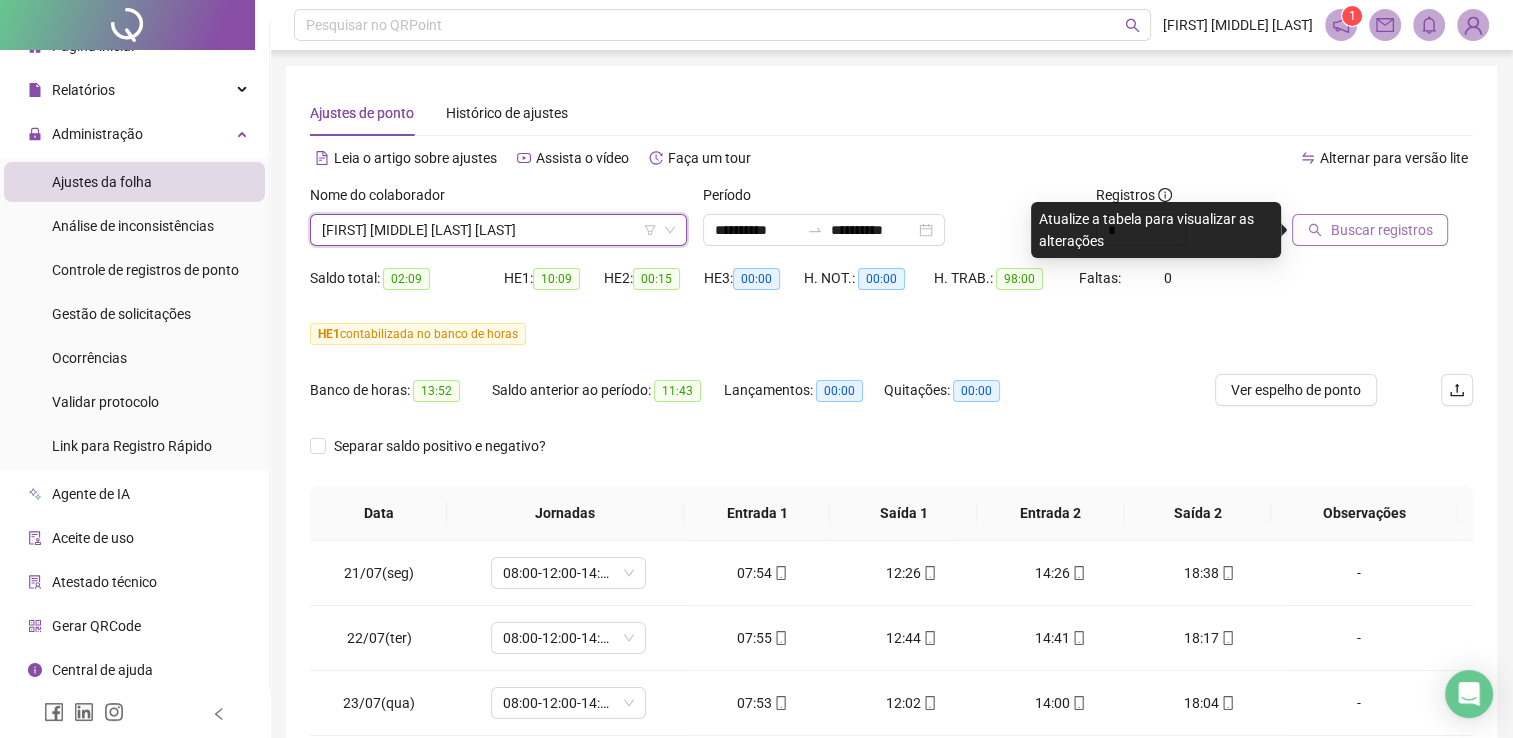 click on "Buscar registros" at bounding box center (1381, 230) 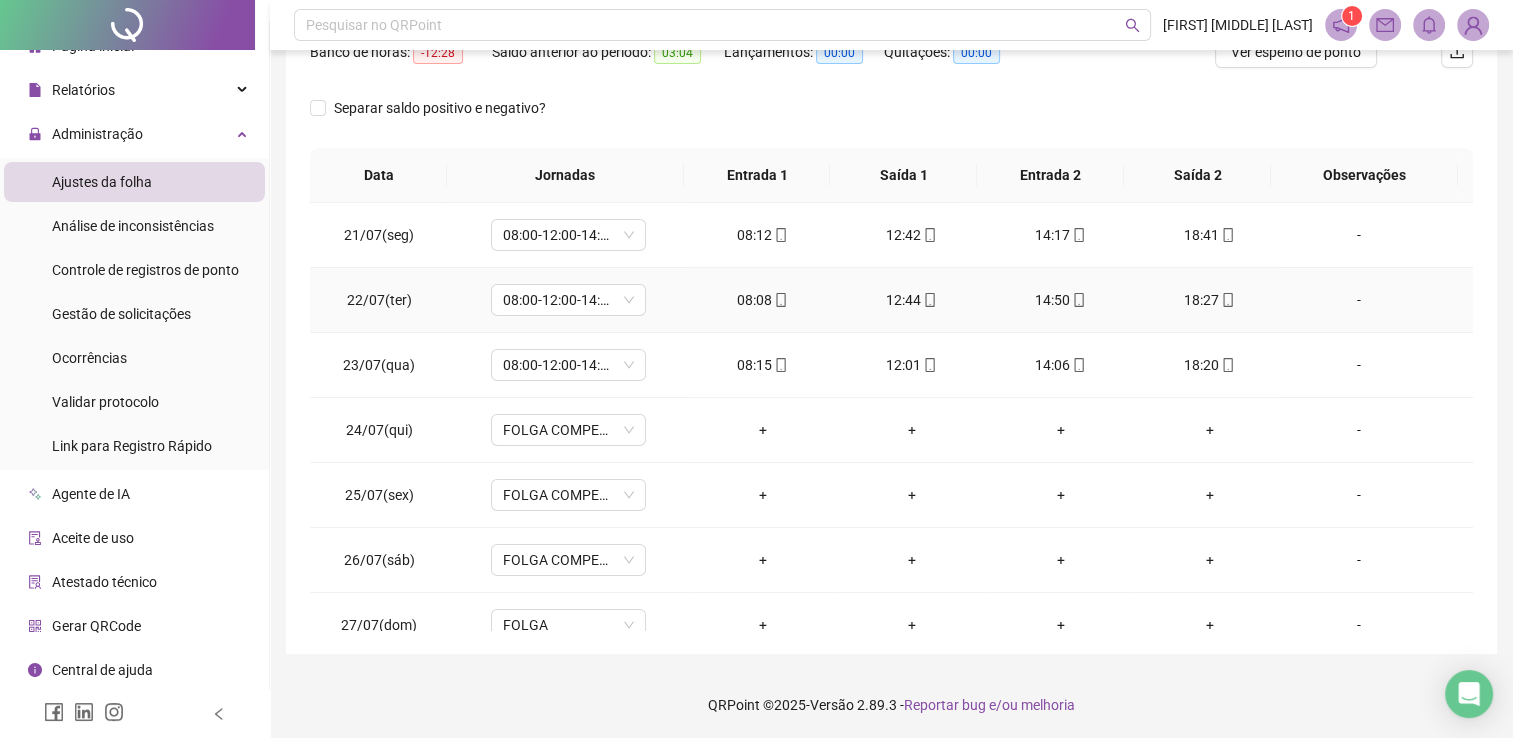 scroll, scrollTop: 339, scrollLeft: 0, axis: vertical 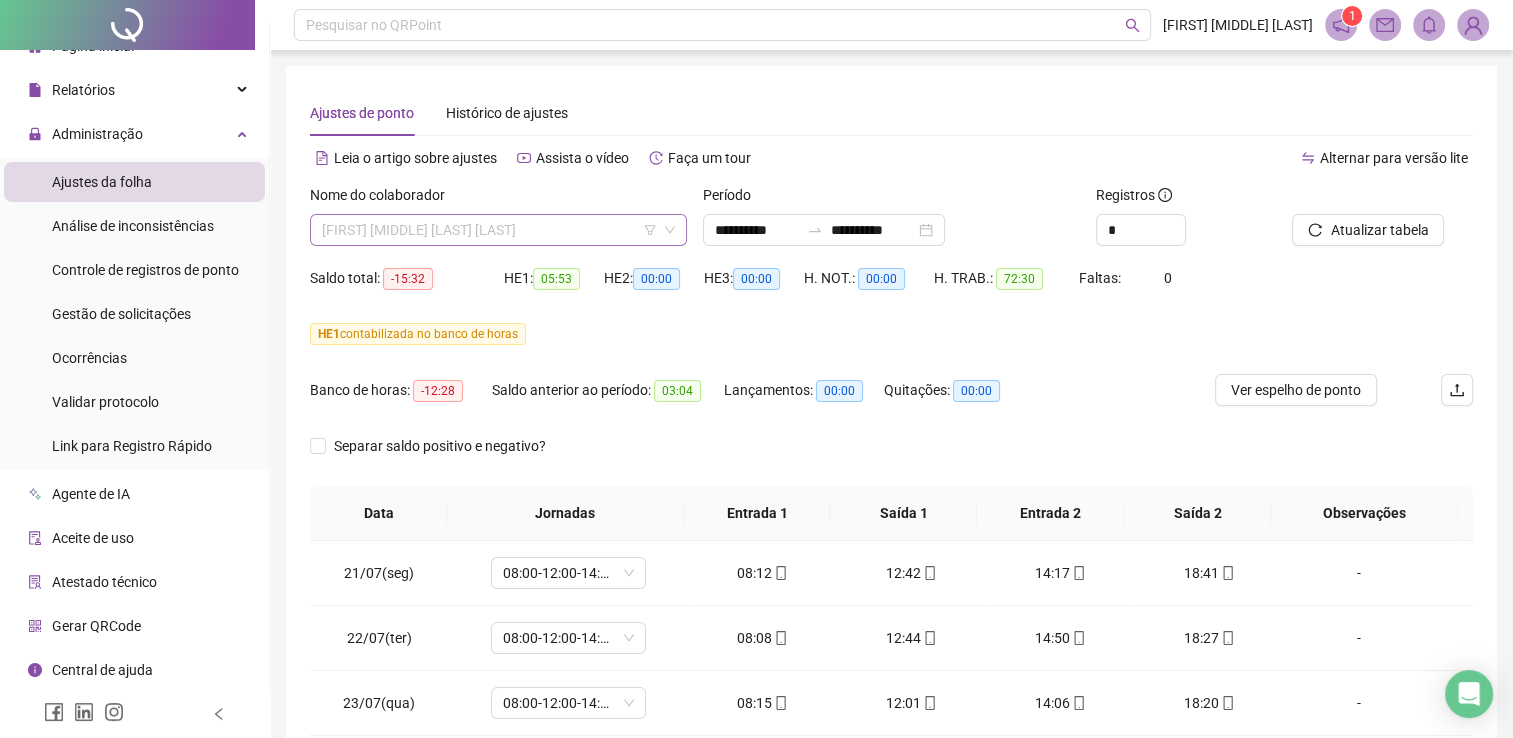 click on "[FIRST] [MIDDLE] [LAST] [LAST]" at bounding box center [498, 230] 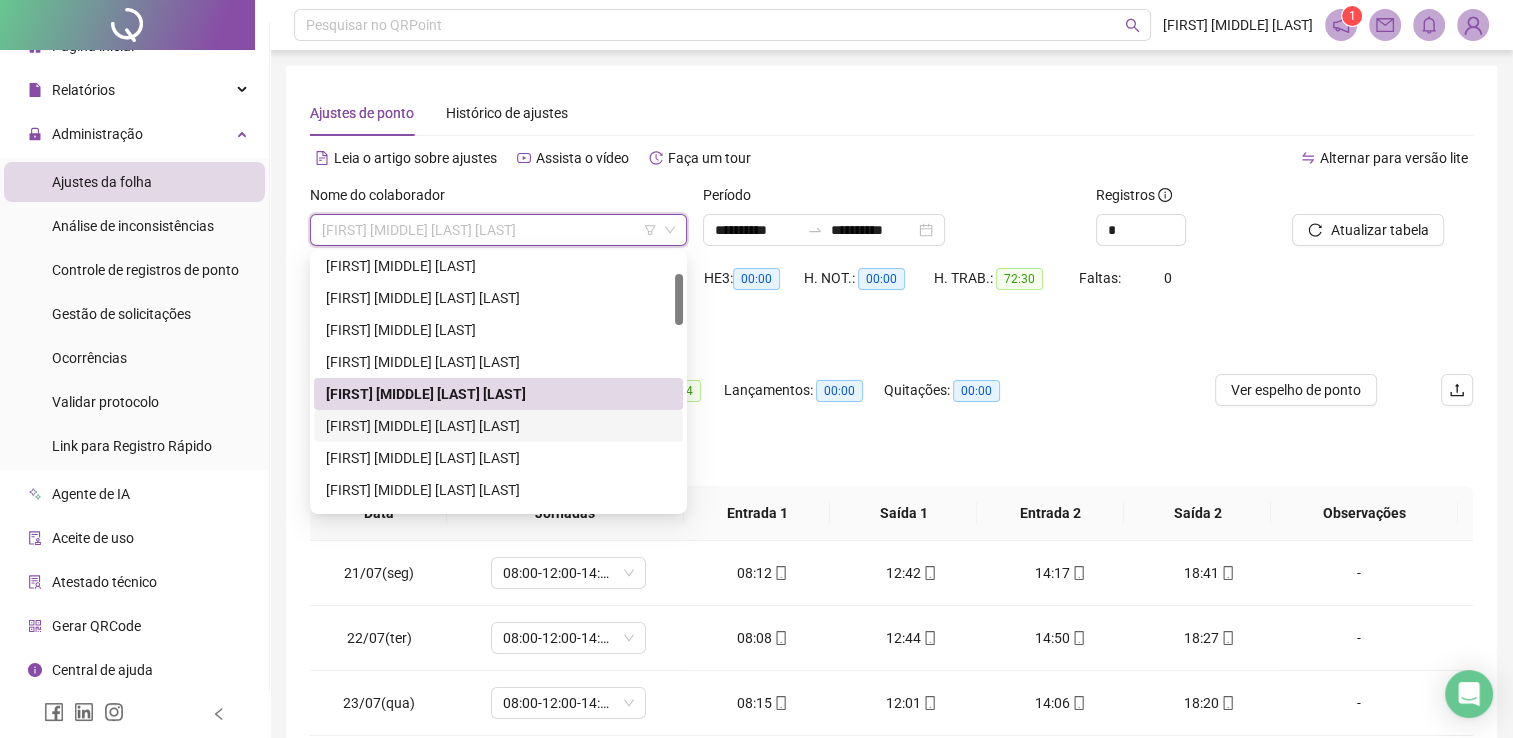 click on "[FIRST] [MIDDLE] [LAST] [LAST]" at bounding box center [498, 426] 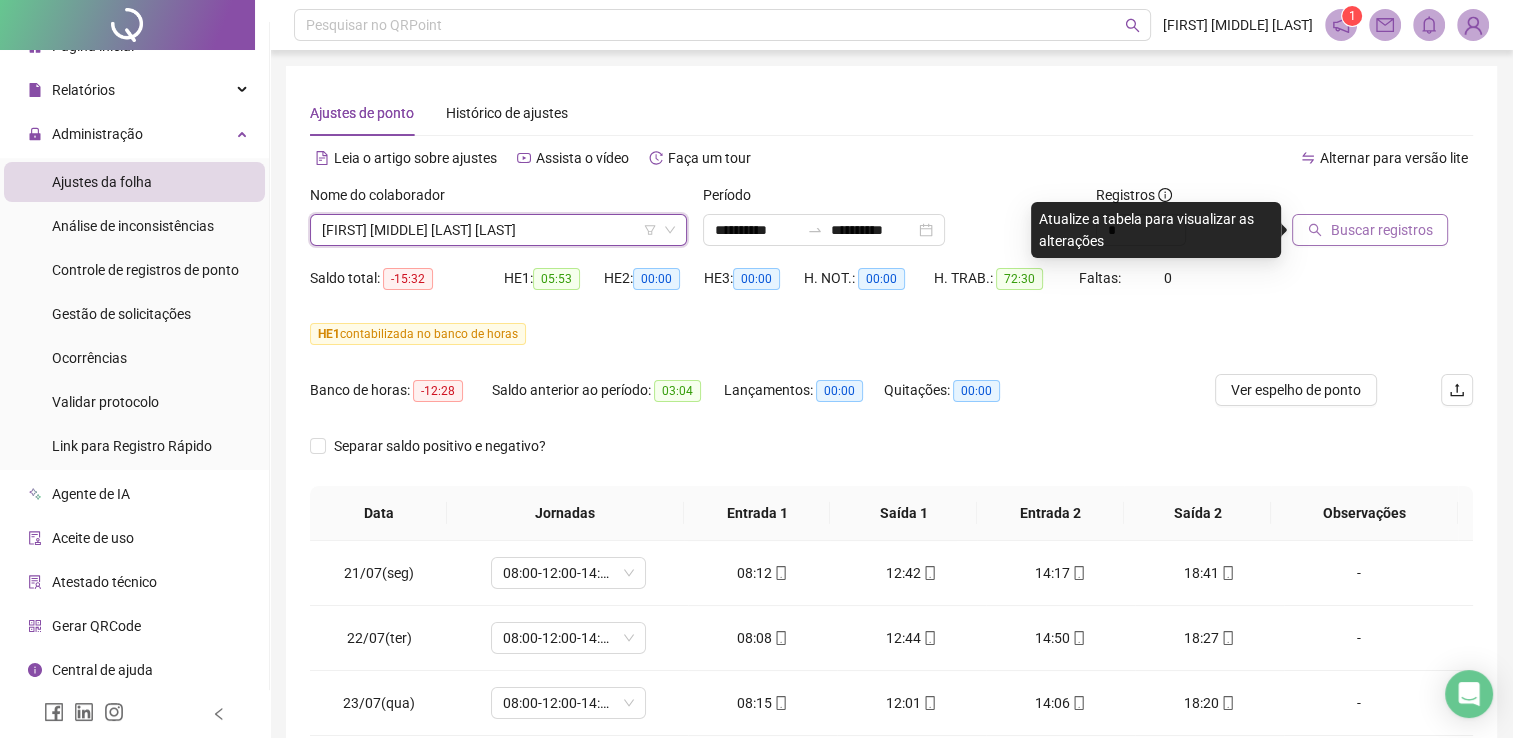 click on "Buscar registros" at bounding box center (1381, 230) 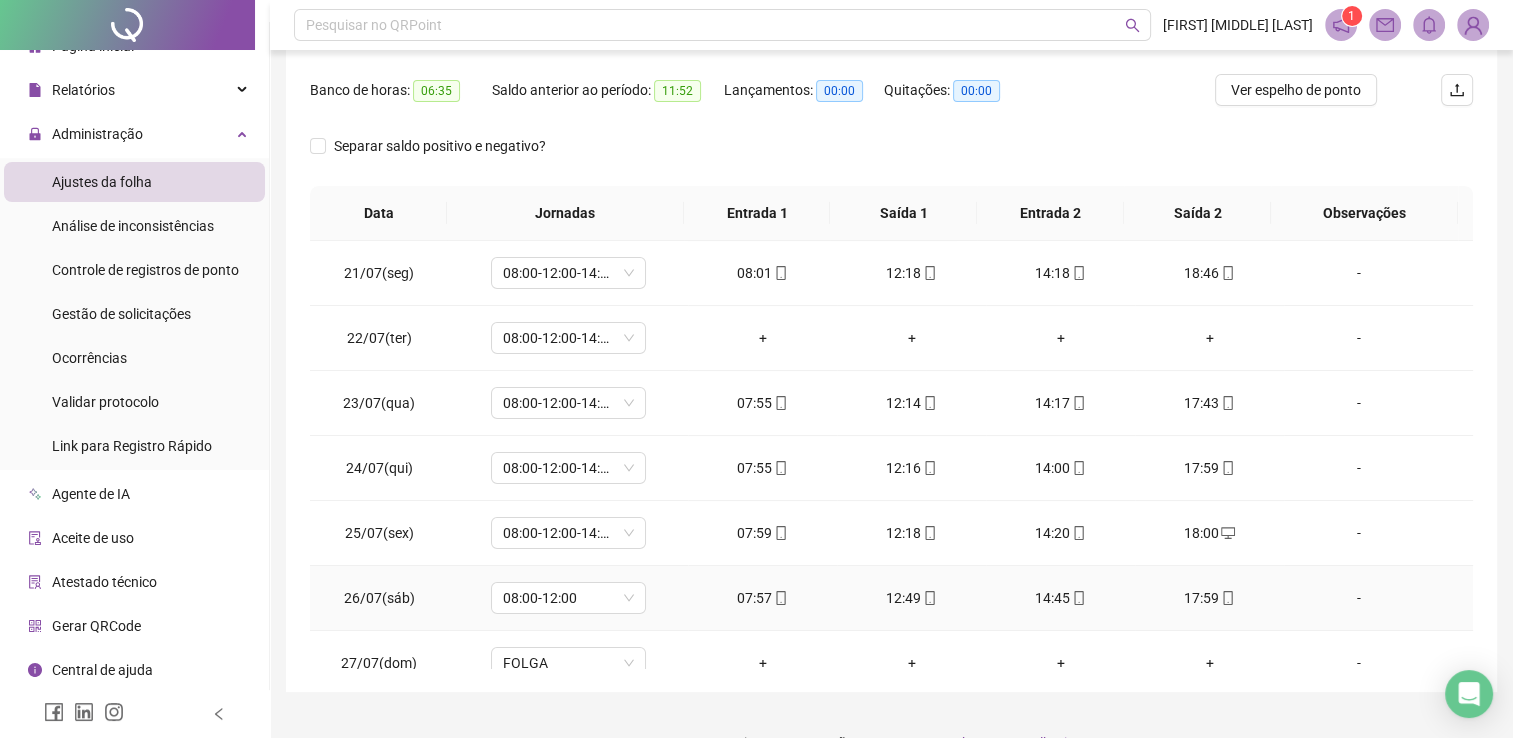 scroll, scrollTop: 239, scrollLeft: 0, axis: vertical 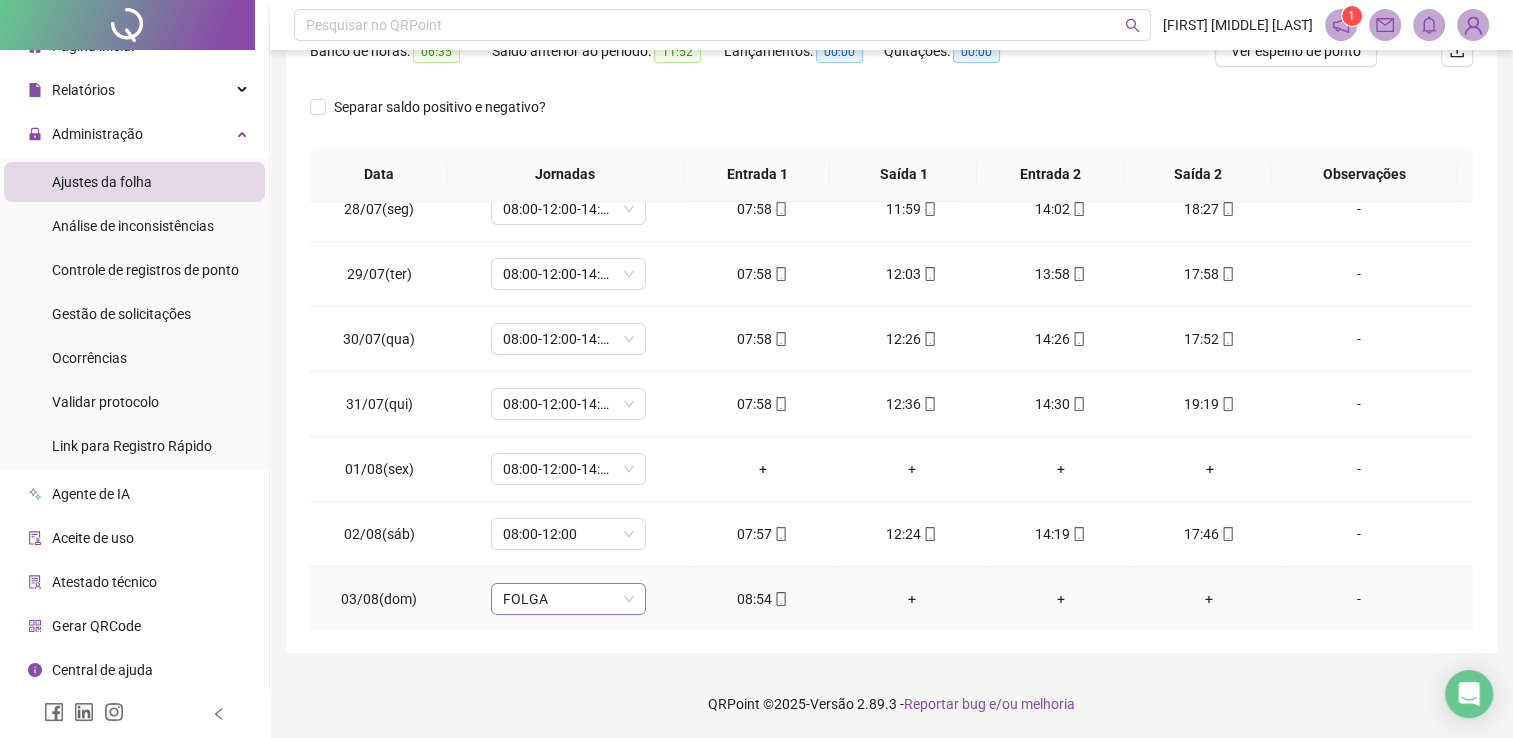 click on "FOLGA" at bounding box center [568, 599] 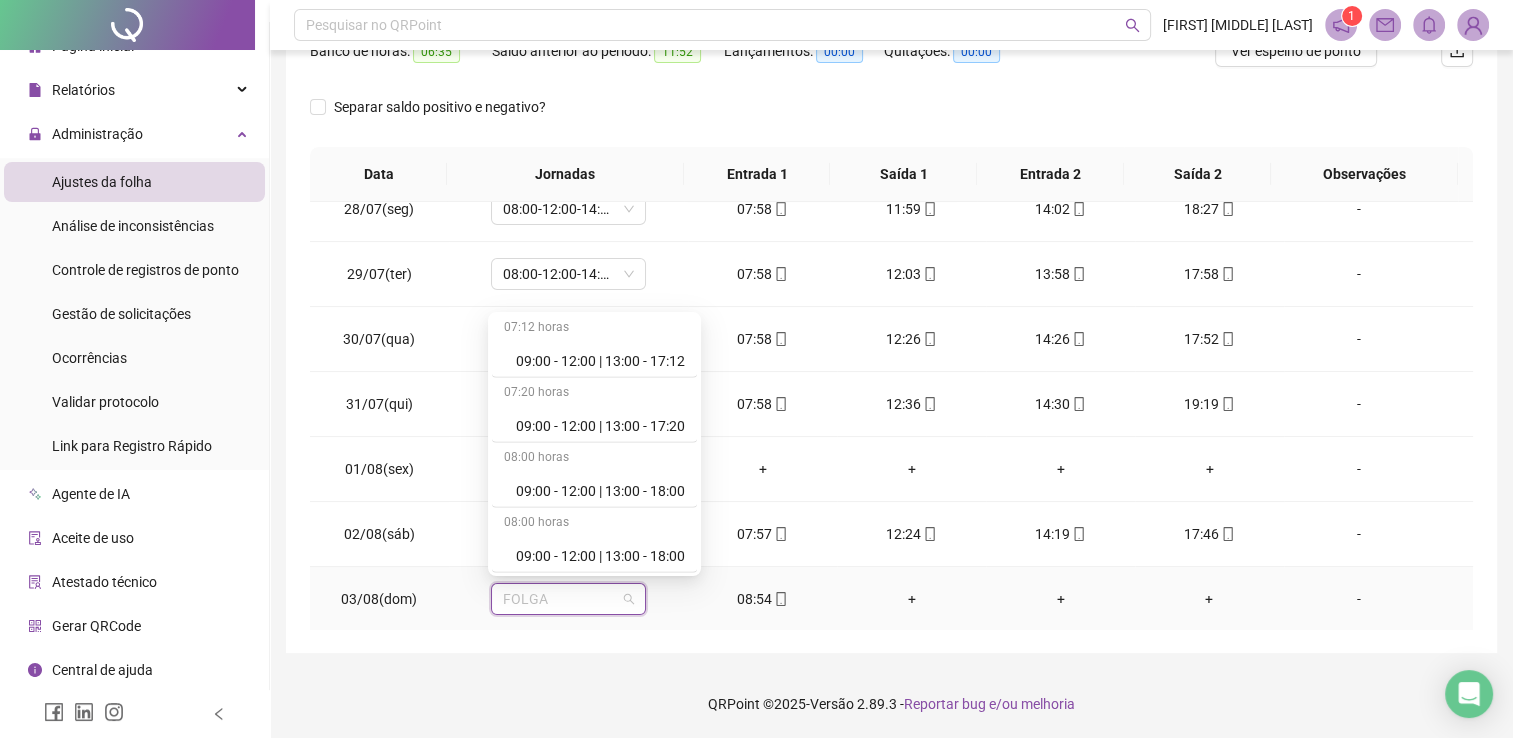 scroll, scrollTop: 5600, scrollLeft: 0, axis: vertical 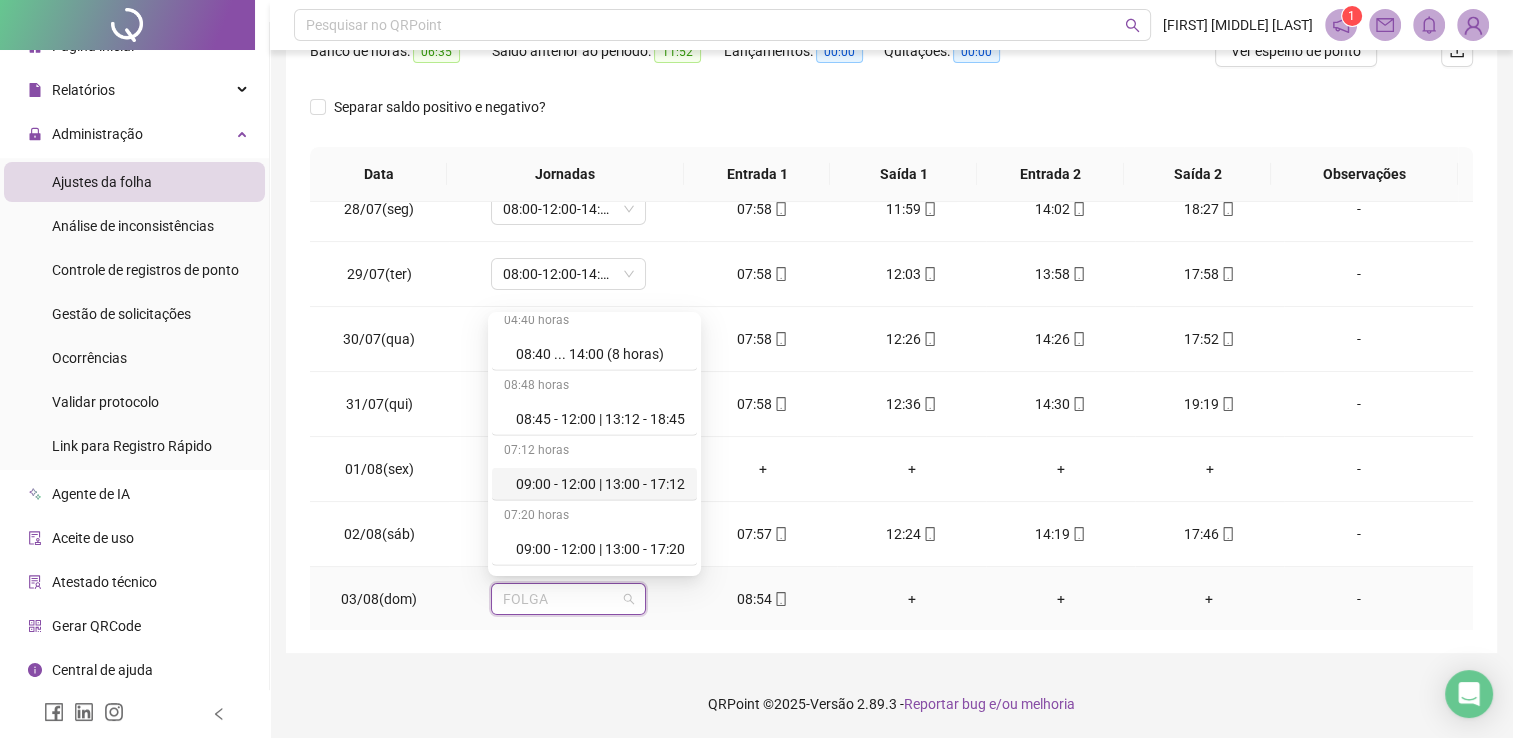 click on "09:00 - 12:00 | 13:00 - 17:12" at bounding box center (600, 484) 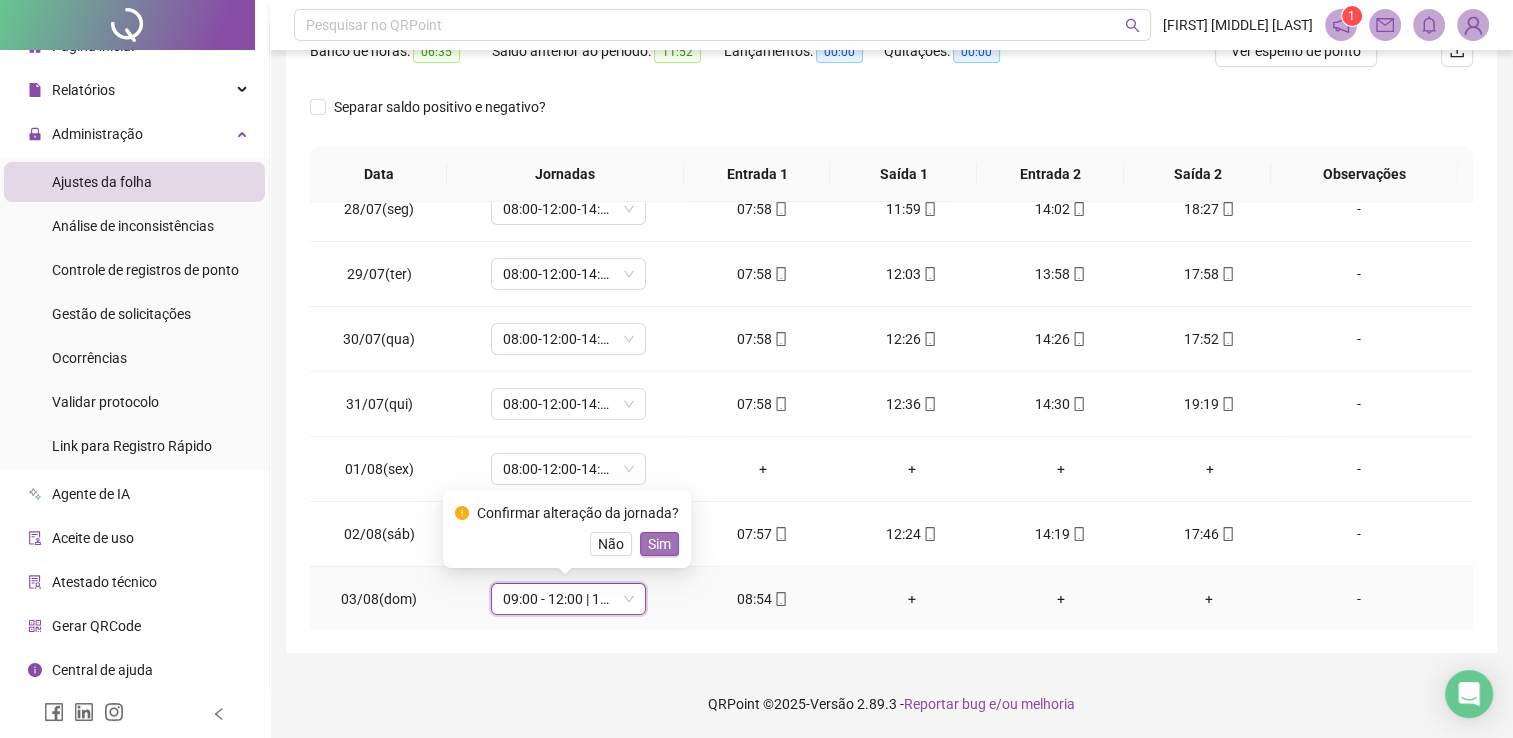 click on "Sim" at bounding box center (659, 544) 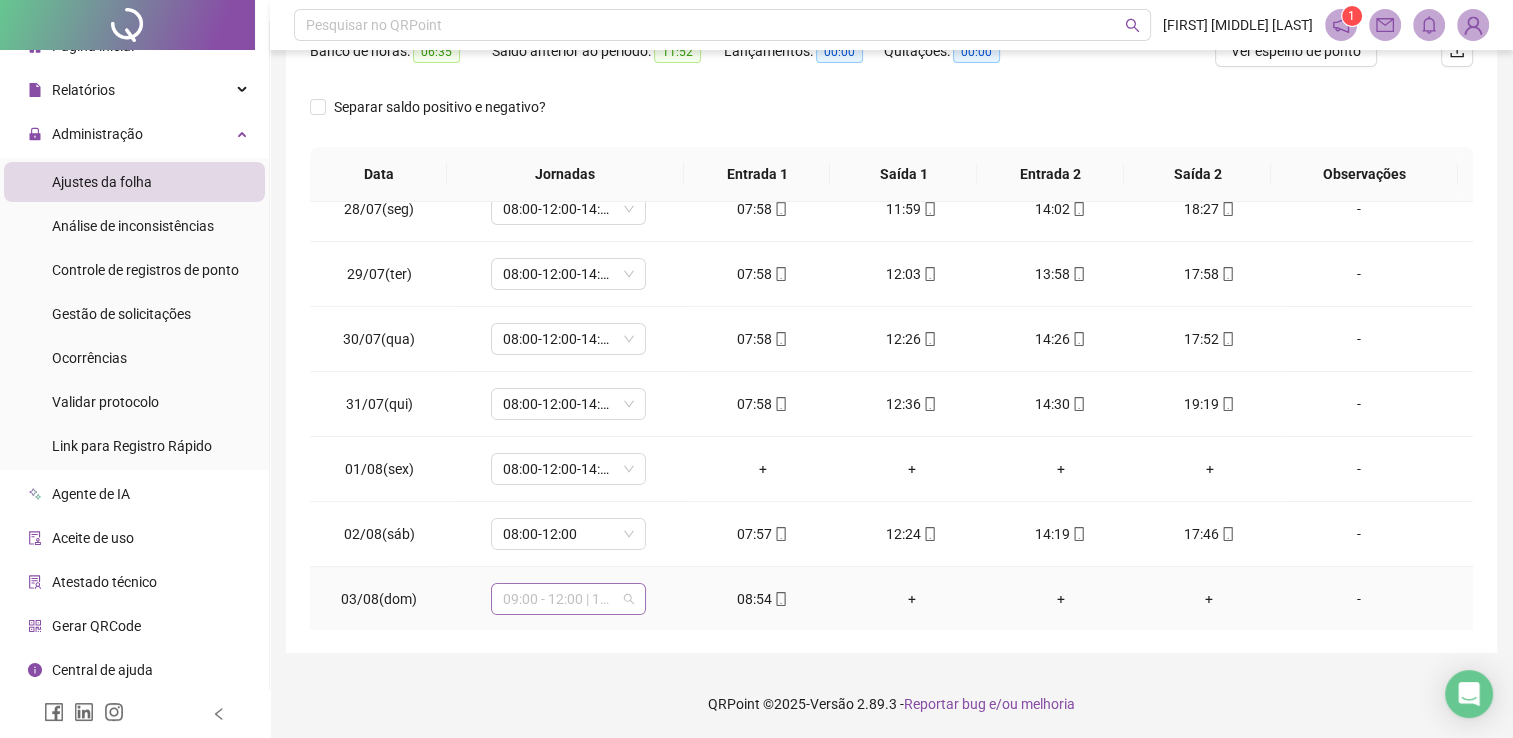 click on "09:00 - 12:00 | 13:00 - 17:12" at bounding box center (568, 599) 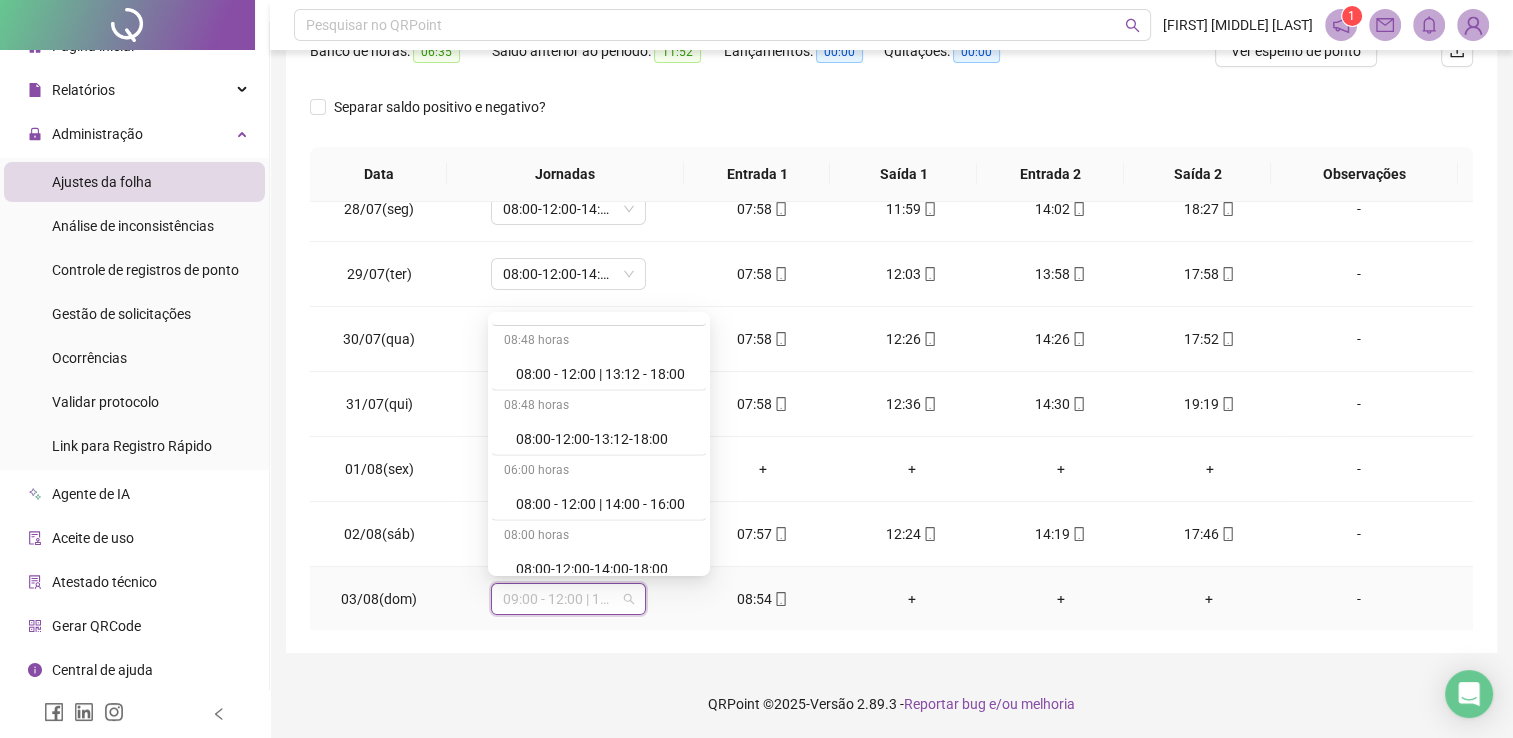scroll, scrollTop: 5000, scrollLeft: 0, axis: vertical 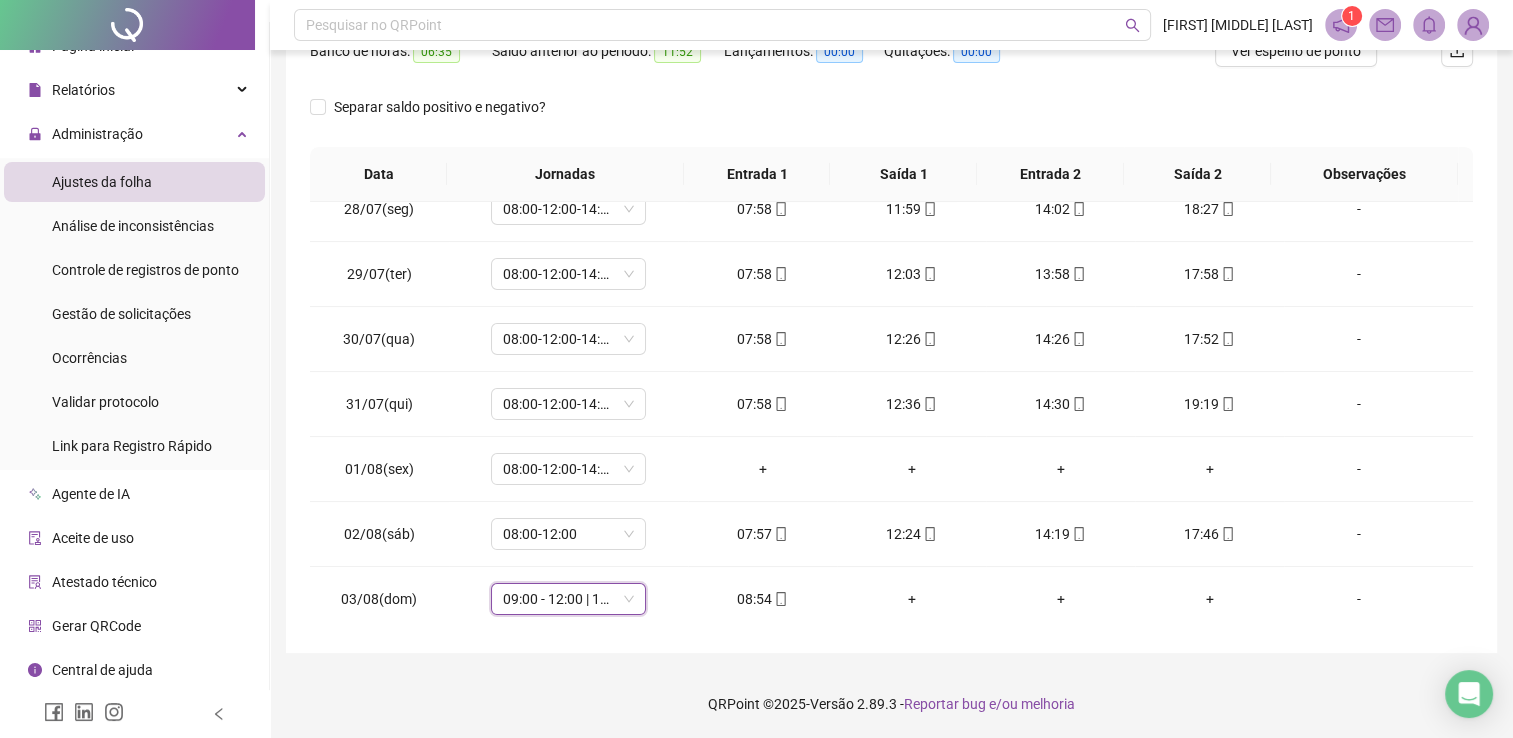 click on "**********" at bounding box center (891, 190) 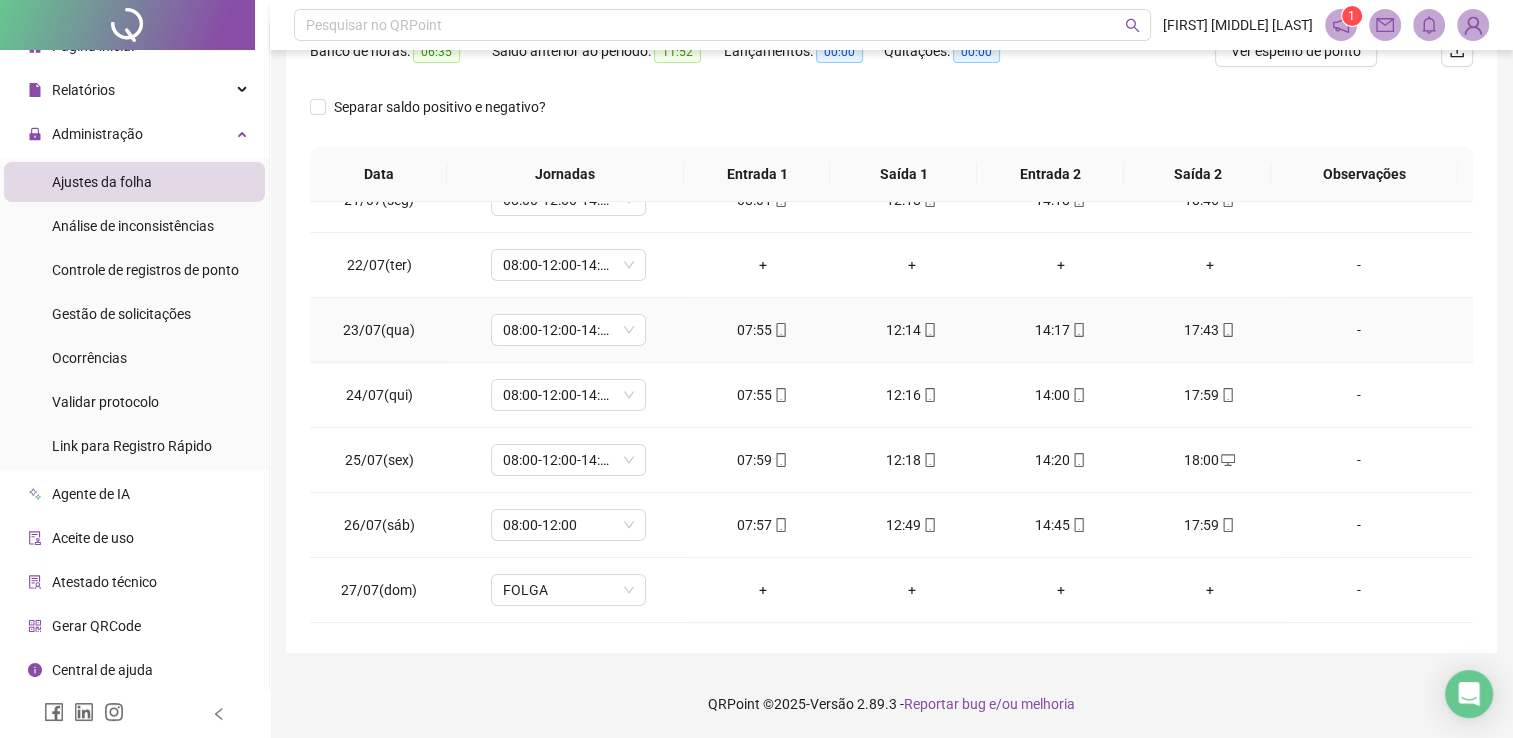 scroll, scrollTop: 0, scrollLeft: 0, axis: both 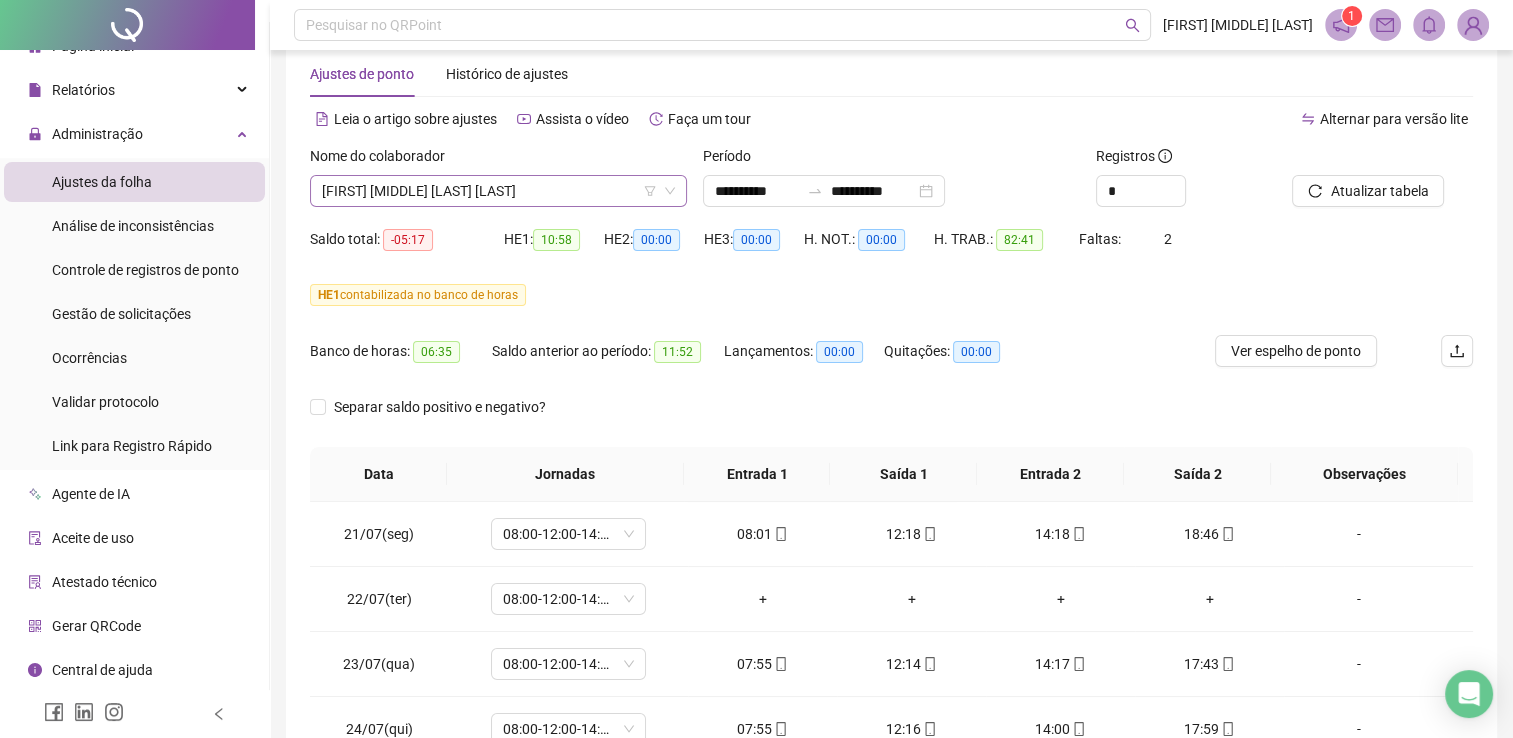 click on "[FIRST] [MIDDLE] [LAST] [LAST]" at bounding box center [498, 191] 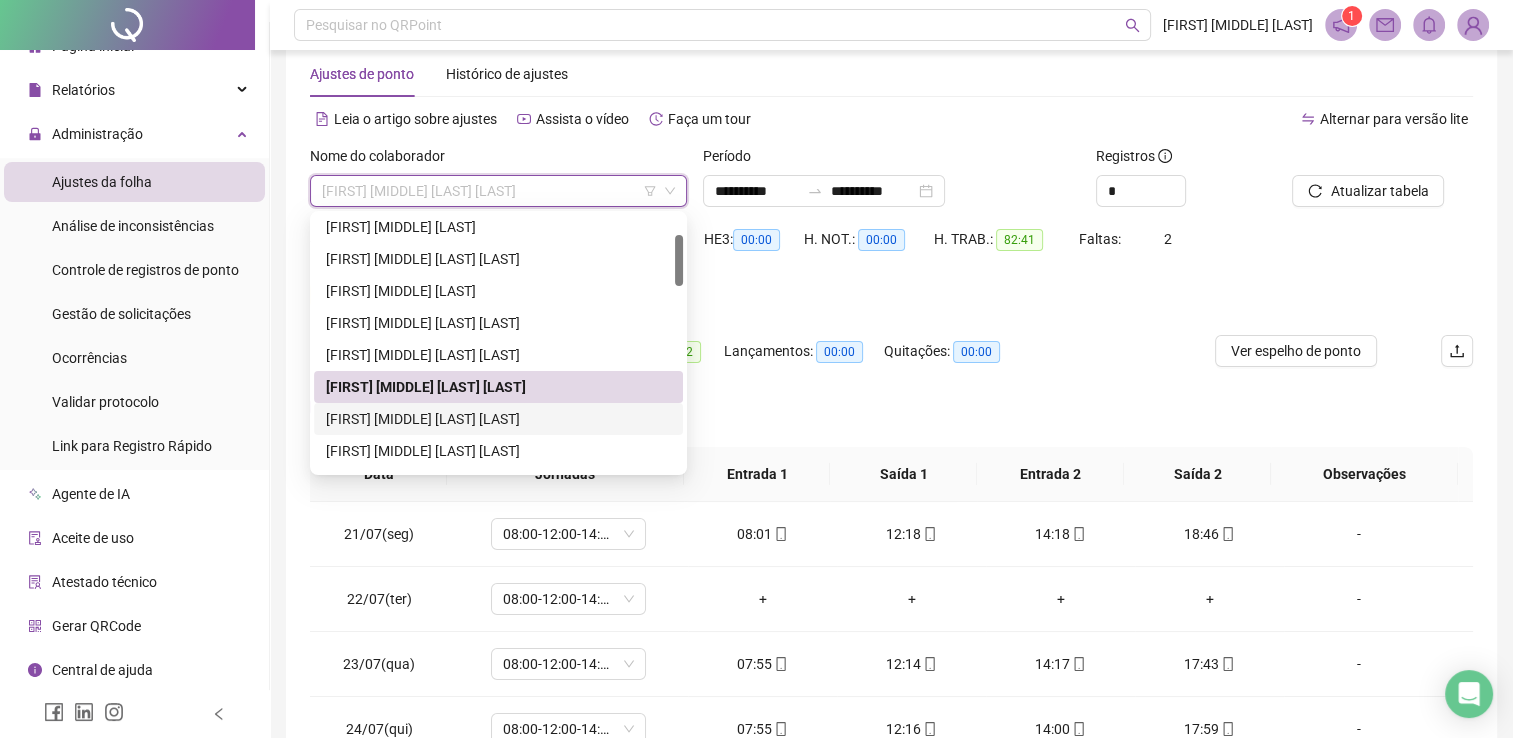 drag, startPoint x: 444, startPoint y: 418, endPoint x: 455, endPoint y: 417, distance: 11.045361 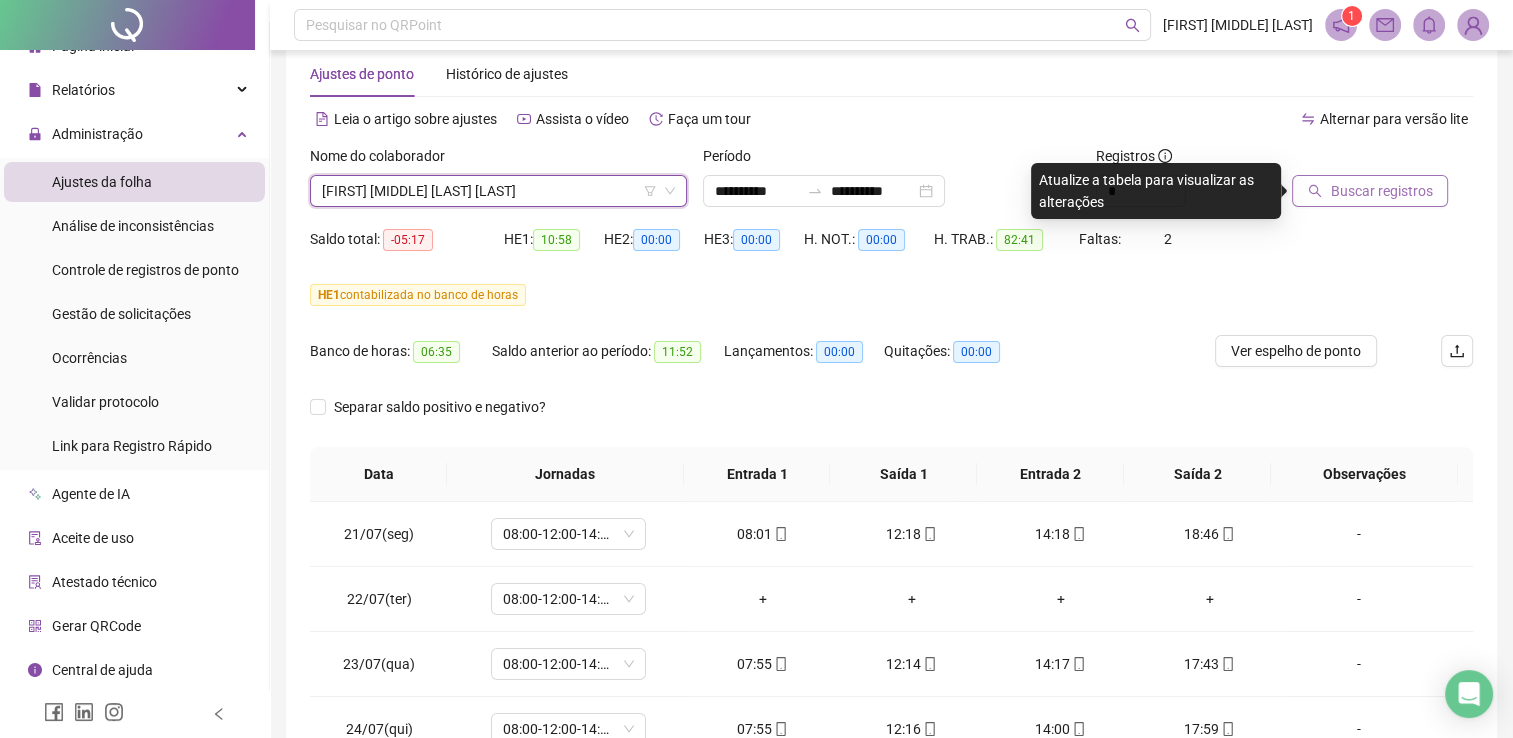 click on "Buscar registros" at bounding box center [1381, 191] 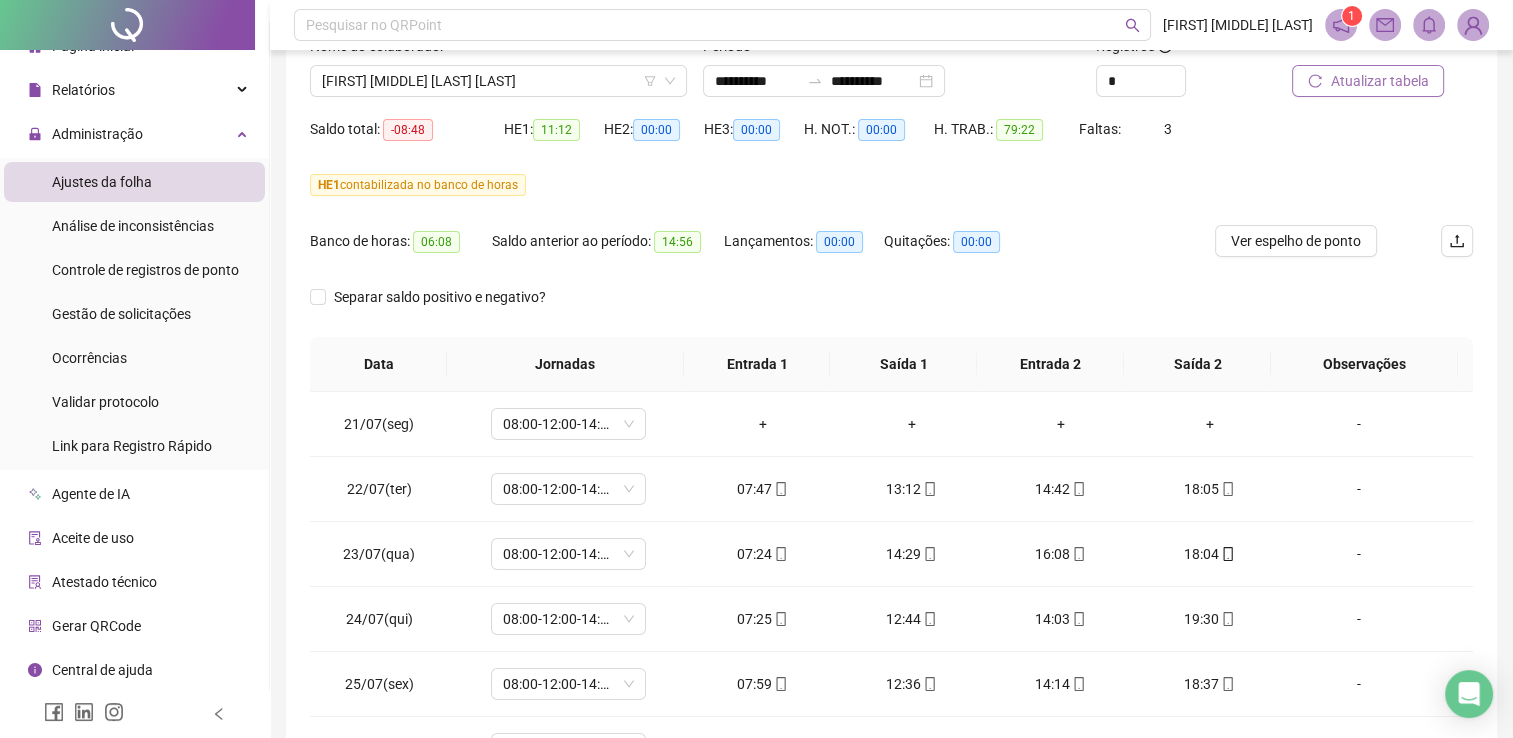 scroll, scrollTop: 339, scrollLeft: 0, axis: vertical 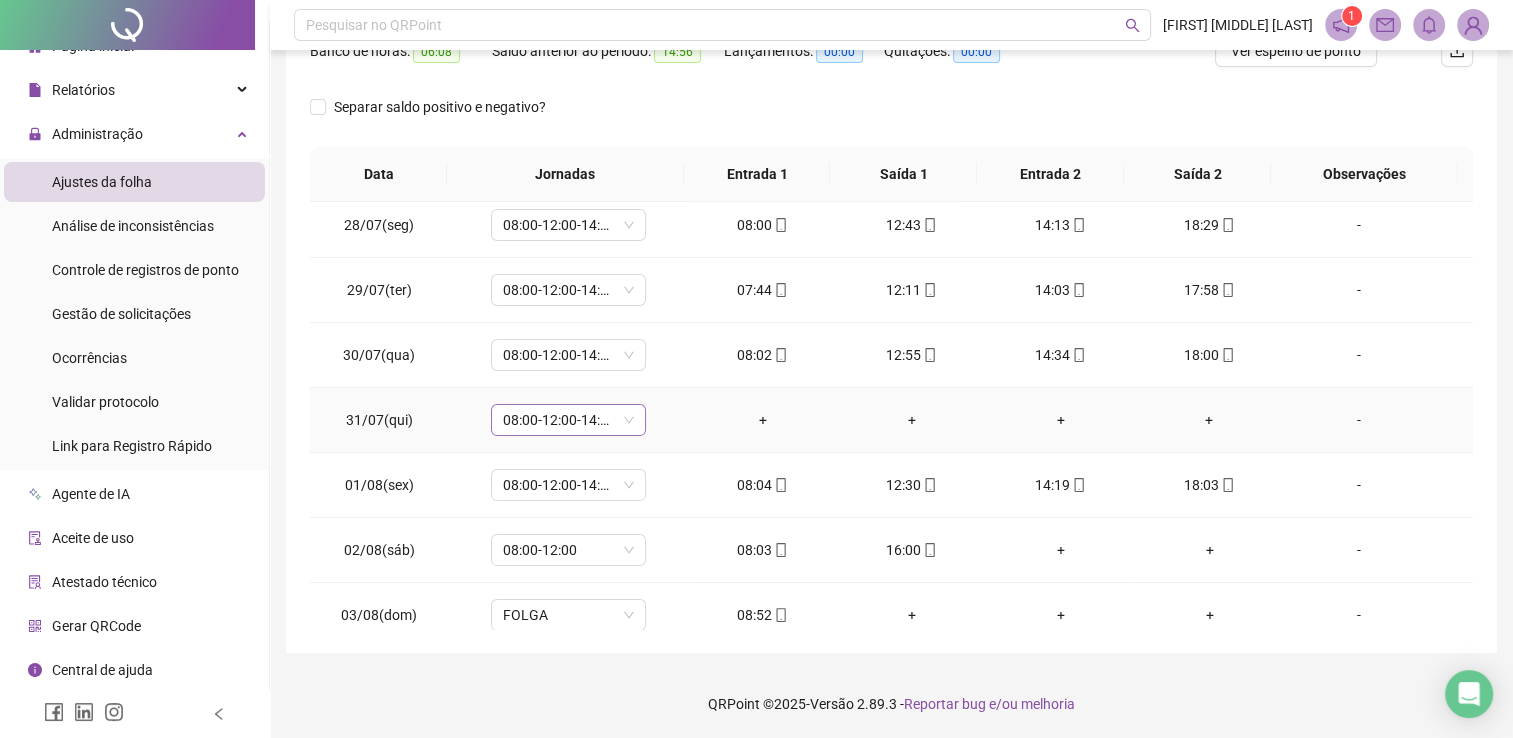 click on "08:00-12:00-14:00-18:00" at bounding box center [568, 420] 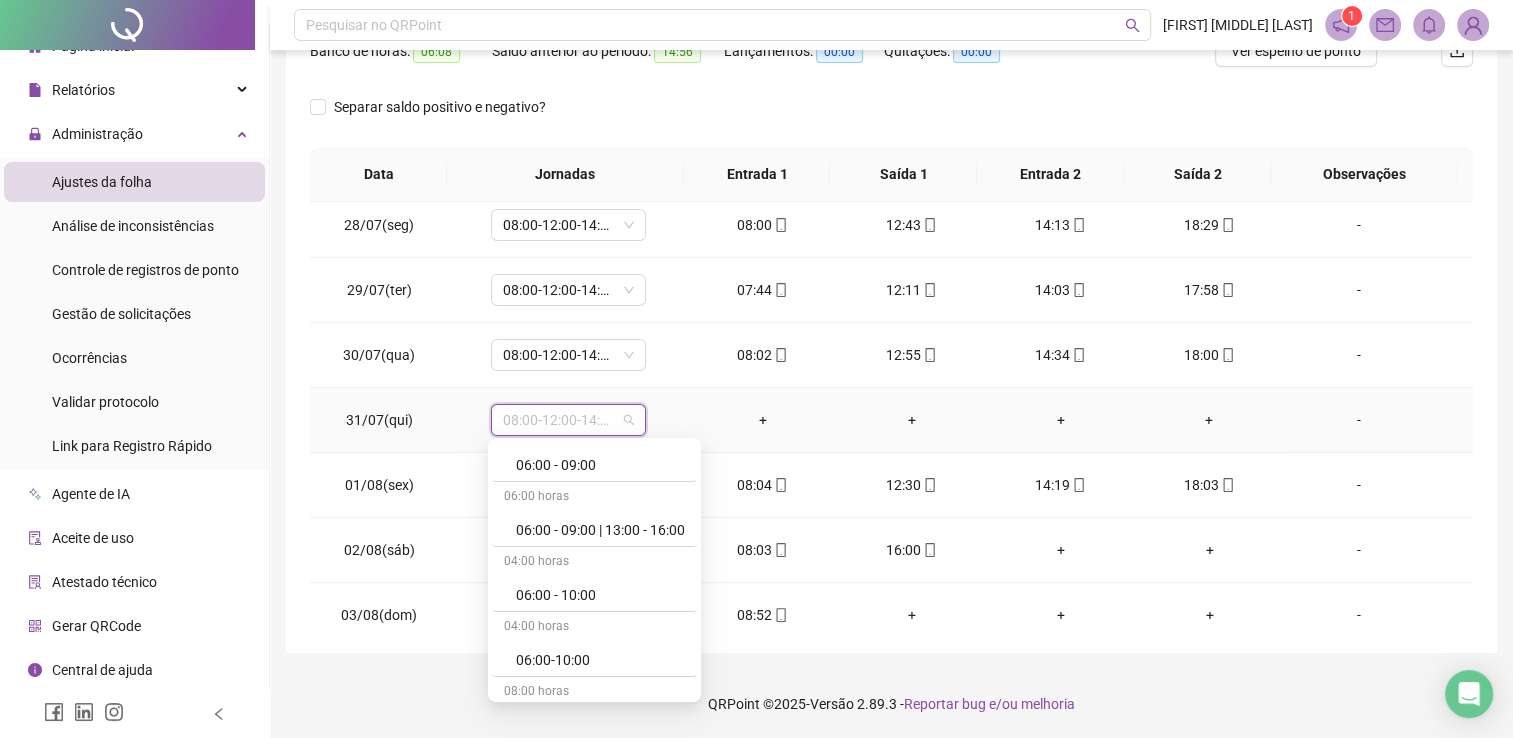scroll, scrollTop: 1000, scrollLeft: 0, axis: vertical 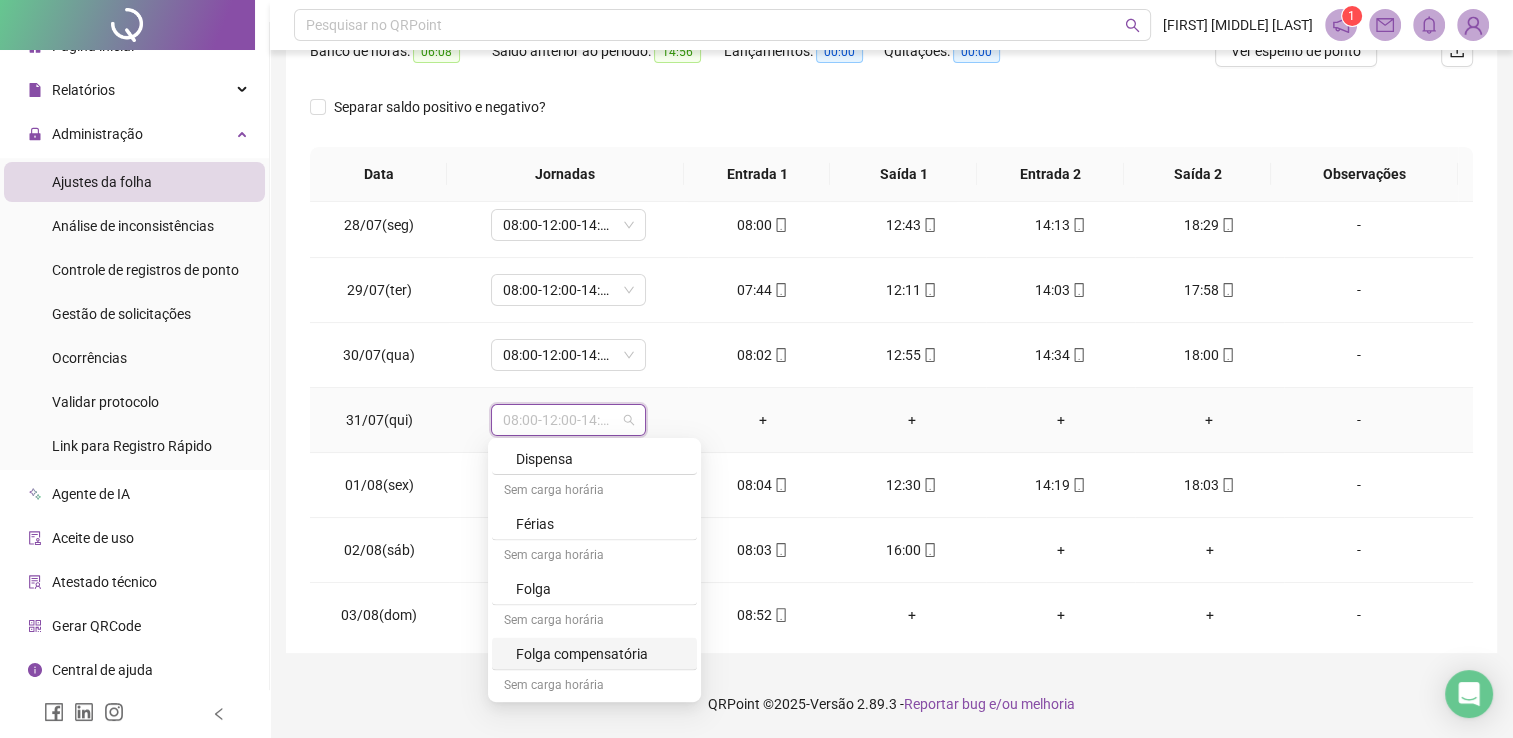click on "Folga compensatória" at bounding box center (600, 653) 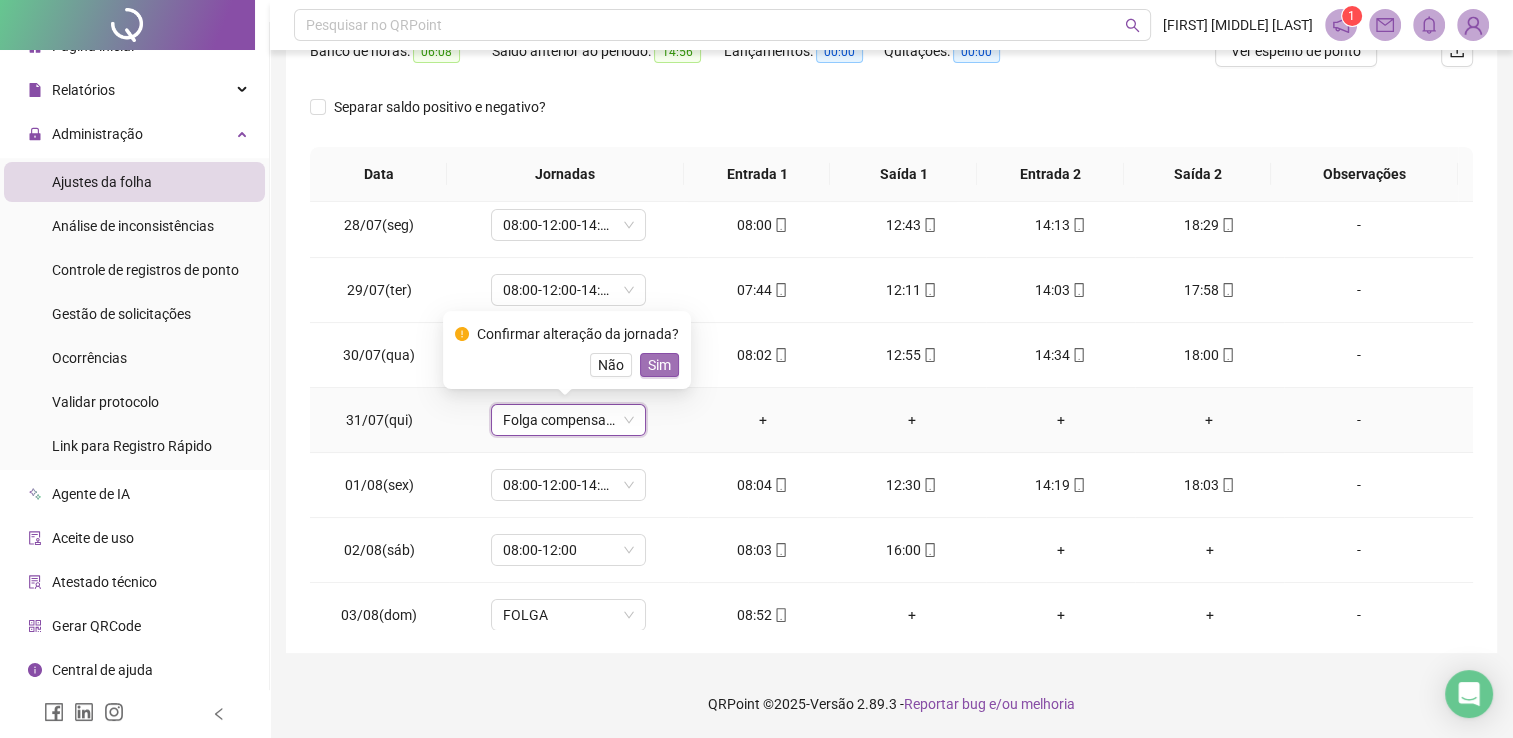 click on "Sim" at bounding box center (659, 365) 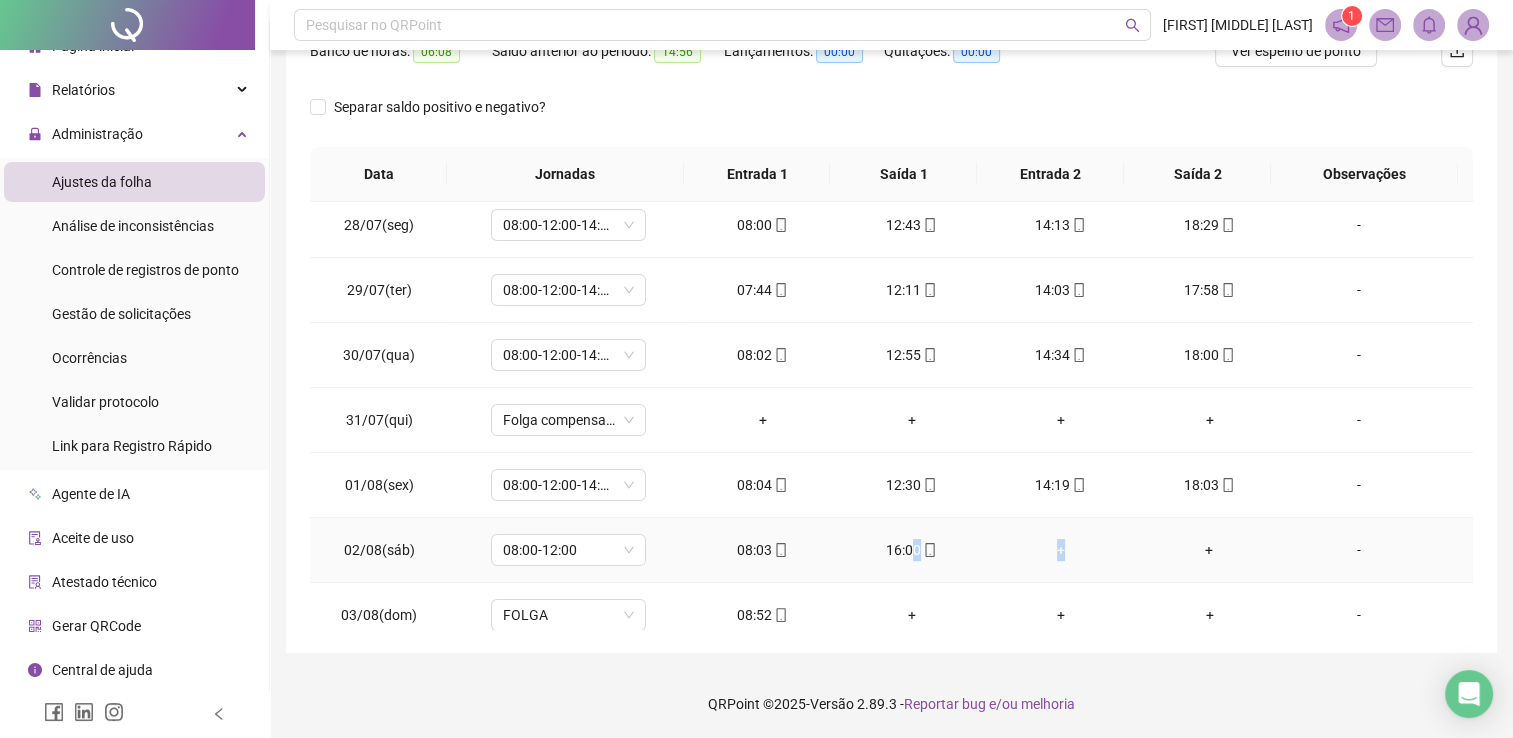 drag, startPoint x: 906, startPoint y: 547, endPoint x: 1072, endPoint y: 548, distance: 166.003 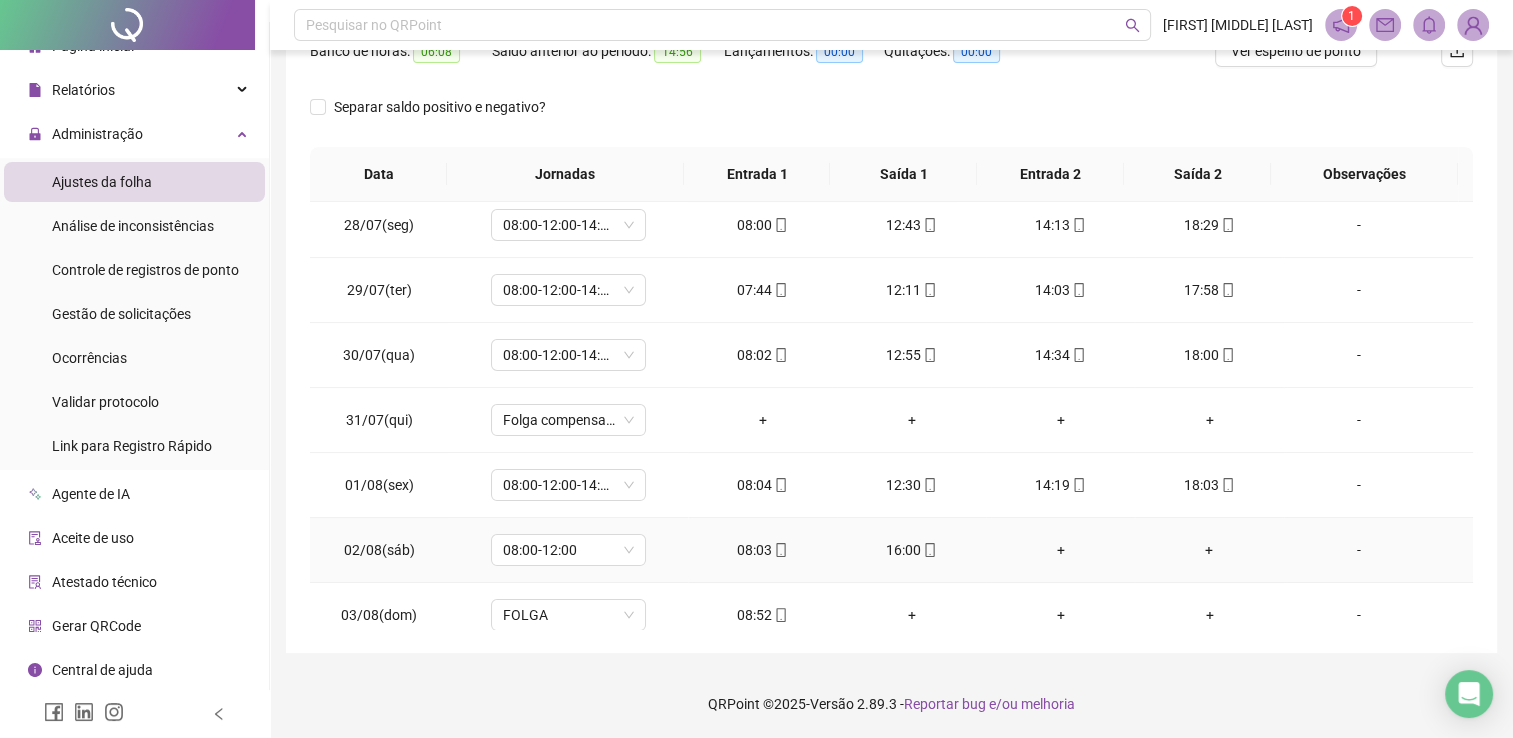 drag, startPoint x: 1072, startPoint y: 548, endPoint x: 1093, endPoint y: 599, distance: 55.154327 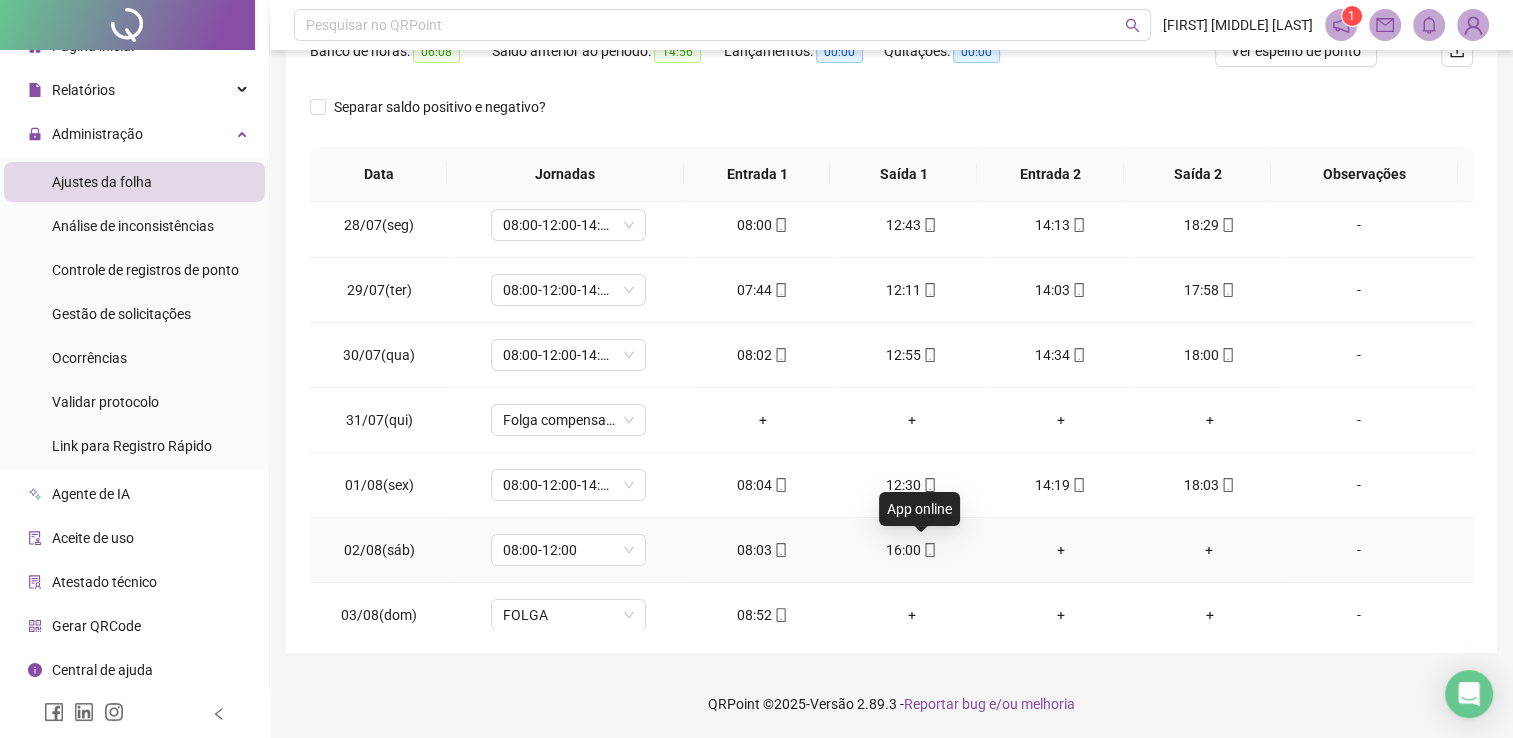 click 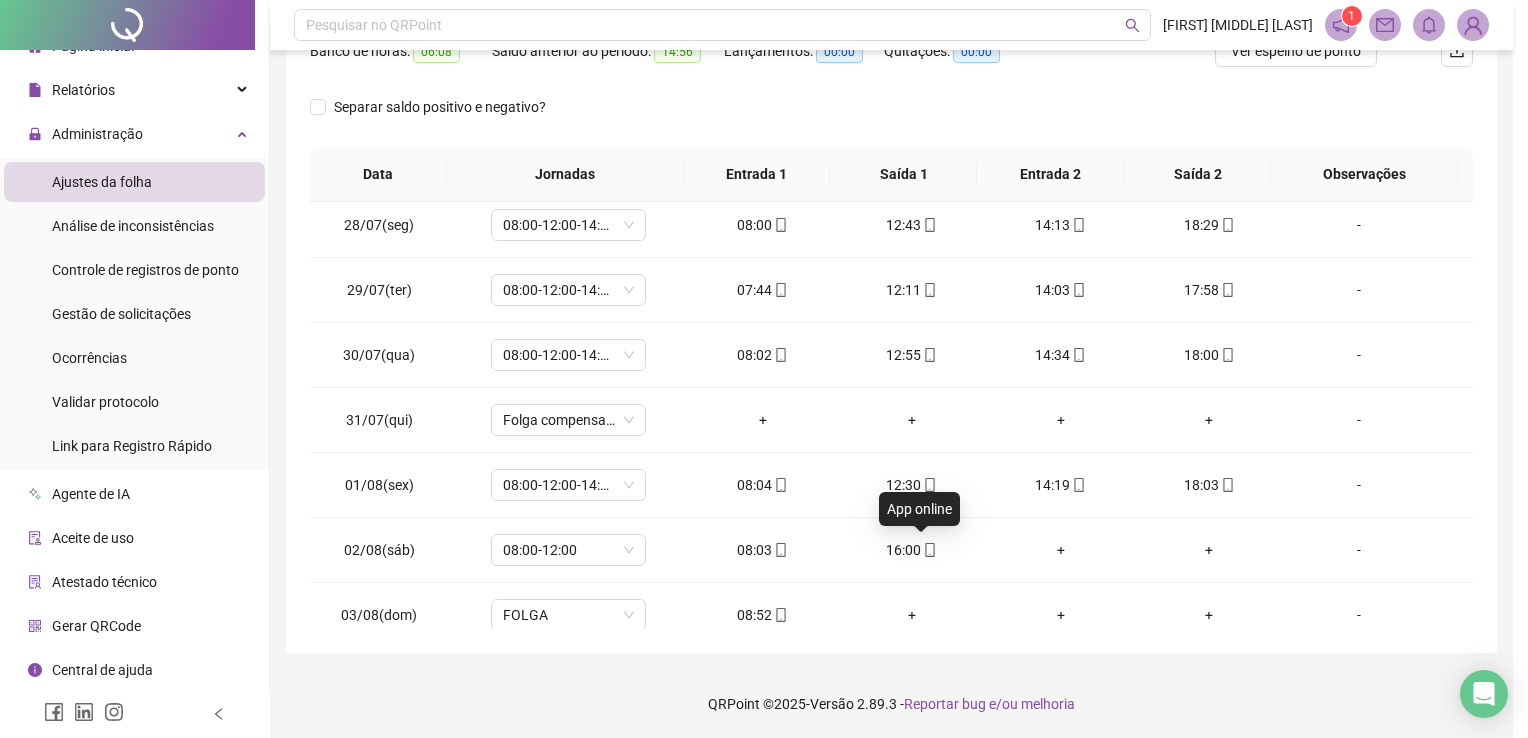 type on "**********" 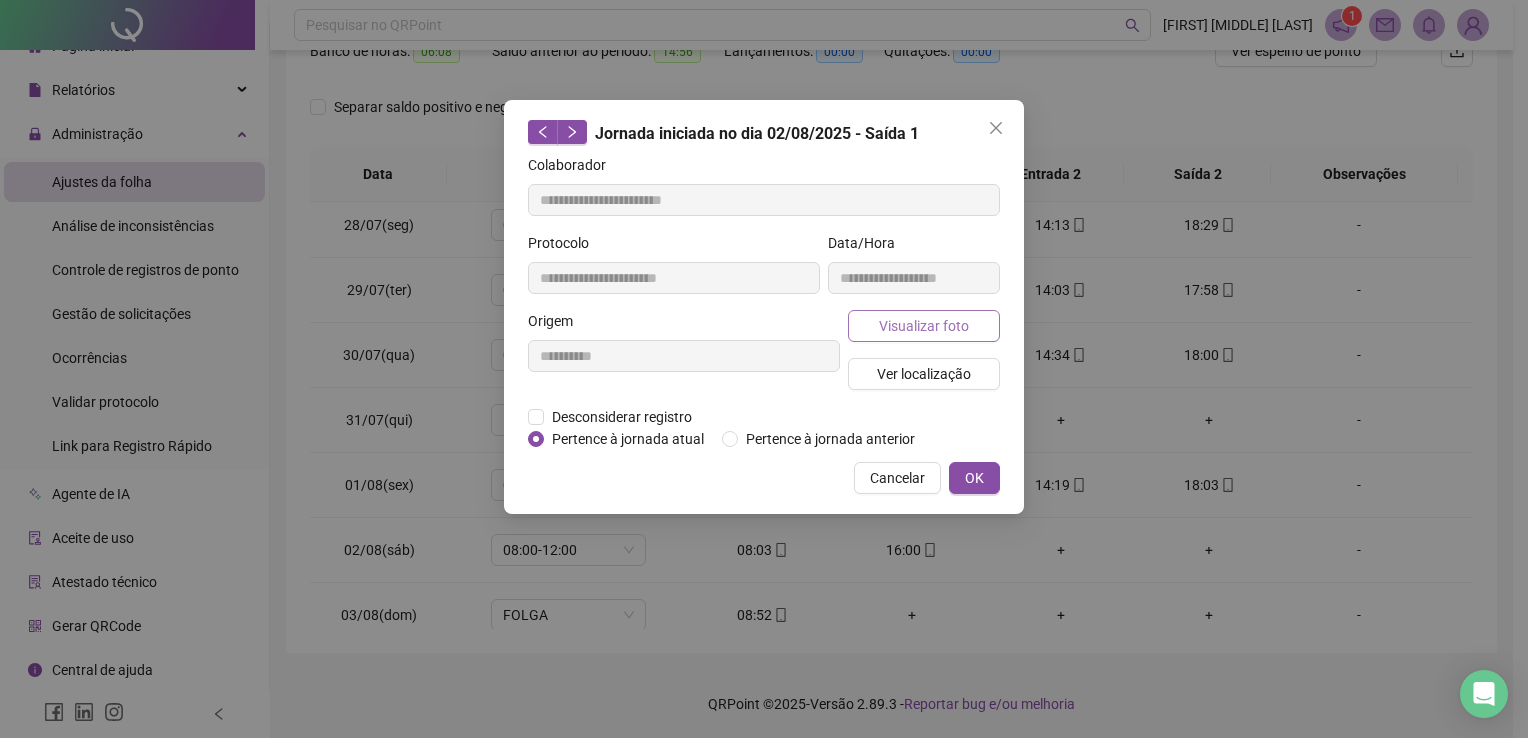 click on "Visualizar foto" at bounding box center (924, 326) 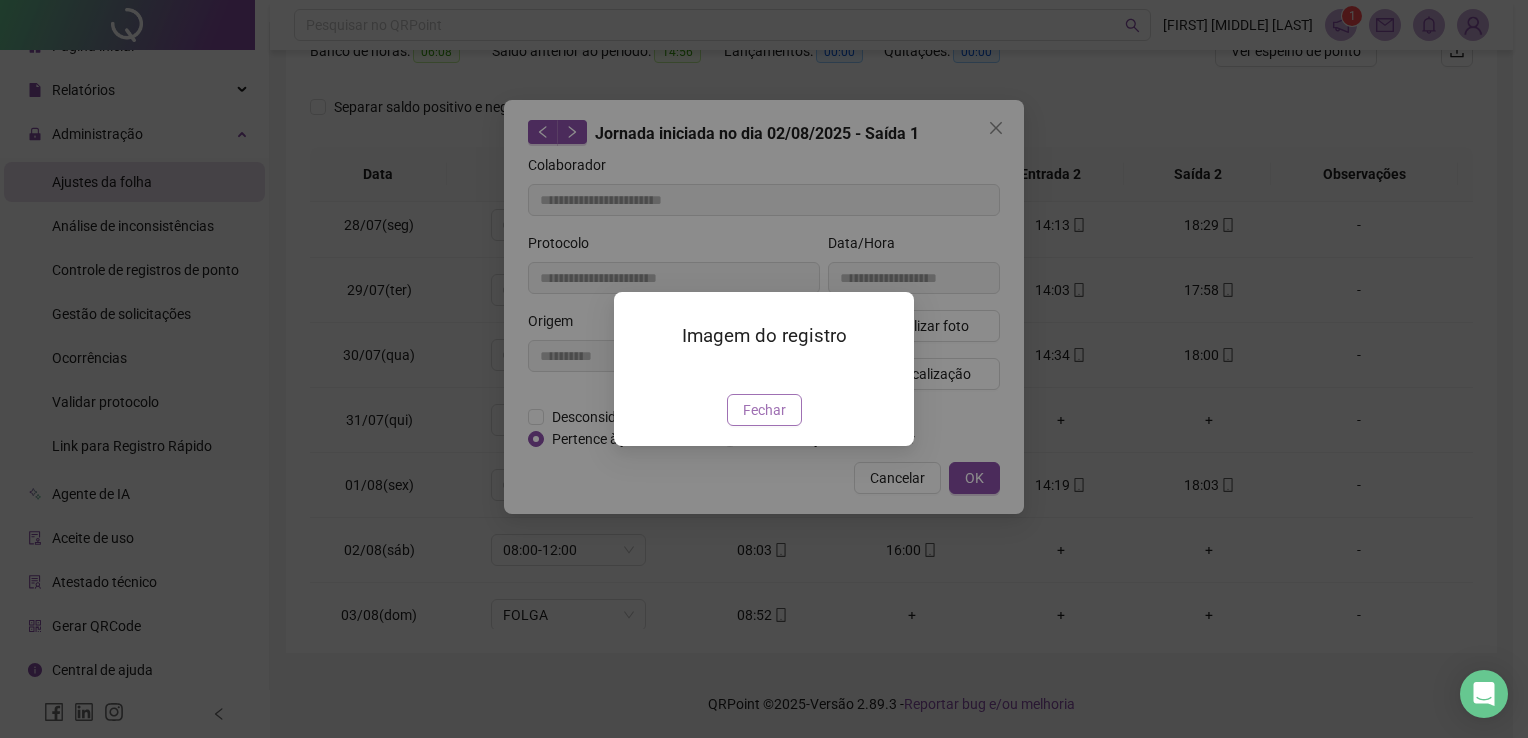 click on "Fechar" at bounding box center [764, 410] 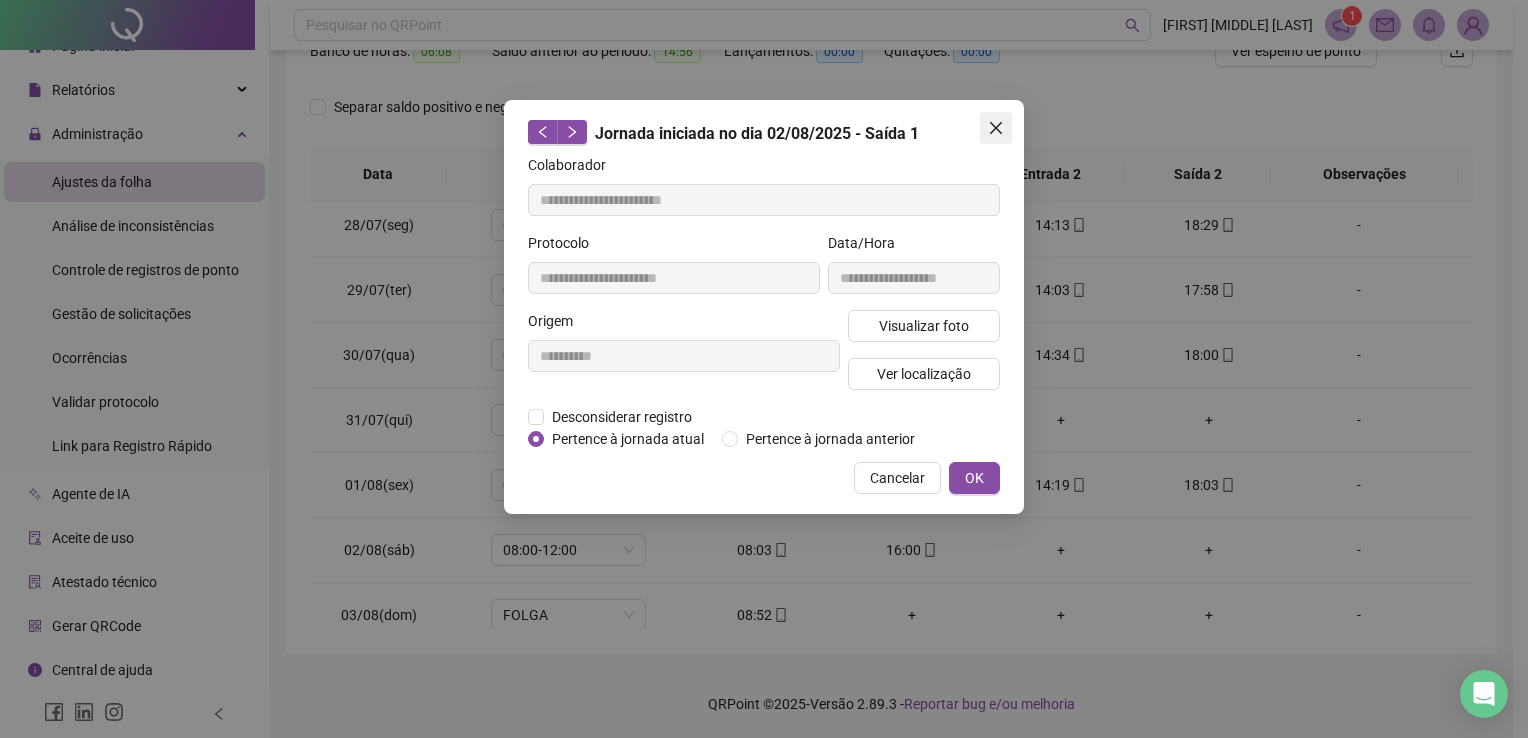click 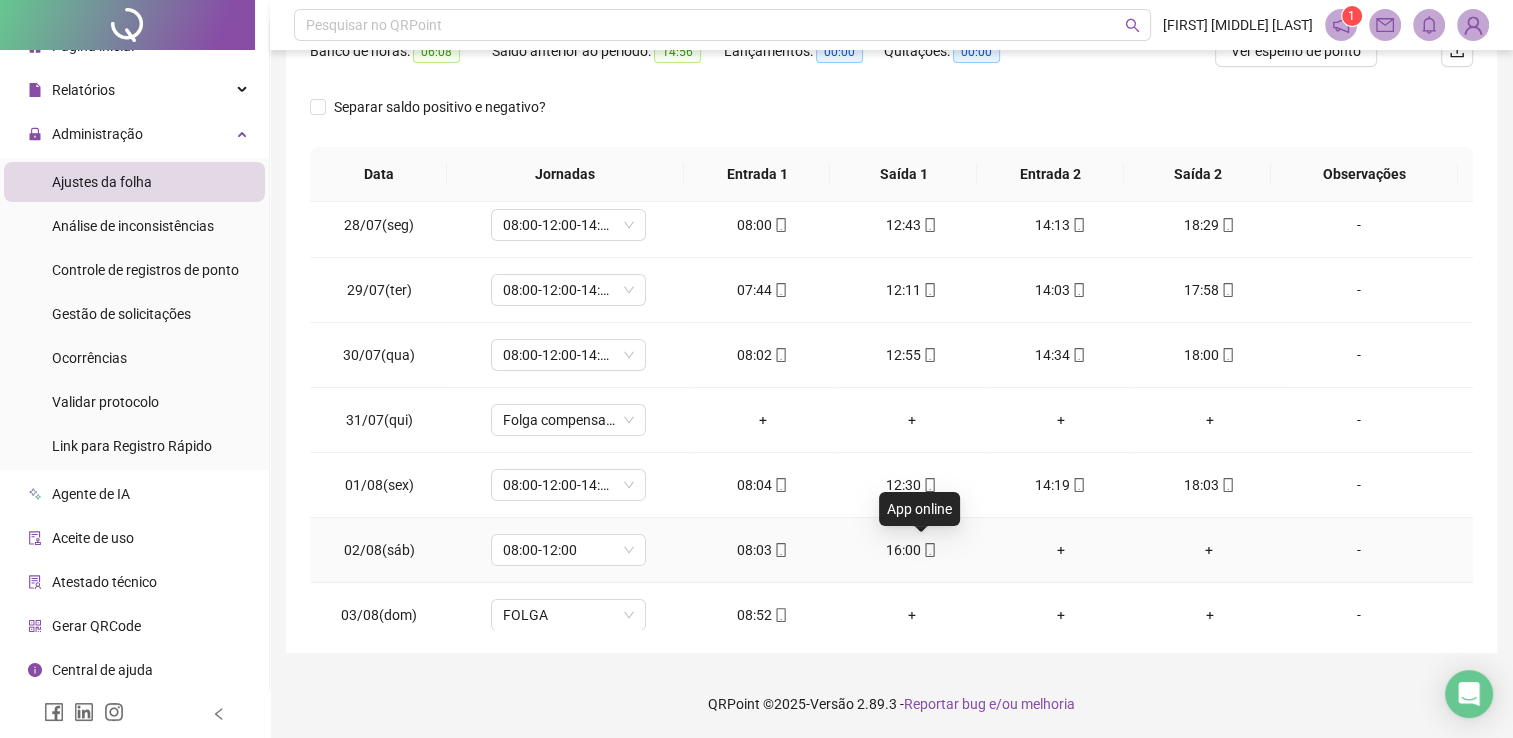 click 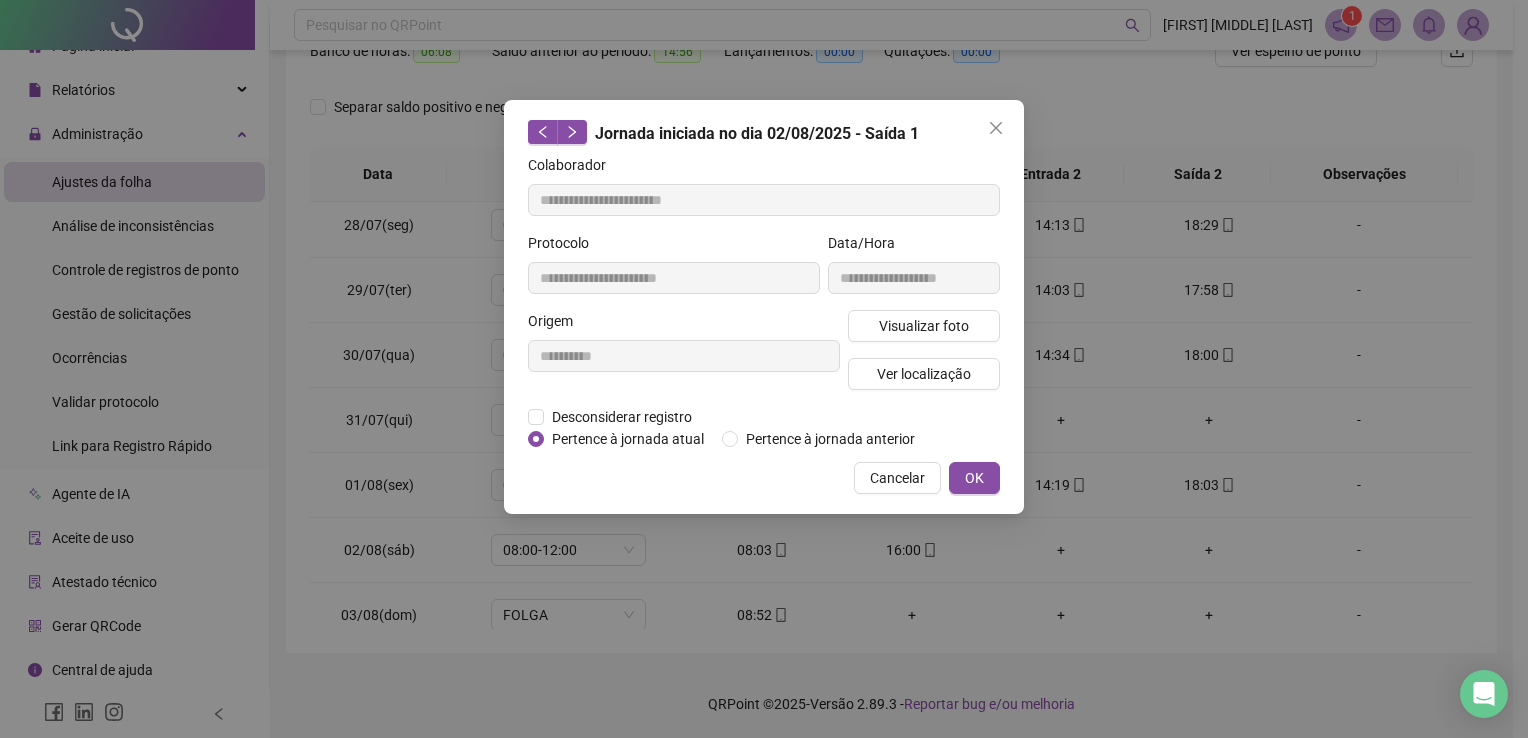 drag, startPoint x: 1001, startPoint y: 125, endPoint x: 994, endPoint y: 182, distance: 57.428215 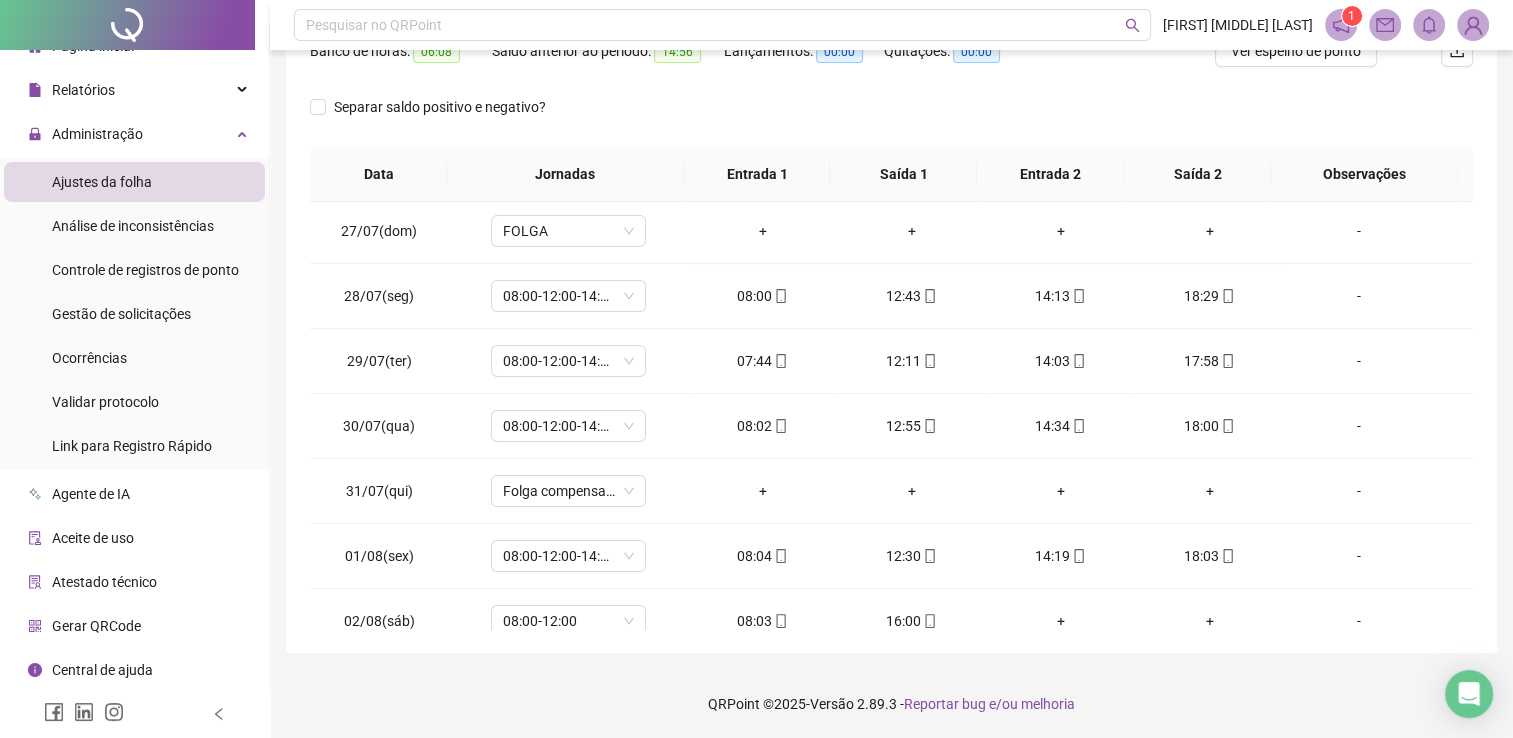 scroll, scrollTop: 280, scrollLeft: 0, axis: vertical 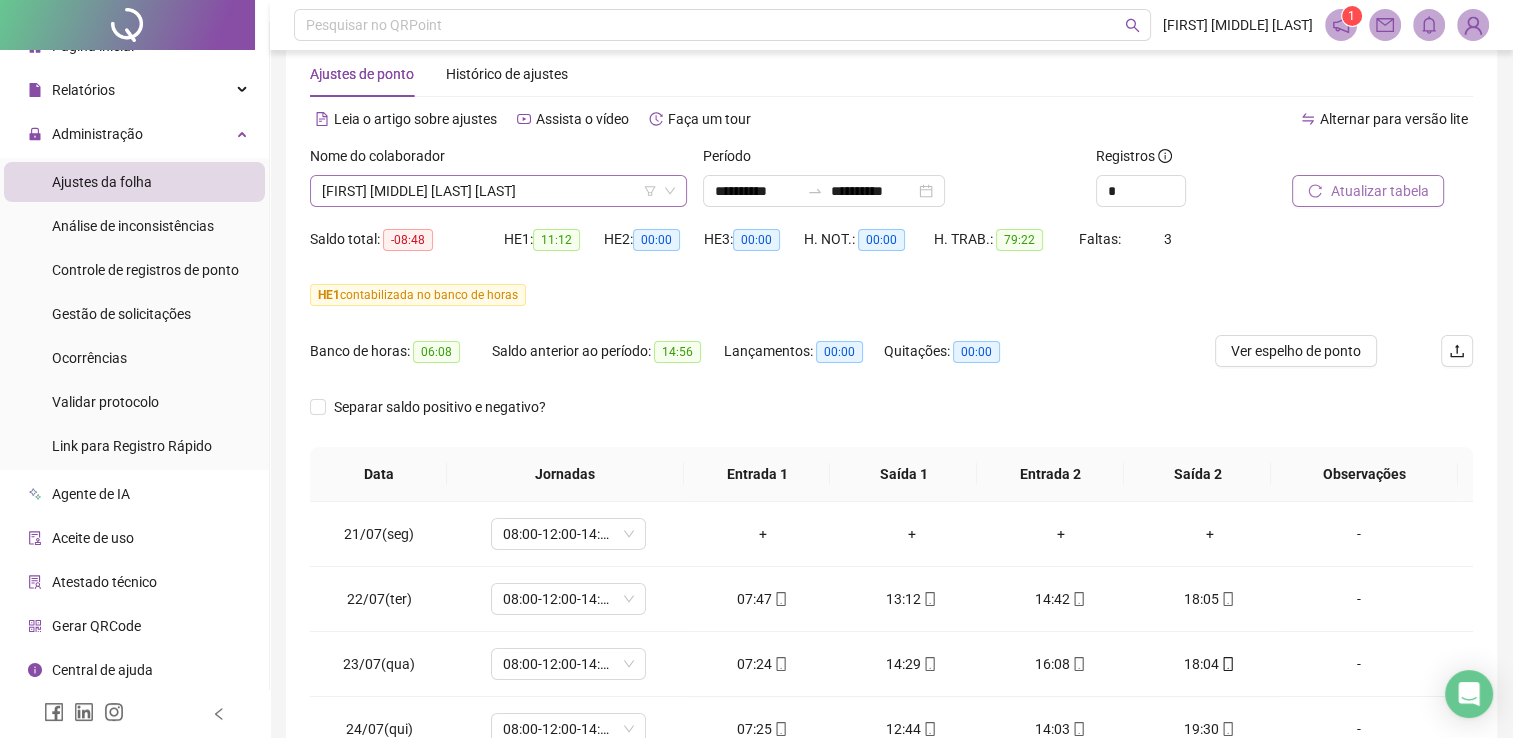 click on "[FIRST] [MIDDLE] [LAST] [LAST]" at bounding box center (498, 191) 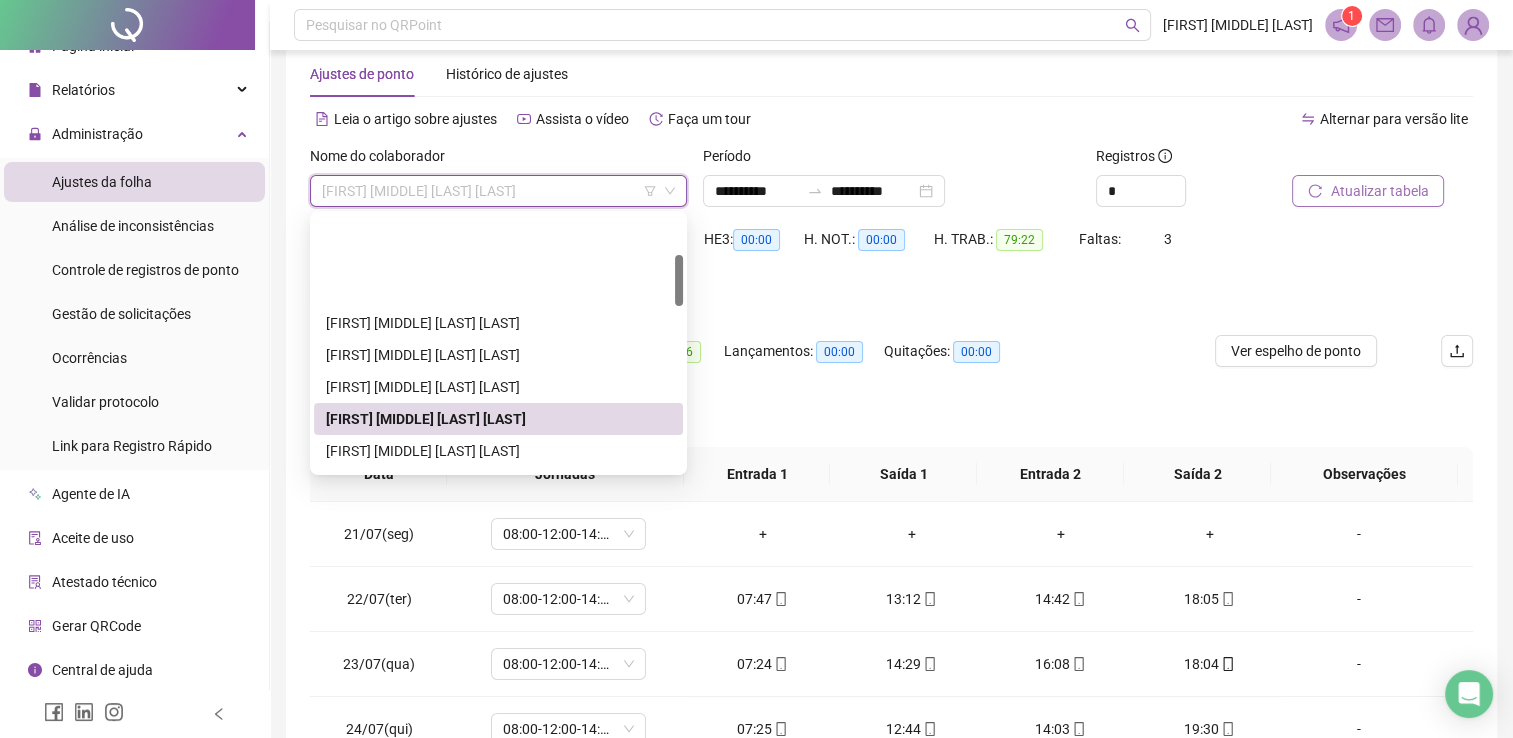 scroll, scrollTop: 300, scrollLeft: 0, axis: vertical 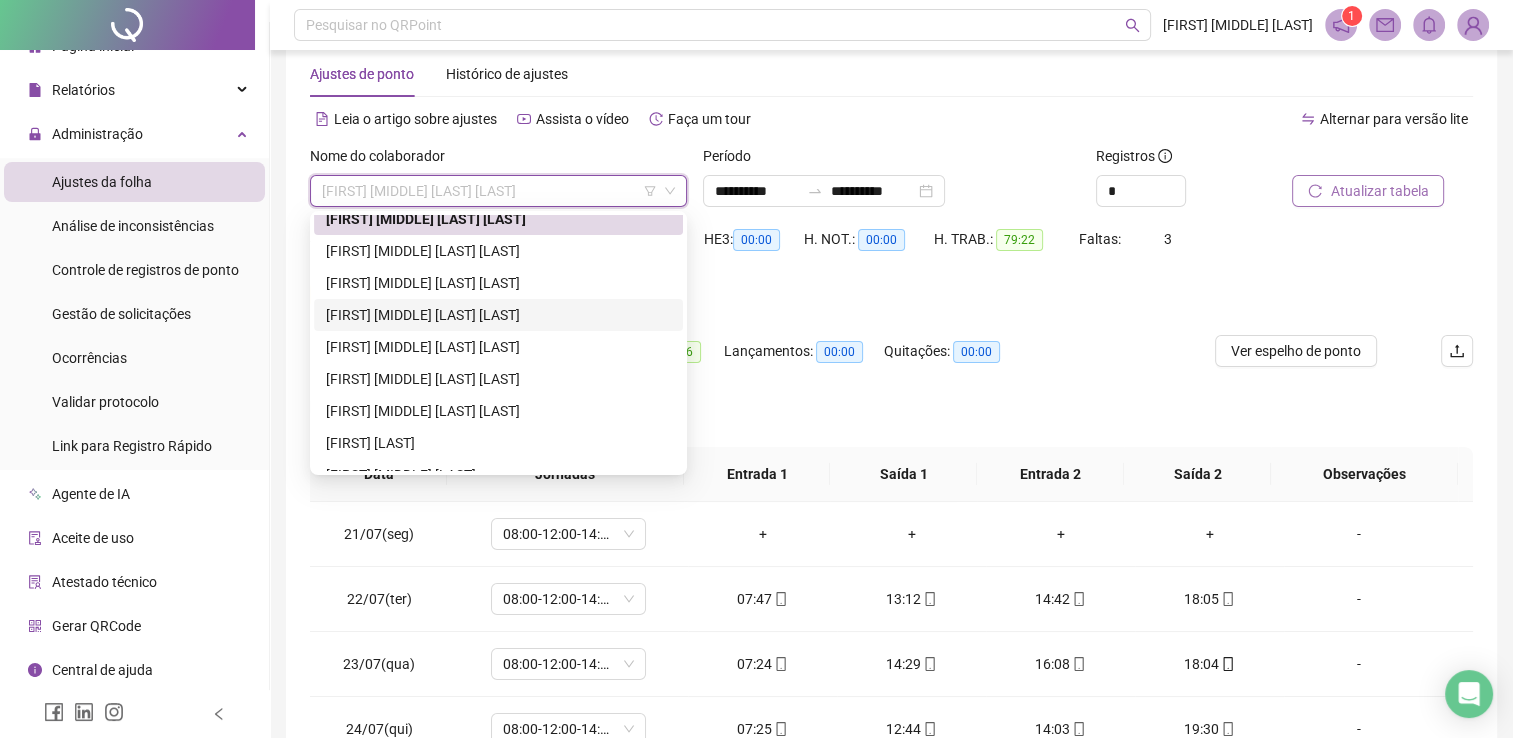 click on "[FIRST] [MIDDLE] [LAST] [LAST]" at bounding box center (498, 315) 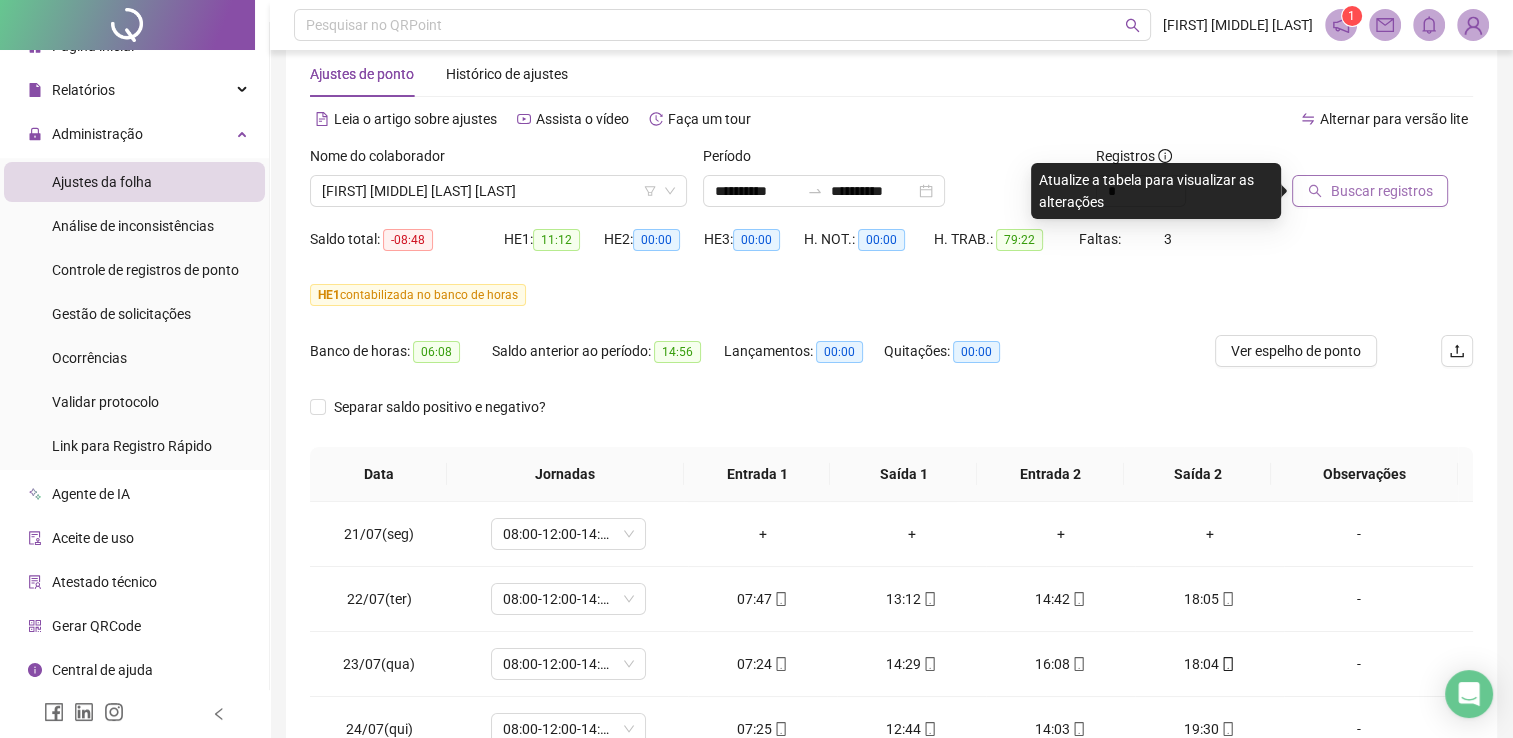 click on "Buscar registros" at bounding box center [1381, 191] 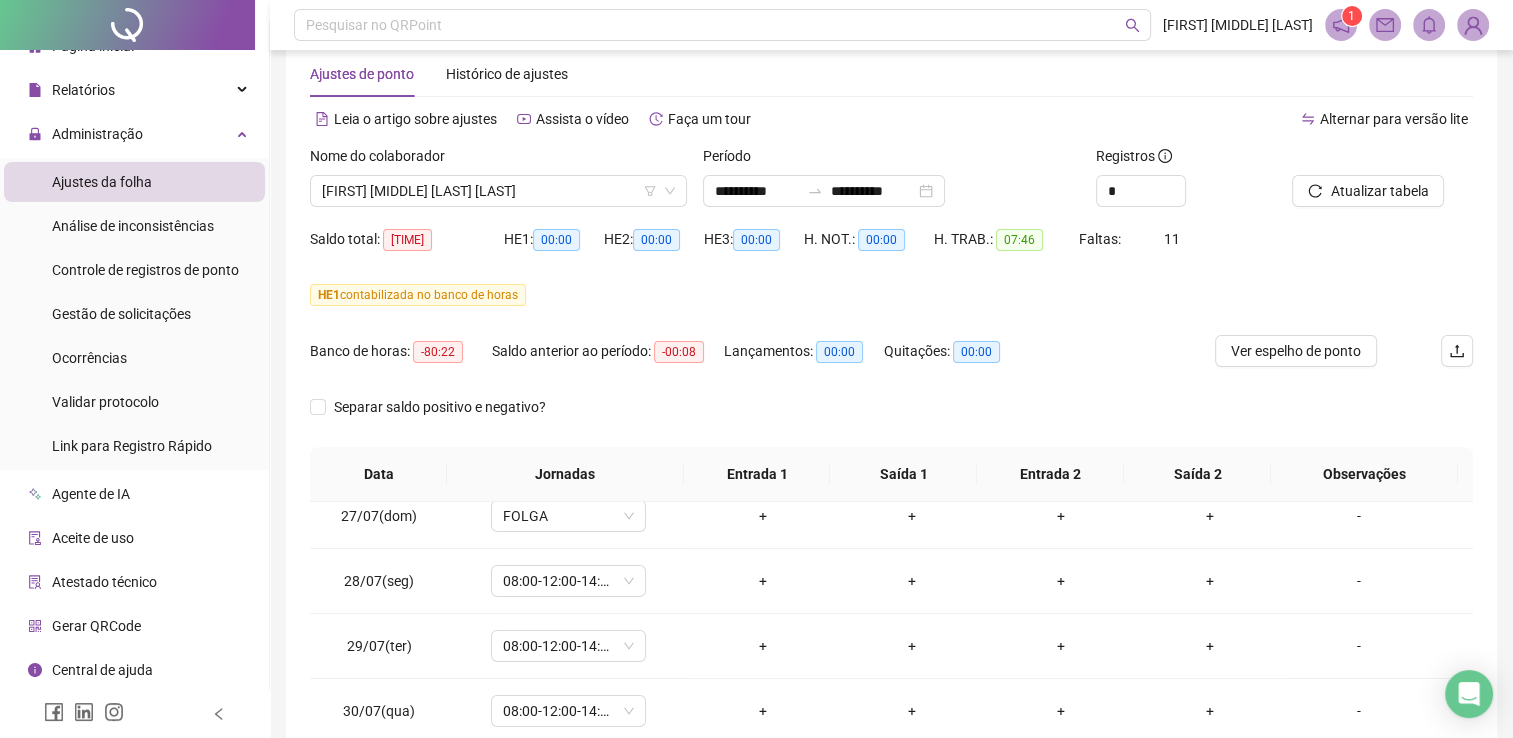scroll, scrollTop: 480, scrollLeft: 0, axis: vertical 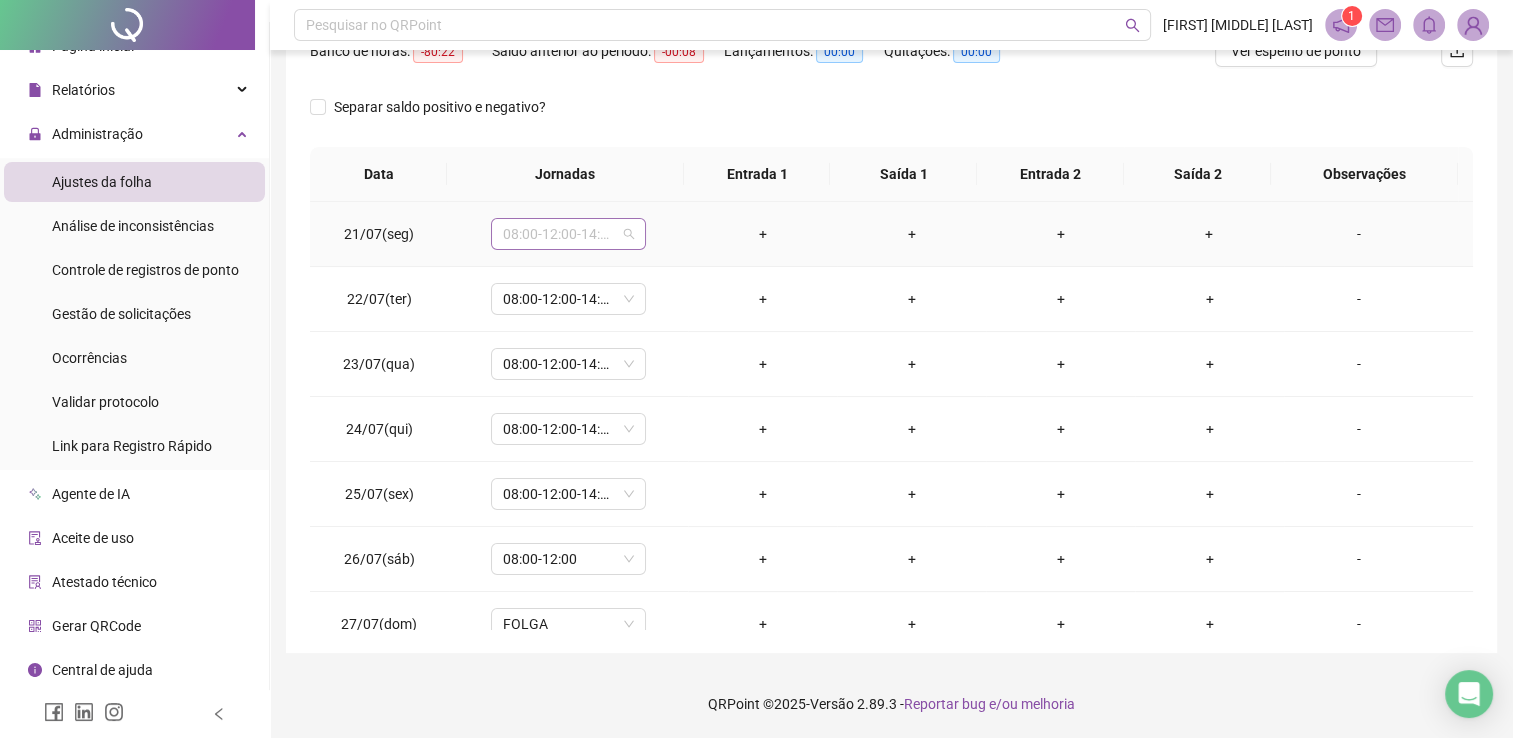 click on "08:00-12:00-14:00-18:00" at bounding box center (568, 234) 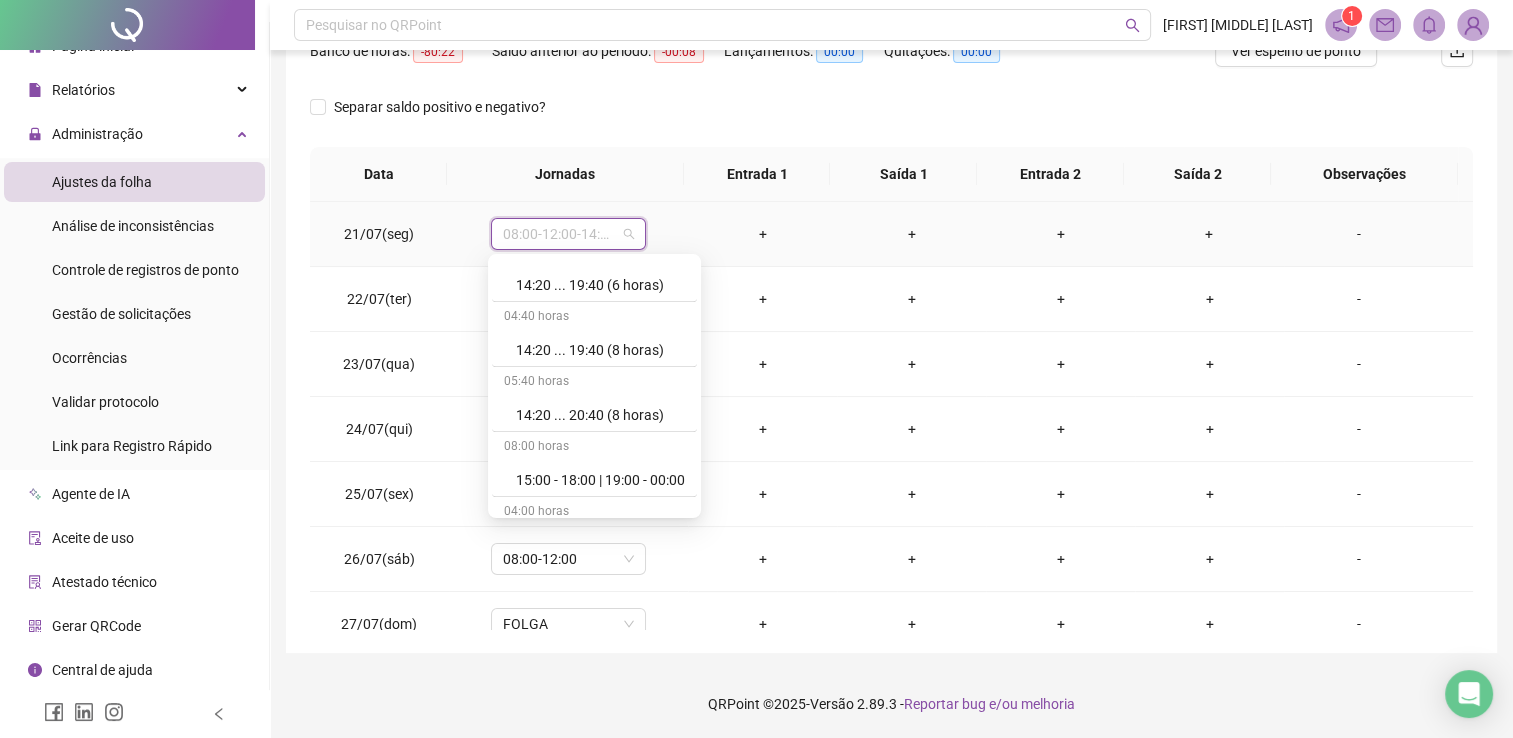scroll, scrollTop: 11667, scrollLeft: 0, axis: vertical 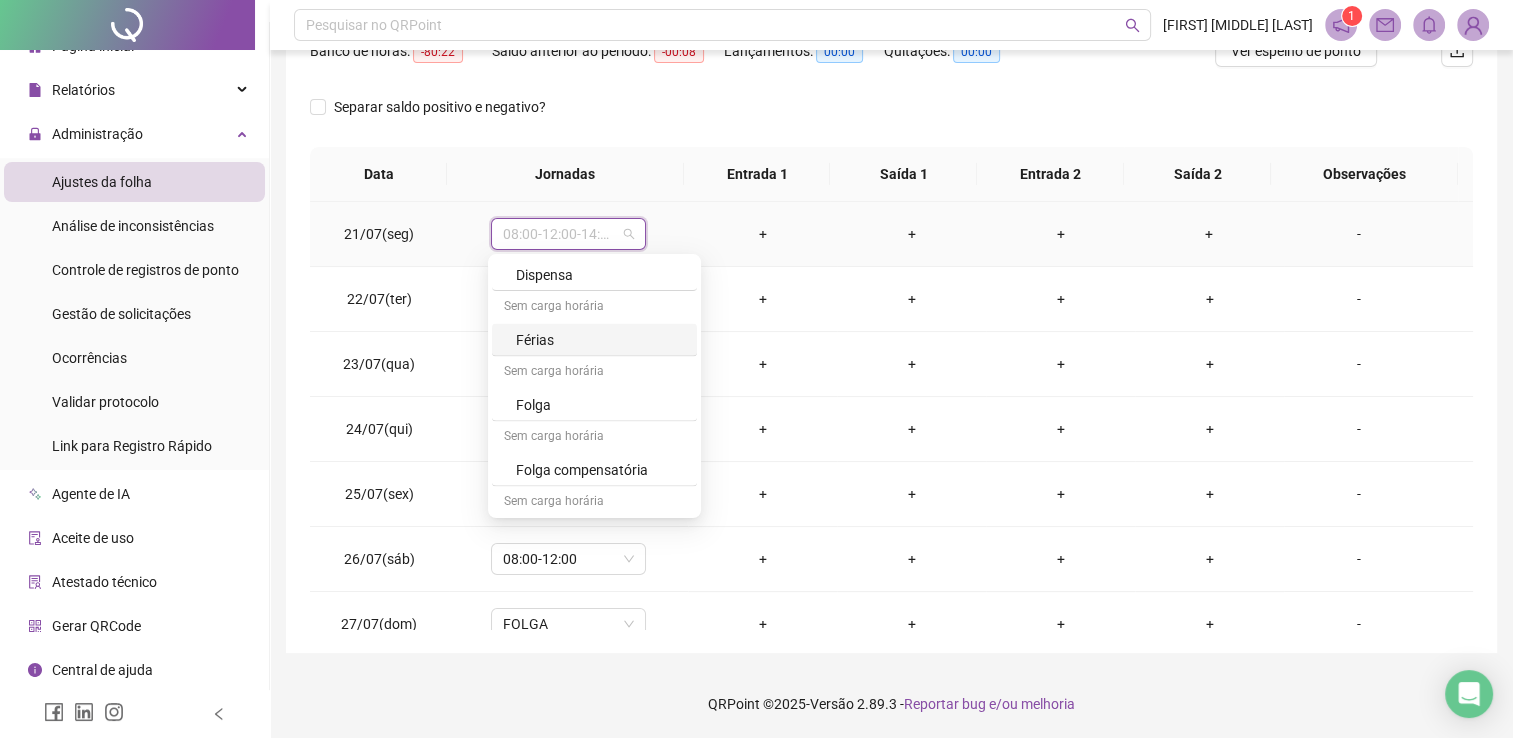 click on "Férias" at bounding box center (600, 339) 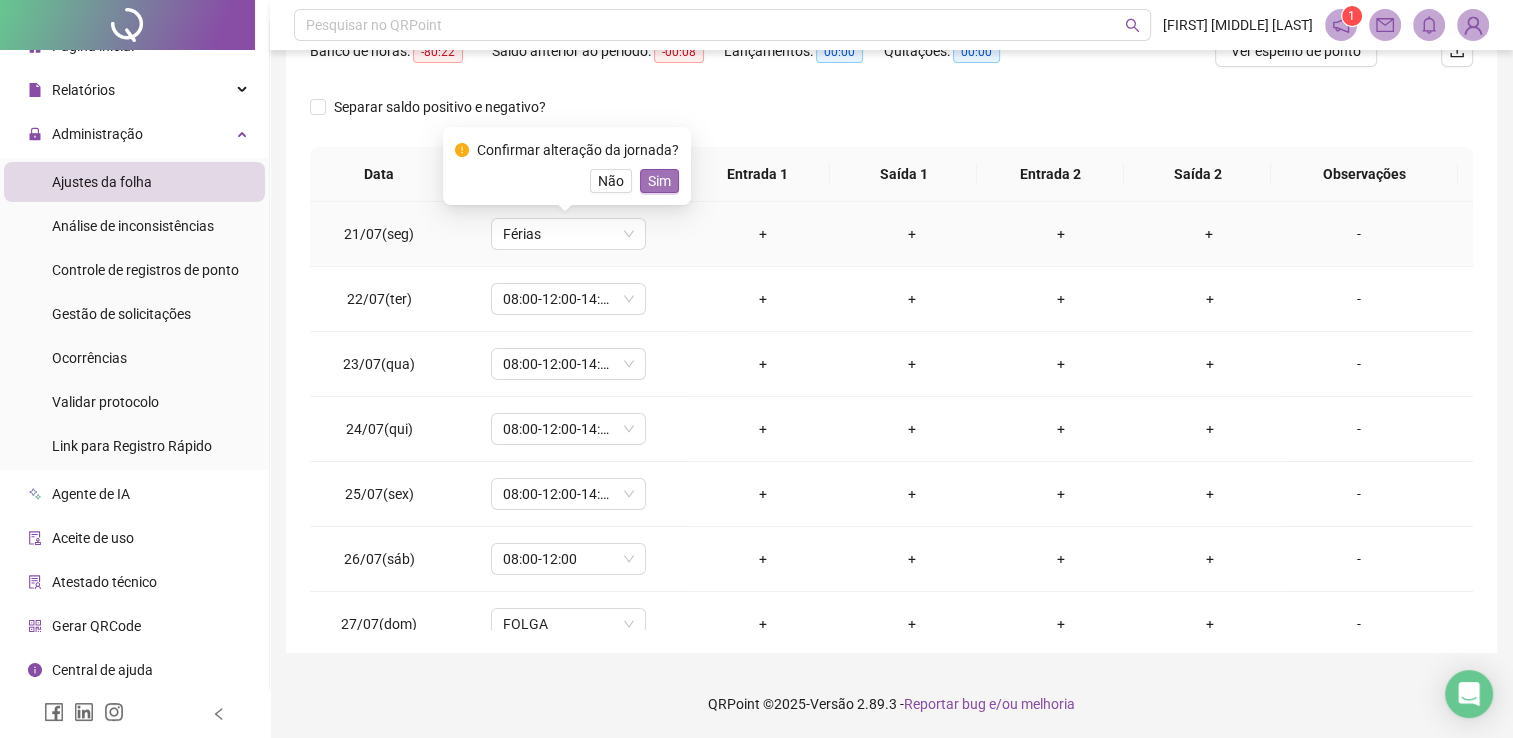 click on "Sim" at bounding box center [659, 181] 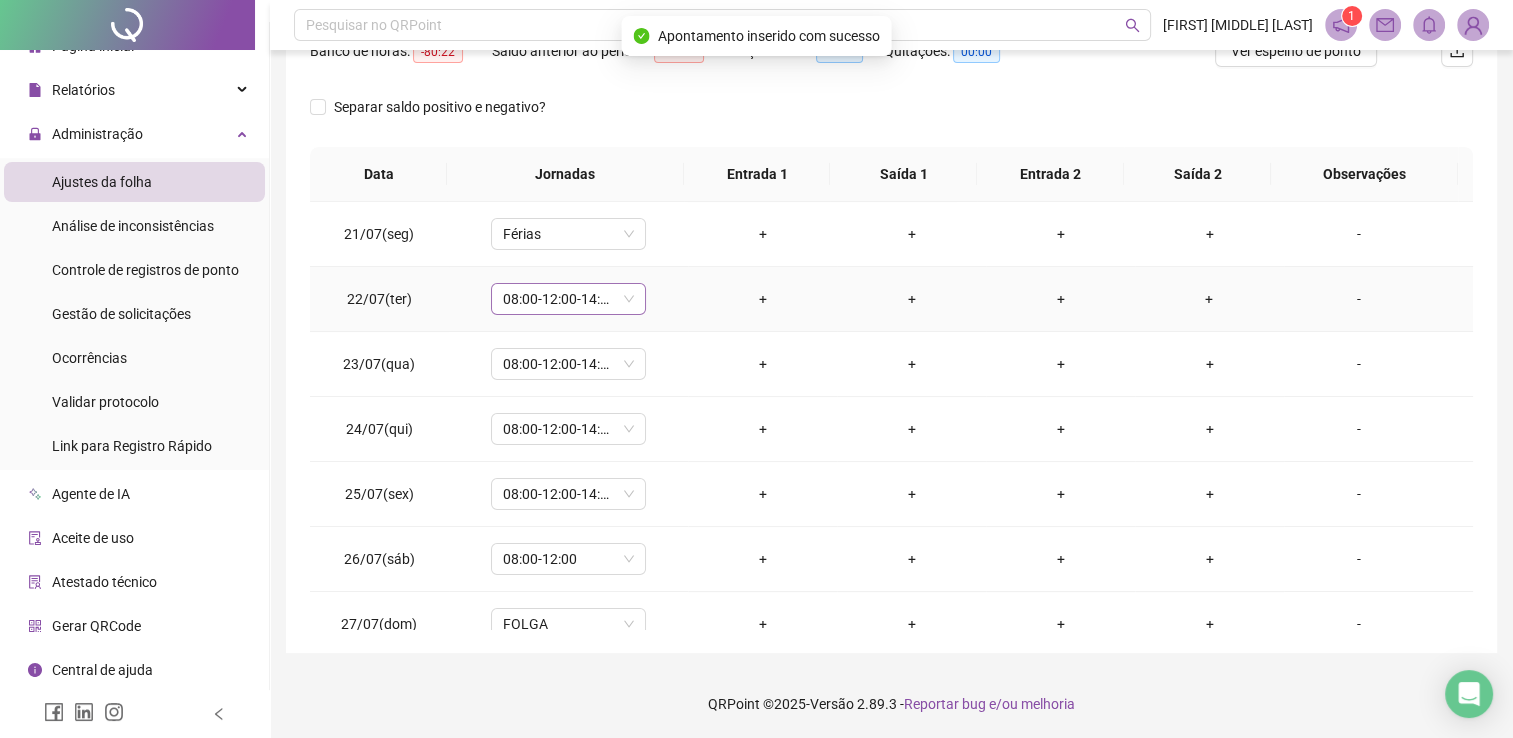 click on "08:00-12:00-14:00-18:00" at bounding box center [568, 299] 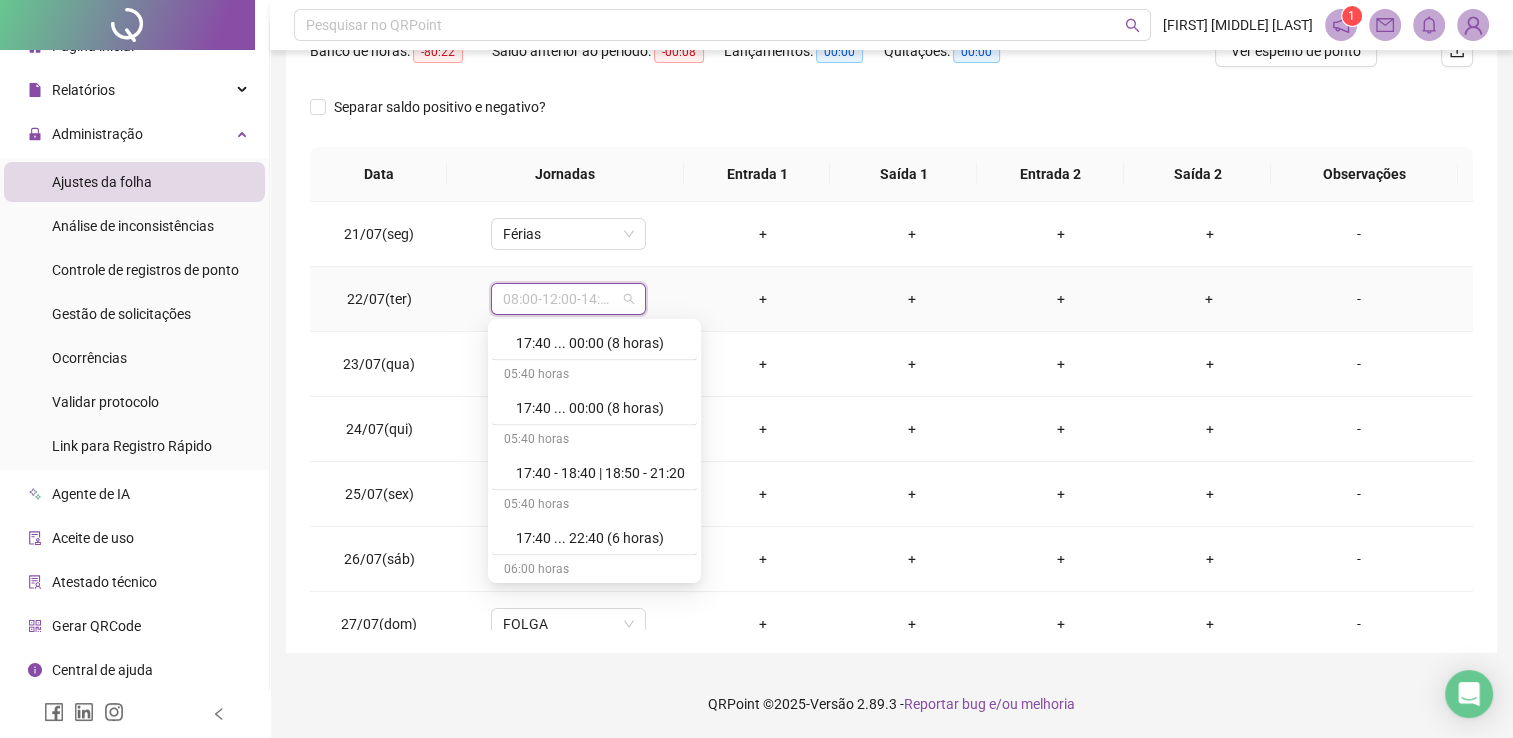 scroll, scrollTop: 11667, scrollLeft: 0, axis: vertical 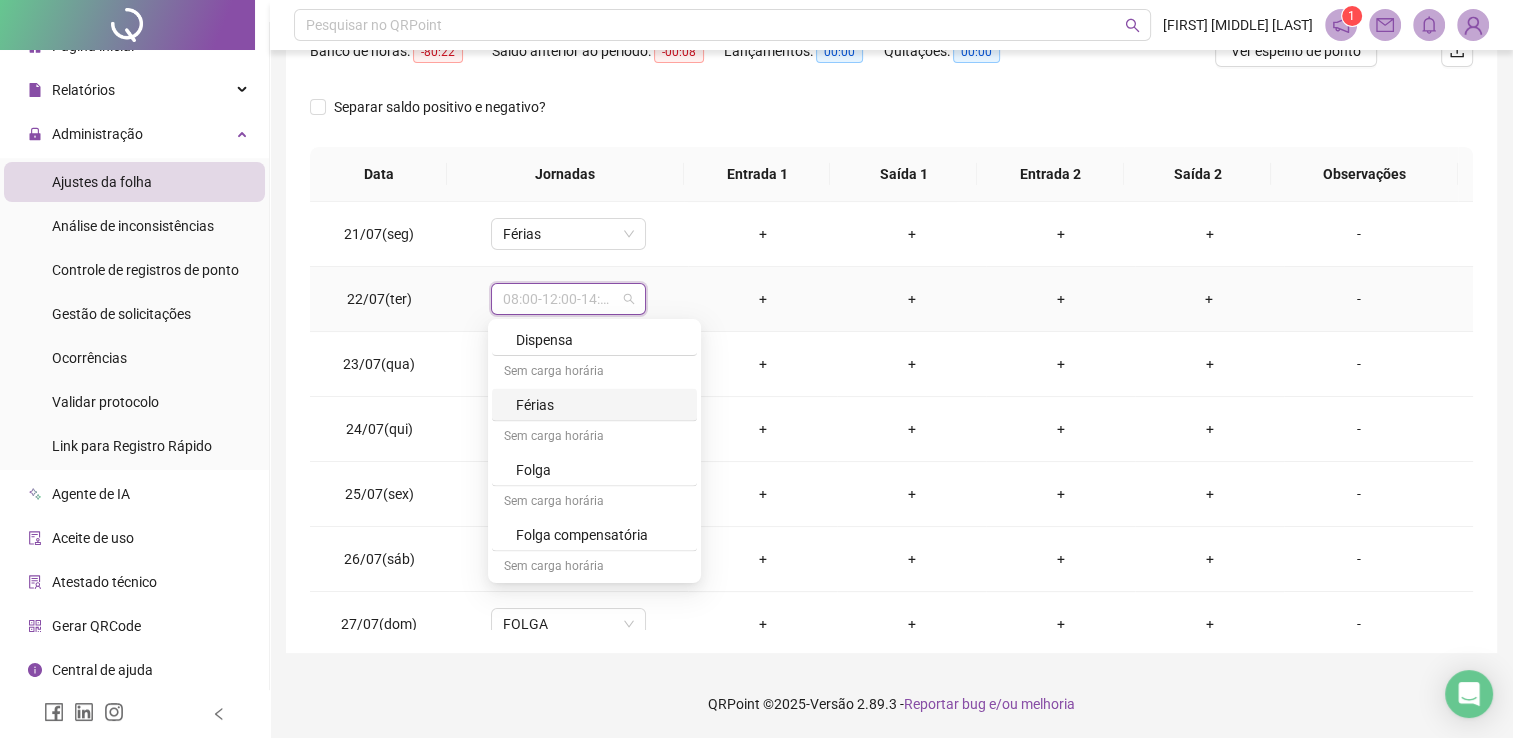 click on "Férias" at bounding box center [600, 404] 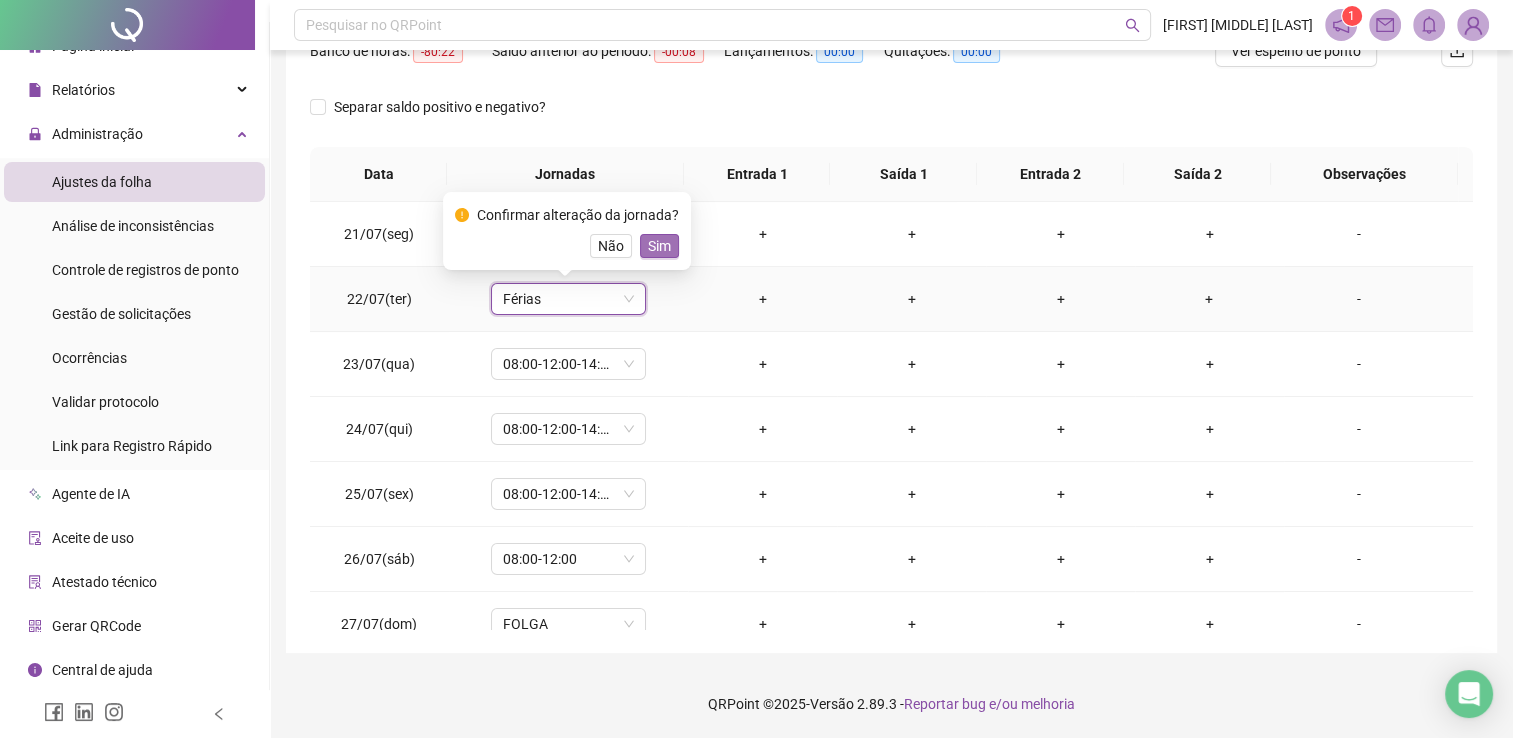 click on "Sim" at bounding box center [659, 246] 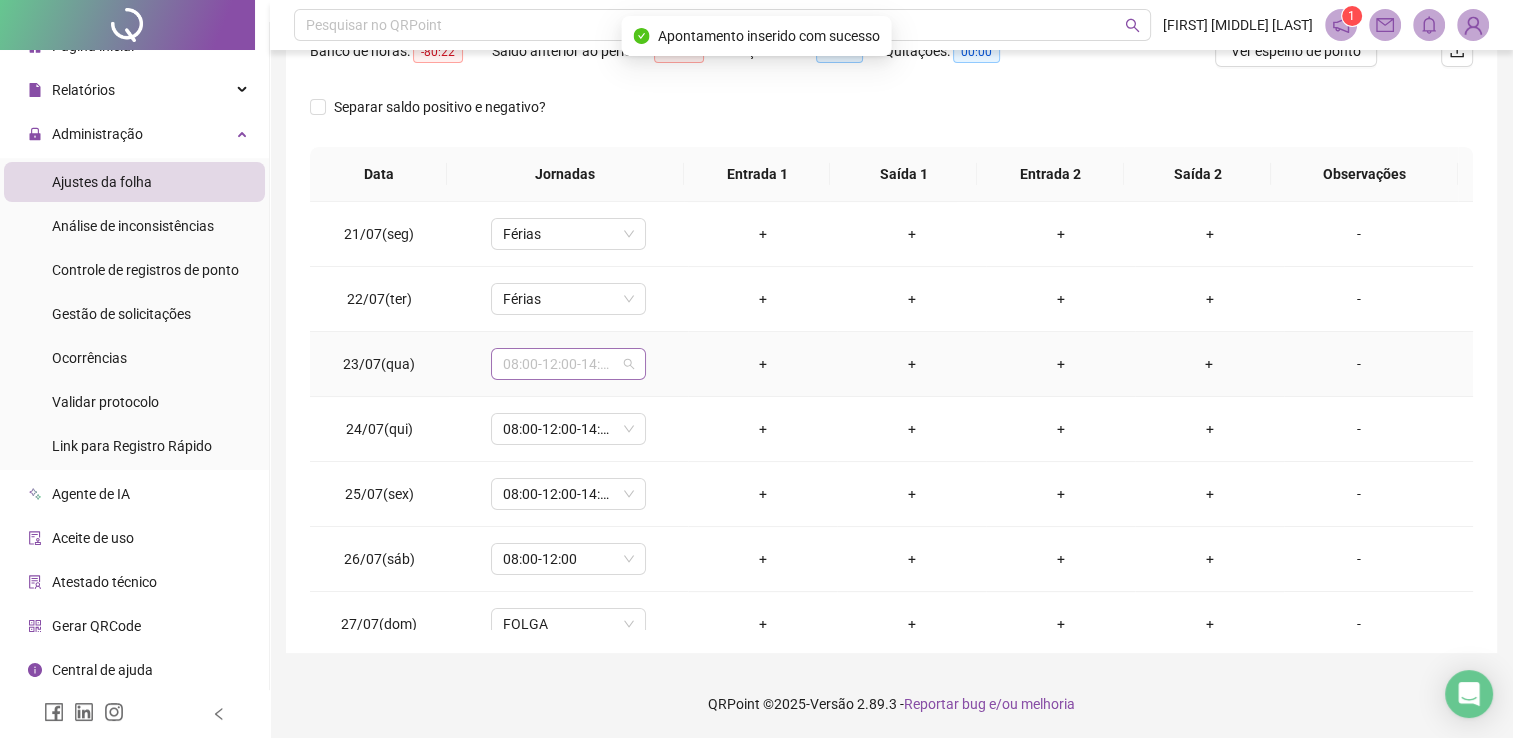 click on "08:00-12:00-14:00-18:00" at bounding box center (568, 364) 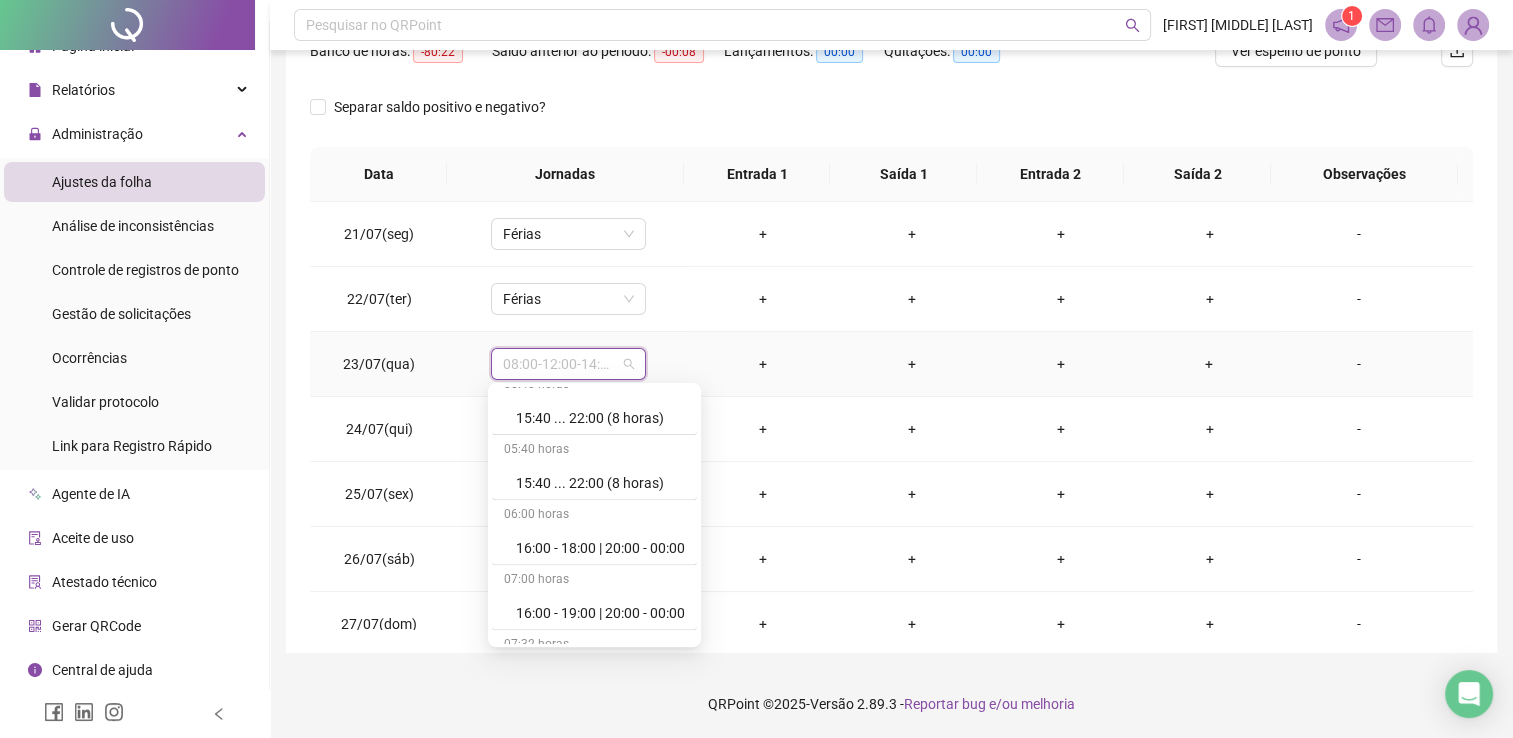 scroll, scrollTop: 11667, scrollLeft: 0, axis: vertical 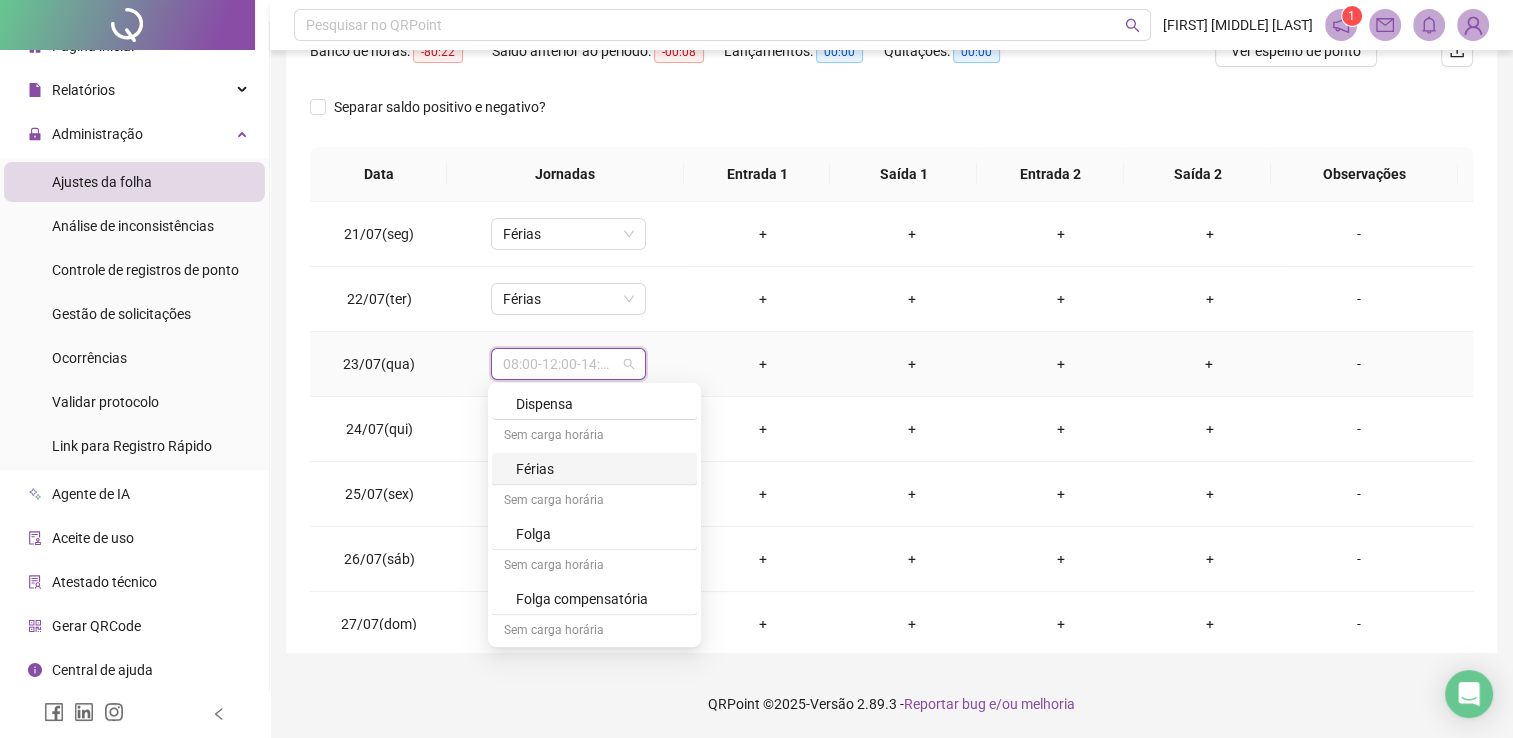 click on "Férias" at bounding box center (600, 468) 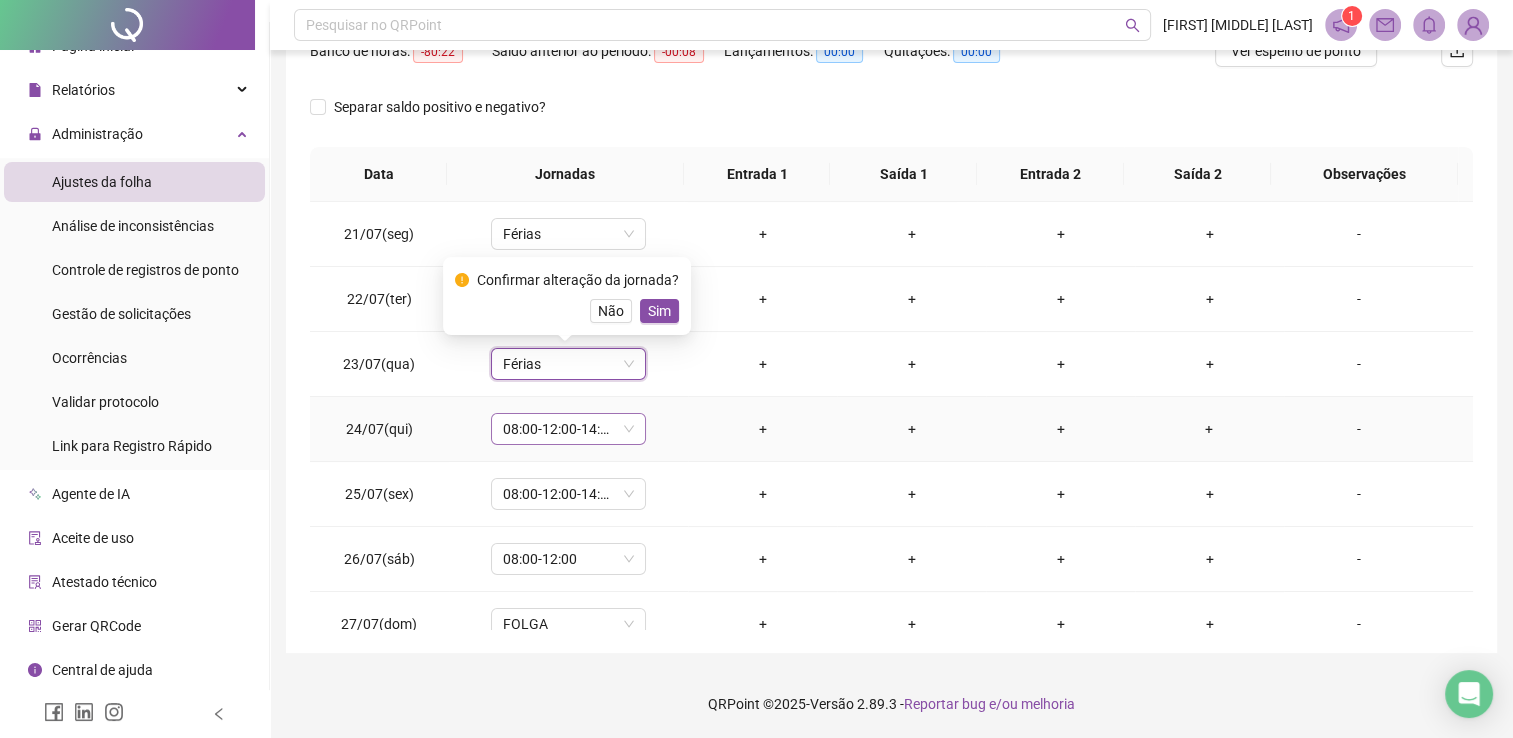 click on "08:00-12:00-14:00-18:00" at bounding box center (568, 429) 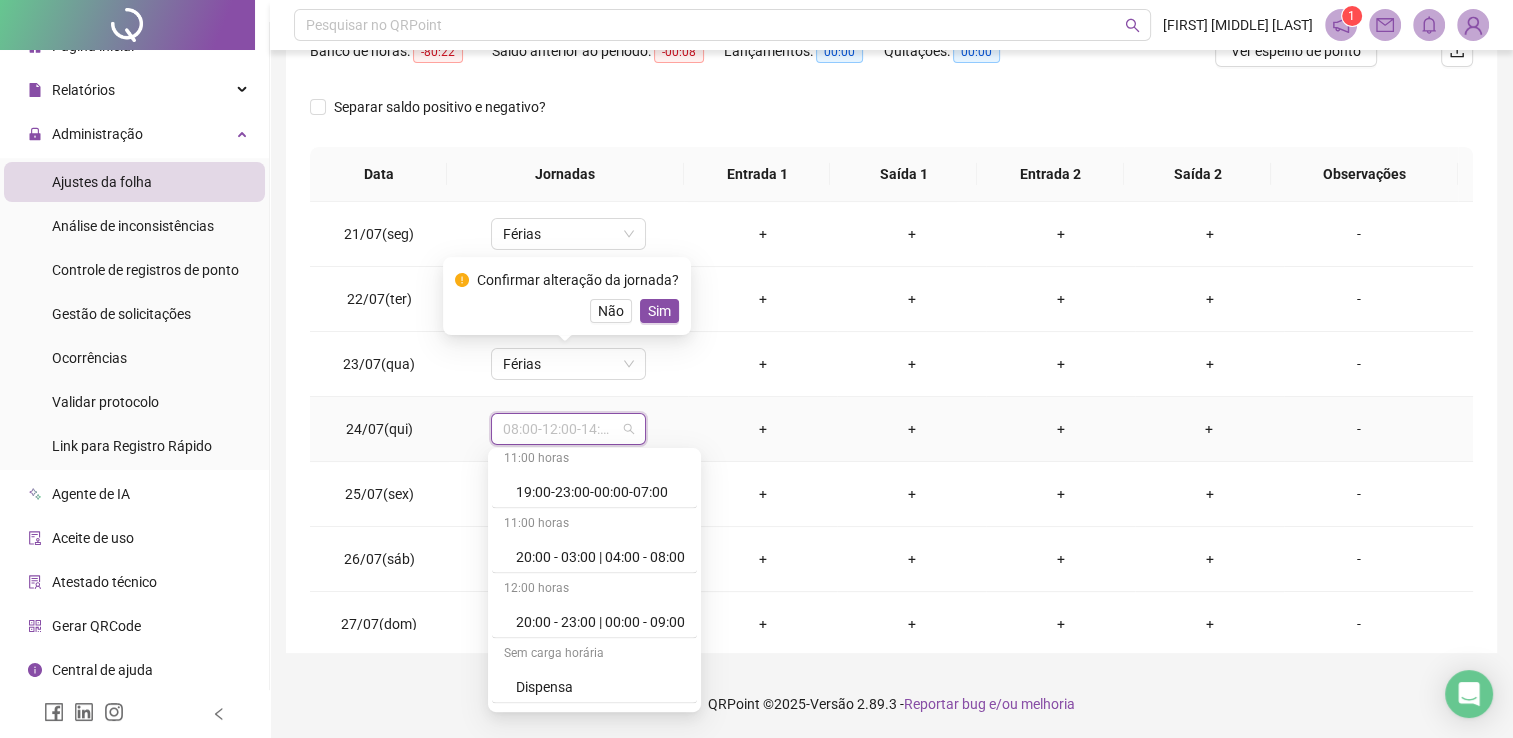 scroll, scrollTop: 11667, scrollLeft: 0, axis: vertical 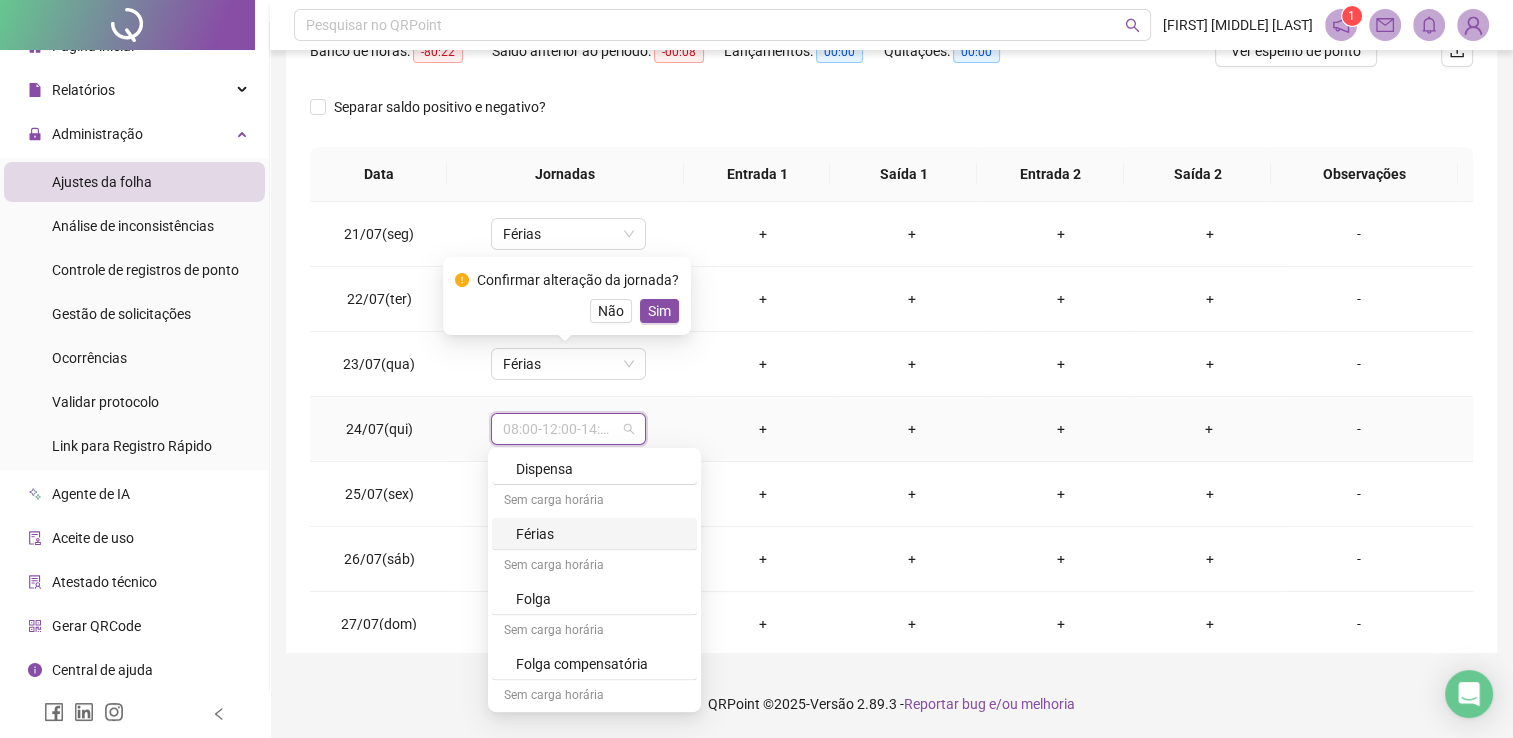 click on "Férias" at bounding box center [600, 533] 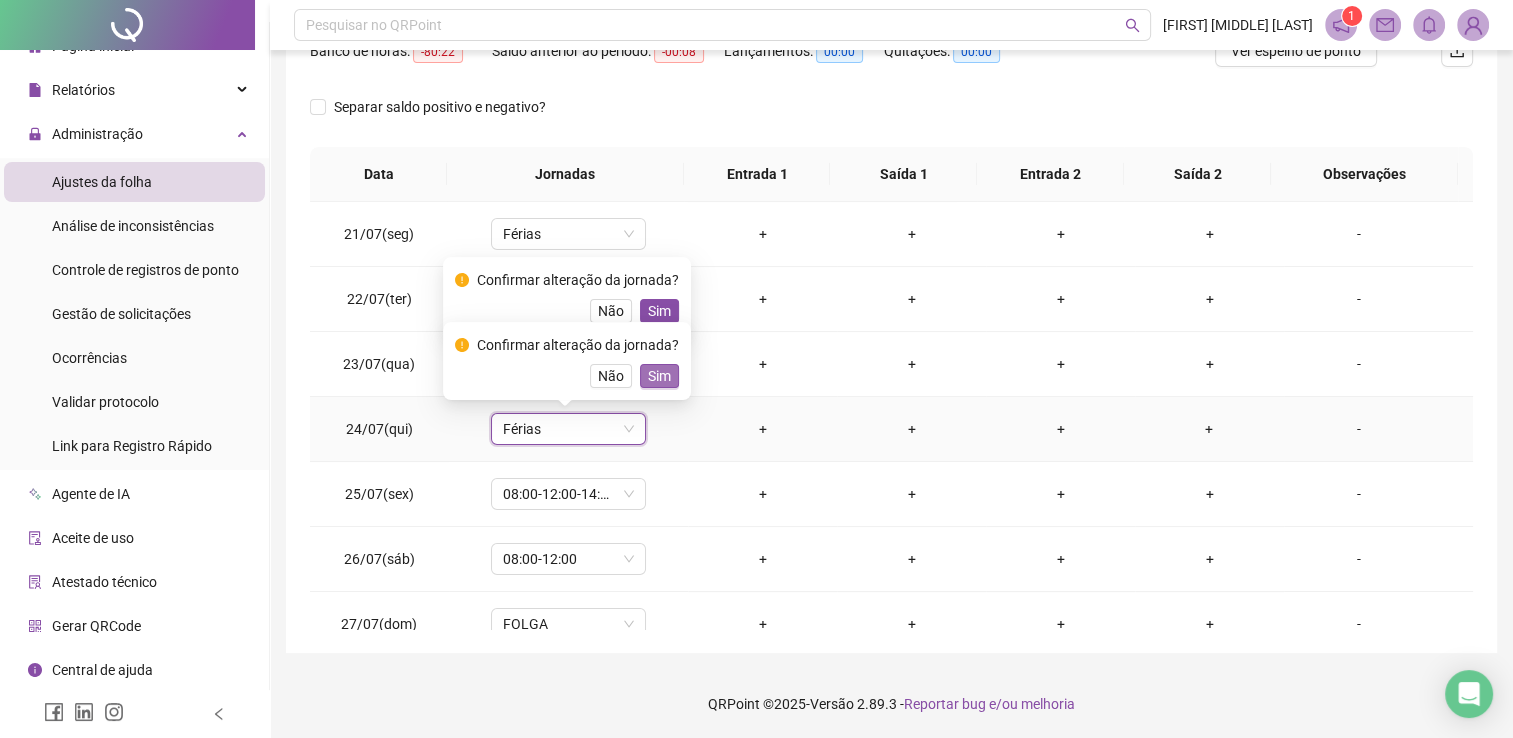 click on "Sim" at bounding box center (659, 376) 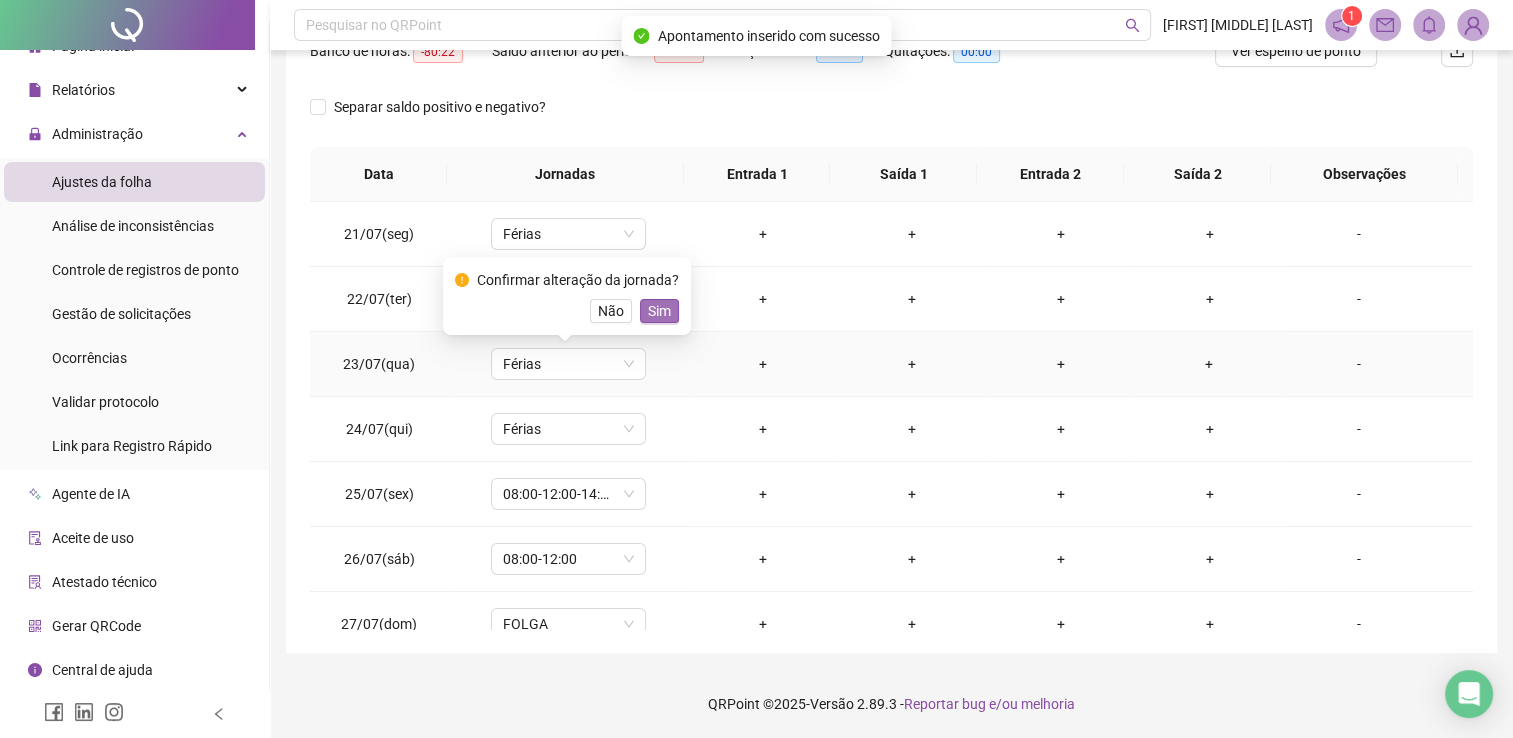 click on "Sim" at bounding box center [659, 311] 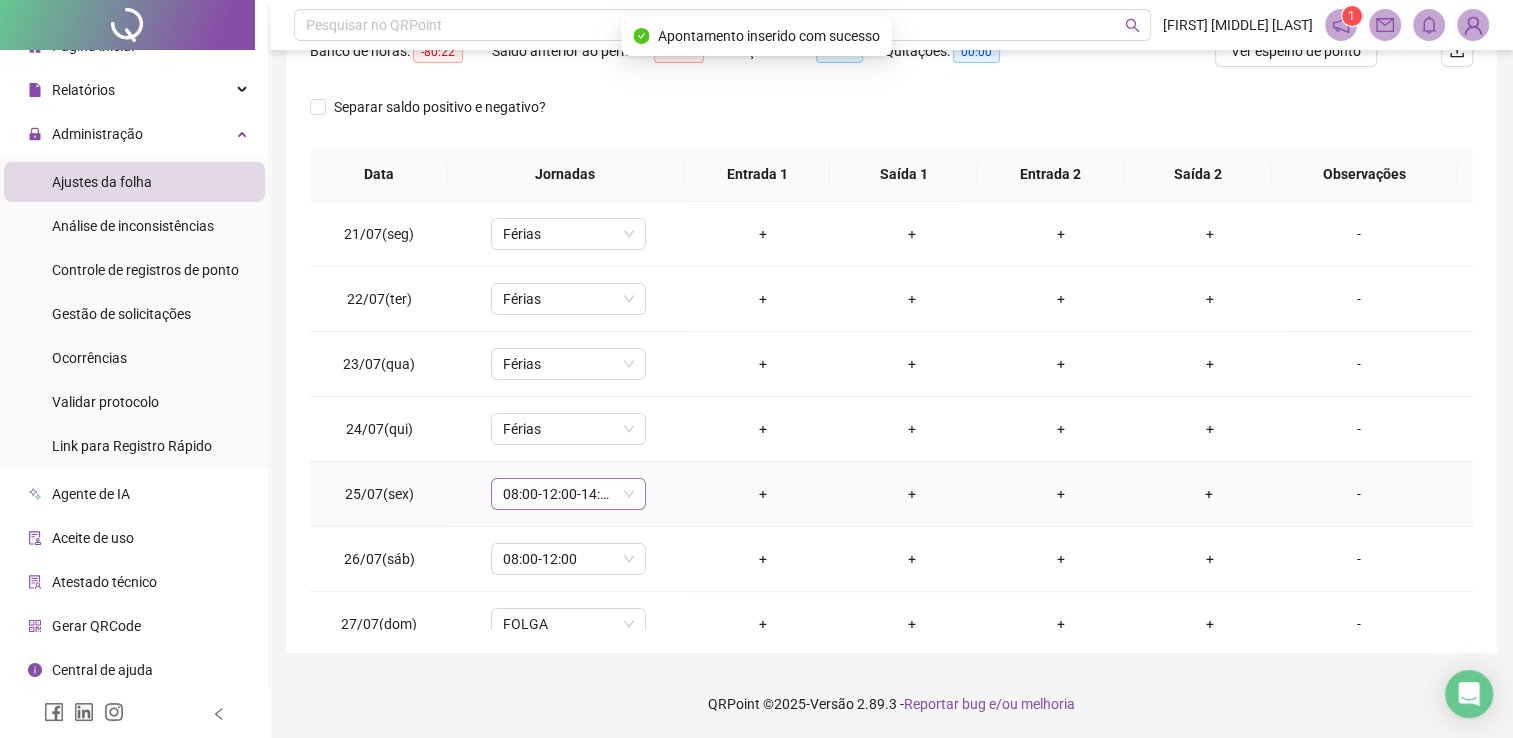 click on "08:00-12:00-14:00-18:00" at bounding box center [568, 494] 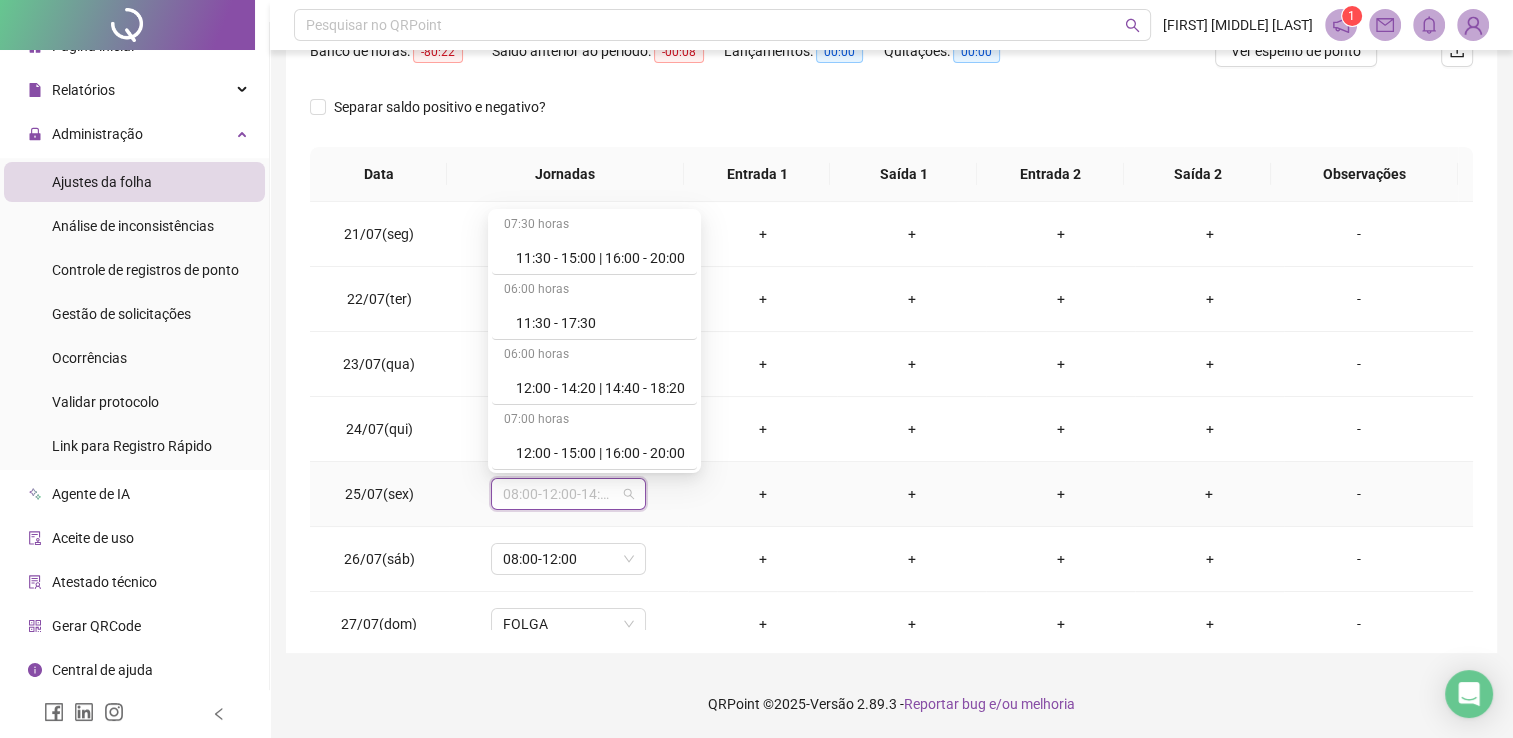 scroll, scrollTop: 11667, scrollLeft: 0, axis: vertical 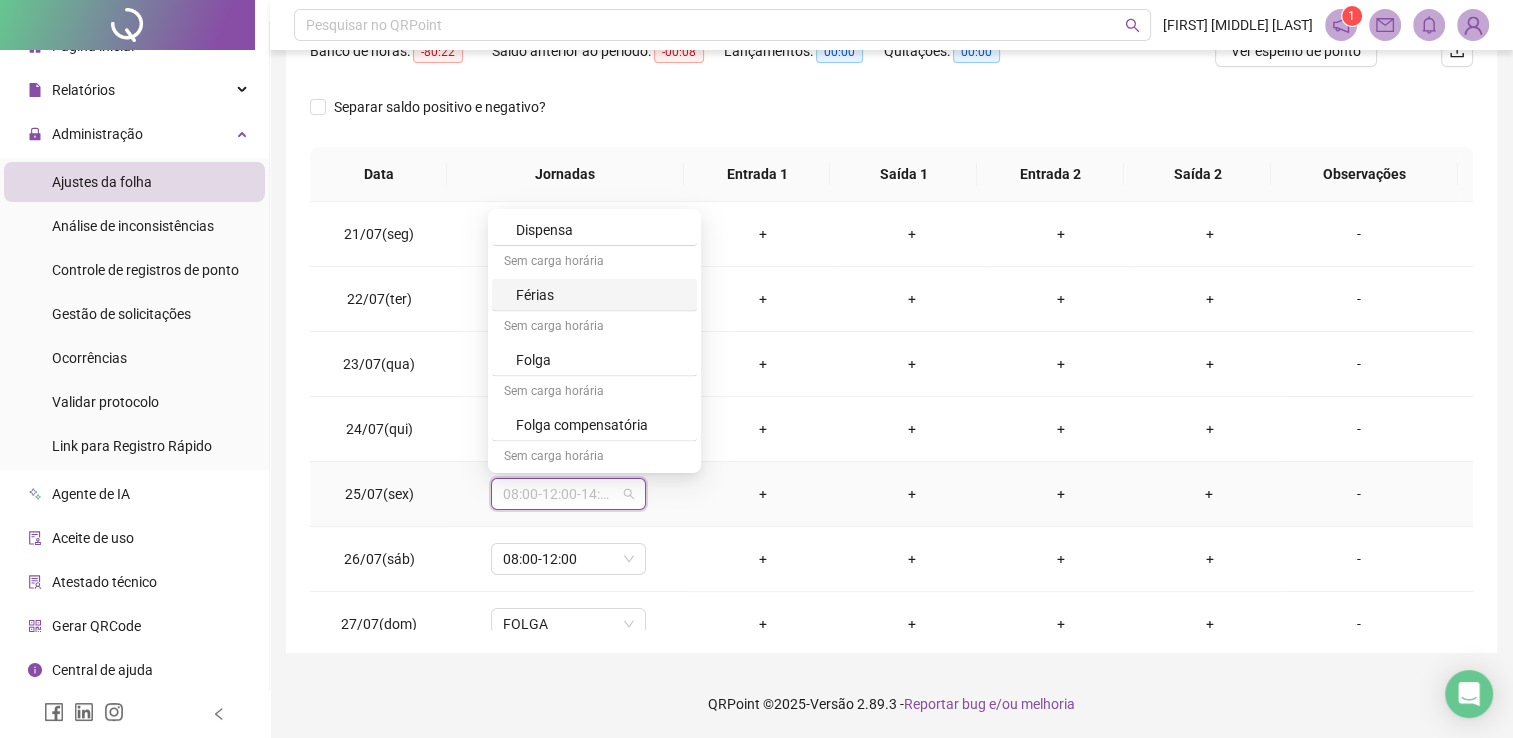 click on "Férias" at bounding box center [600, 294] 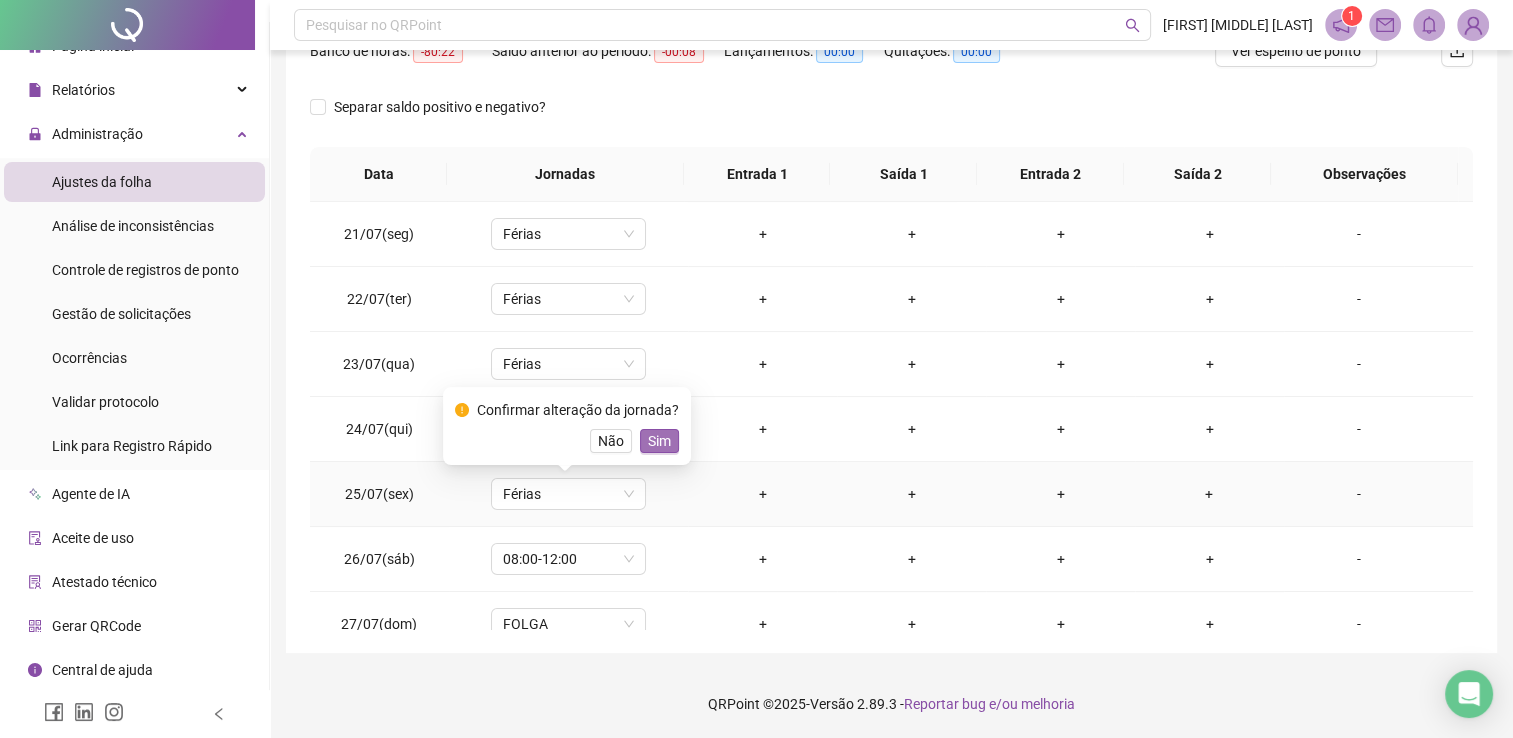 click on "Sim" at bounding box center [659, 441] 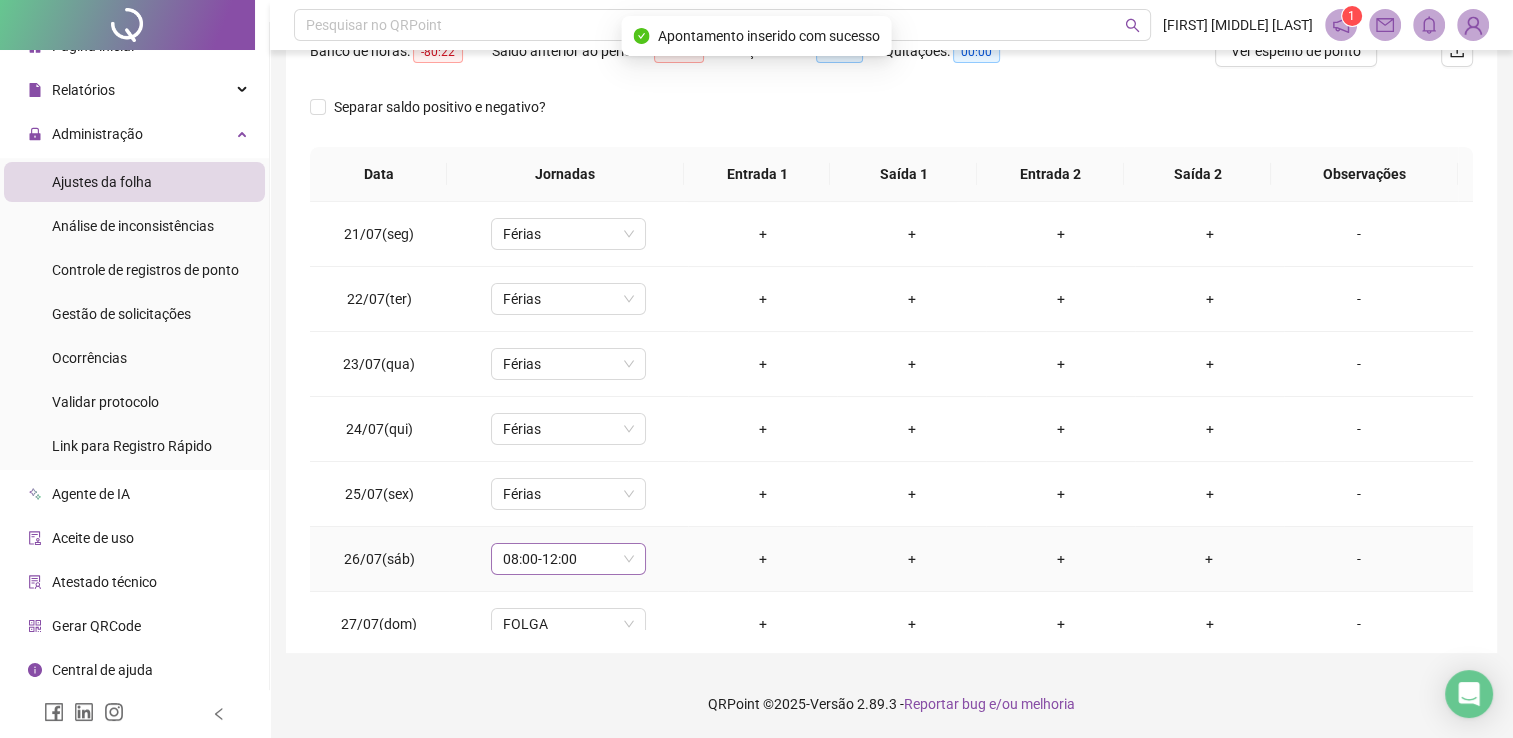 click on "08:00-12:00" at bounding box center (568, 559) 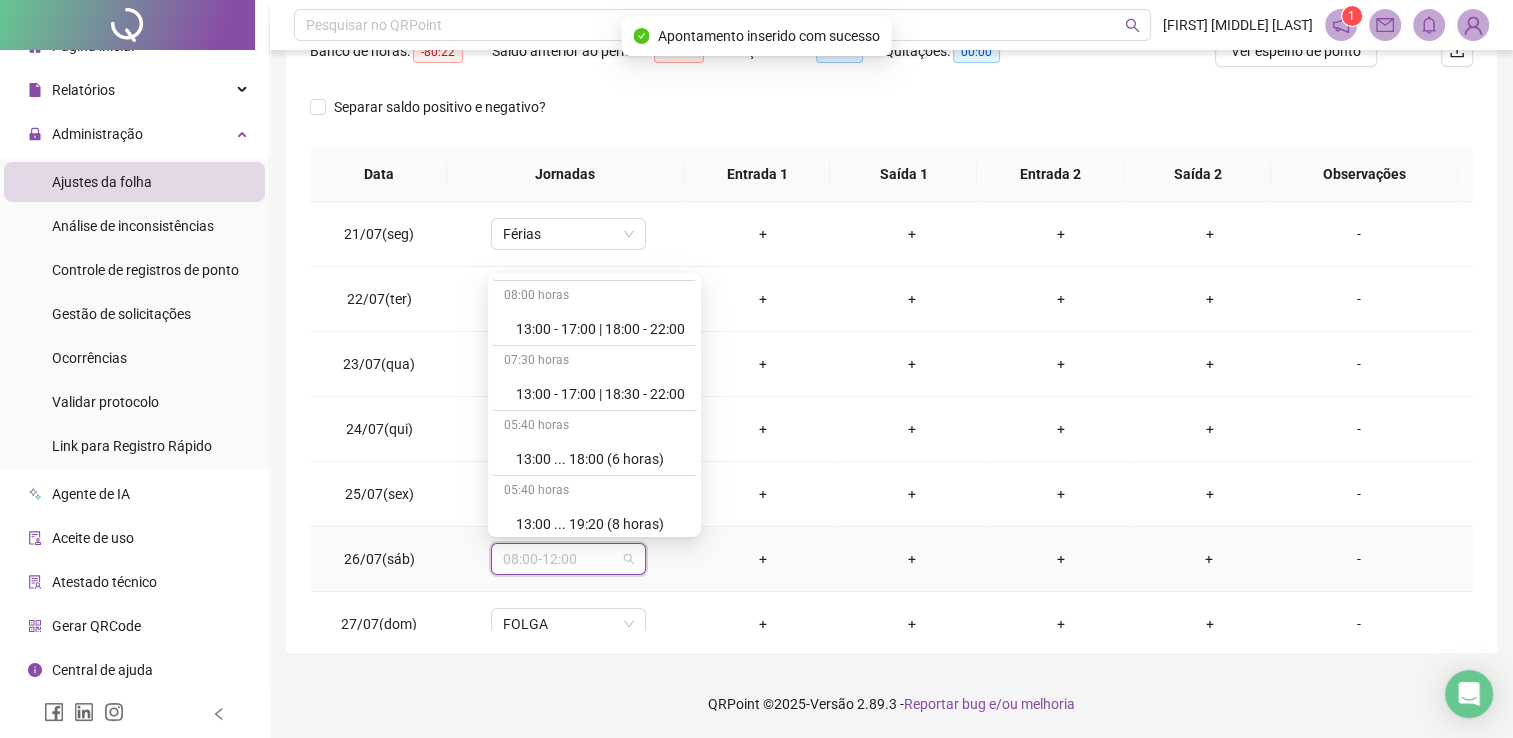 scroll, scrollTop: 11667, scrollLeft: 0, axis: vertical 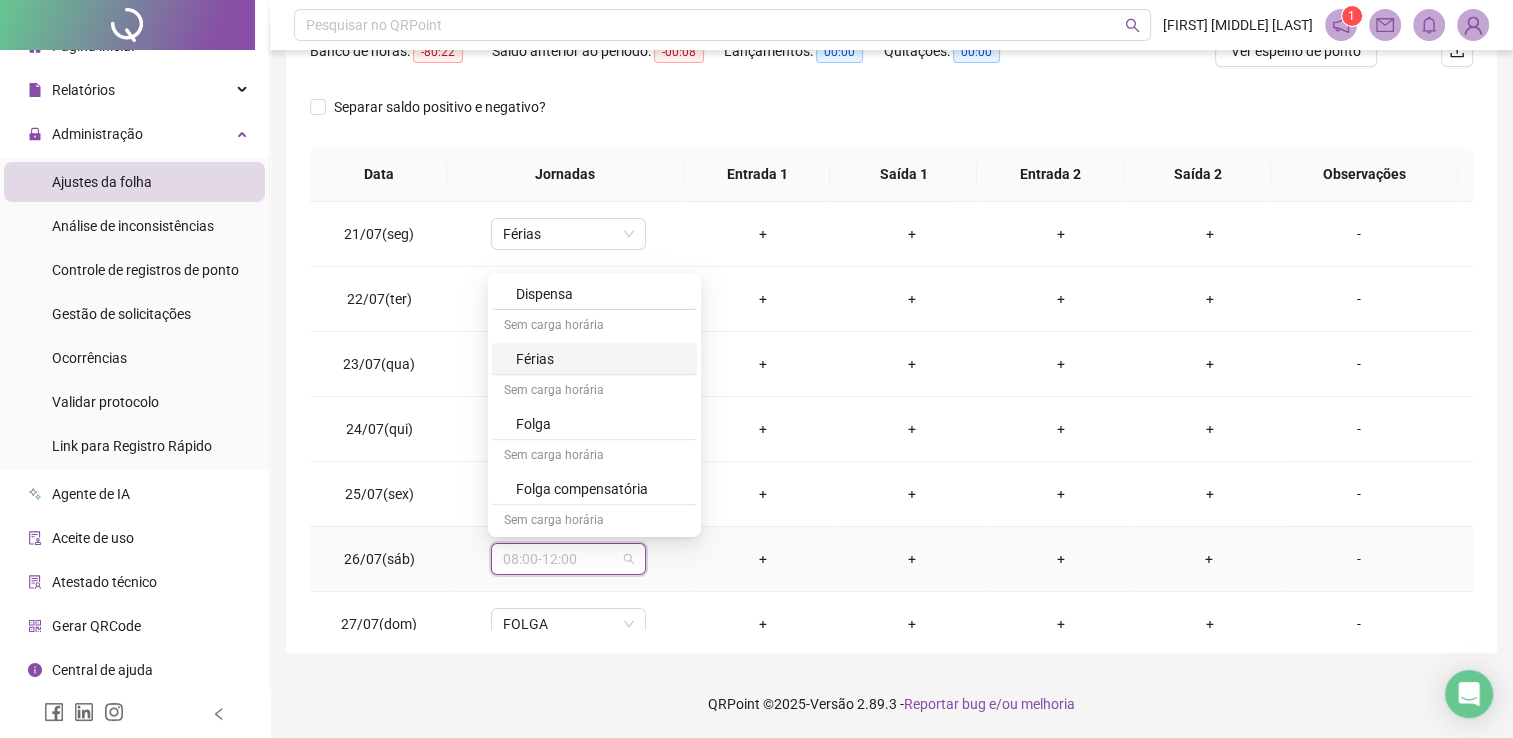 click on "Férias" at bounding box center [600, 358] 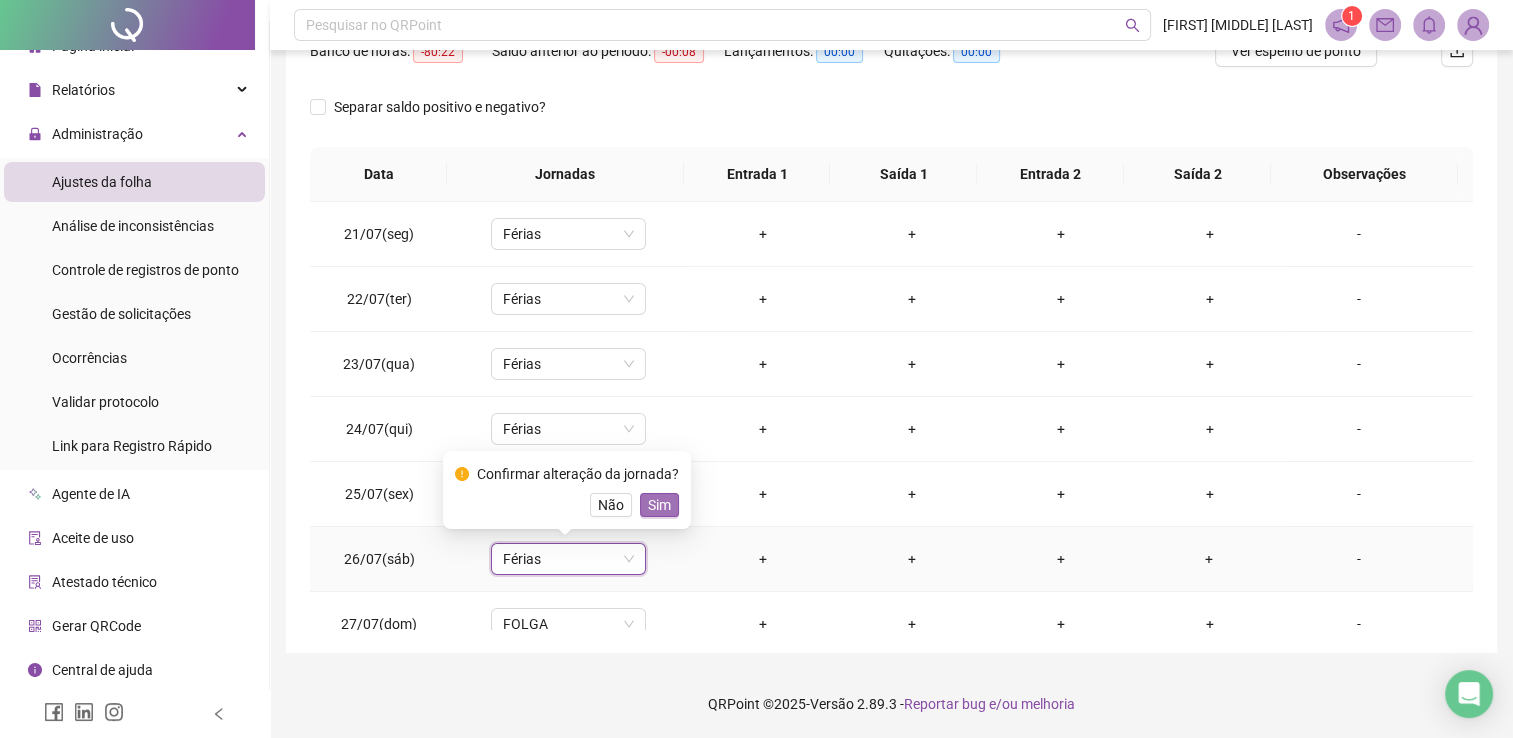 click on "Sim" at bounding box center [659, 505] 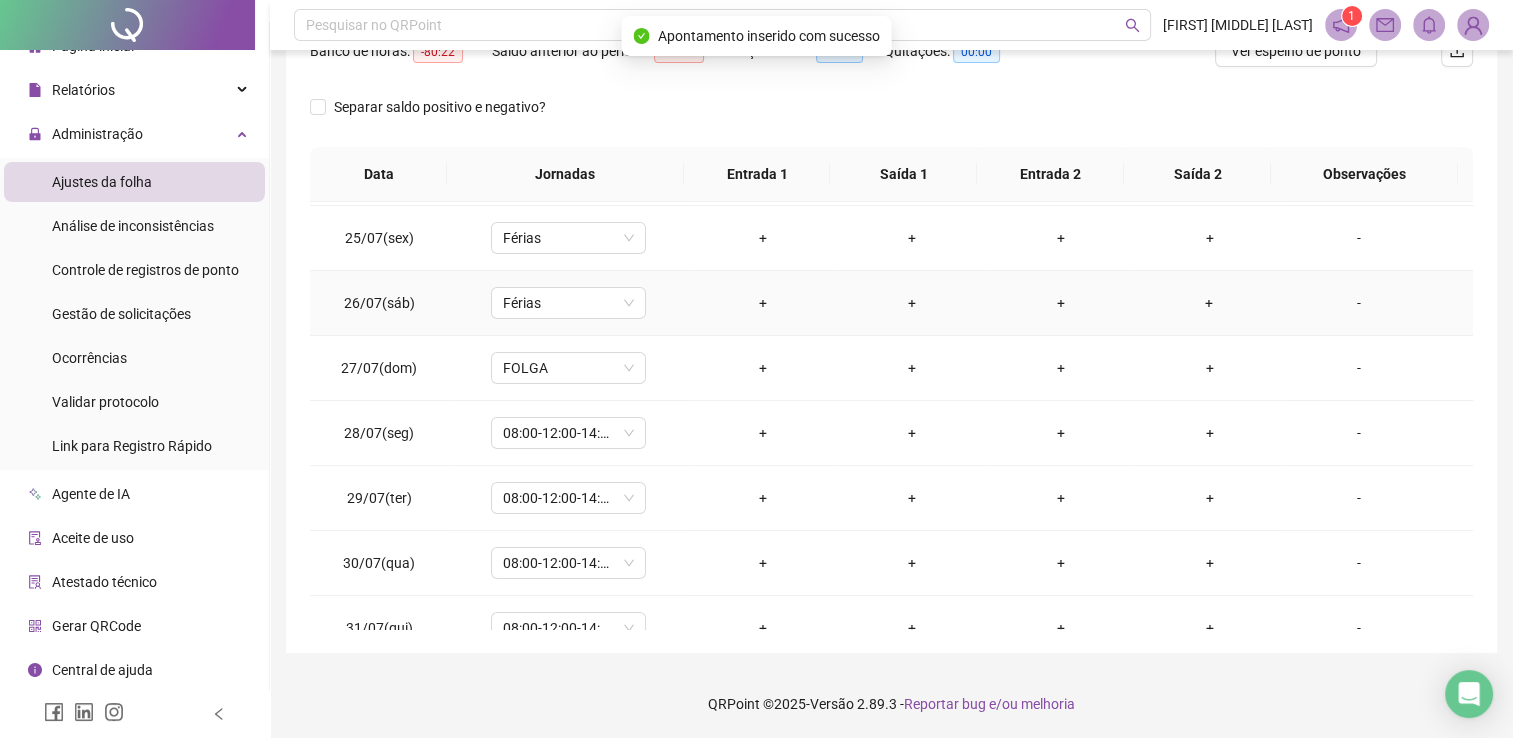 scroll, scrollTop: 300, scrollLeft: 0, axis: vertical 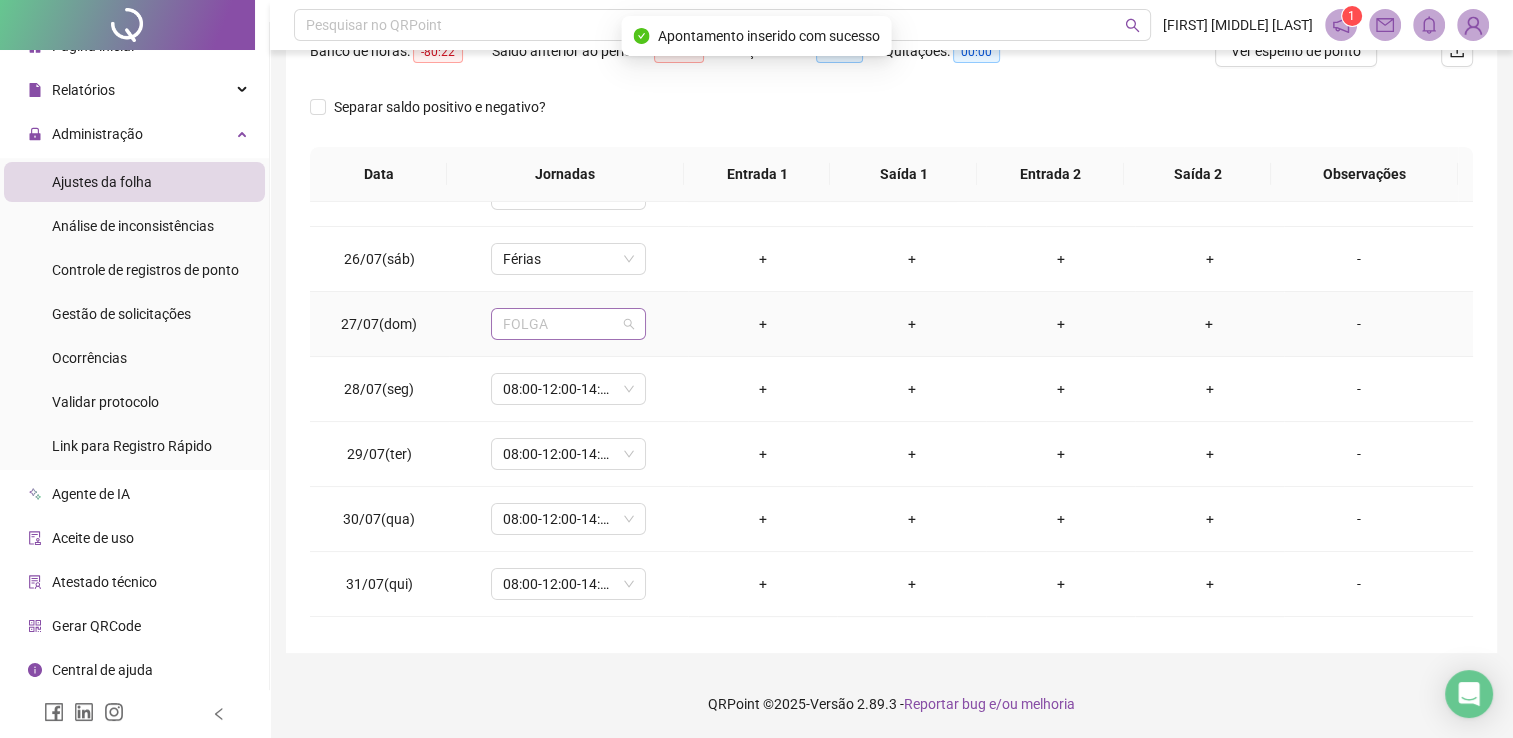 click on "FOLGA" at bounding box center (568, 324) 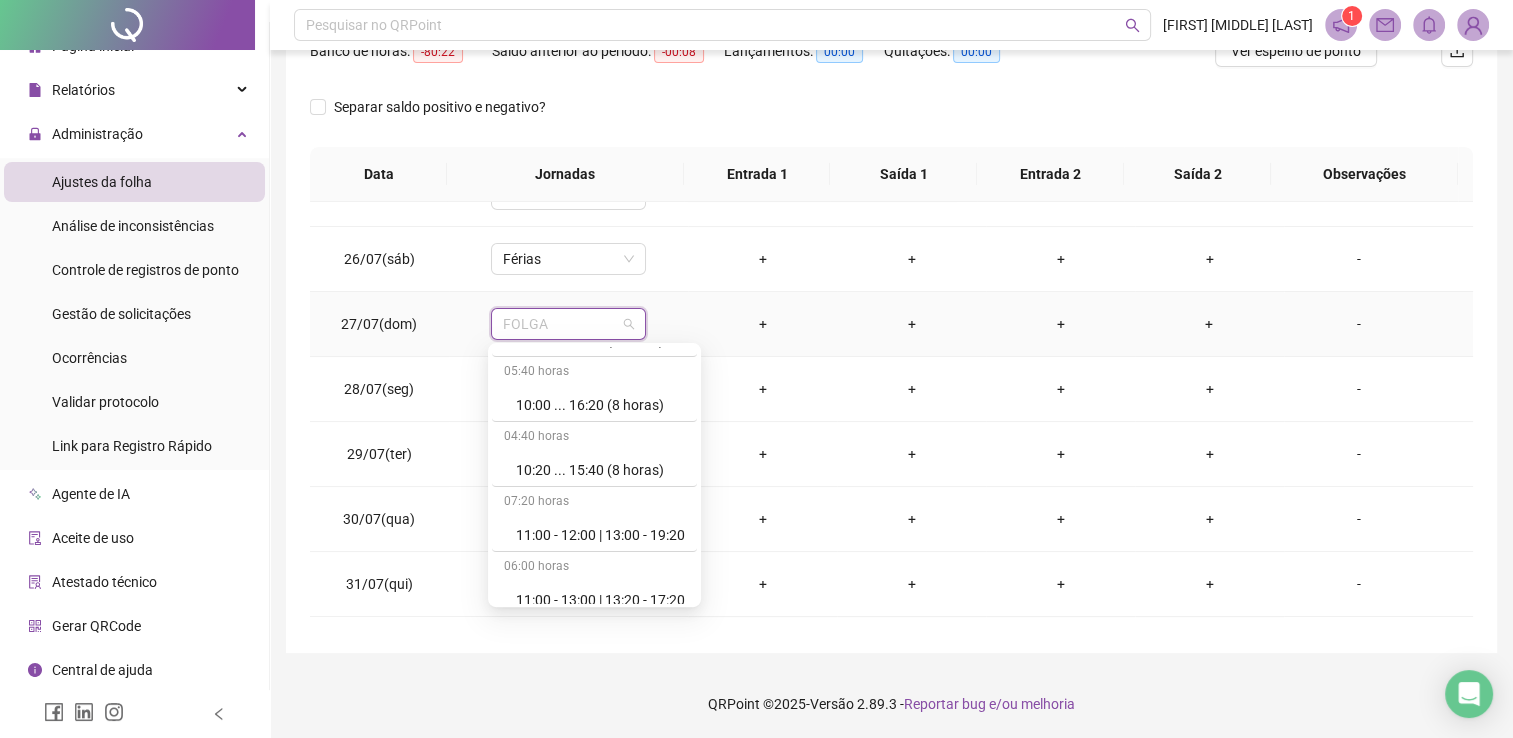 scroll, scrollTop: 11667, scrollLeft: 0, axis: vertical 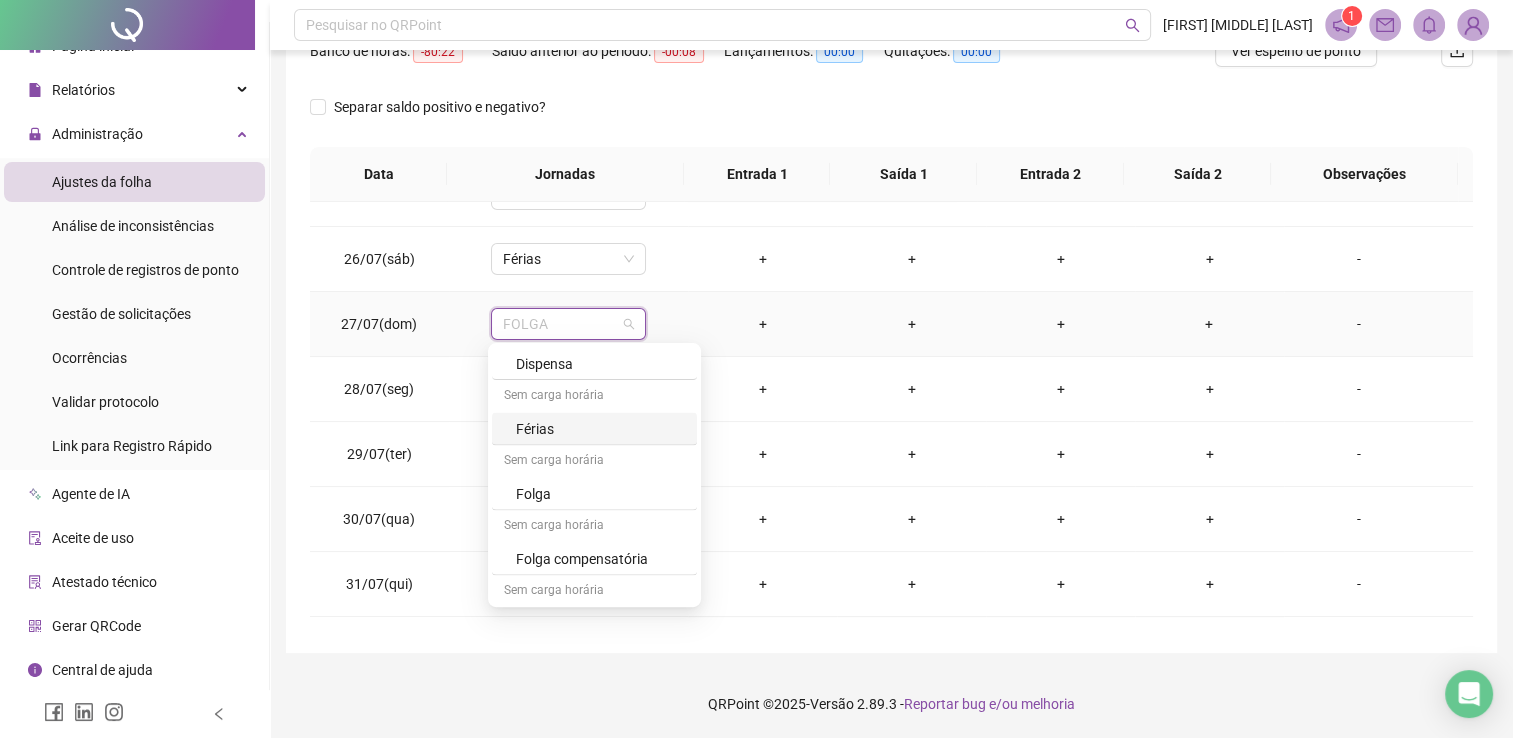 click on "Férias" at bounding box center (600, 428) 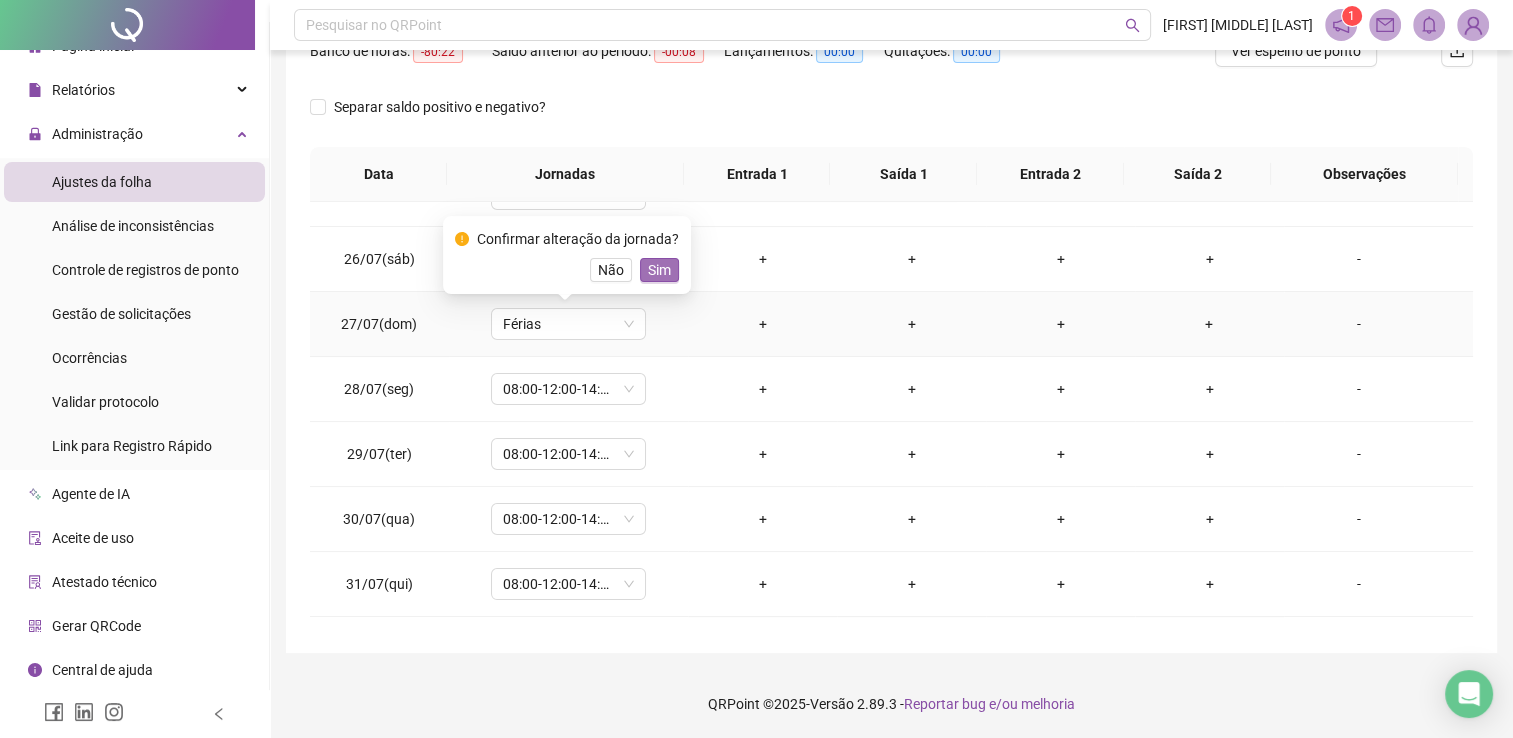 click on "Sim" at bounding box center [659, 270] 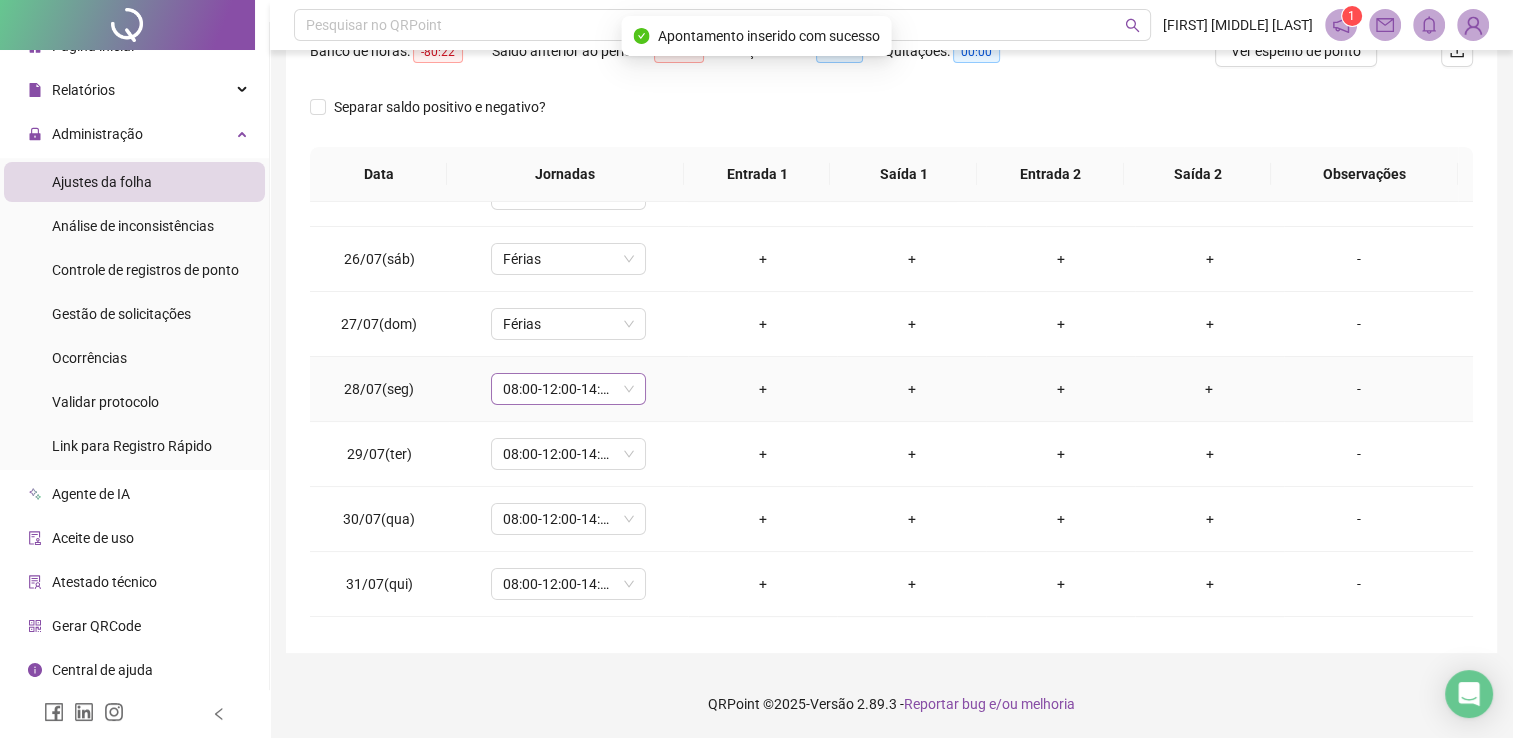 click on "08:00-12:00-14:00-18:00" at bounding box center [568, 389] 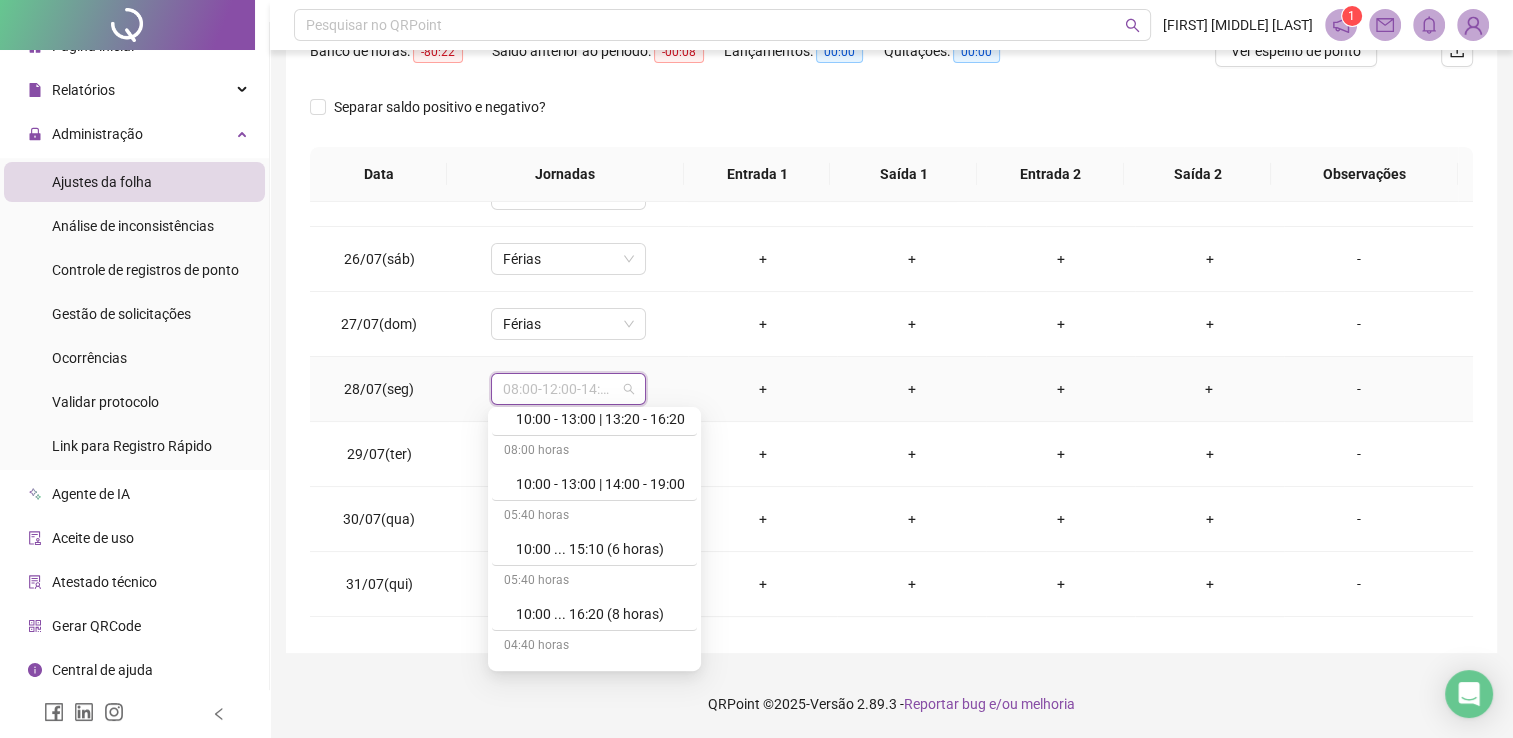 scroll, scrollTop: 11667, scrollLeft: 0, axis: vertical 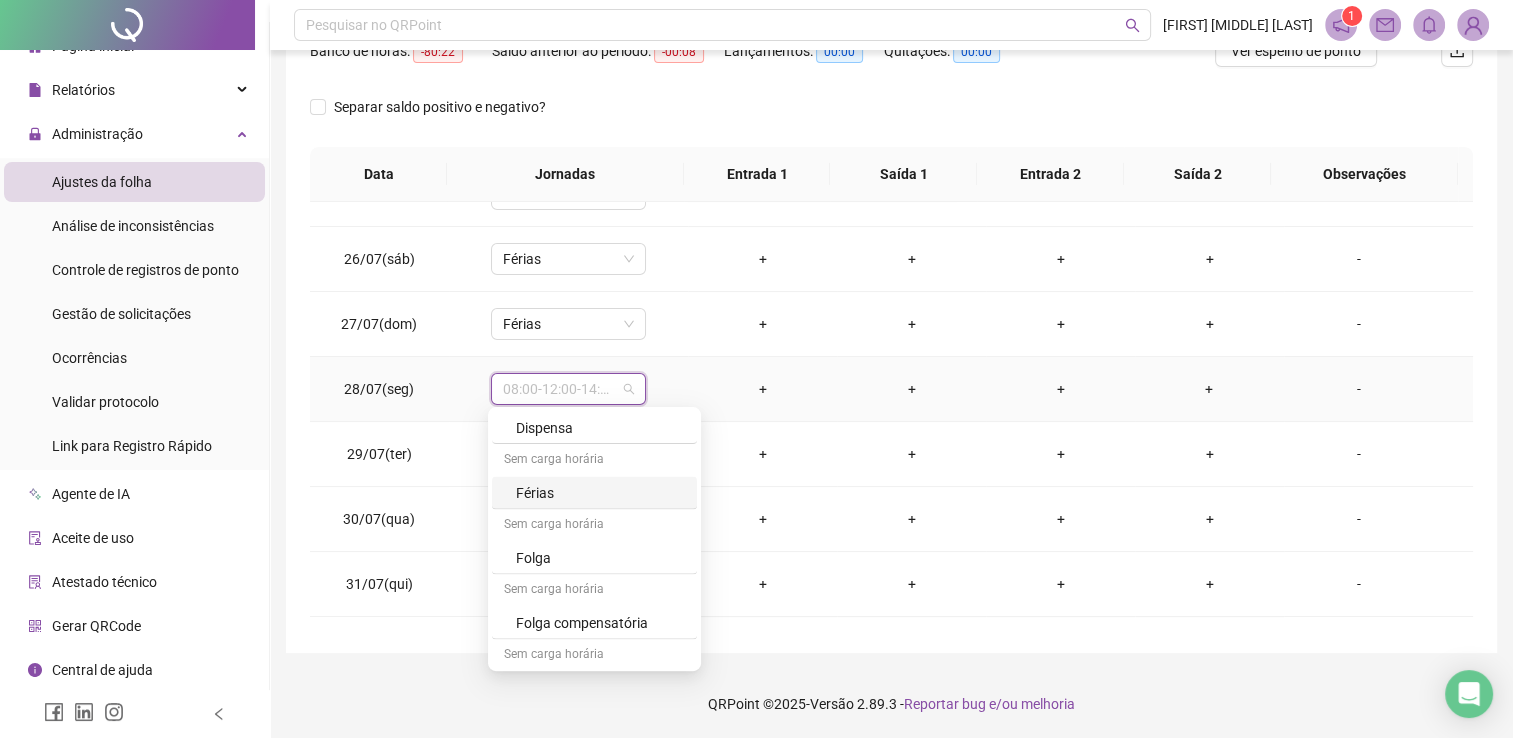 click on "Férias" at bounding box center (600, 492) 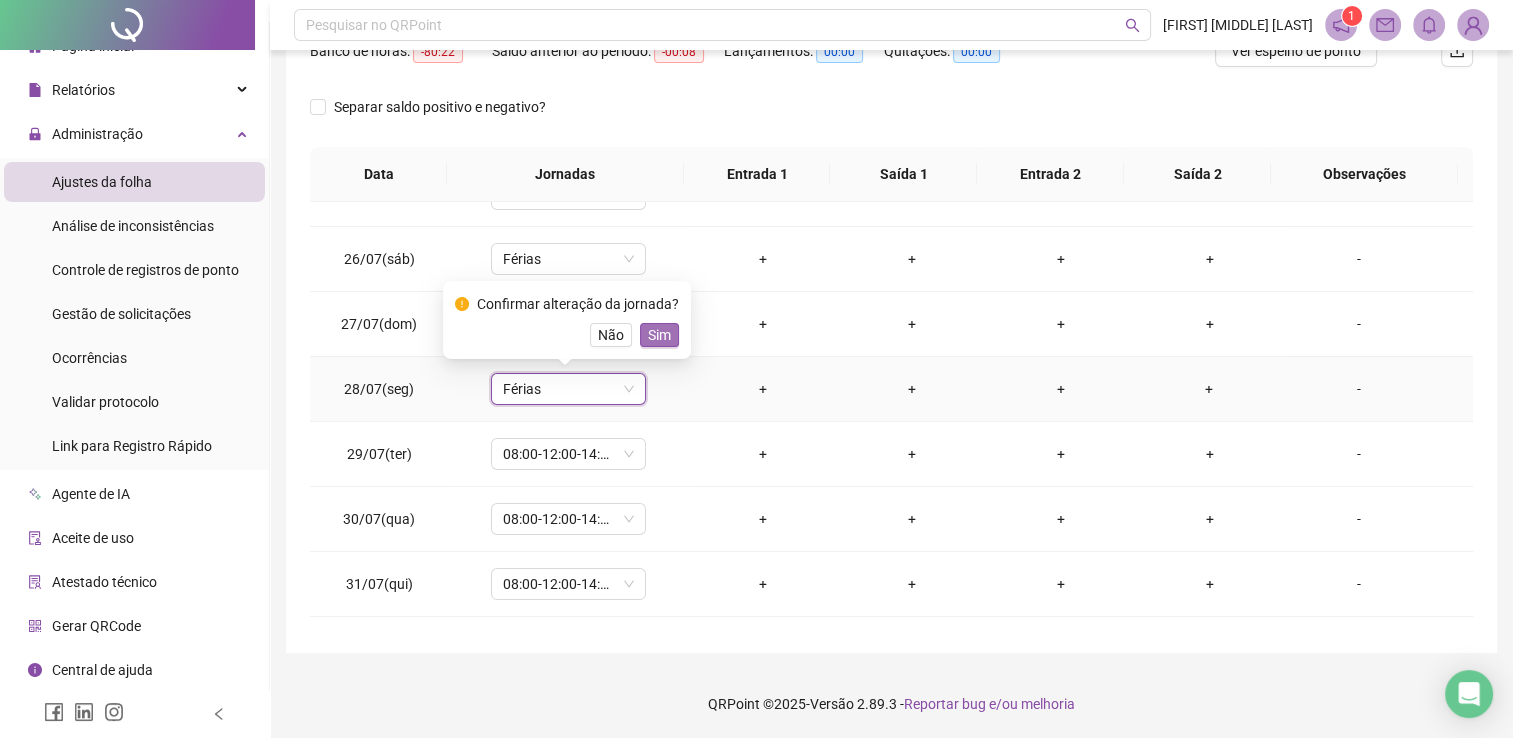 click on "Sim" at bounding box center [659, 335] 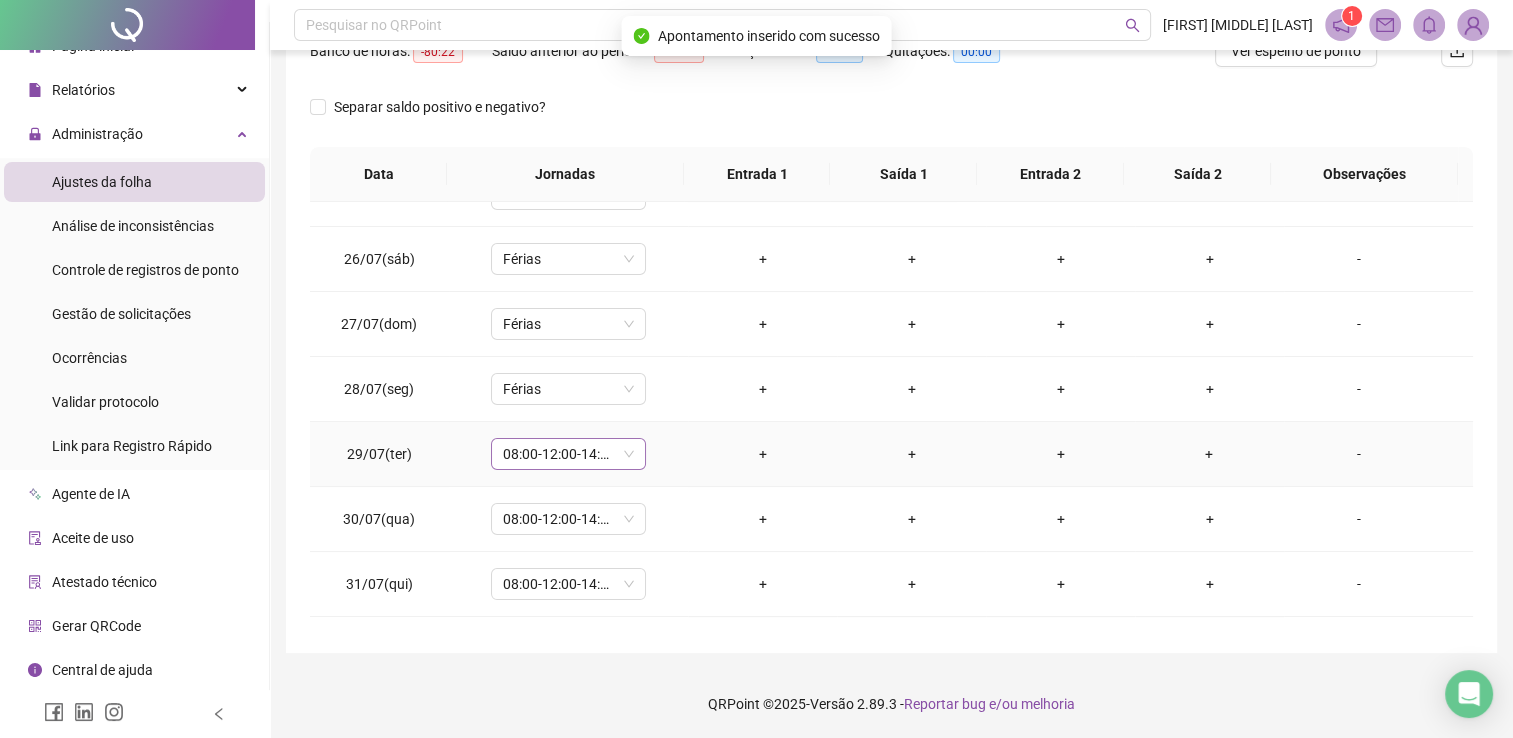 click on "08:00-12:00-14:00-18:00" at bounding box center [568, 454] 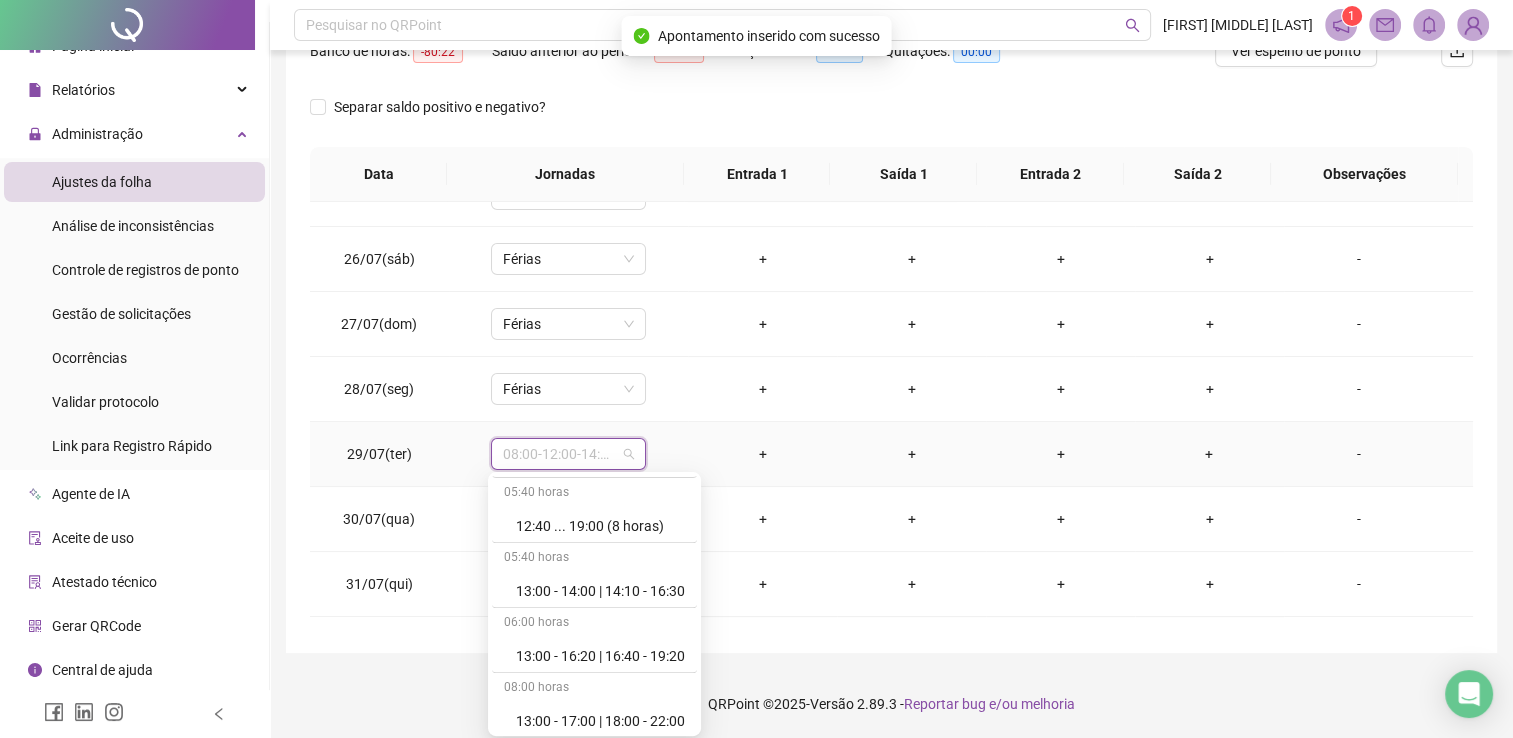 scroll, scrollTop: 11667, scrollLeft: 0, axis: vertical 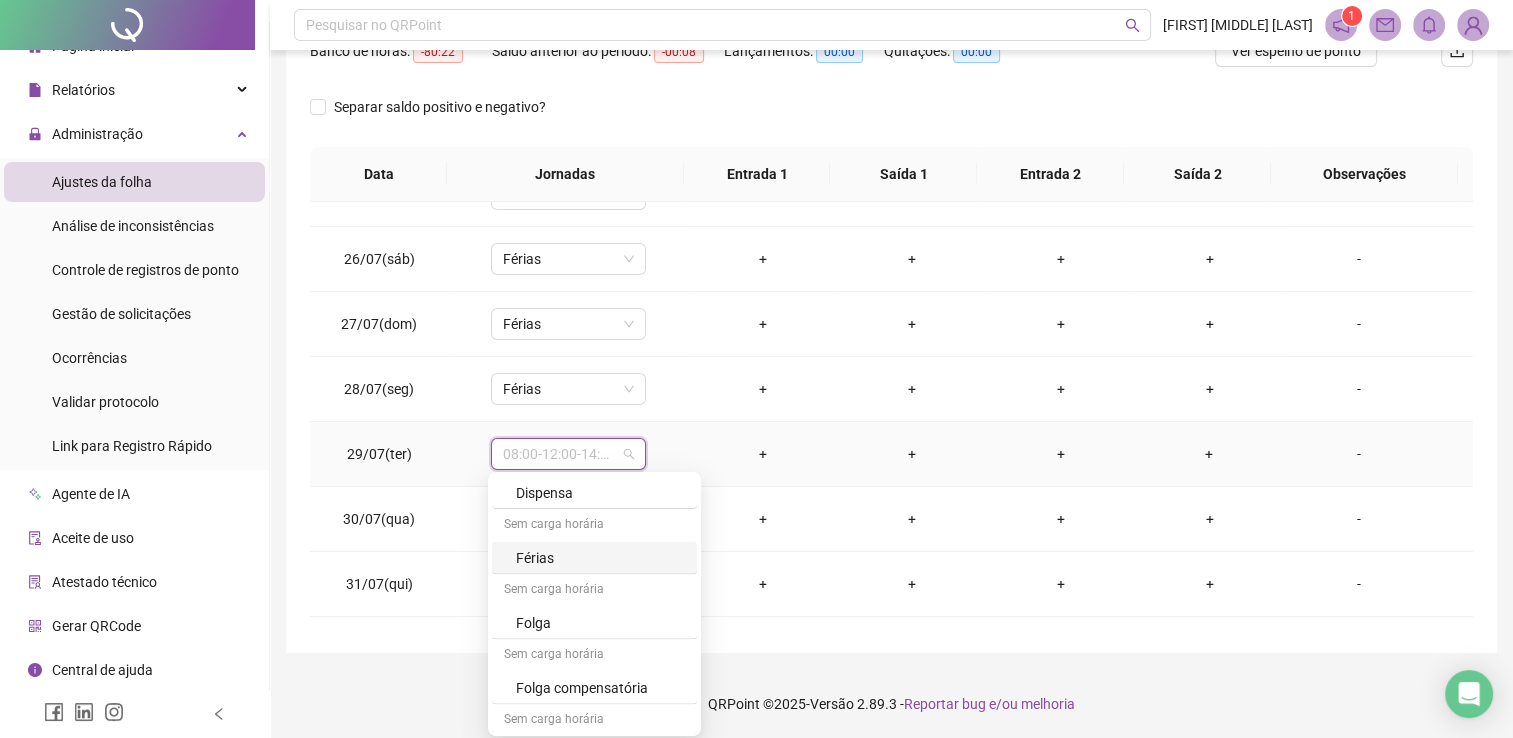 click on "Férias" at bounding box center [600, 557] 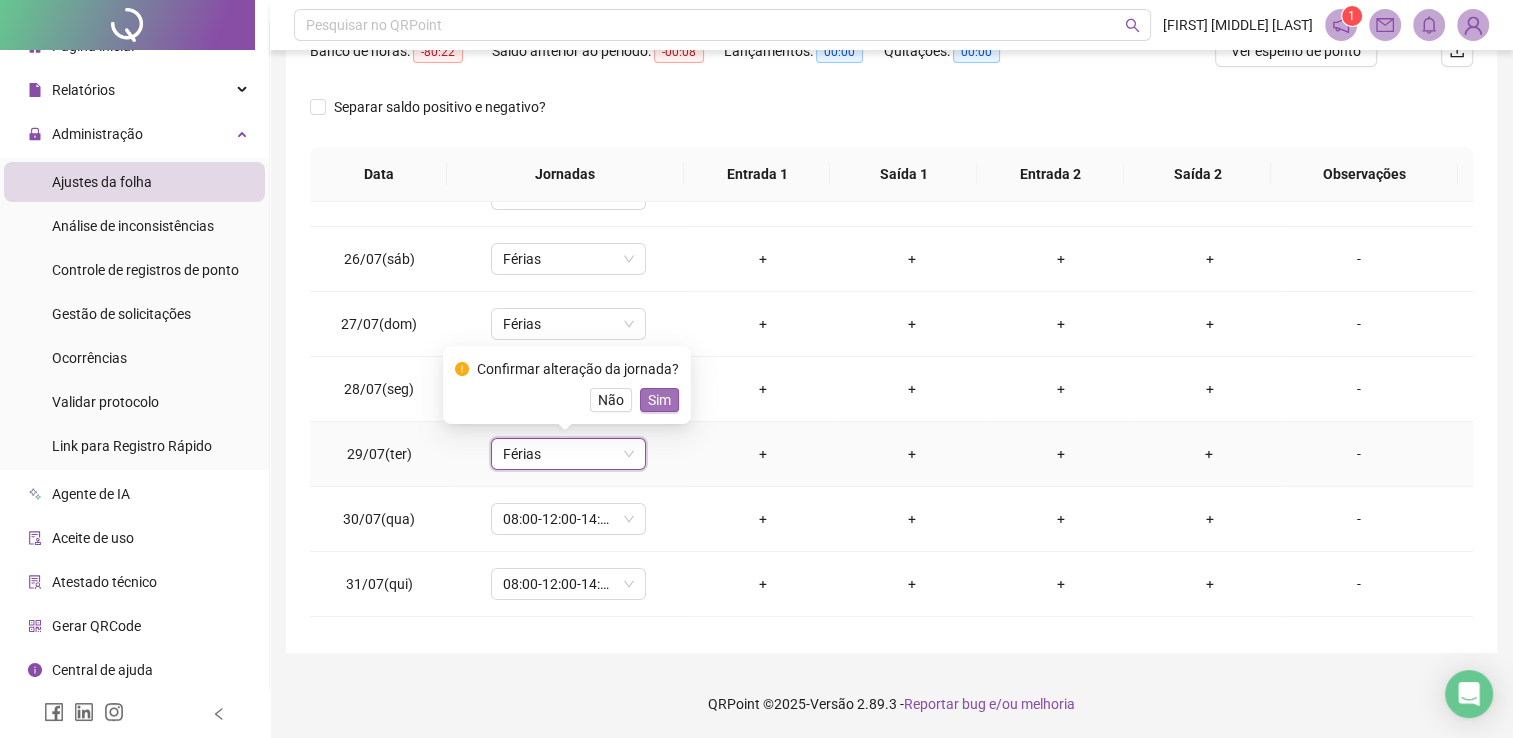 click on "Sim" at bounding box center (659, 400) 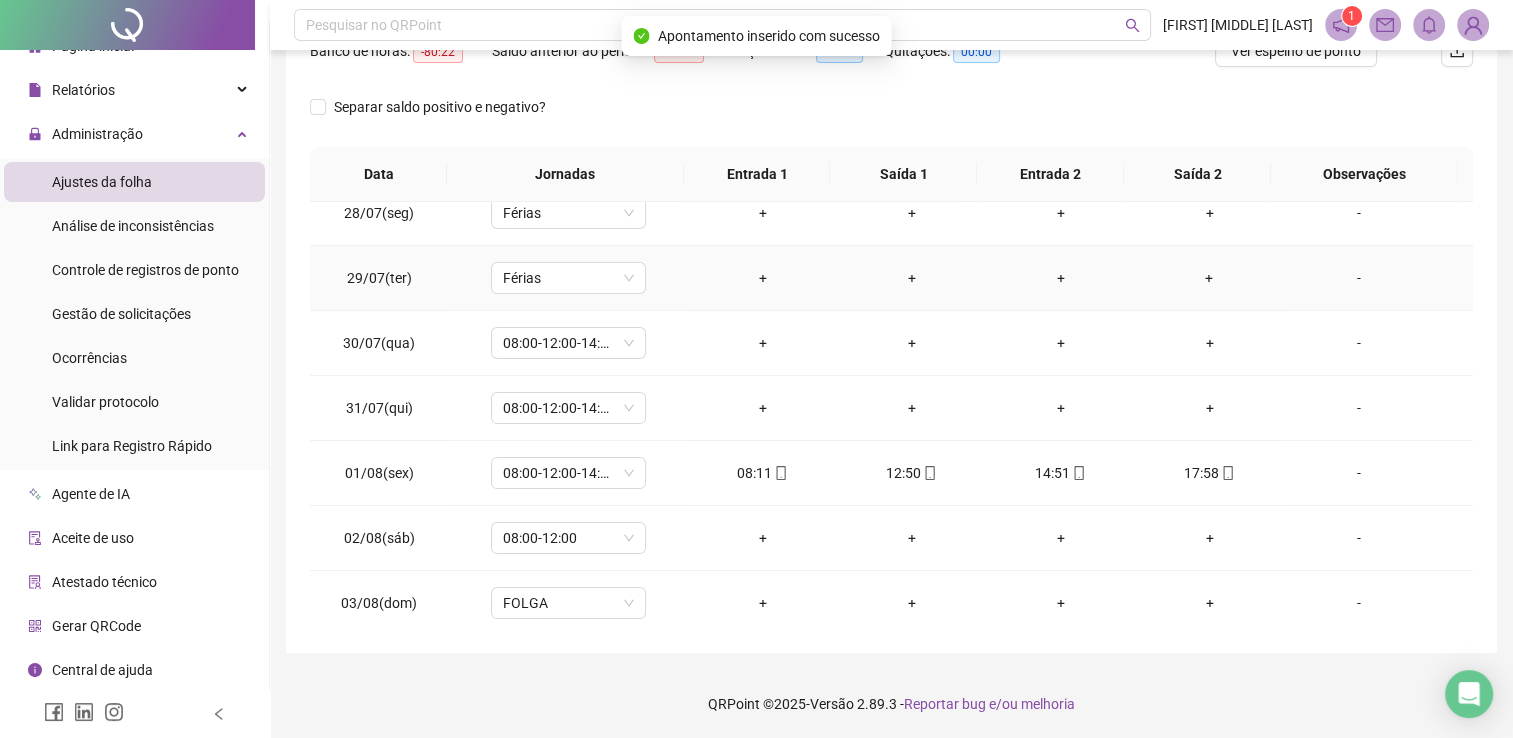 scroll, scrollTop: 480, scrollLeft: 0, axis: vertical 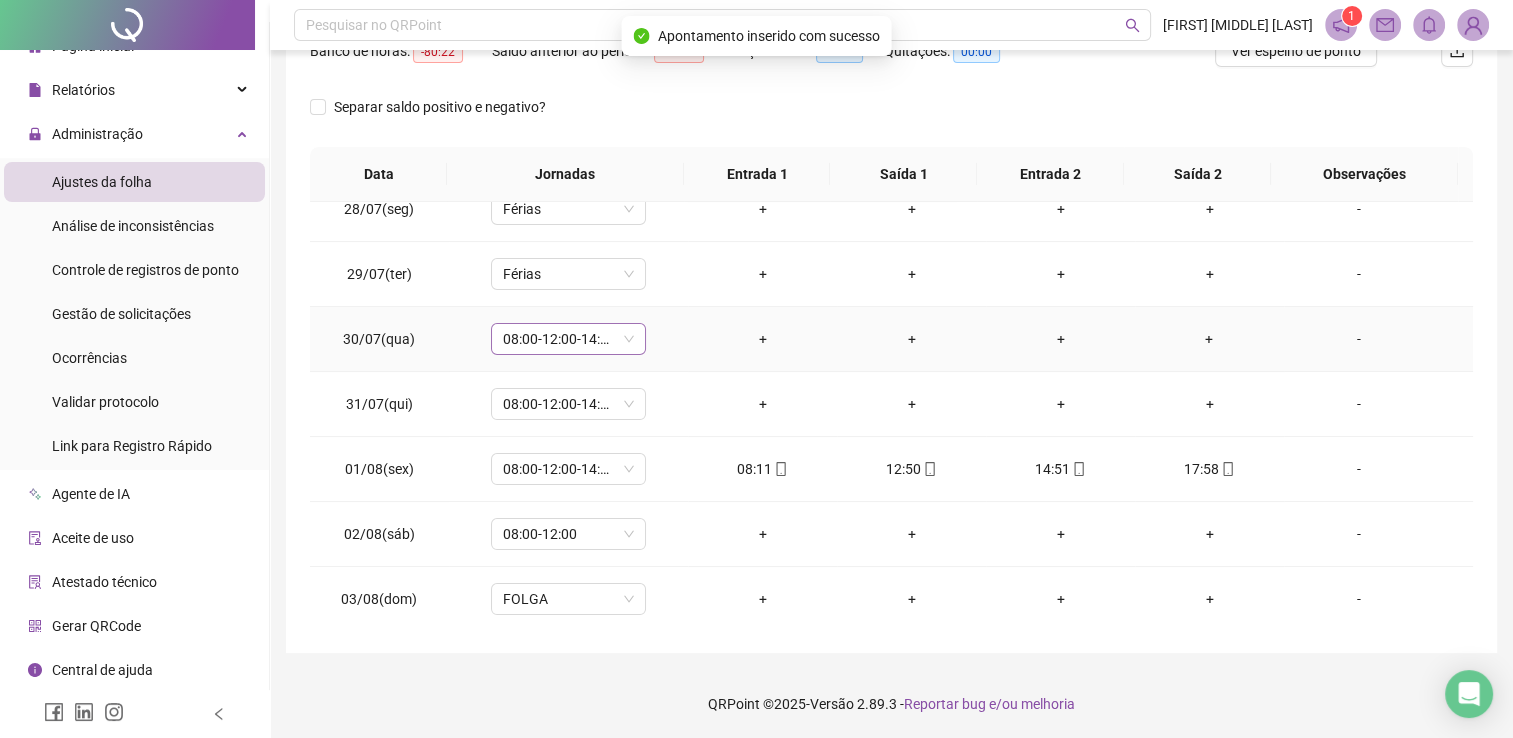 click on "08:00-12:00-14:00-18:00" at bounding box center (568, 339) 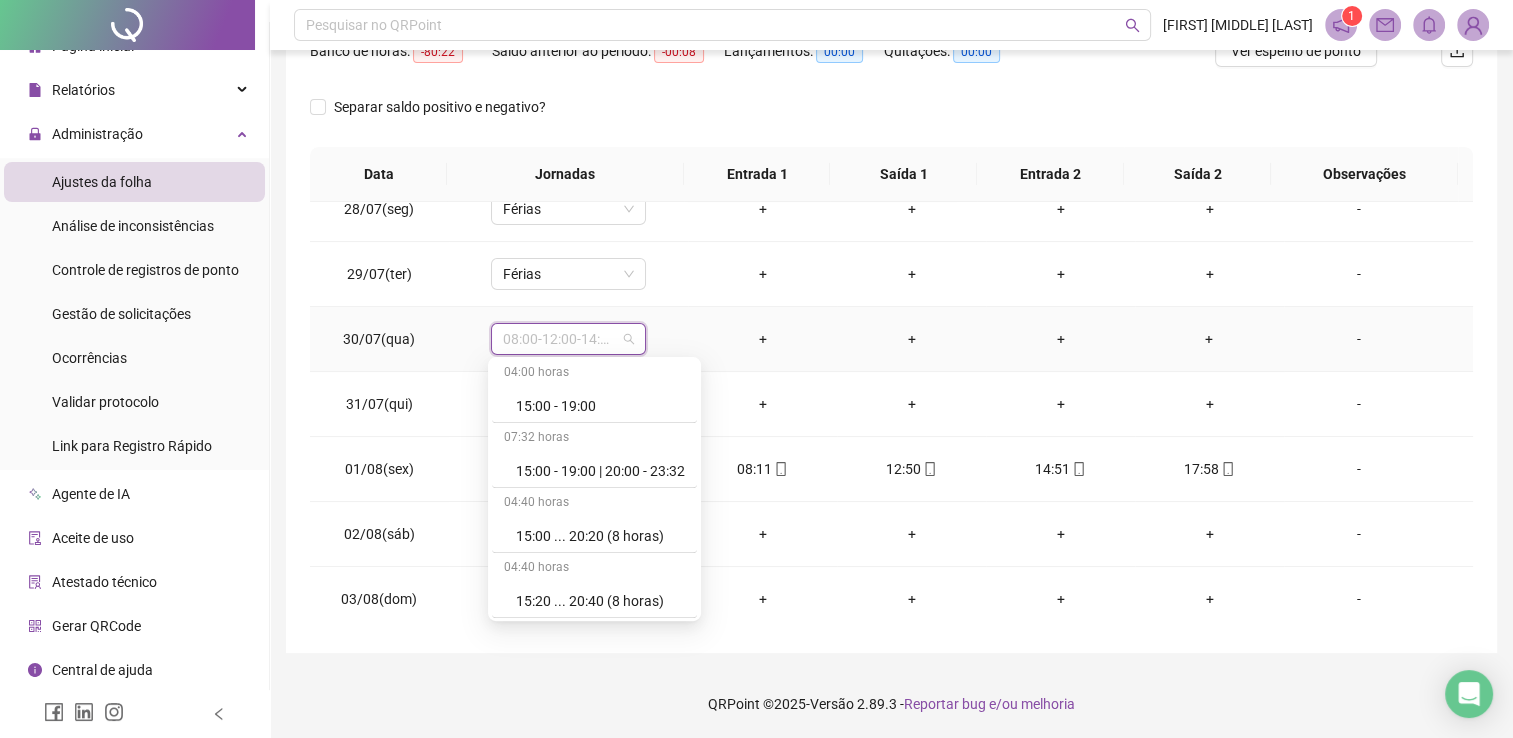 scroll, scrollTop: 11667, scrollLeft: 0, axis: vertical 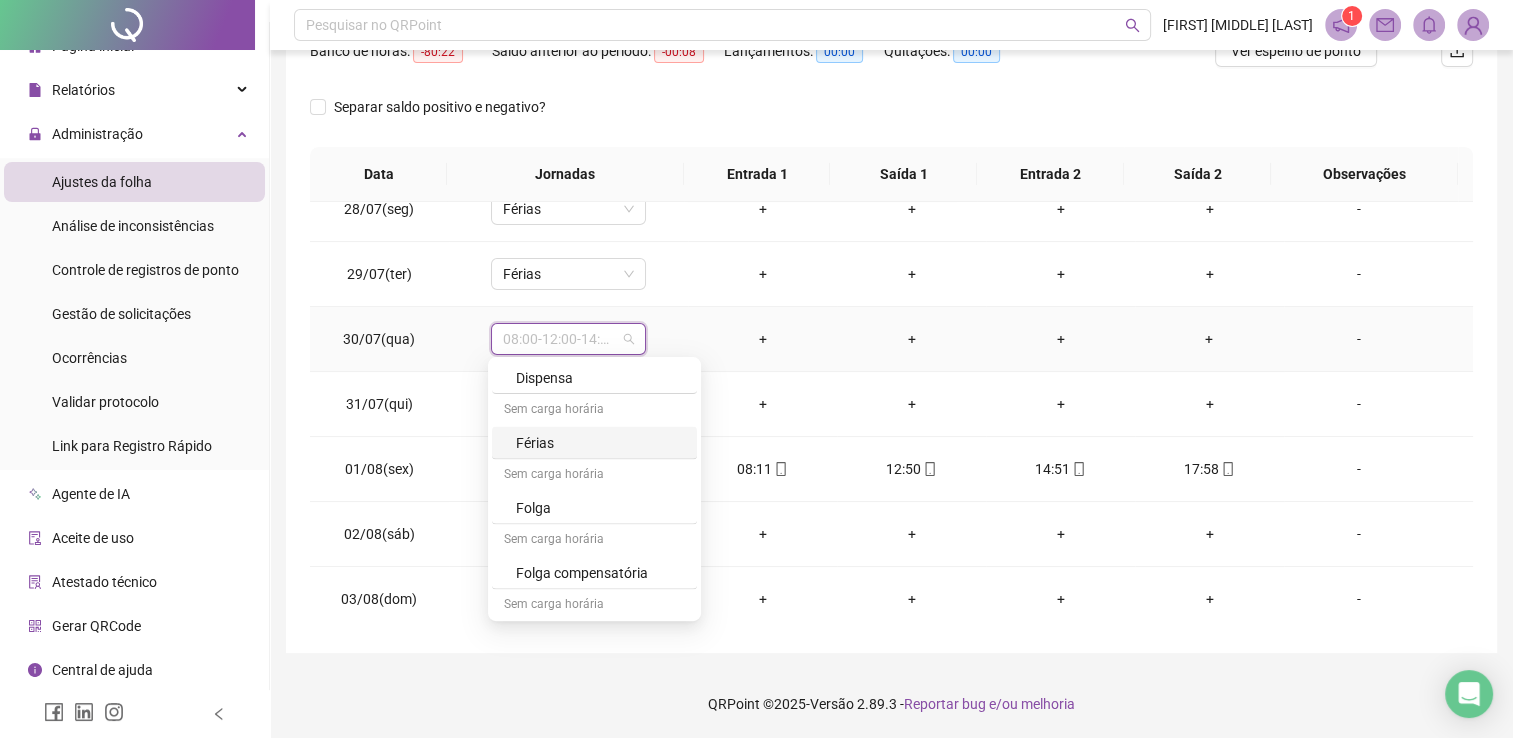 click on "Férias" at bounding box center [600, 442] 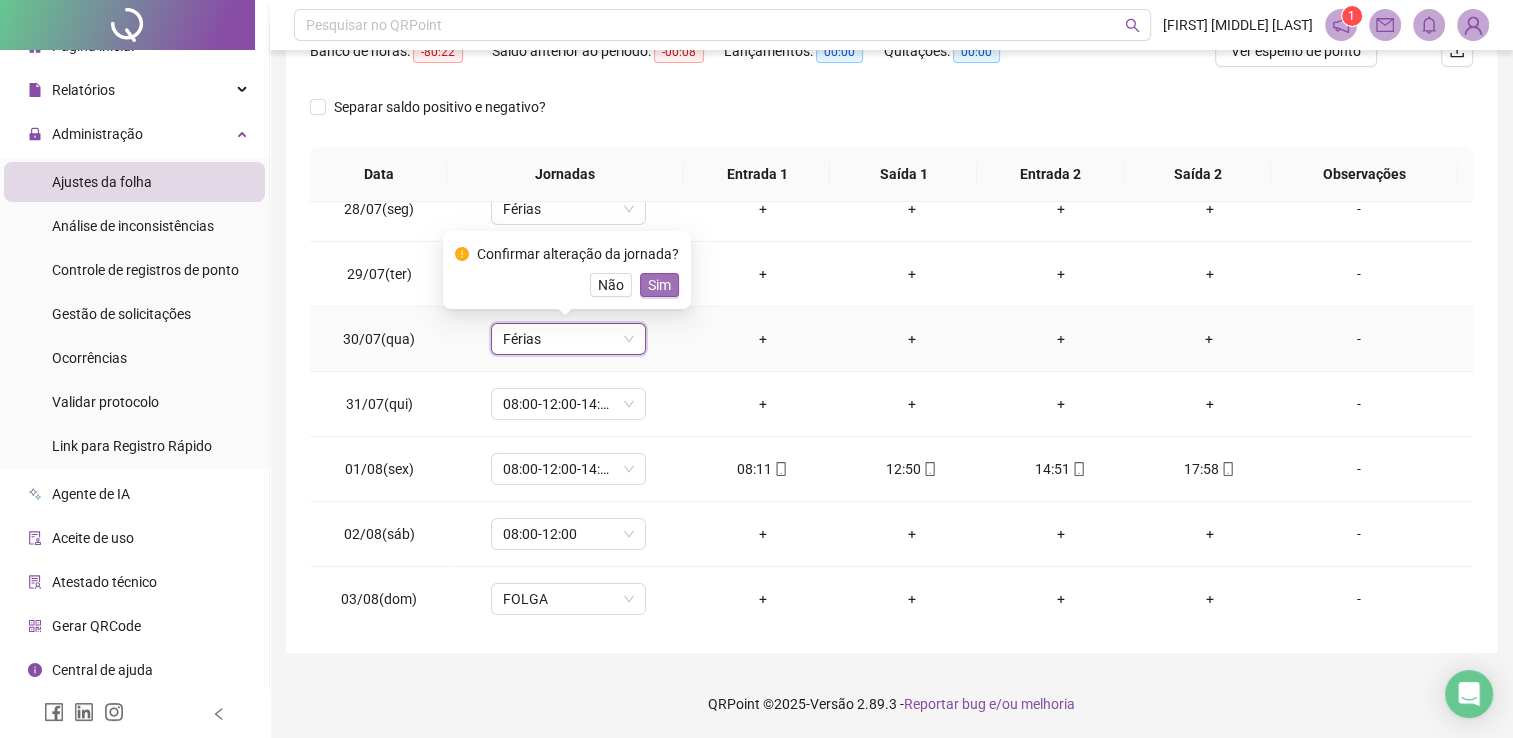 click on "Sim" at bounding box center (659, 285) 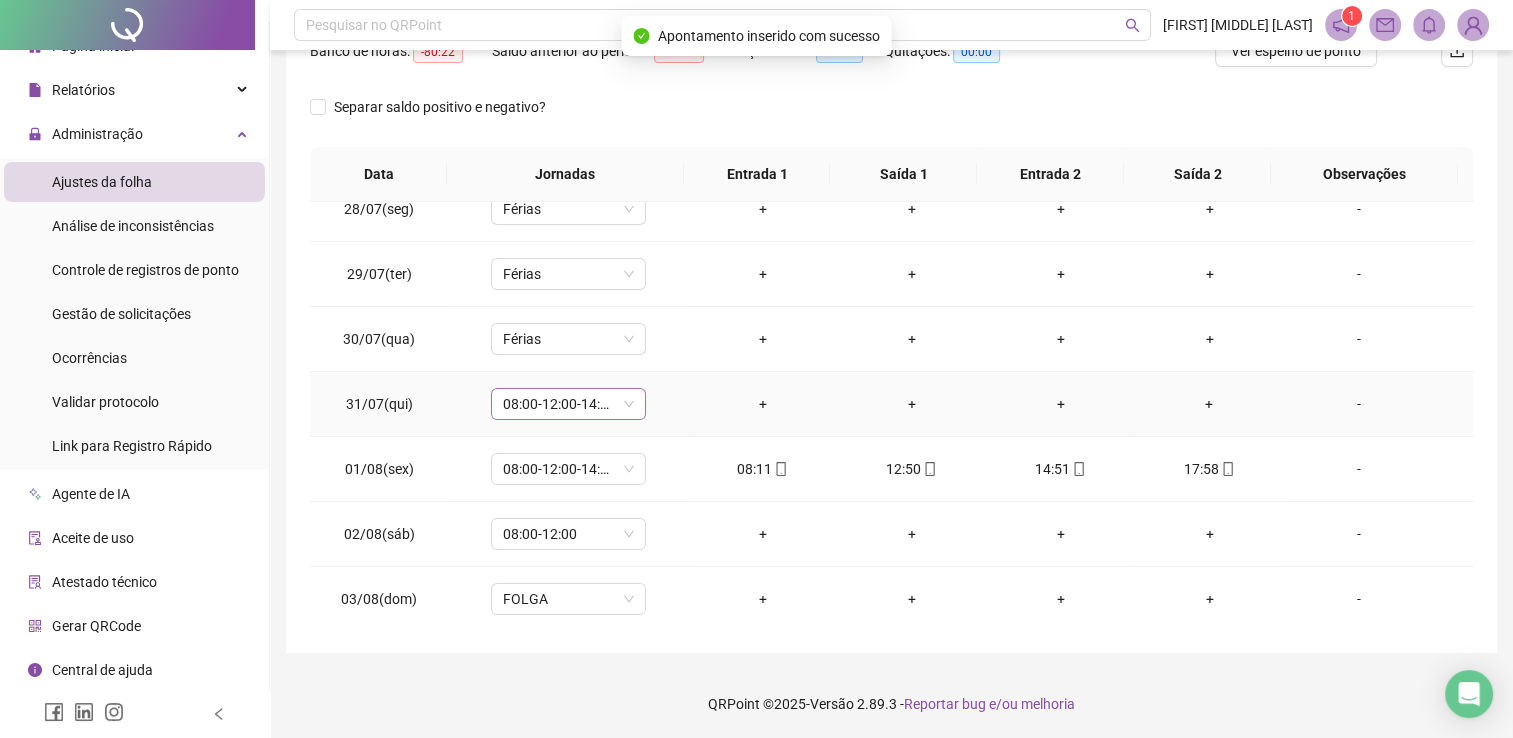 click on "08:00-12:00-14:00-18:00" at bounding box center (568, 404) 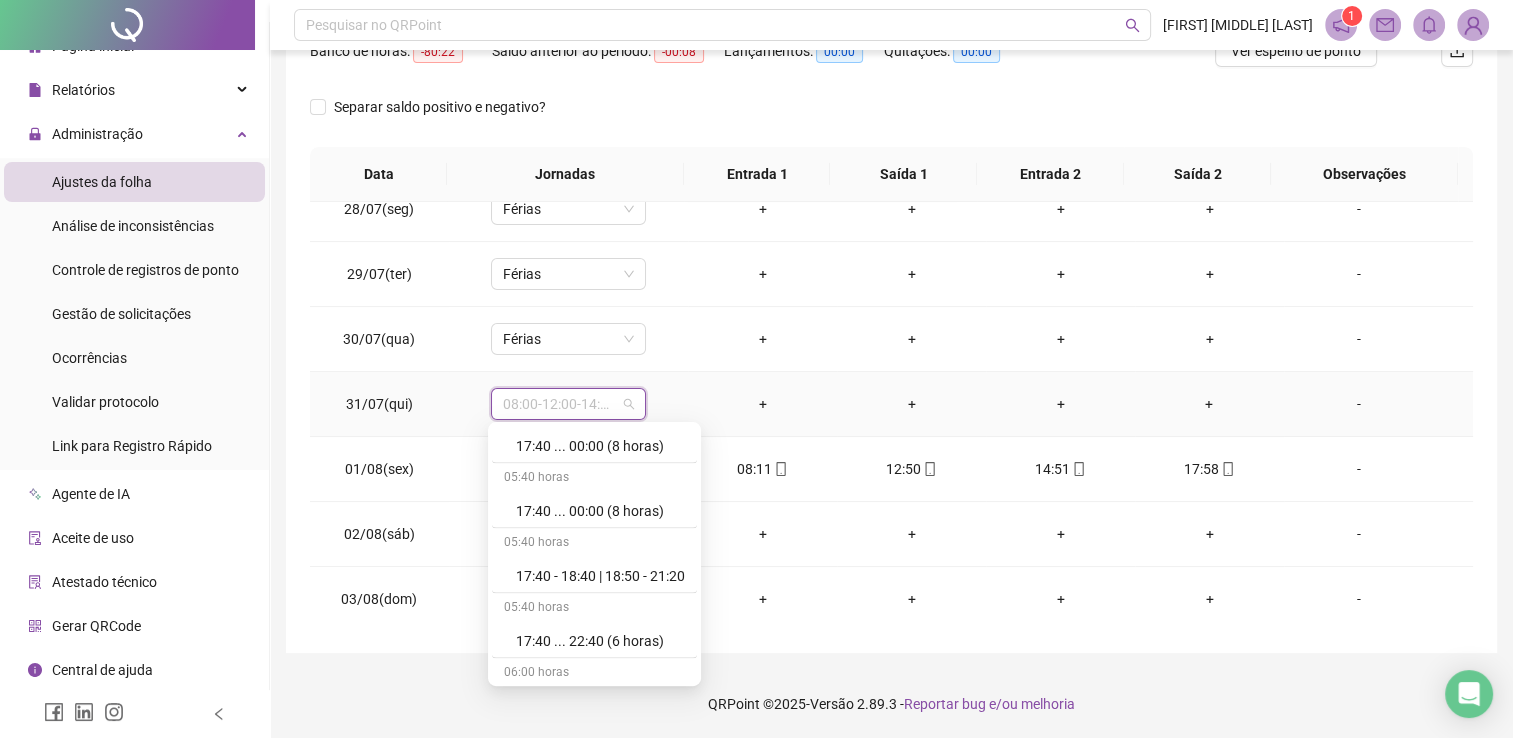 scroll, scrollTop: 11667, scrollLeft: 0, axis: vertical 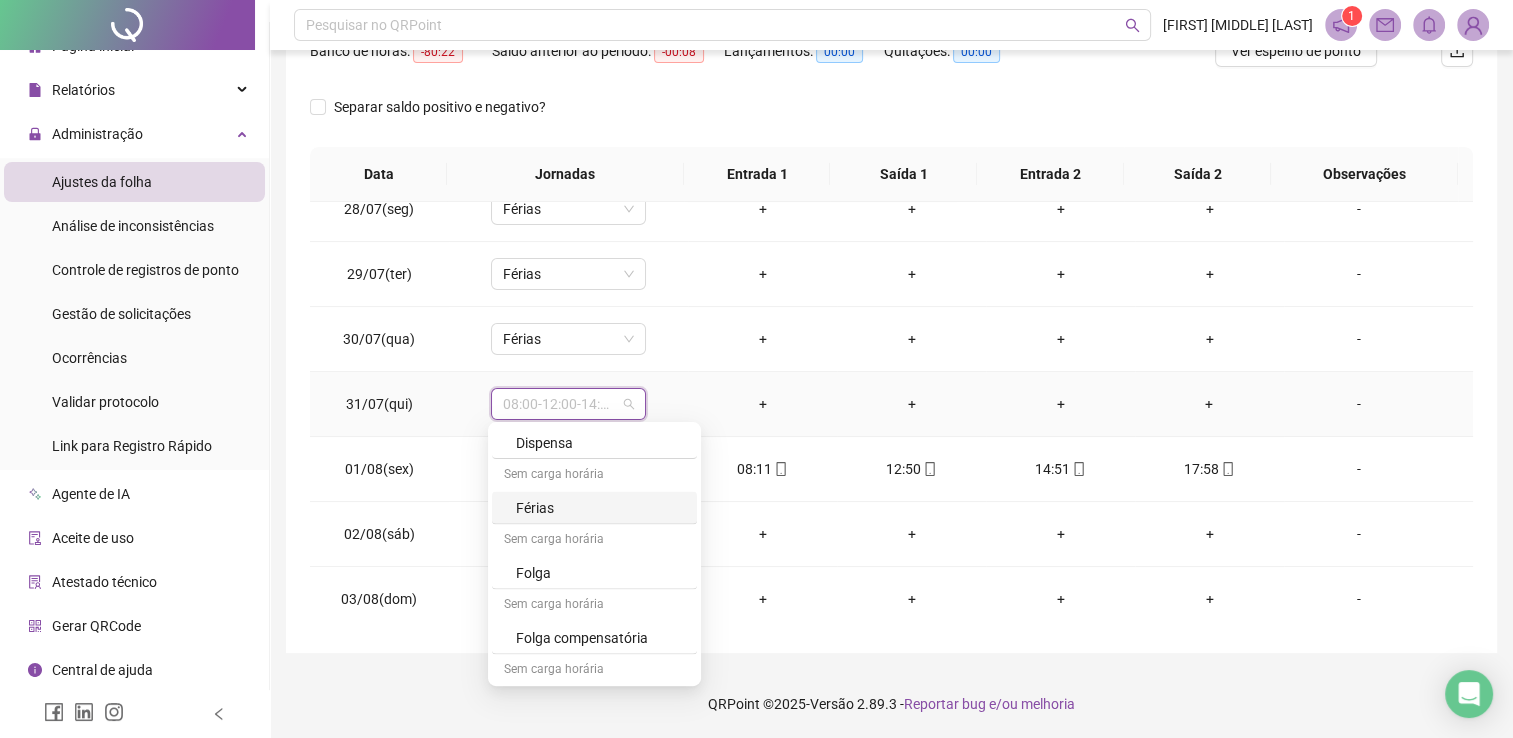click on "Férias" at bounding box center [600, 507] 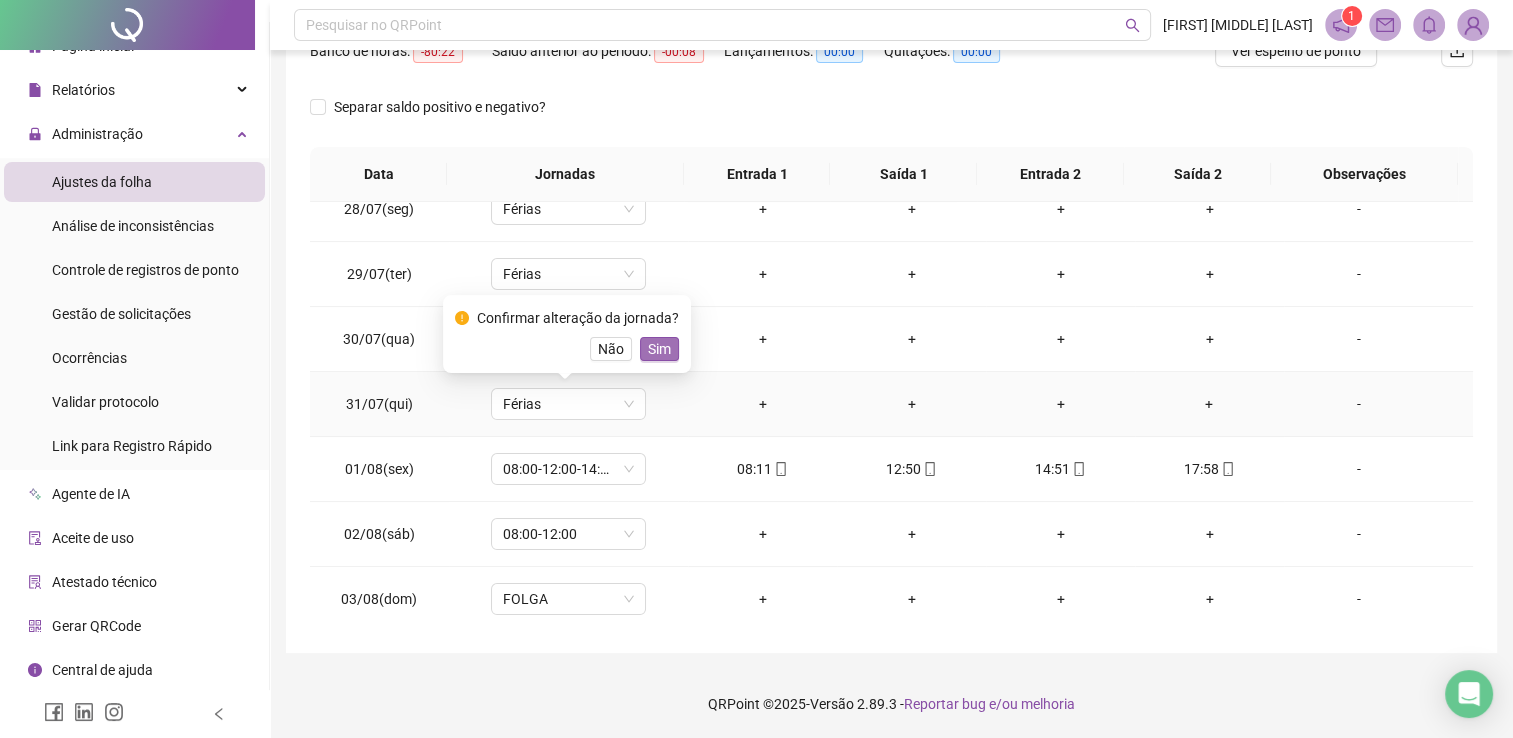 click on "Sim" at bounding box center [659, 349] 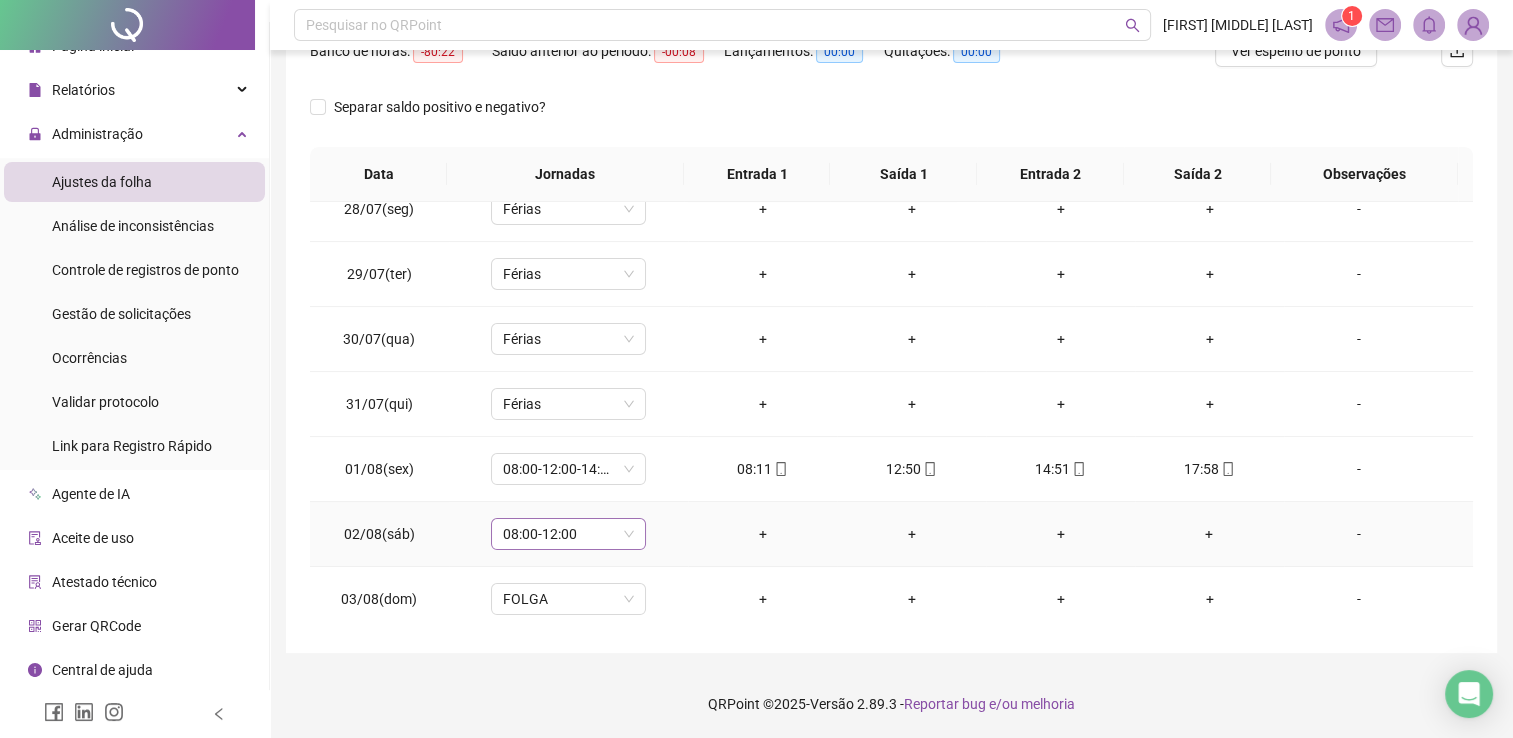 click on "08:00-12:00" at bounding box center (568, 534) 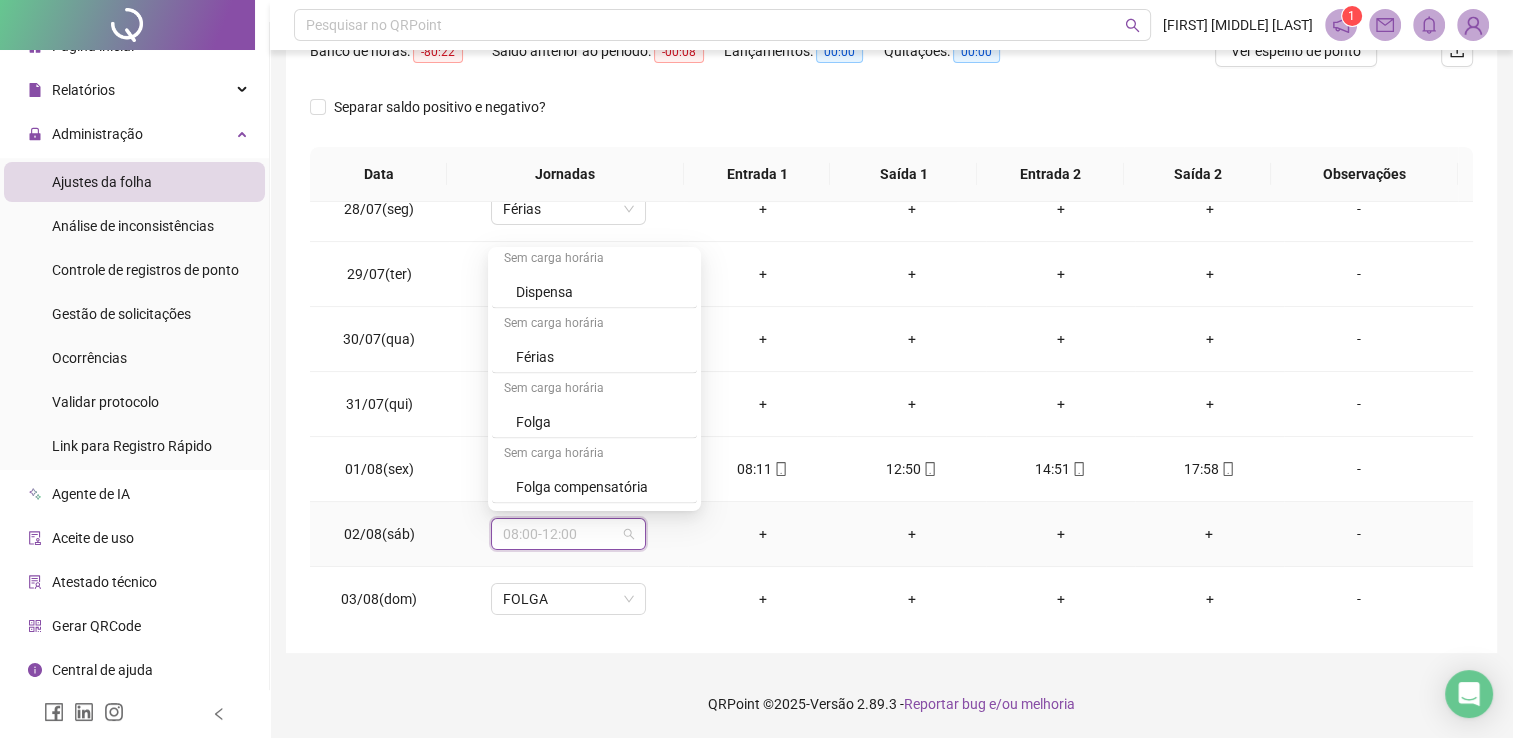 scroll, scrollTop: 11667, scrollLeft: 0, axis: vertical 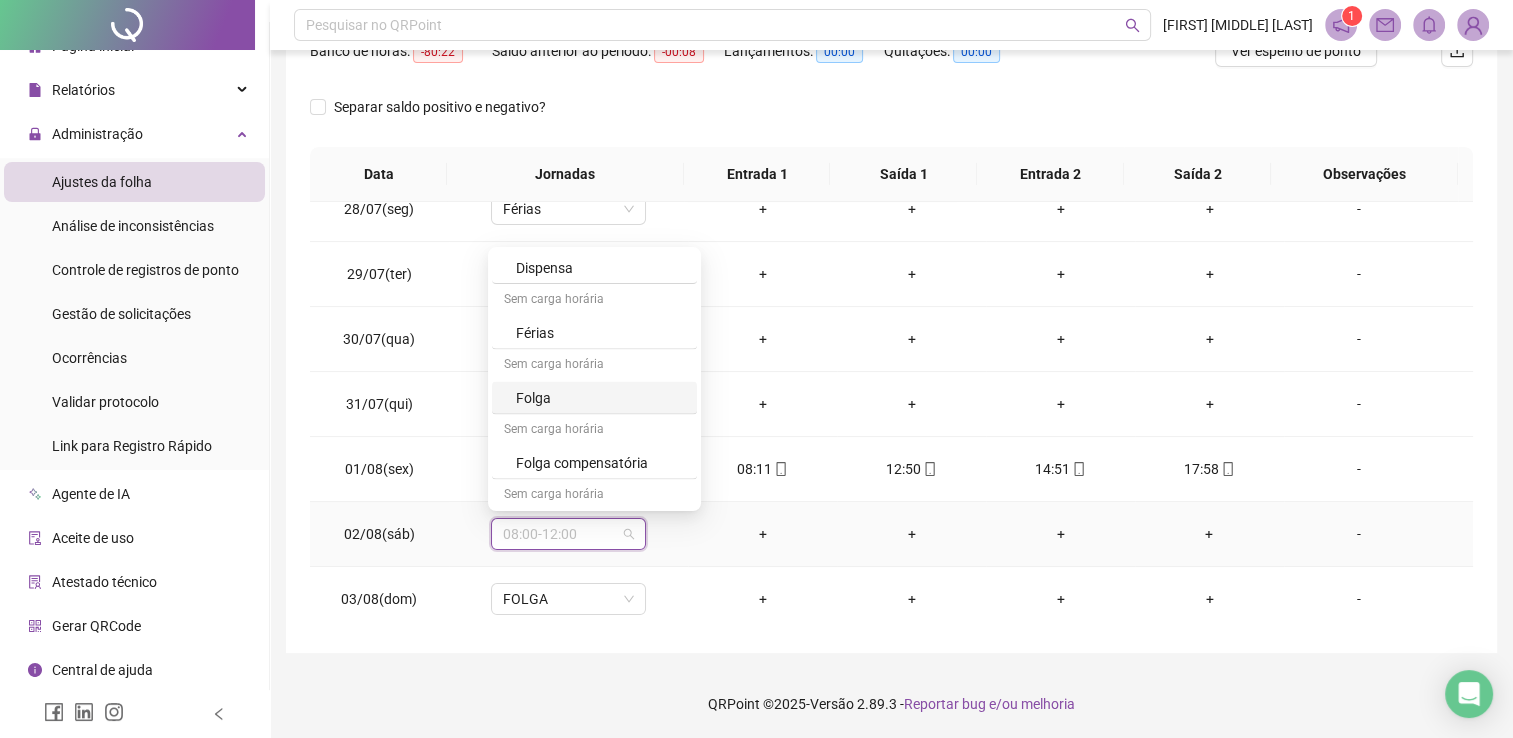 click on "Folga" at bounding box center (600, 397) 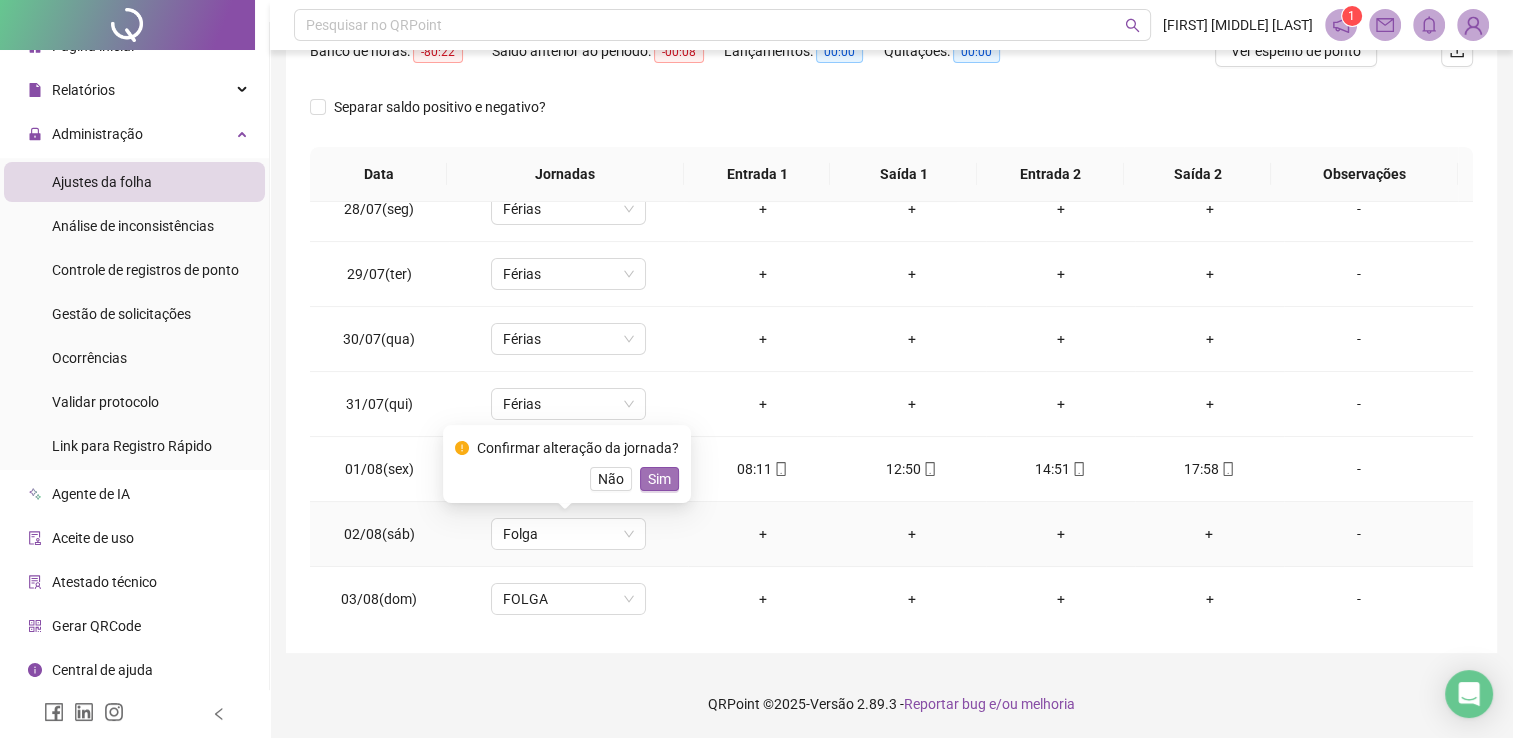 click on "Sim" at bounding box center [659, 479] 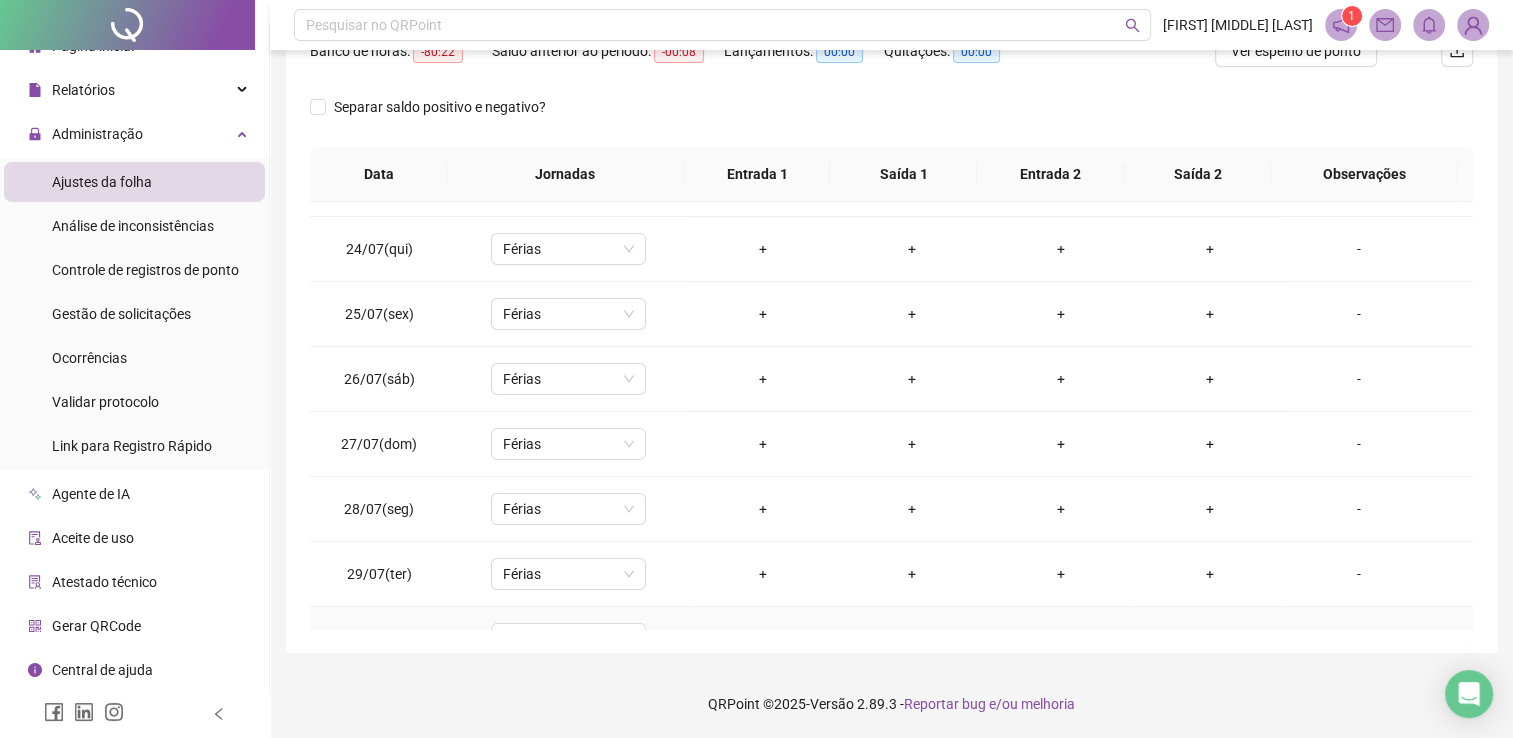 scroll, scrollTop: 0, scrollLeft: 0, axis: both 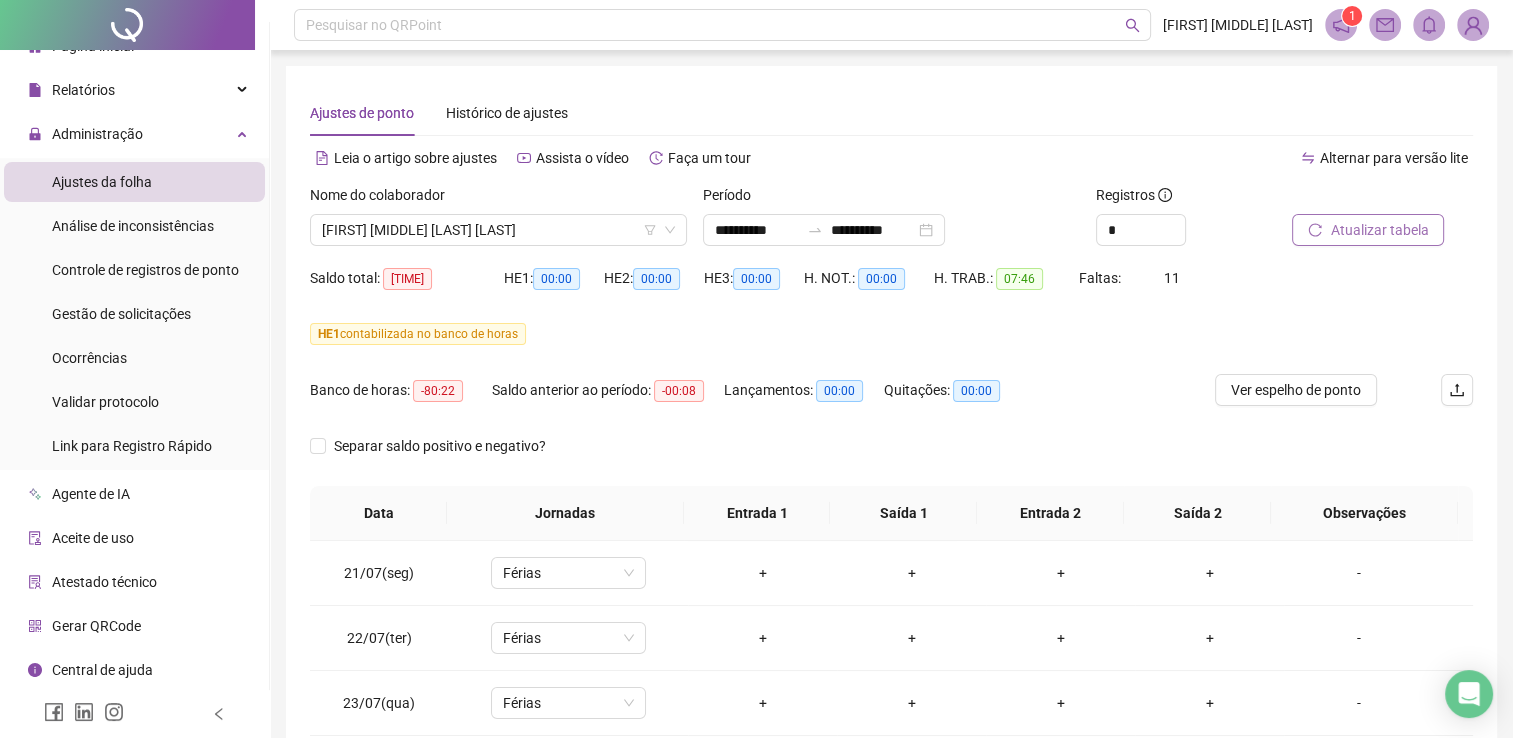 click on "Atualizar tabela" at bounding box center (1379, 230) 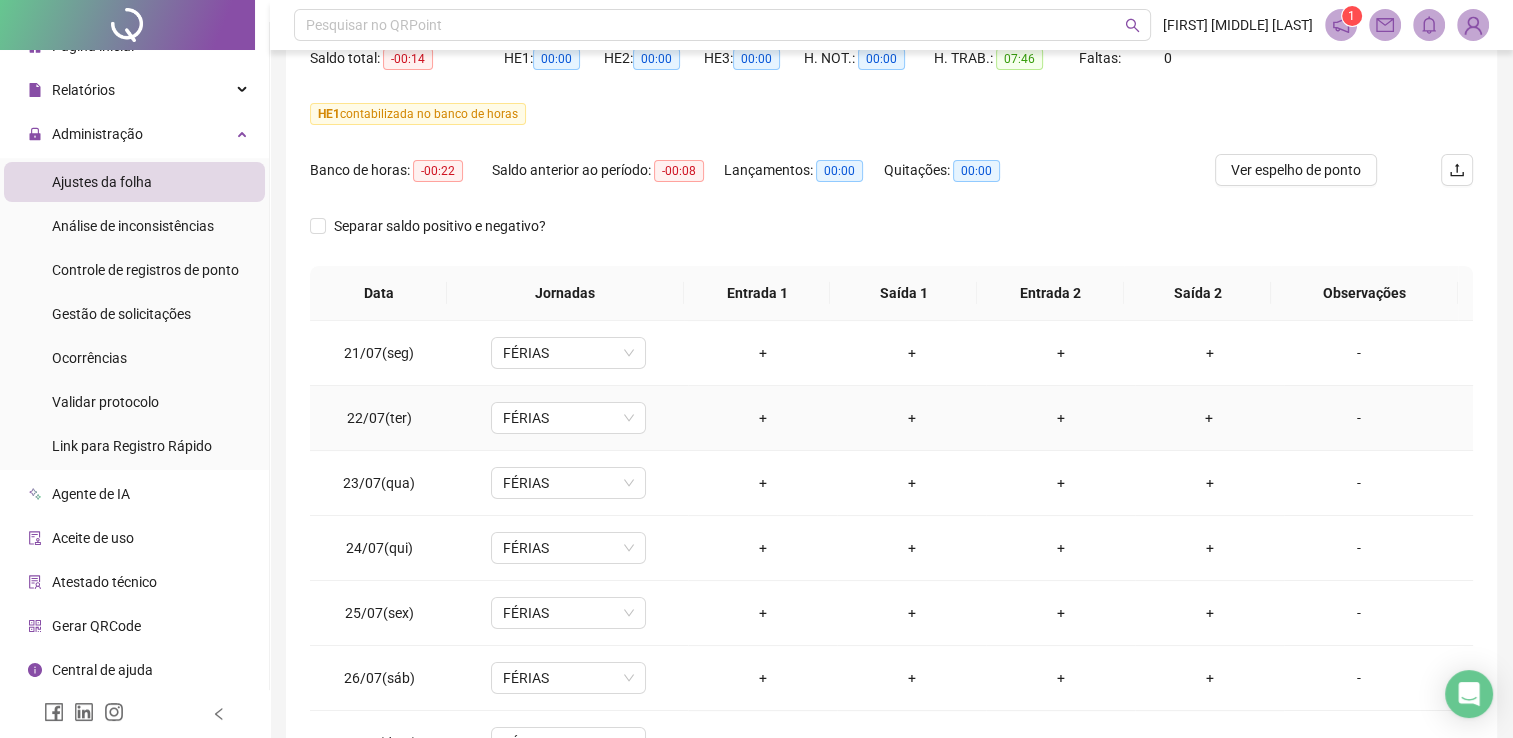 scroll, scrollTop: 339, scrollLeft: 0, axis: vertical 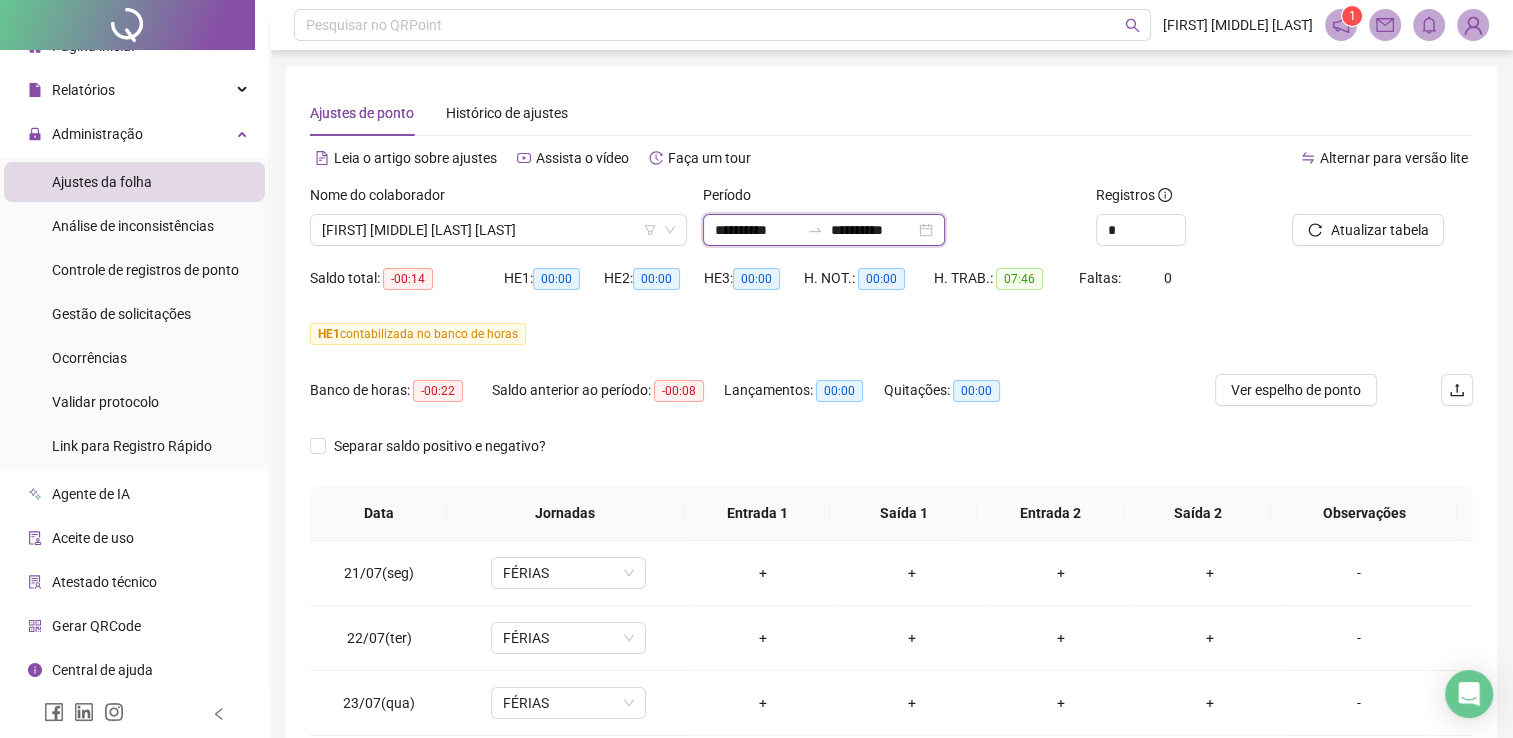click on "**********" at bounding box center (757, 230) 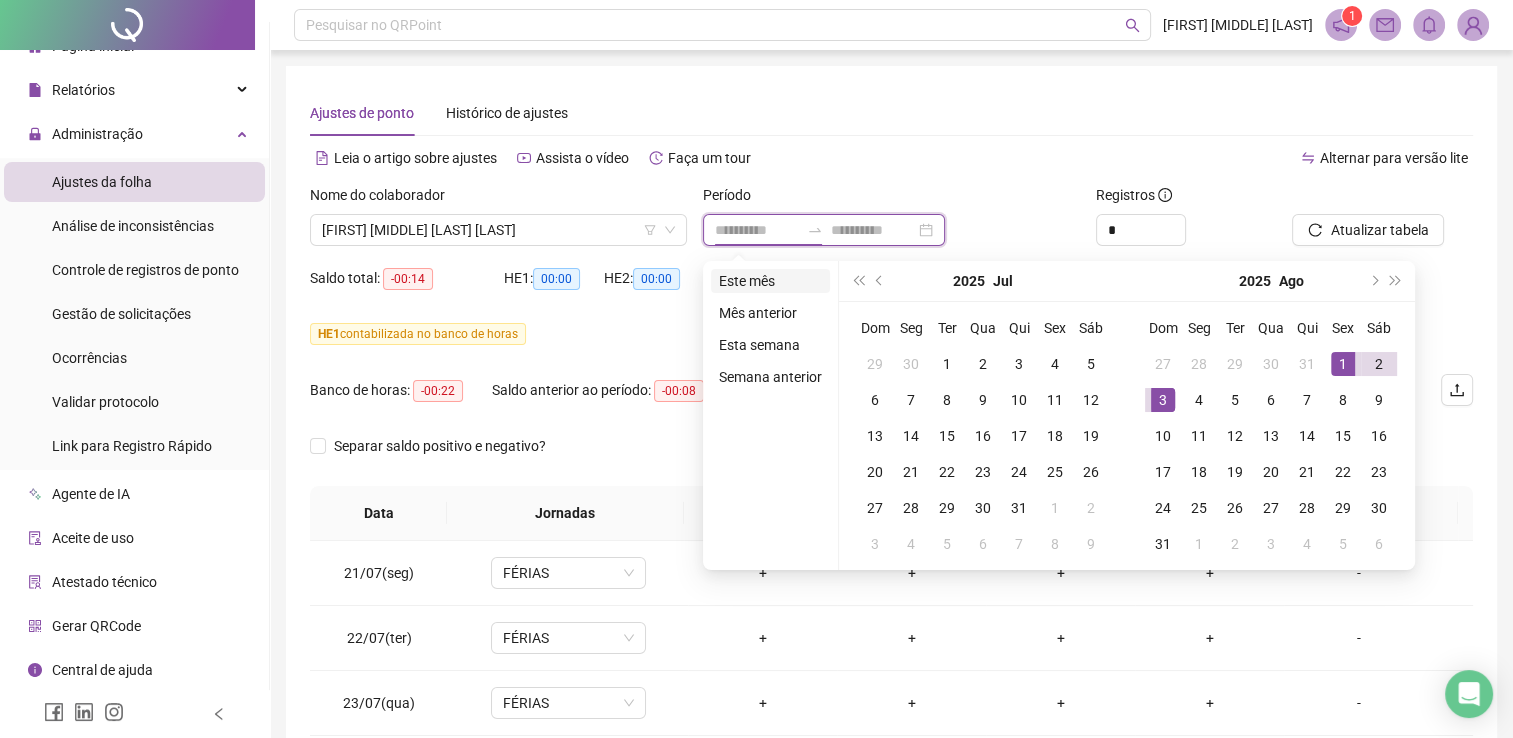 type on "**********" 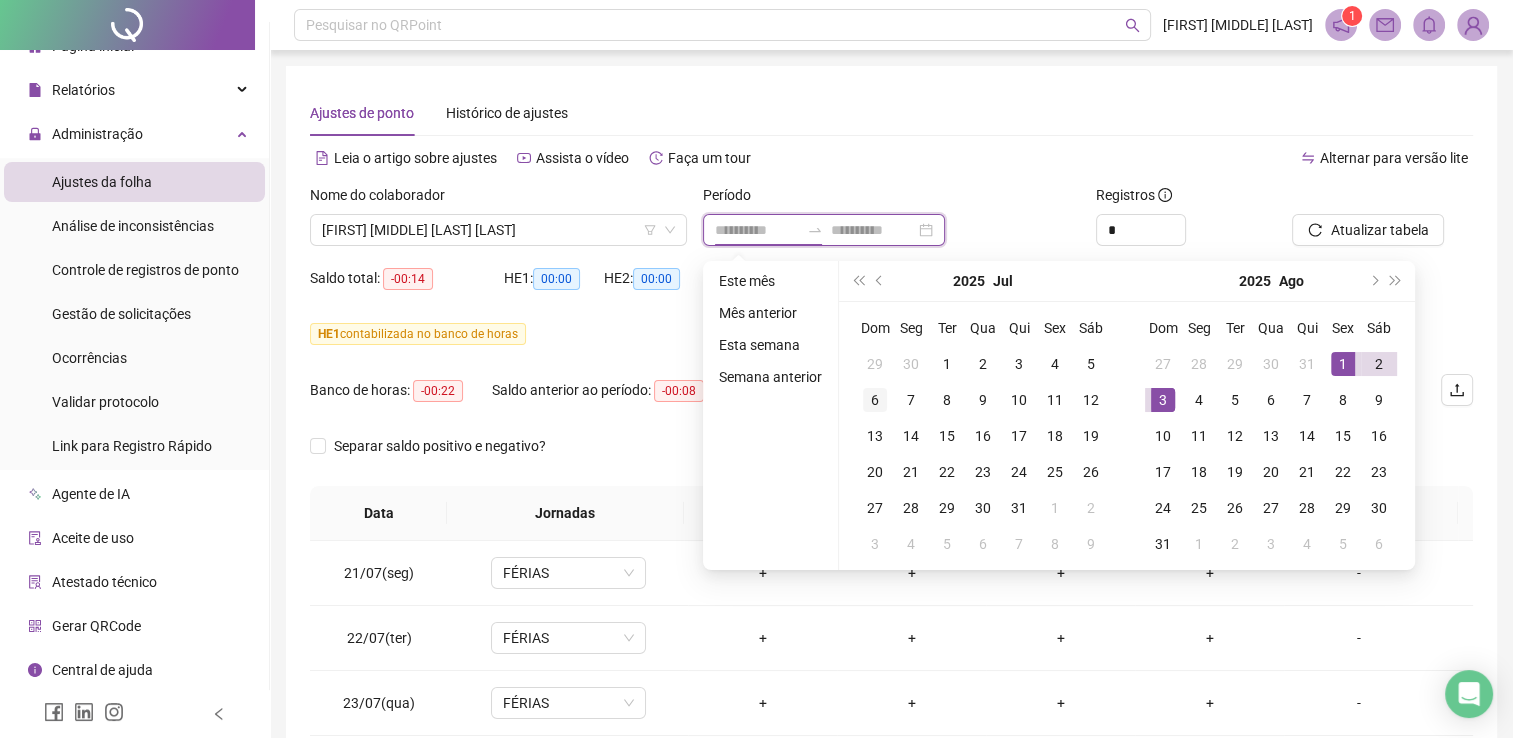 type on "**********" 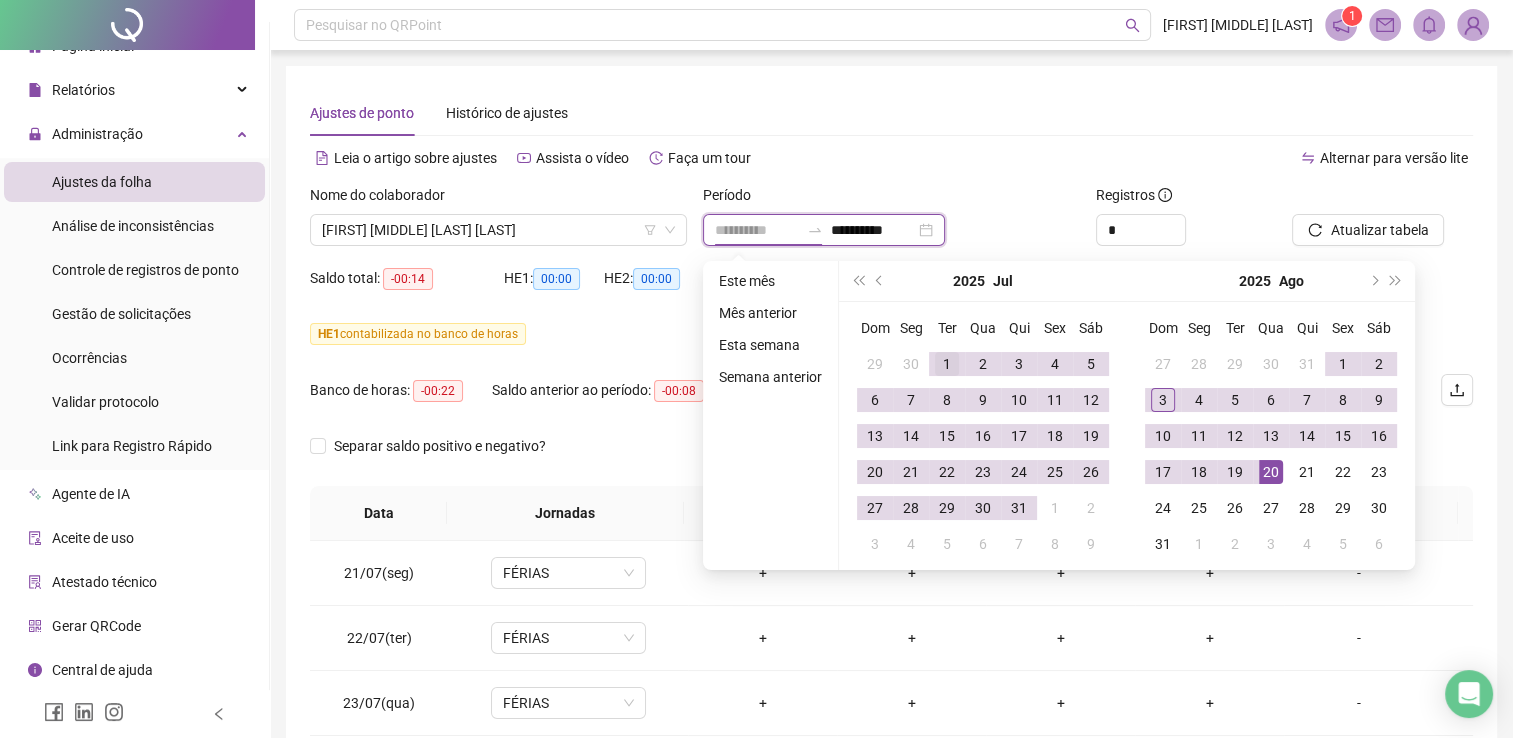 type on "**********" 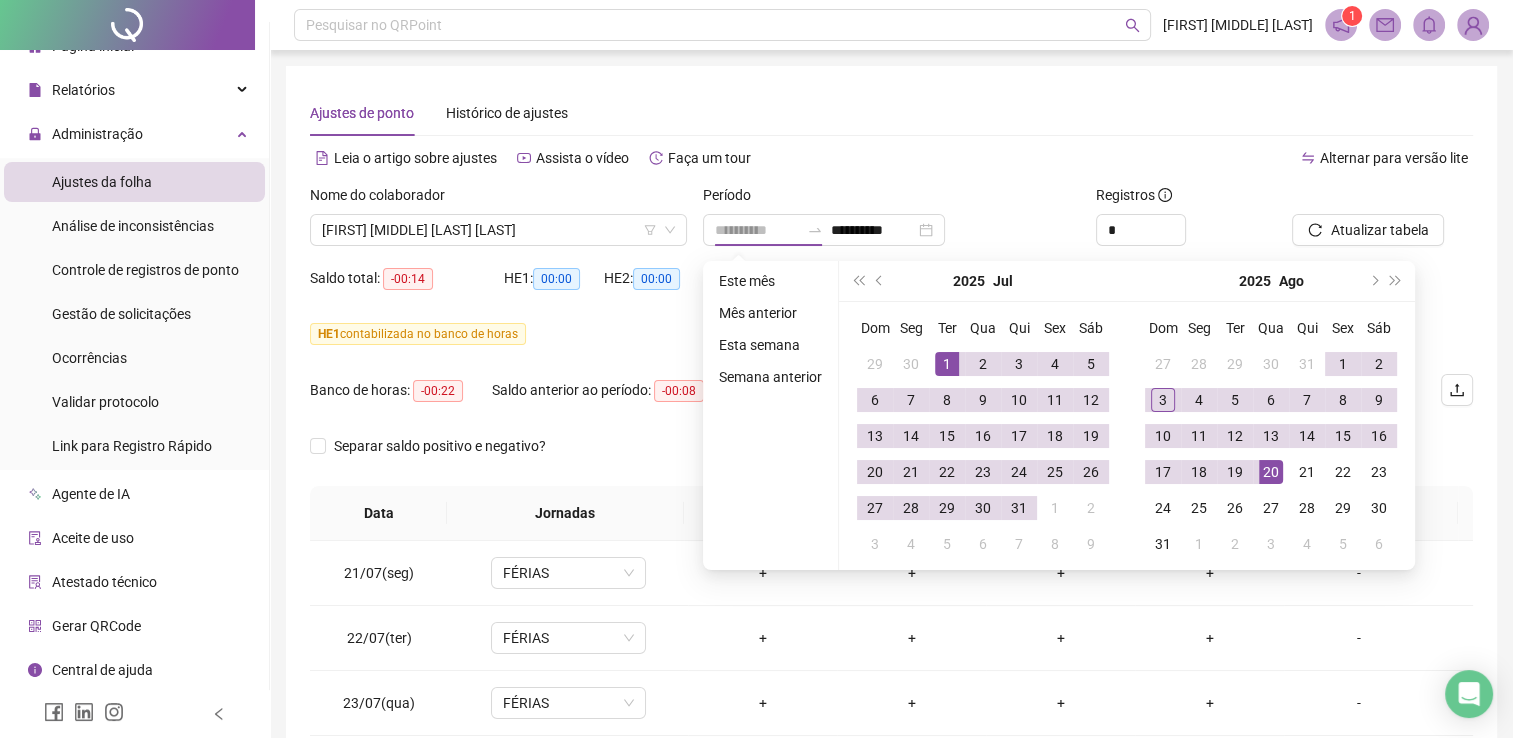 click on "1" at bounding box center [947, 364] 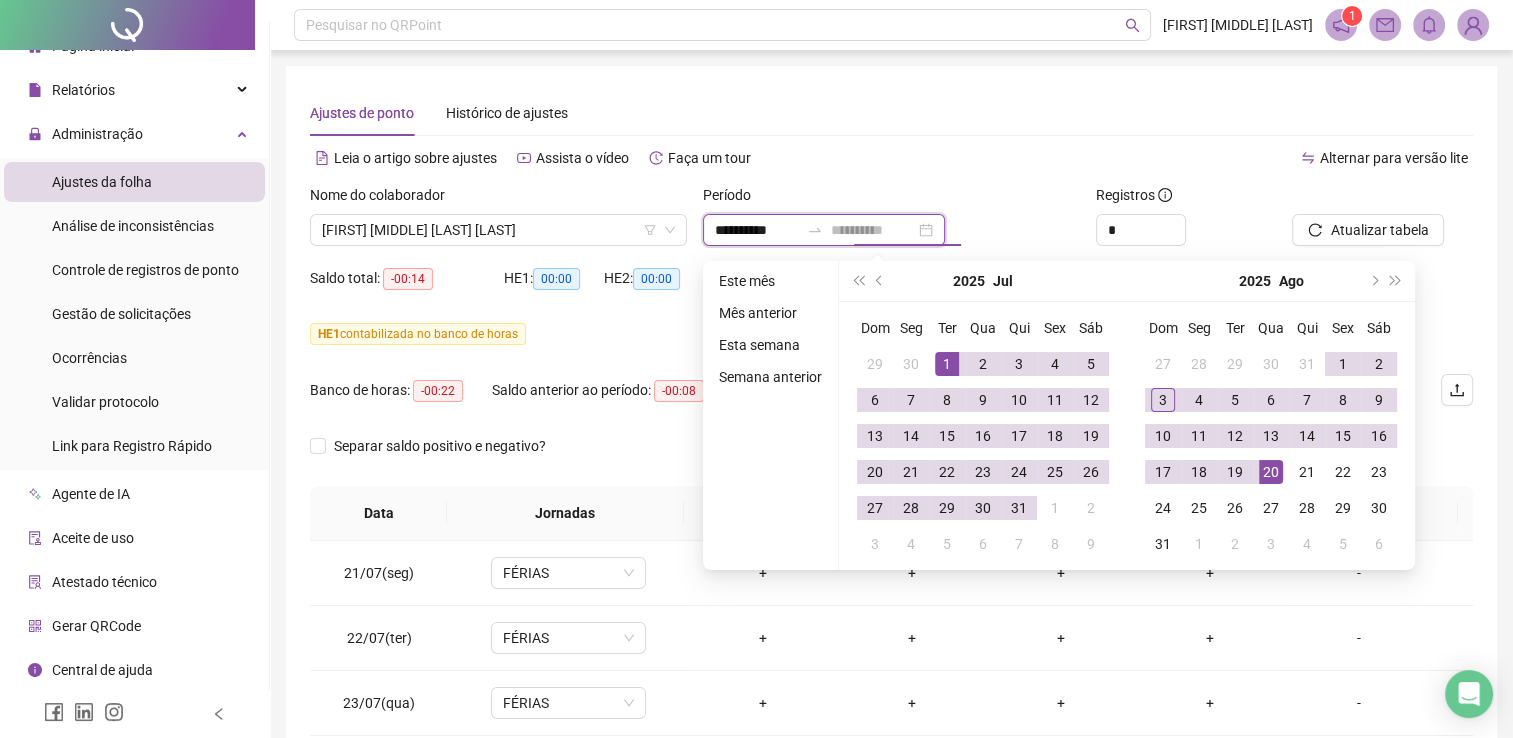 type on "**********" 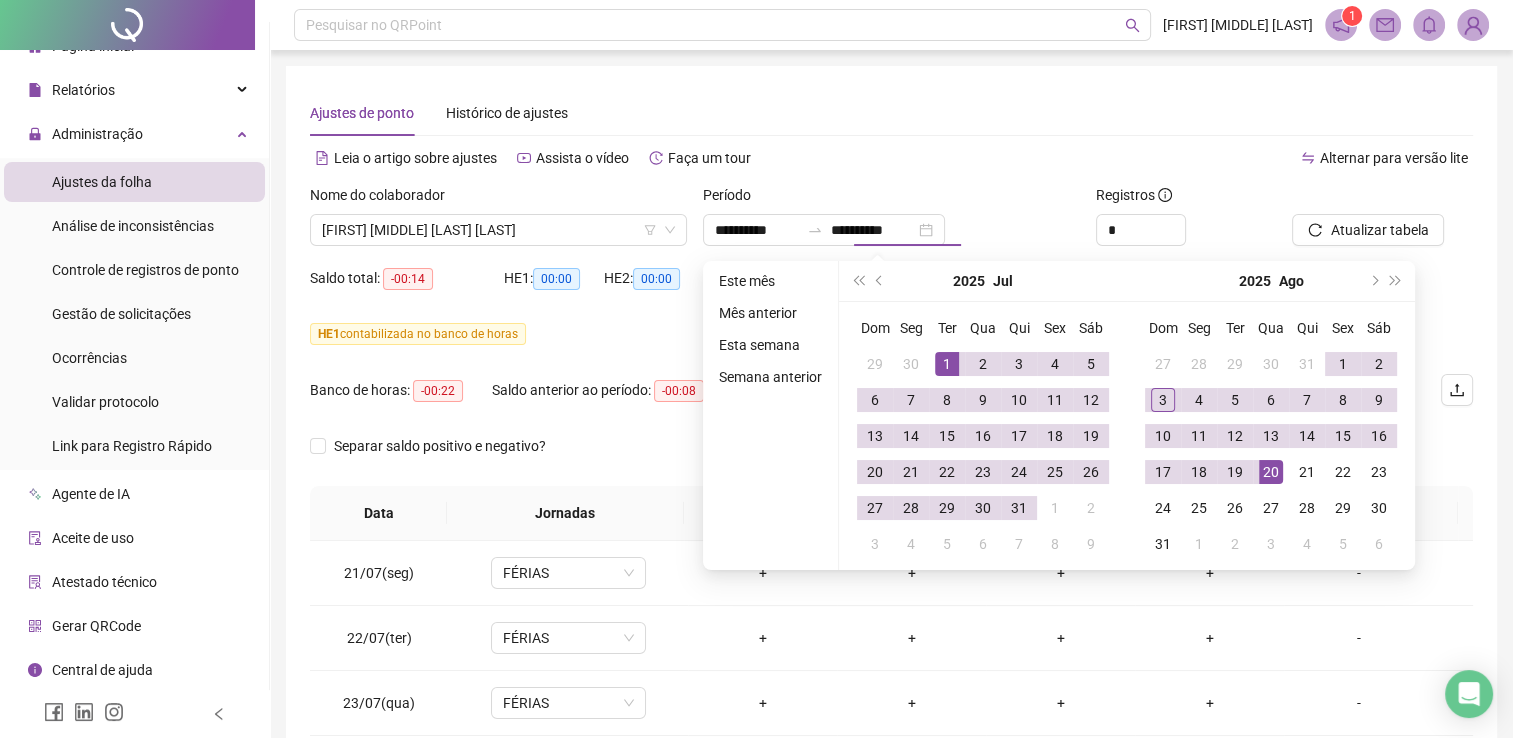 click on "Alternar para versão lite" at bounding box center [1183, 168] 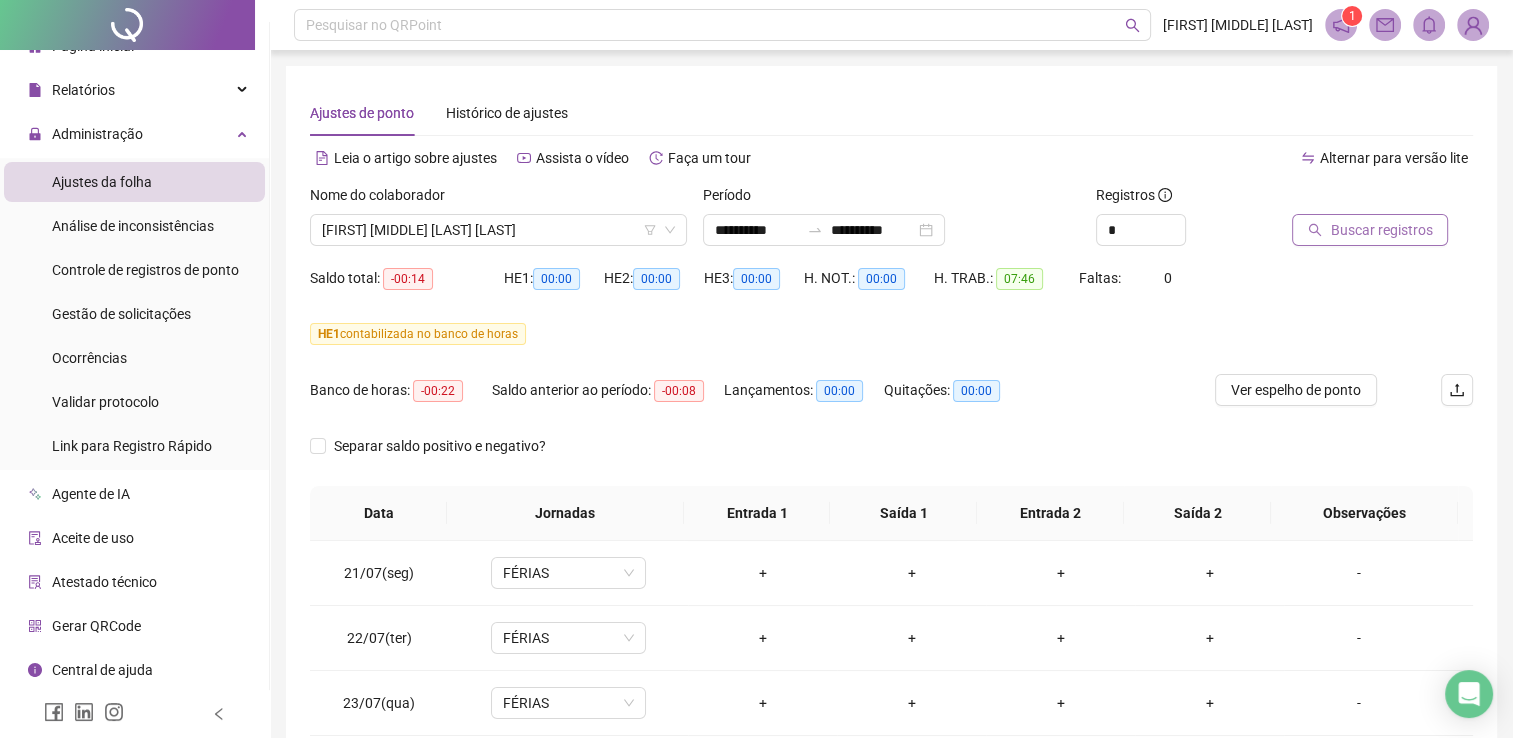click on "Buscar registros" at bounding box center (1381, 230) 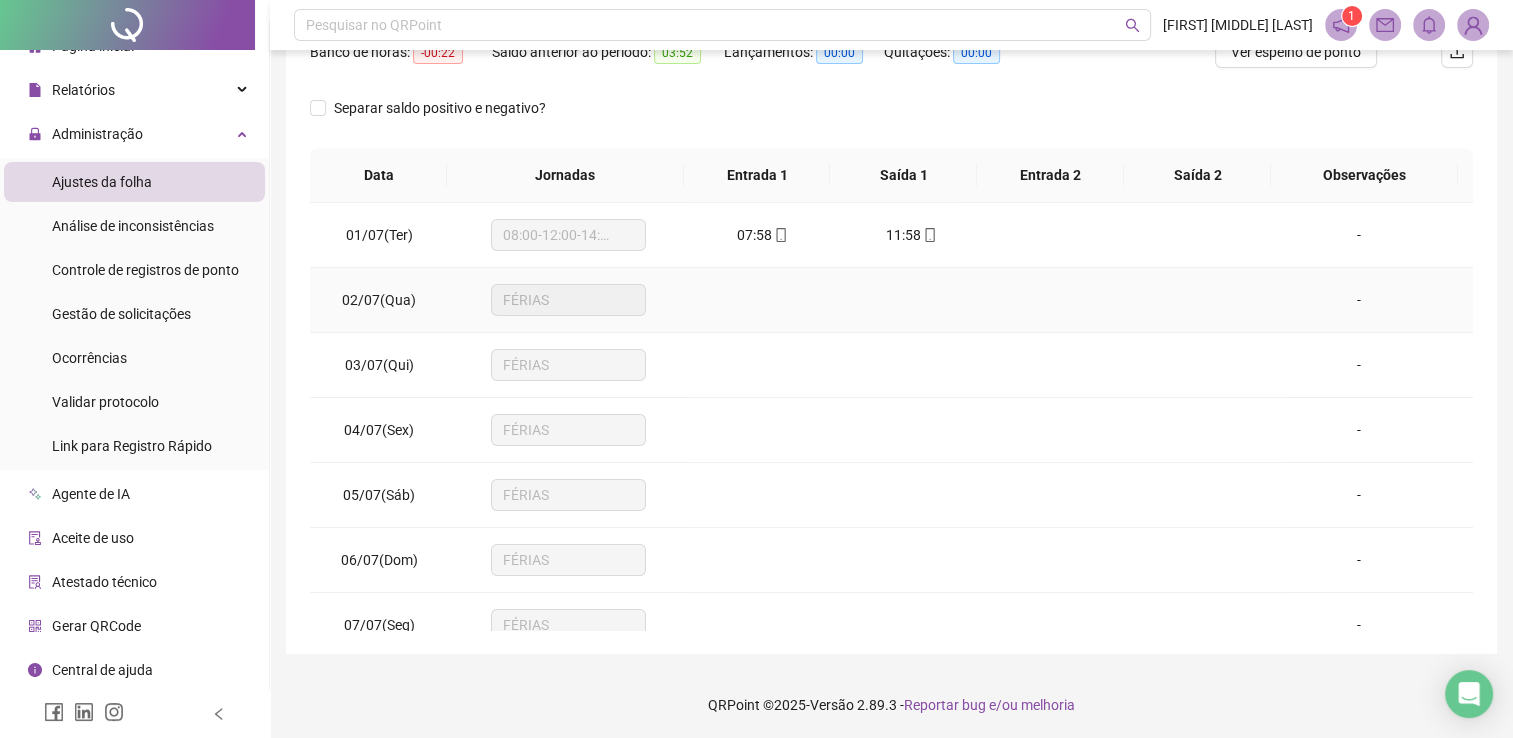 scroll, scrollTop: 339, scrollLeft: 0, axis: vertical 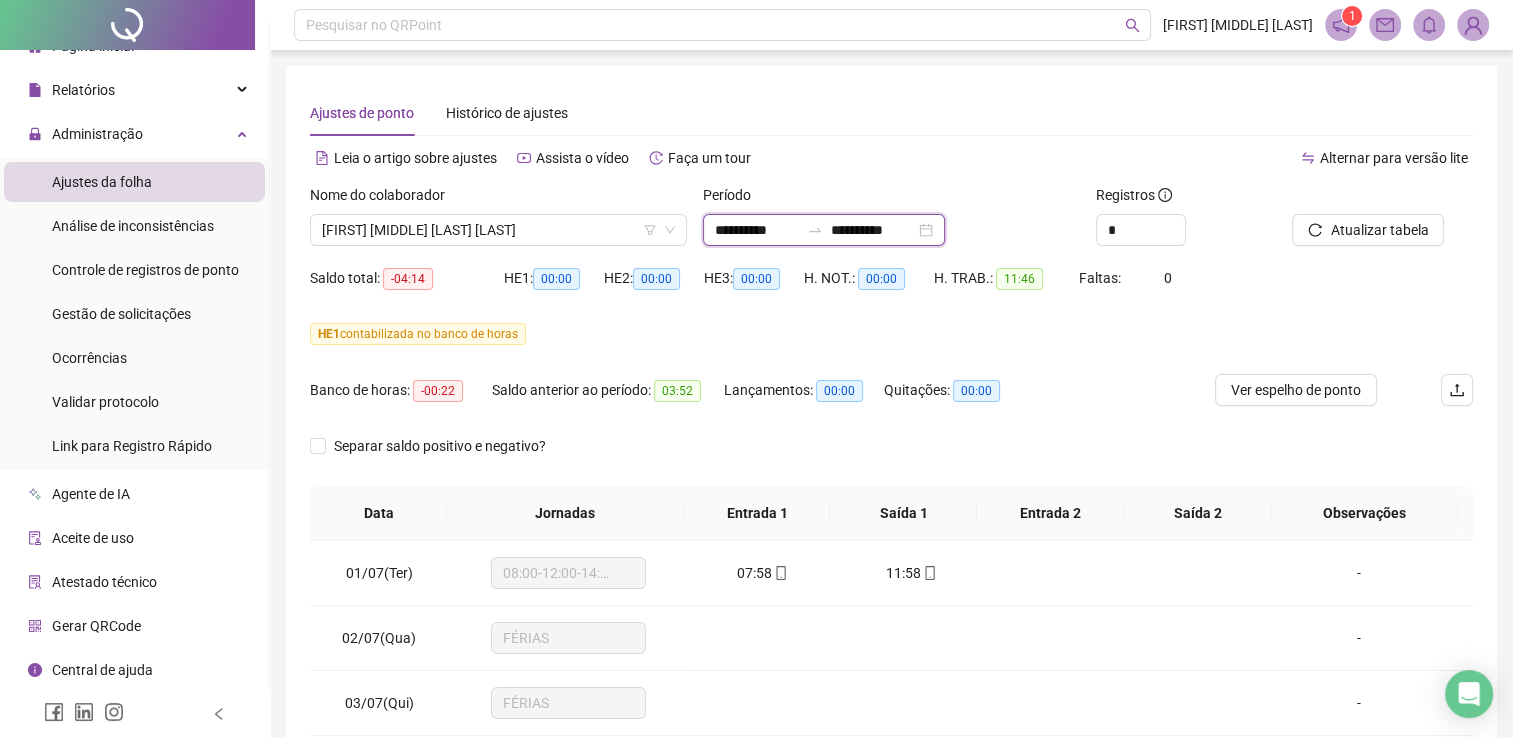 click on "**********" at bounding box center [757, 230] 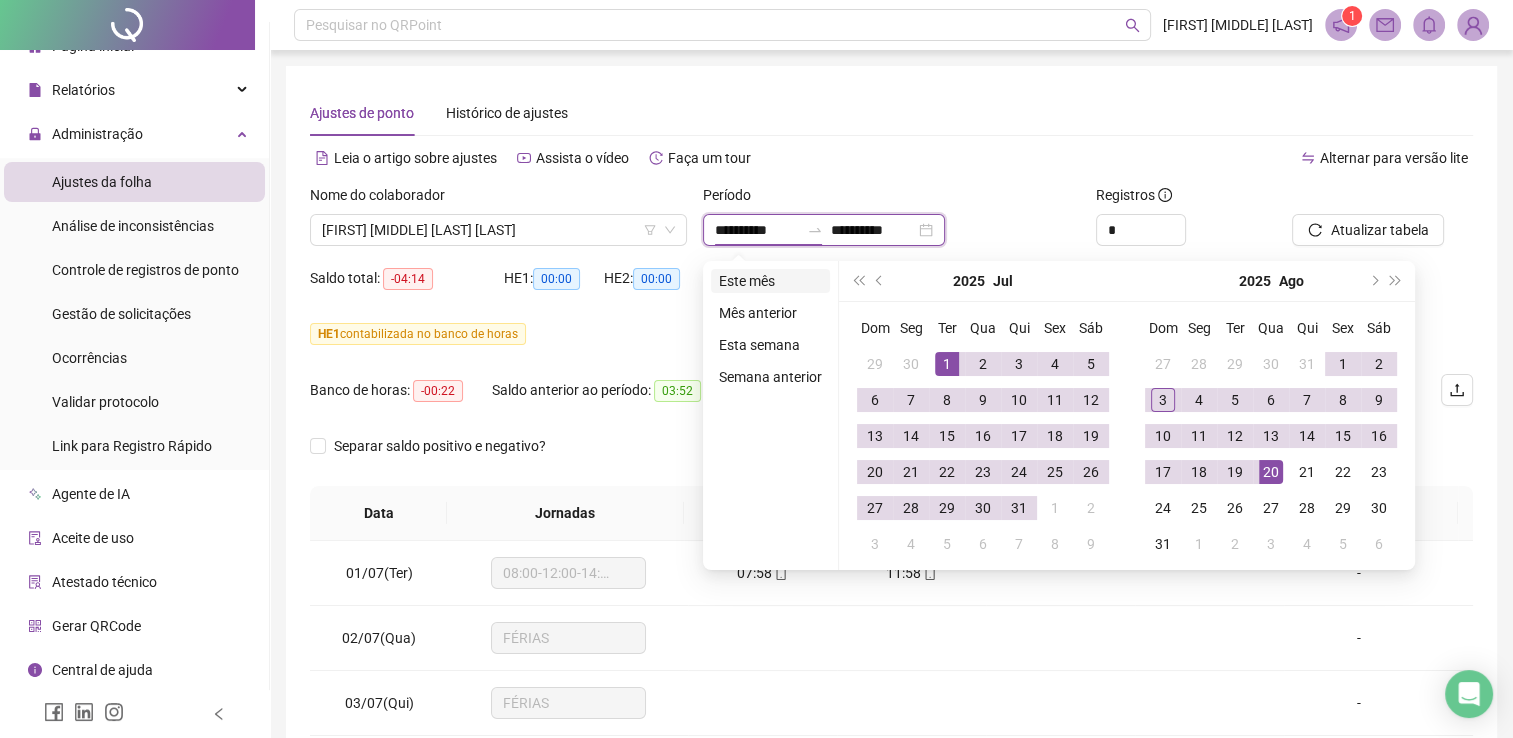 type on "**********" 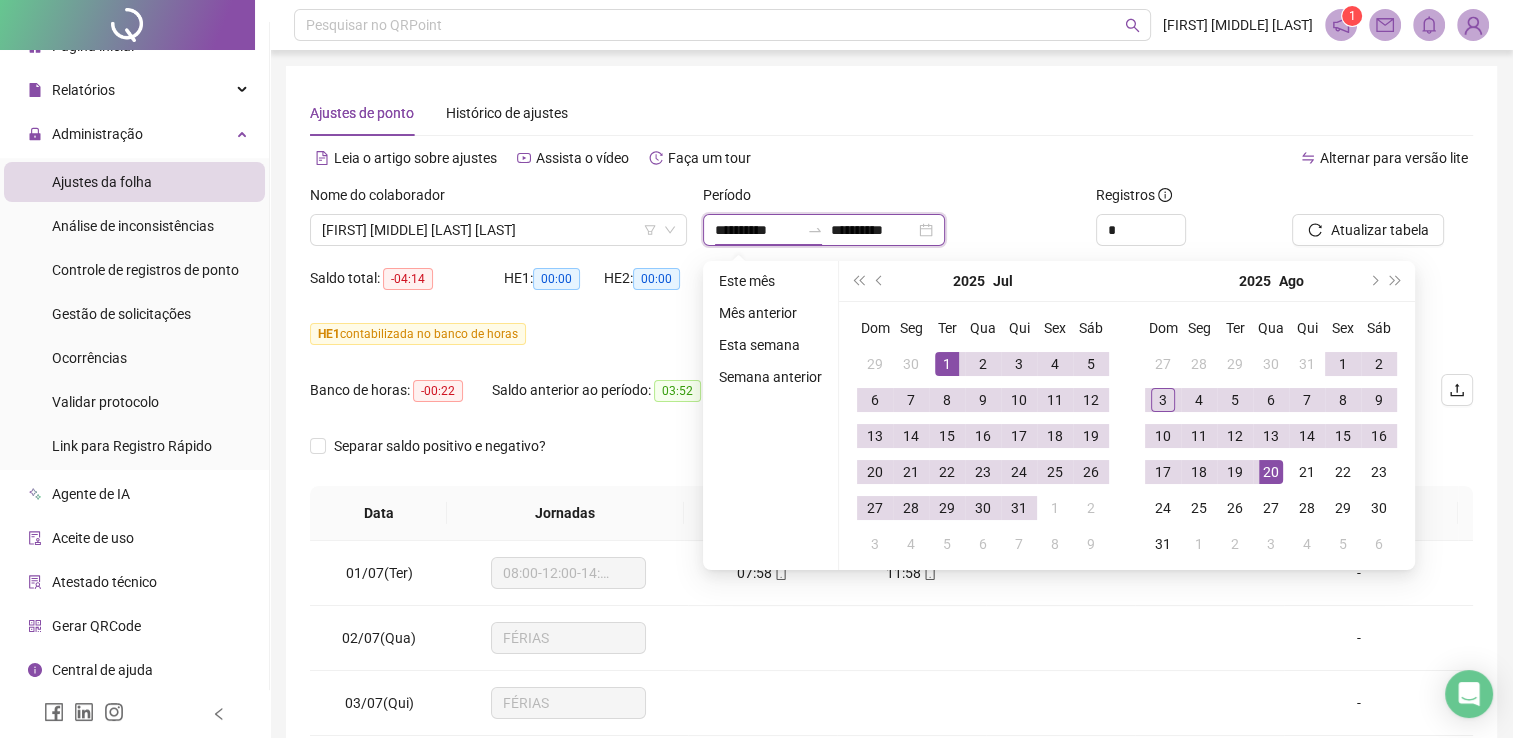 type on "**********" 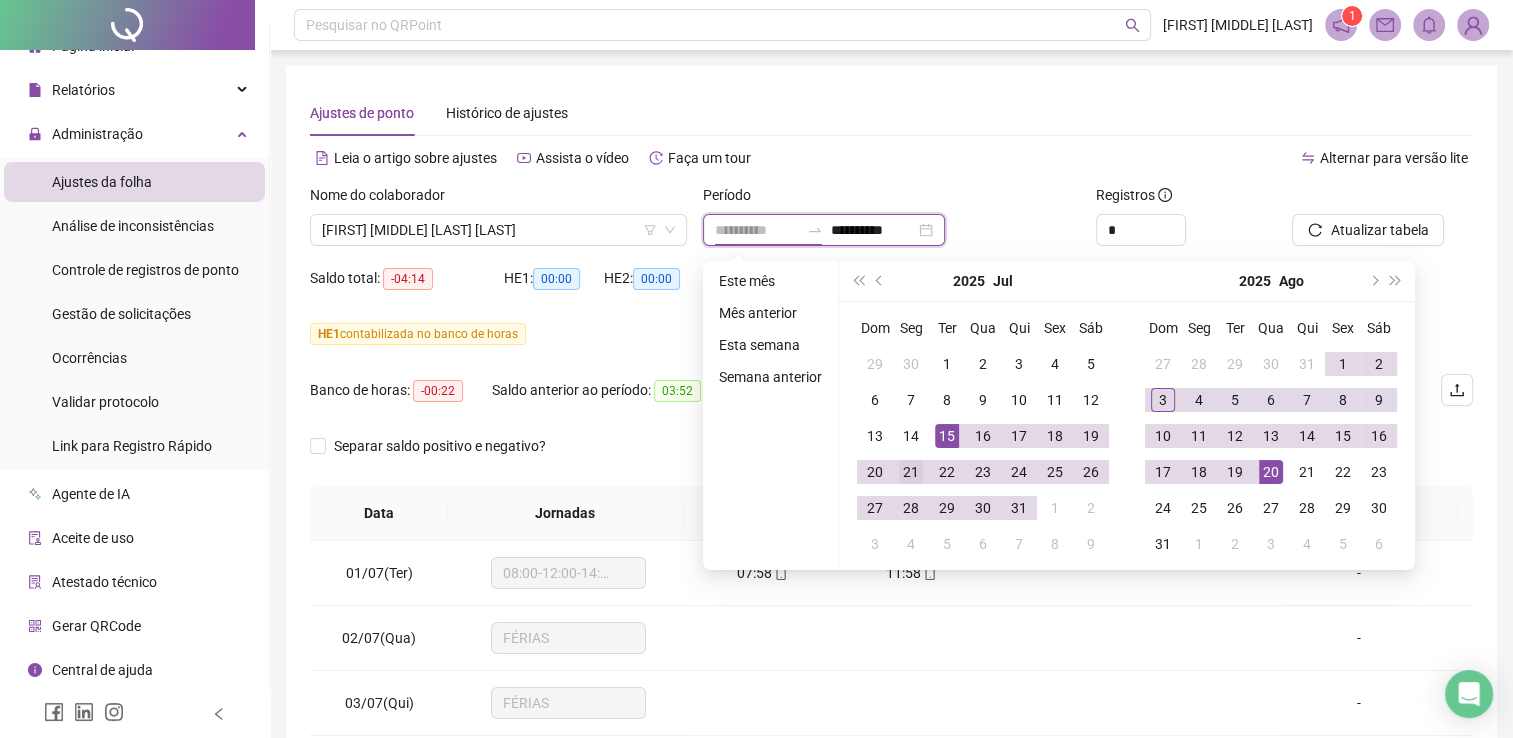 type on "**********" 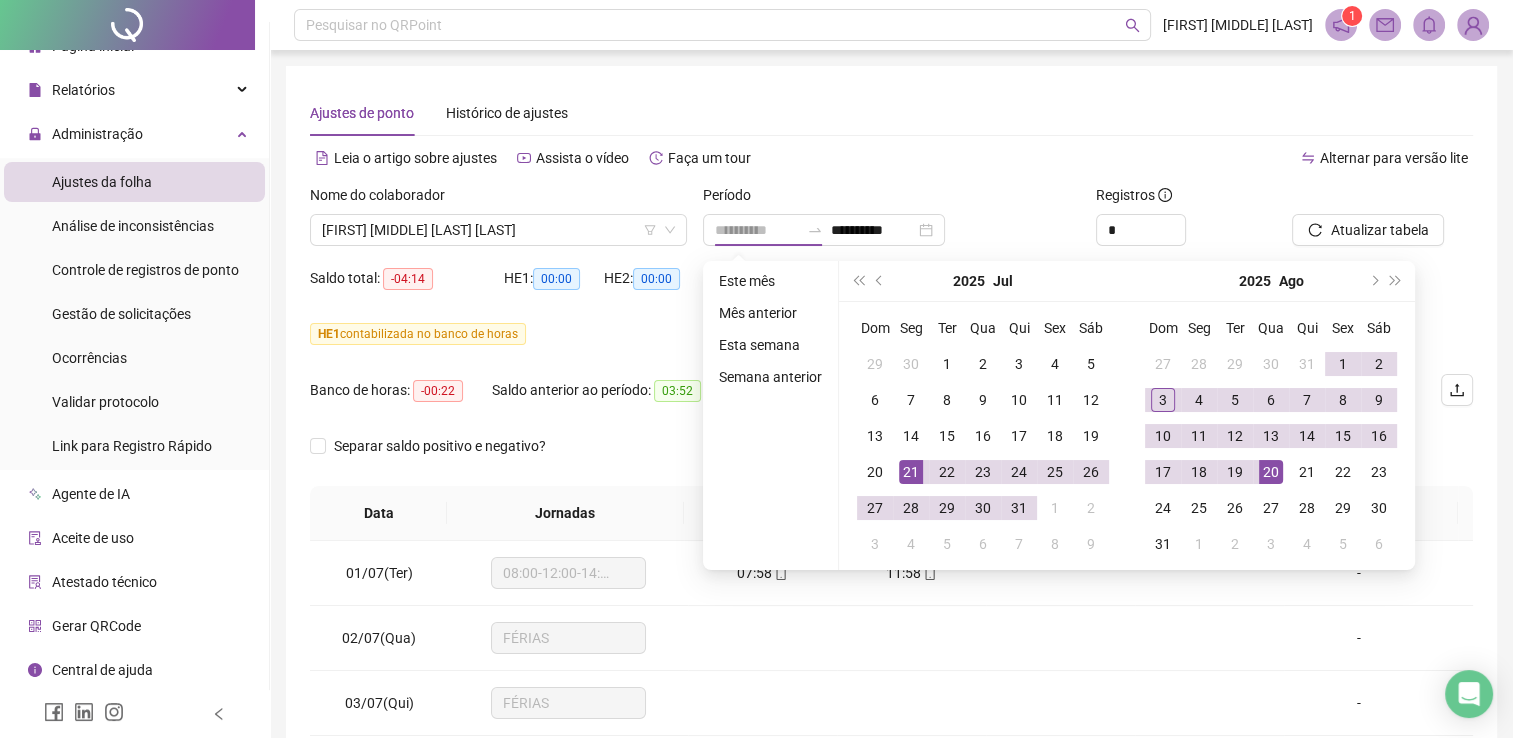click on "21" at bounding box center [911, 472] 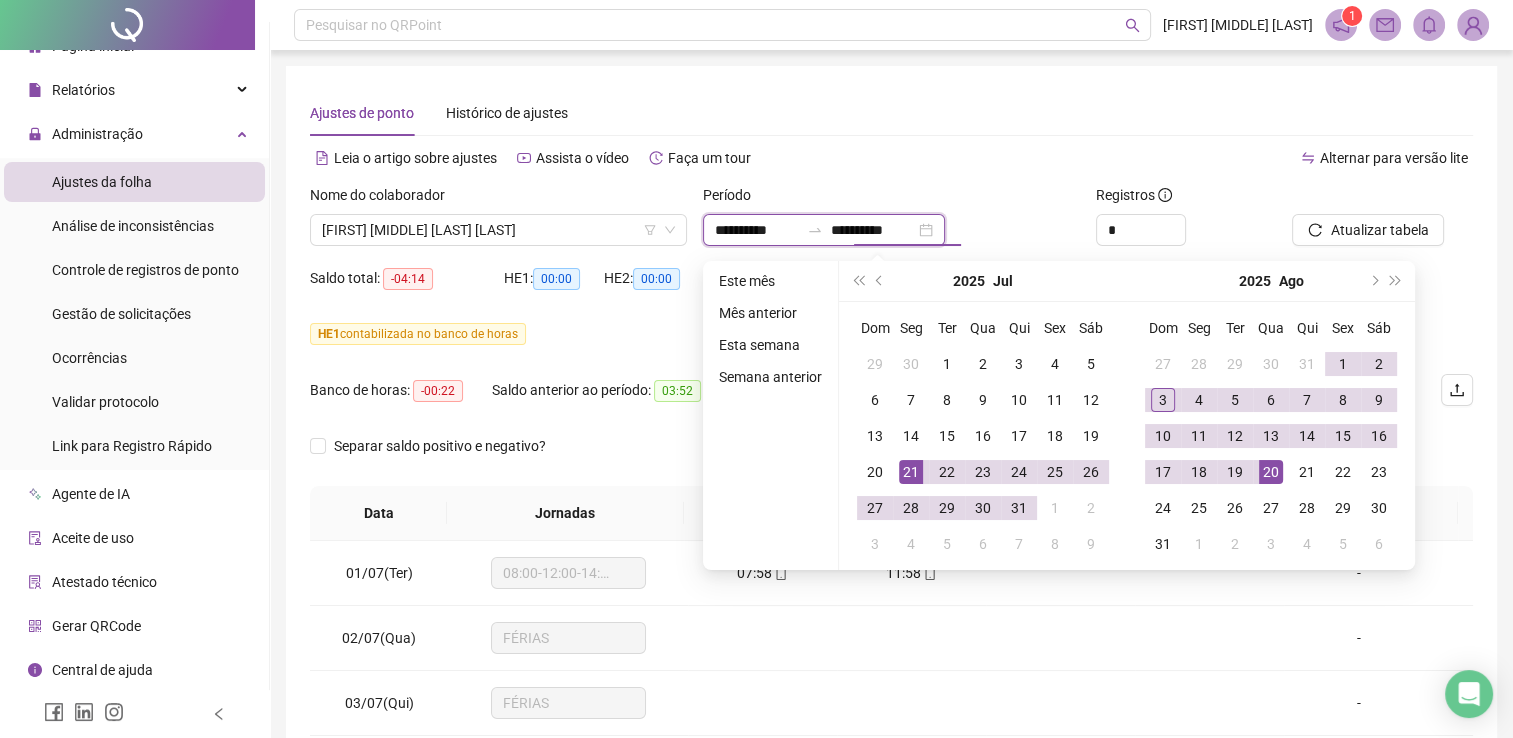 type on "**********" 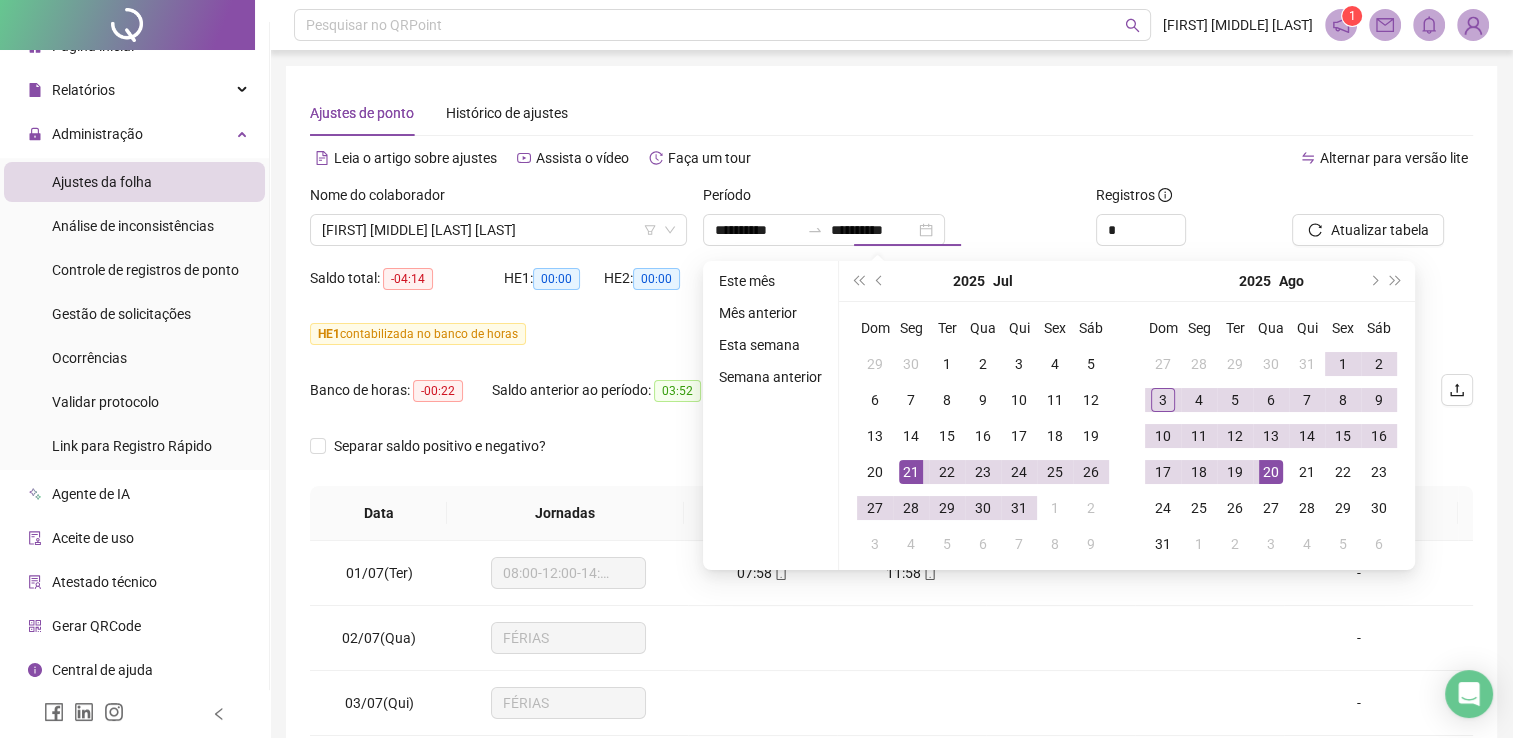 click on "Registros" at bounding box center (1186, 199) 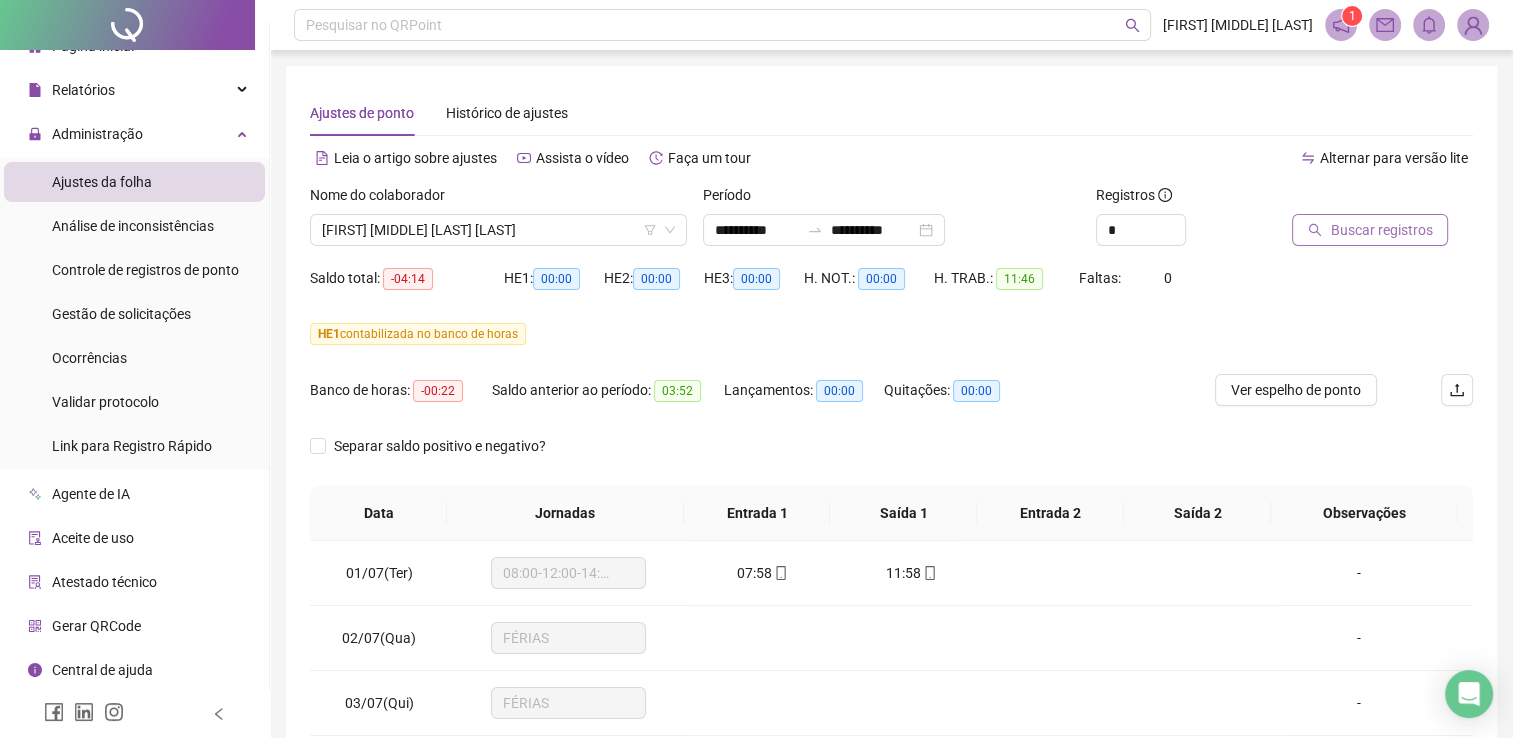 click on "Buscar registros" at bounding box center (1381, 230) 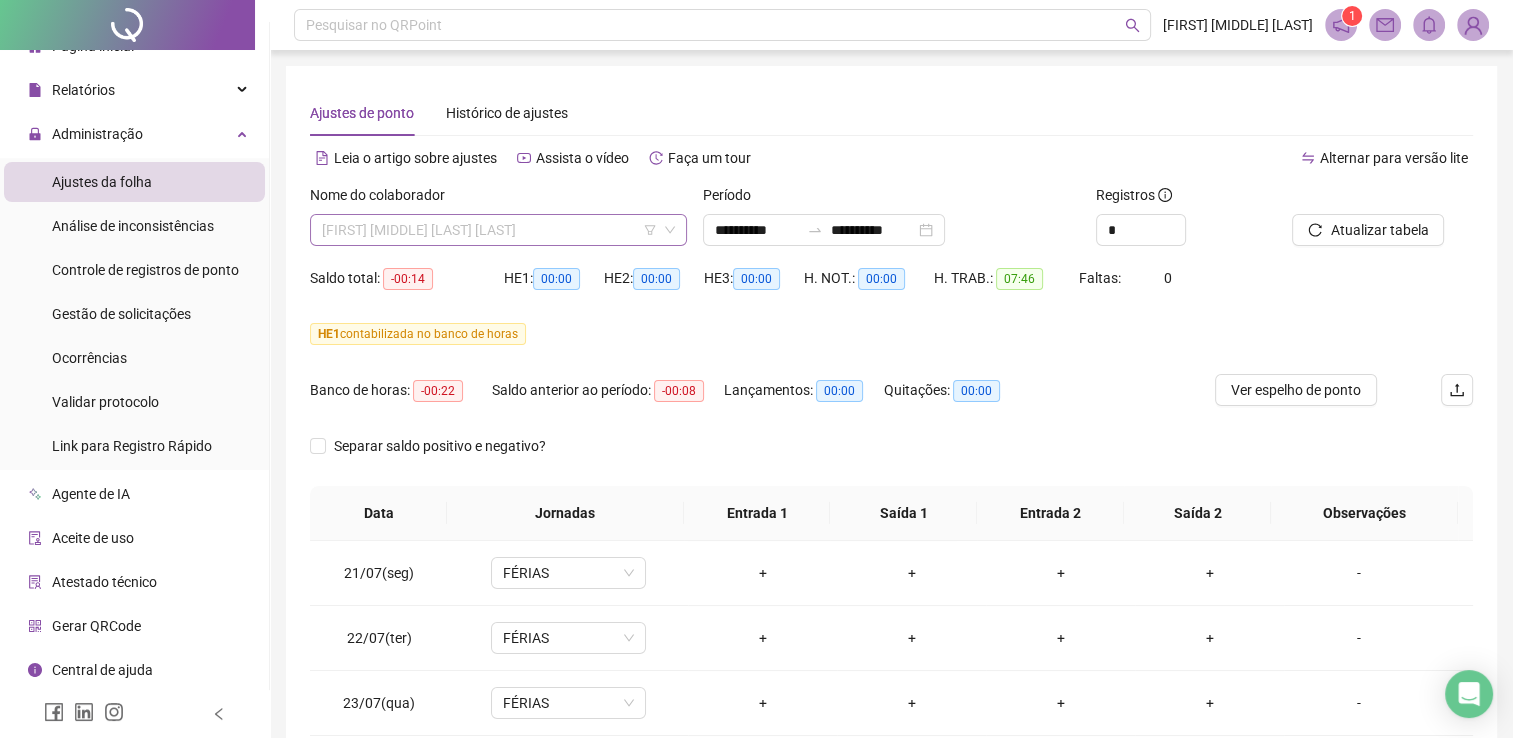 click on "[FIRST] [MIDDLE] [LAST] [LAST]" at bounding box center [498, 230] 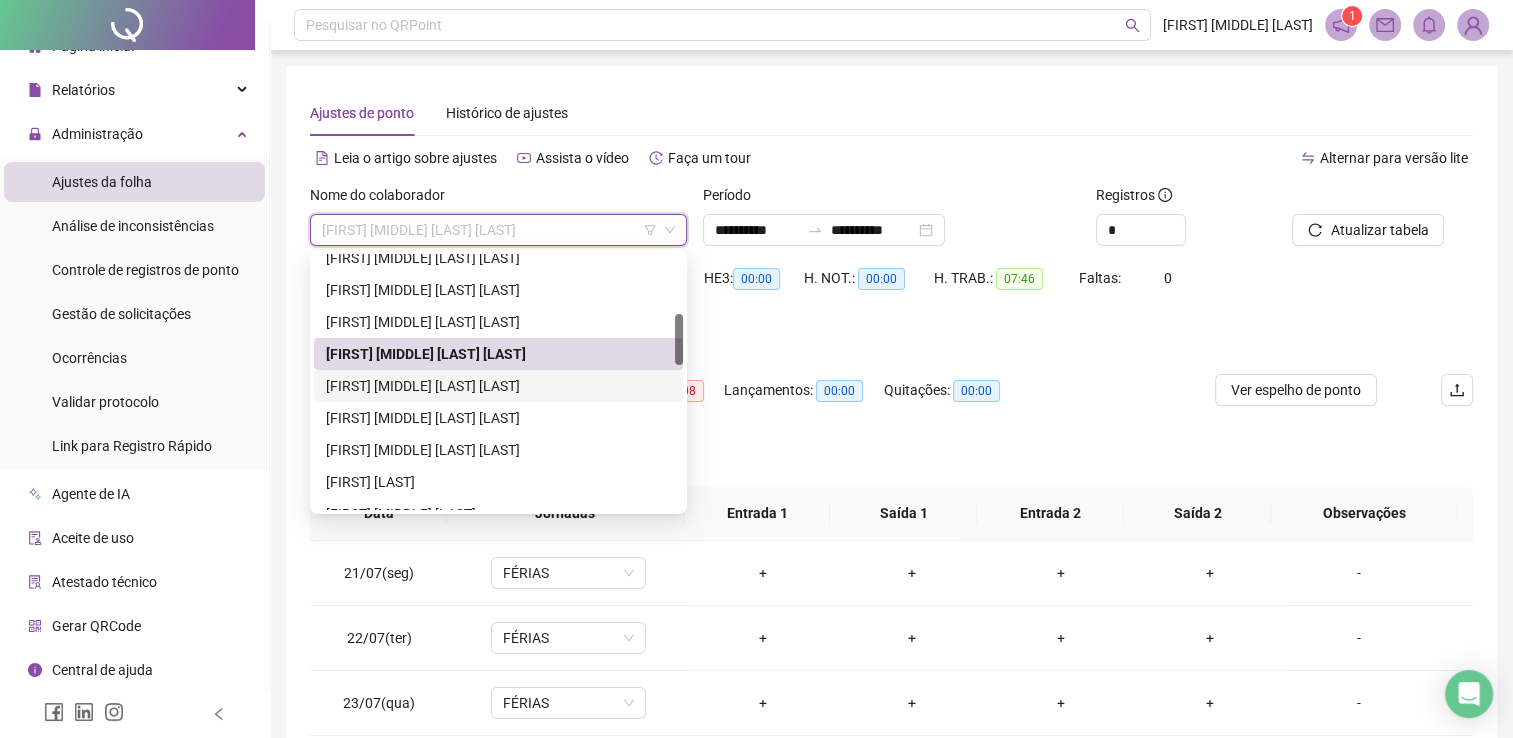 click on "[FIRST] [MIDDLE] [LAST] [LAST]" at bounding box center [498, 386] 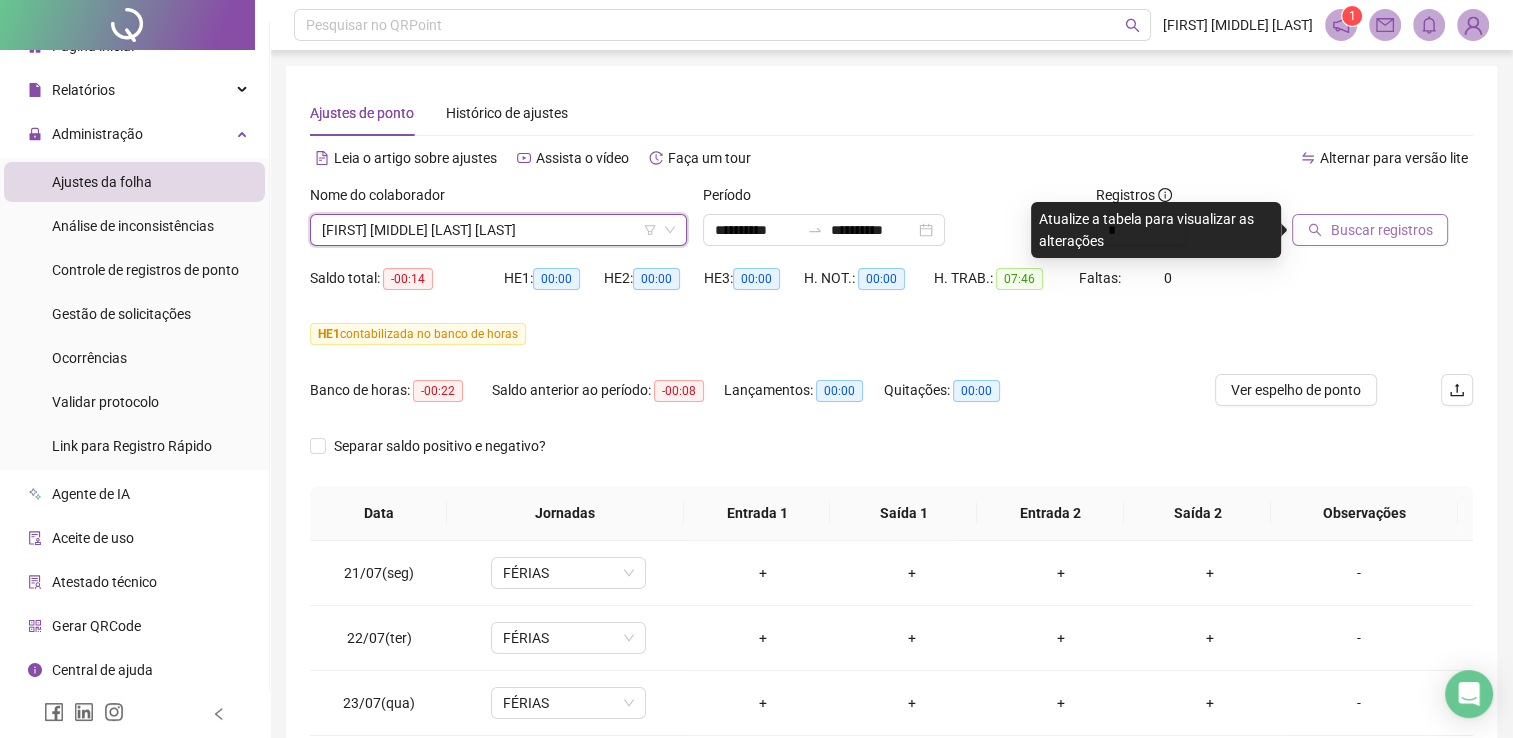 click on "Buscar registros" at bounding box center (1381, 230) 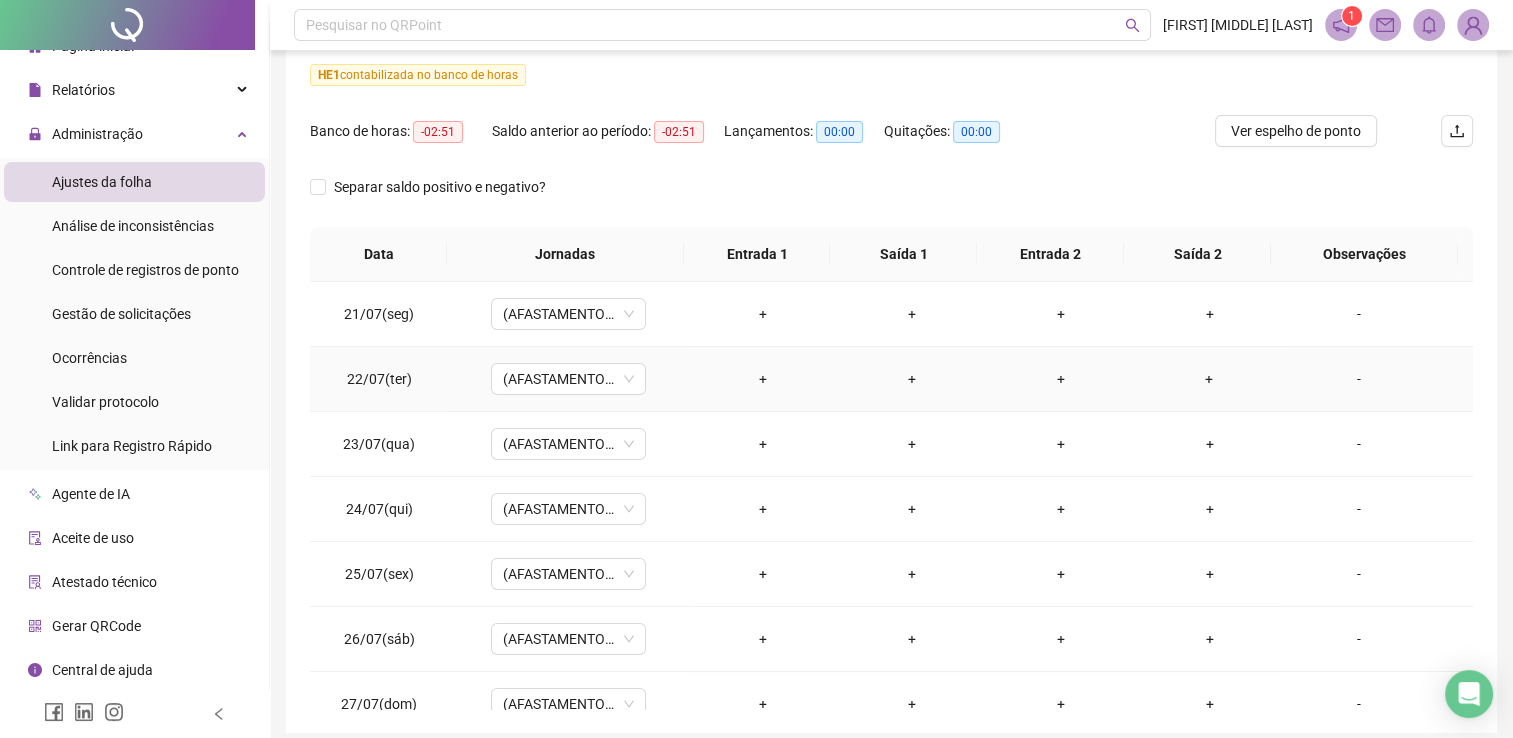 scroll, scrollTop: 339, scrollLeft: 0, axis: vertical 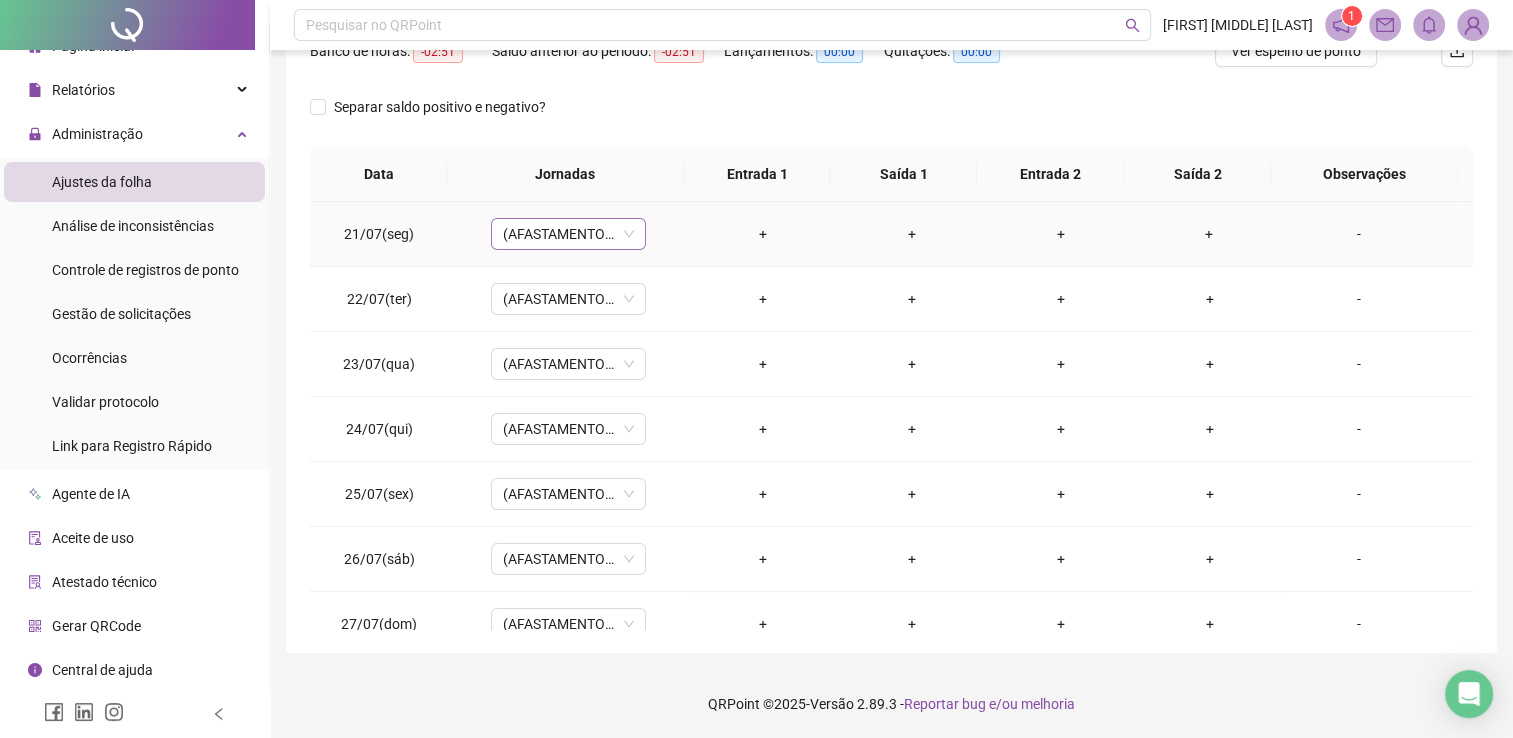 click on "(AFASTAMENTO INSS)" at bounding box center [568, 234] 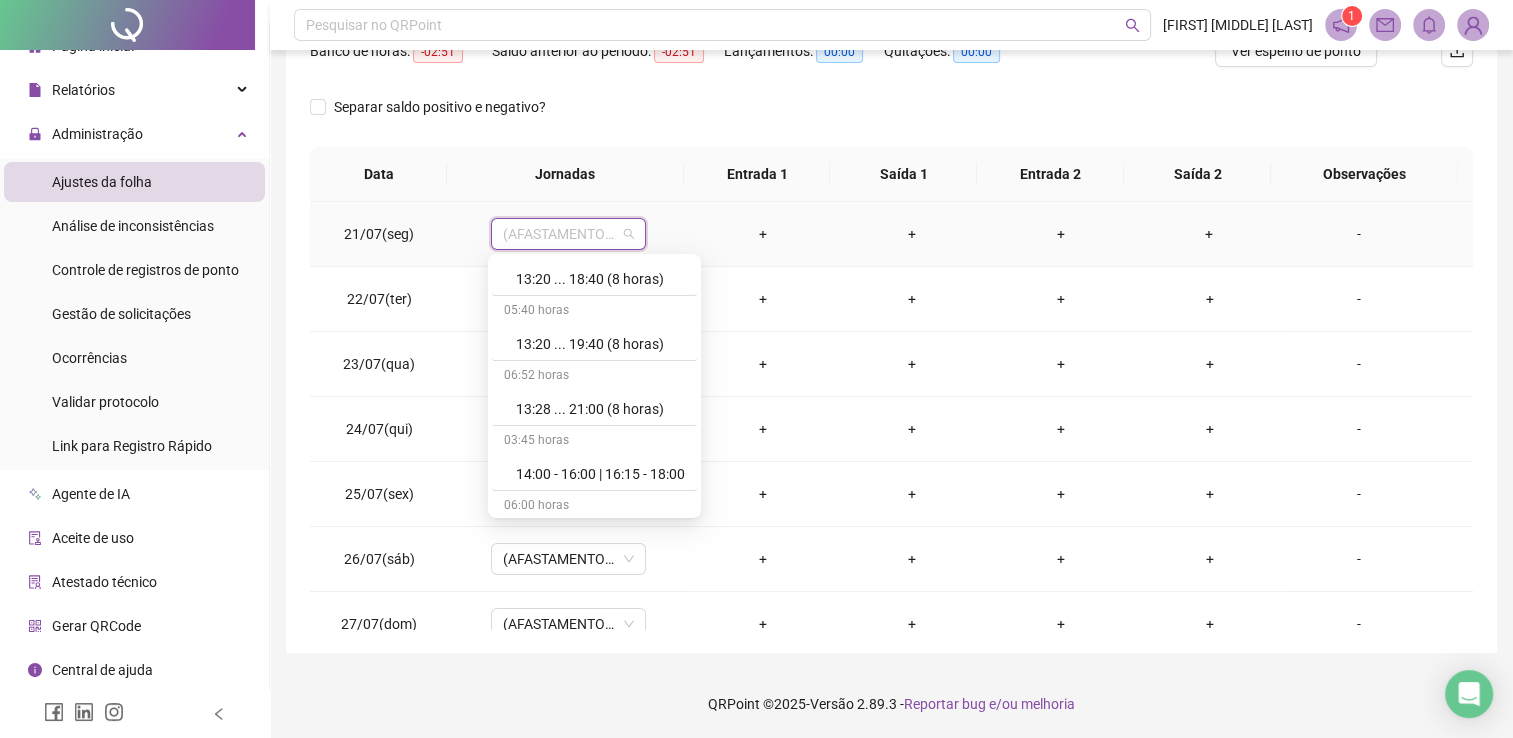 scroll, scrollTop: 11667, scrollLeft: 0, axis: vertical 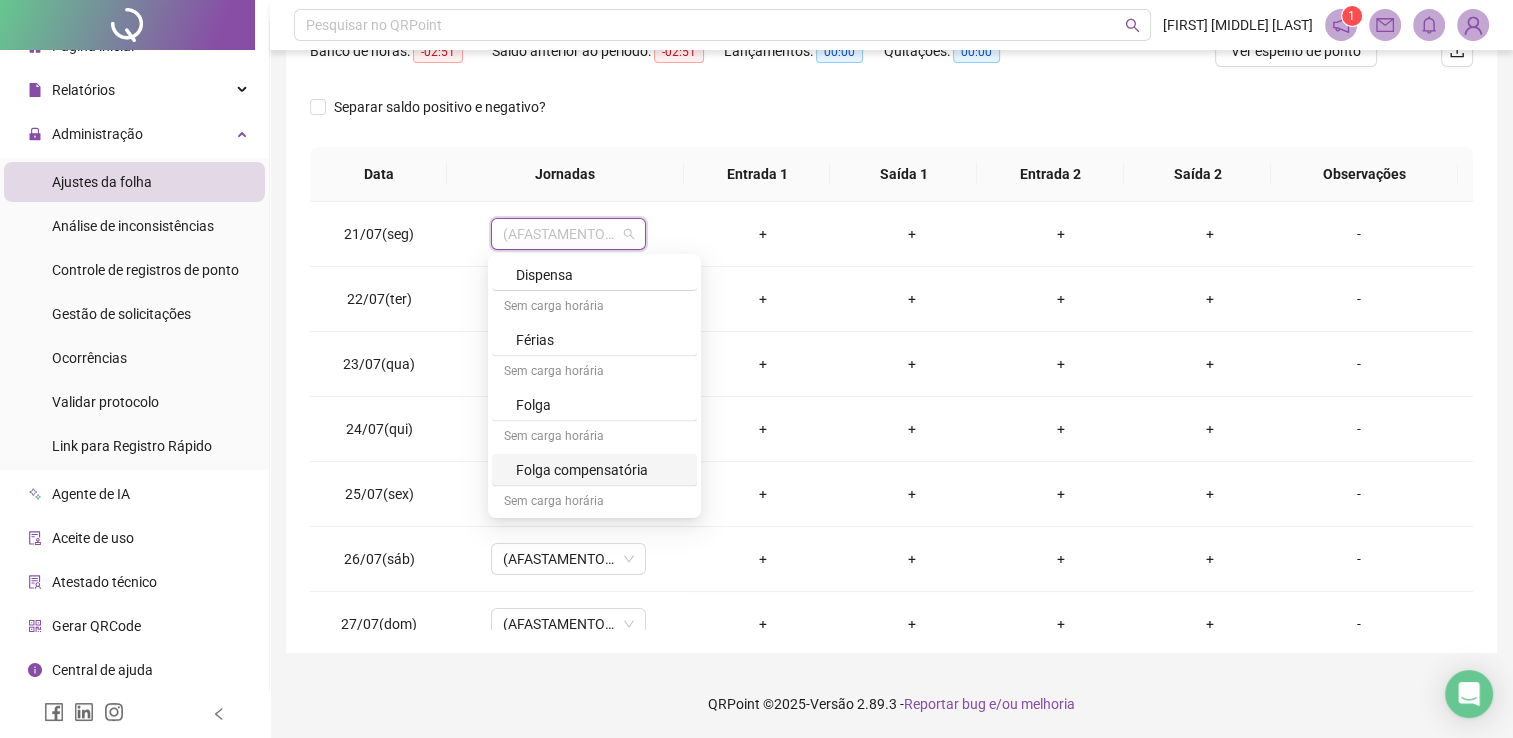 click on "Separar saldo positivo e negativo?" at bounding box center (891, 119) 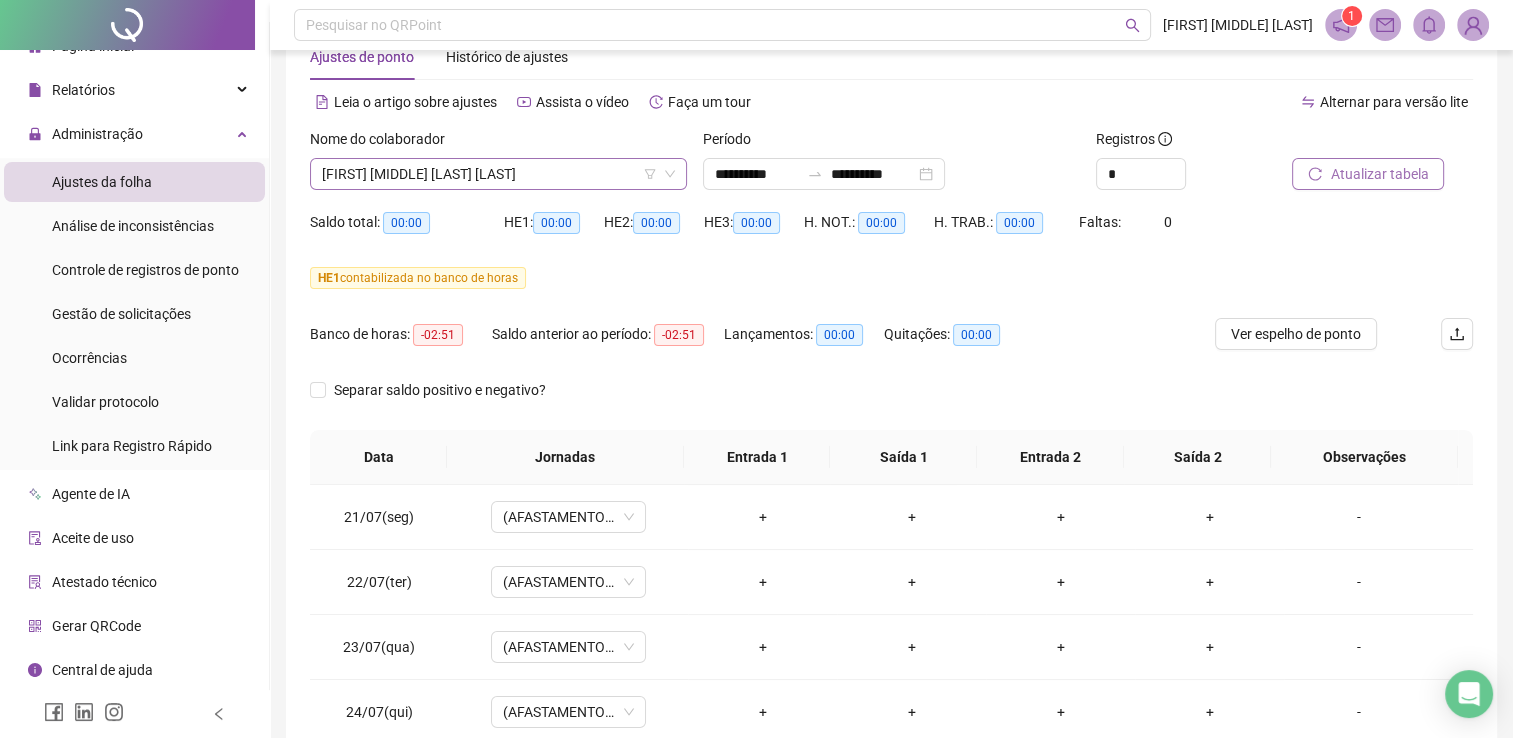 scroll, scrollTop: 39, scrollLeft: 0, axis: vertical 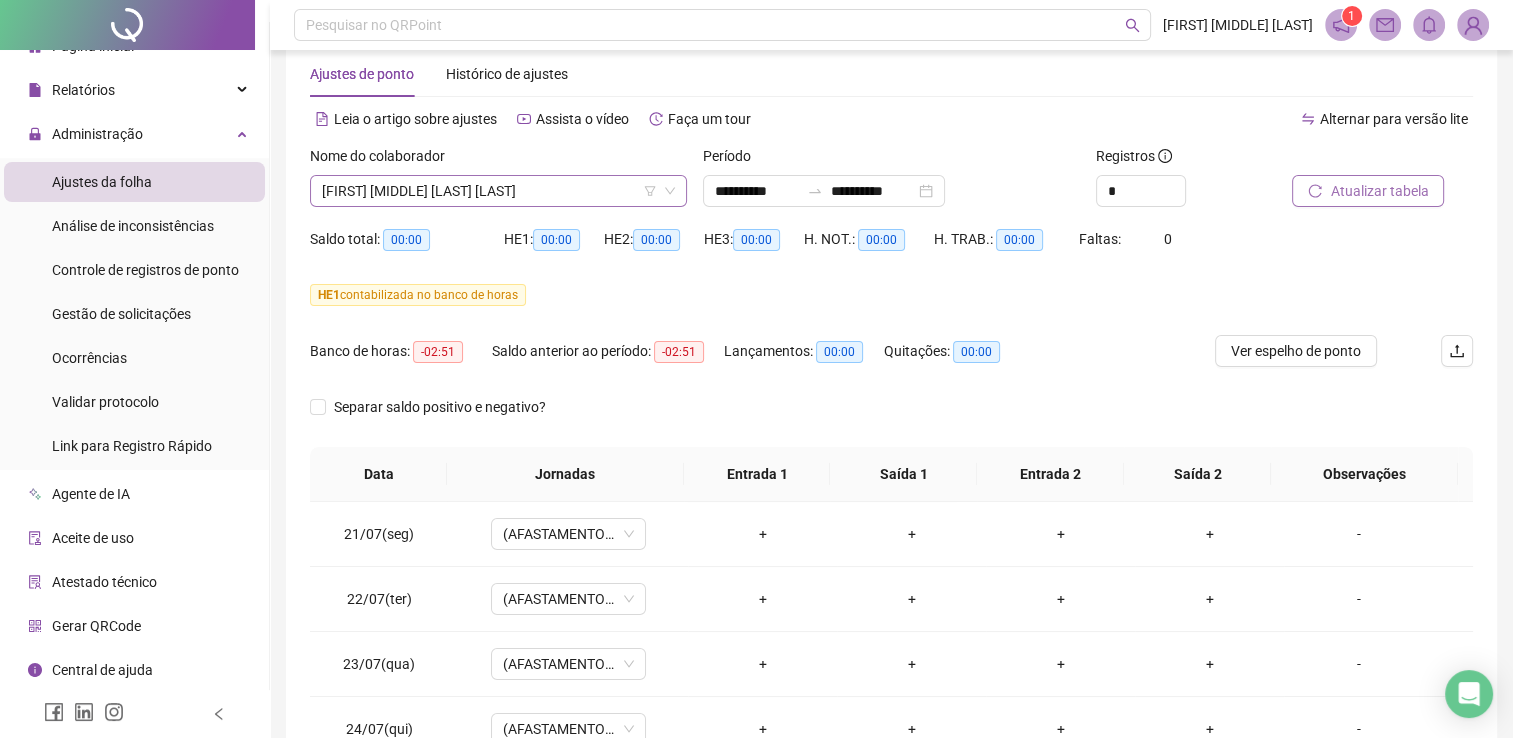 click 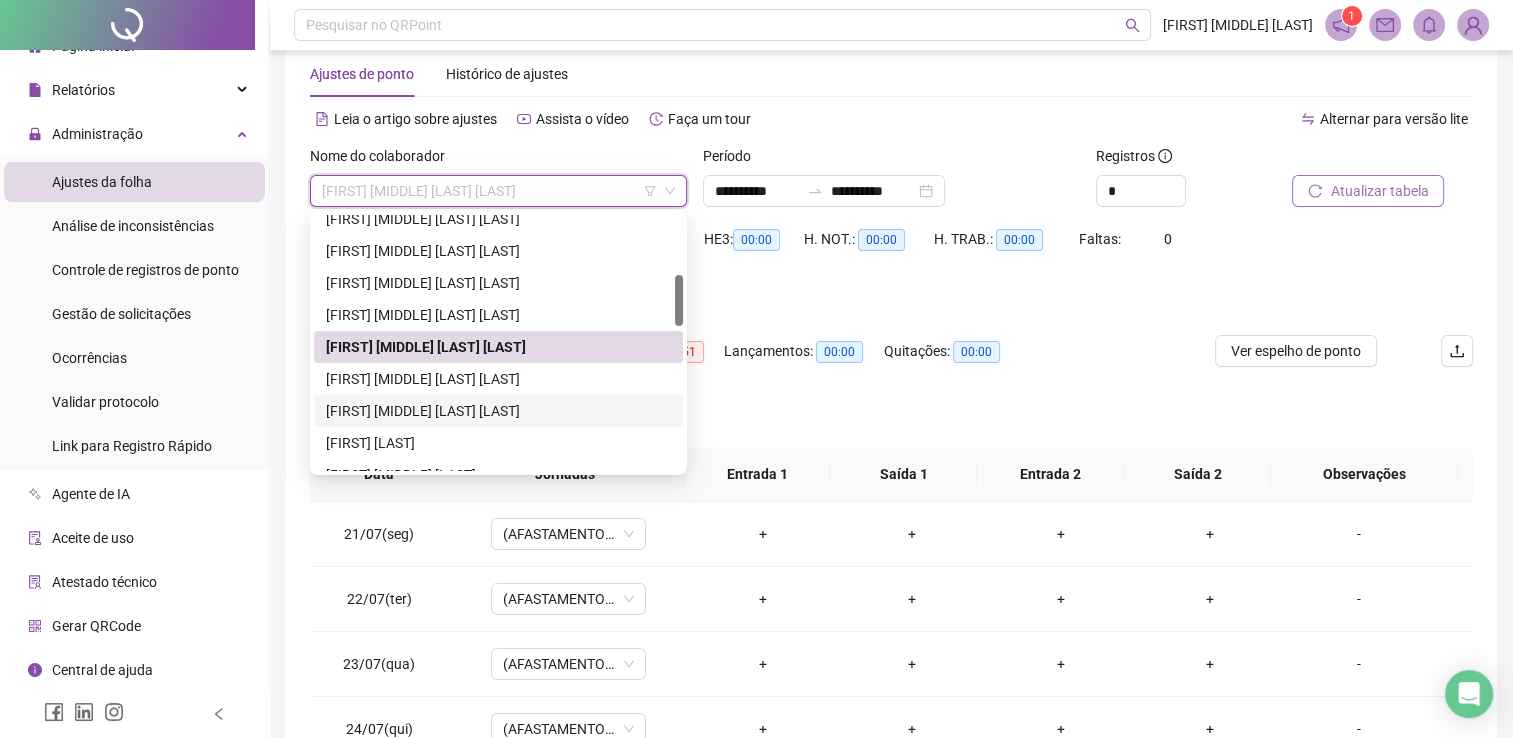 click on "[FIRST] [MIDDLE] [LAST] [LAST]" at bounding box center [498, 411] 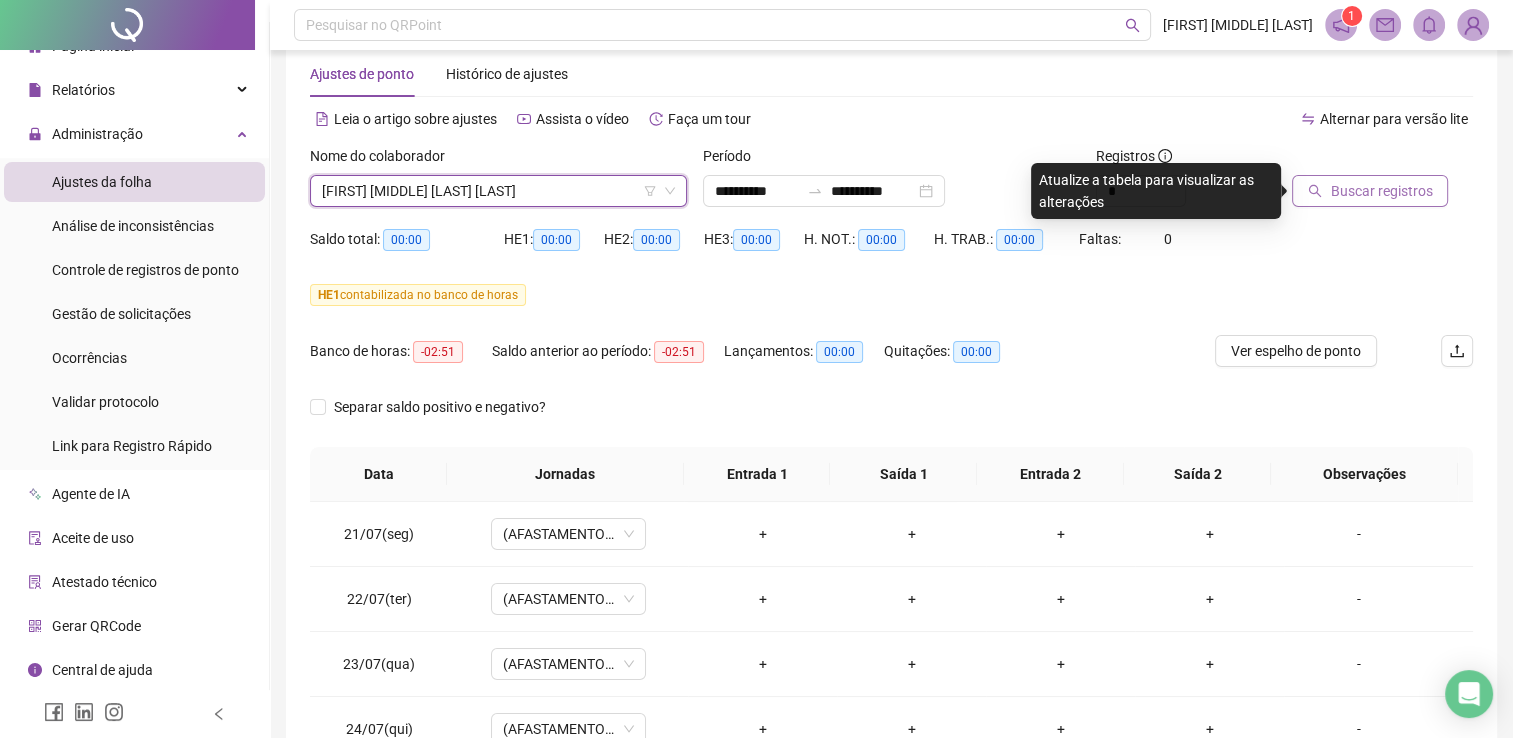click on "Buscar registros" at bounding box center (1381, 191) 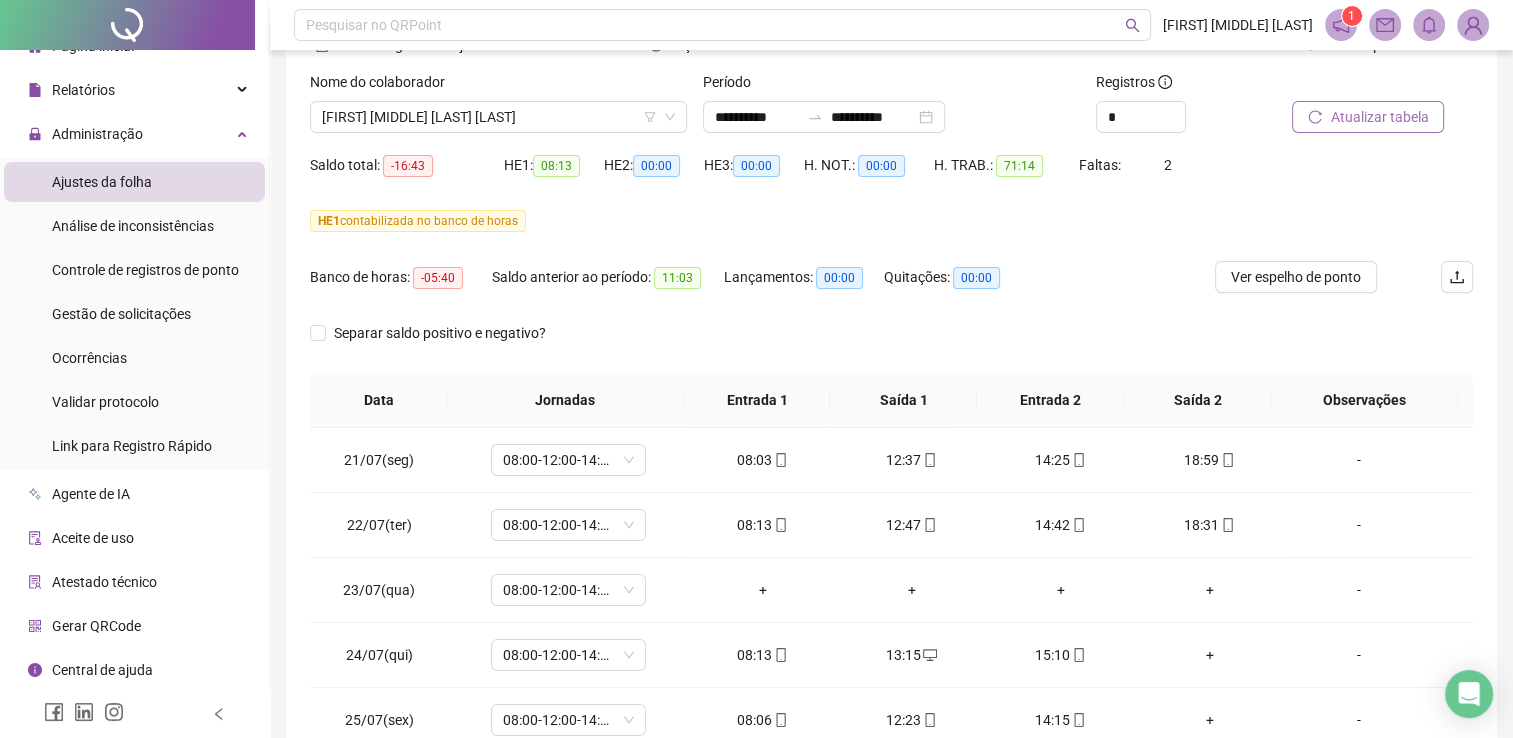 scroll, scrollTop: 339, scrollLeft: 0, axis: vertical 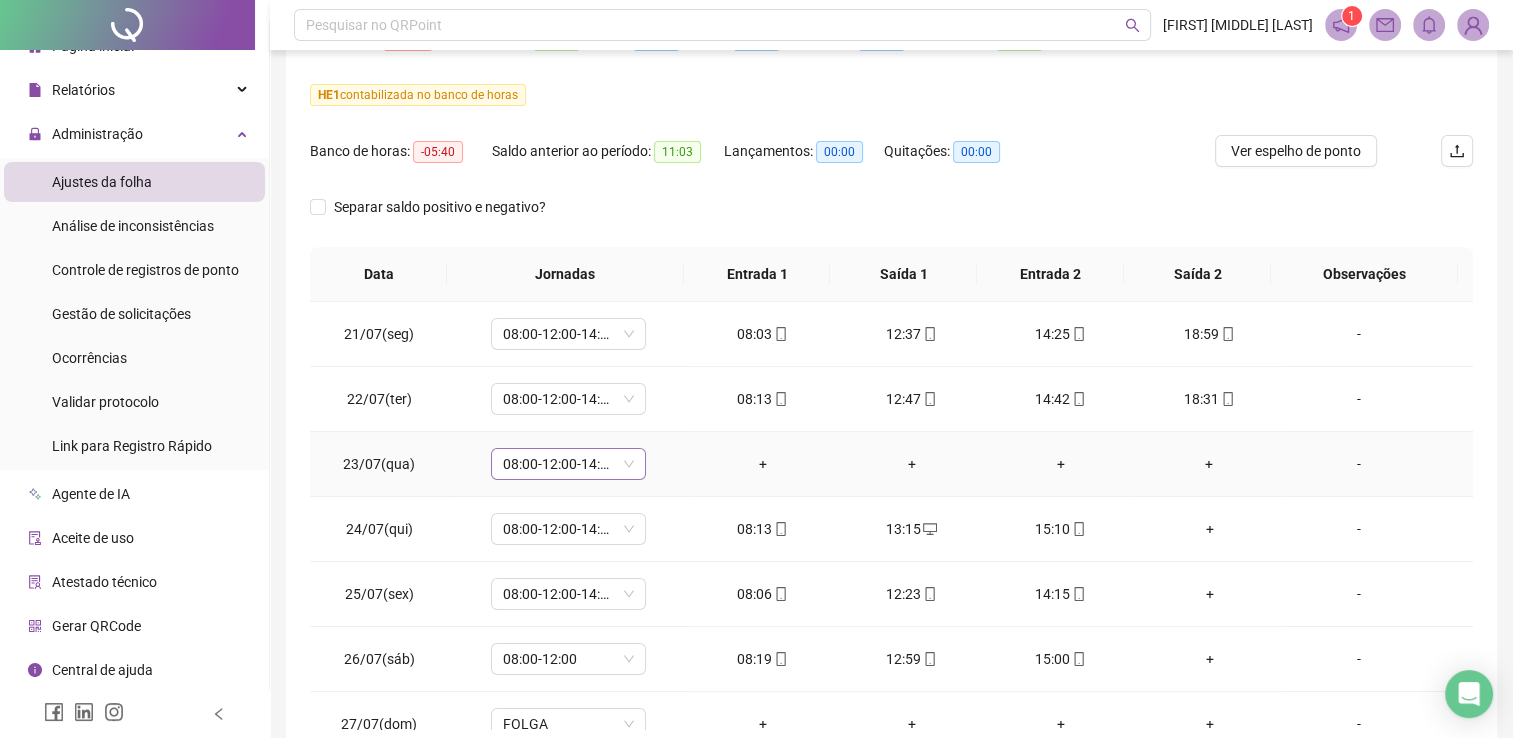 click on "08:00-12:00-14:00-18:00" at bounding box center (568, 464) 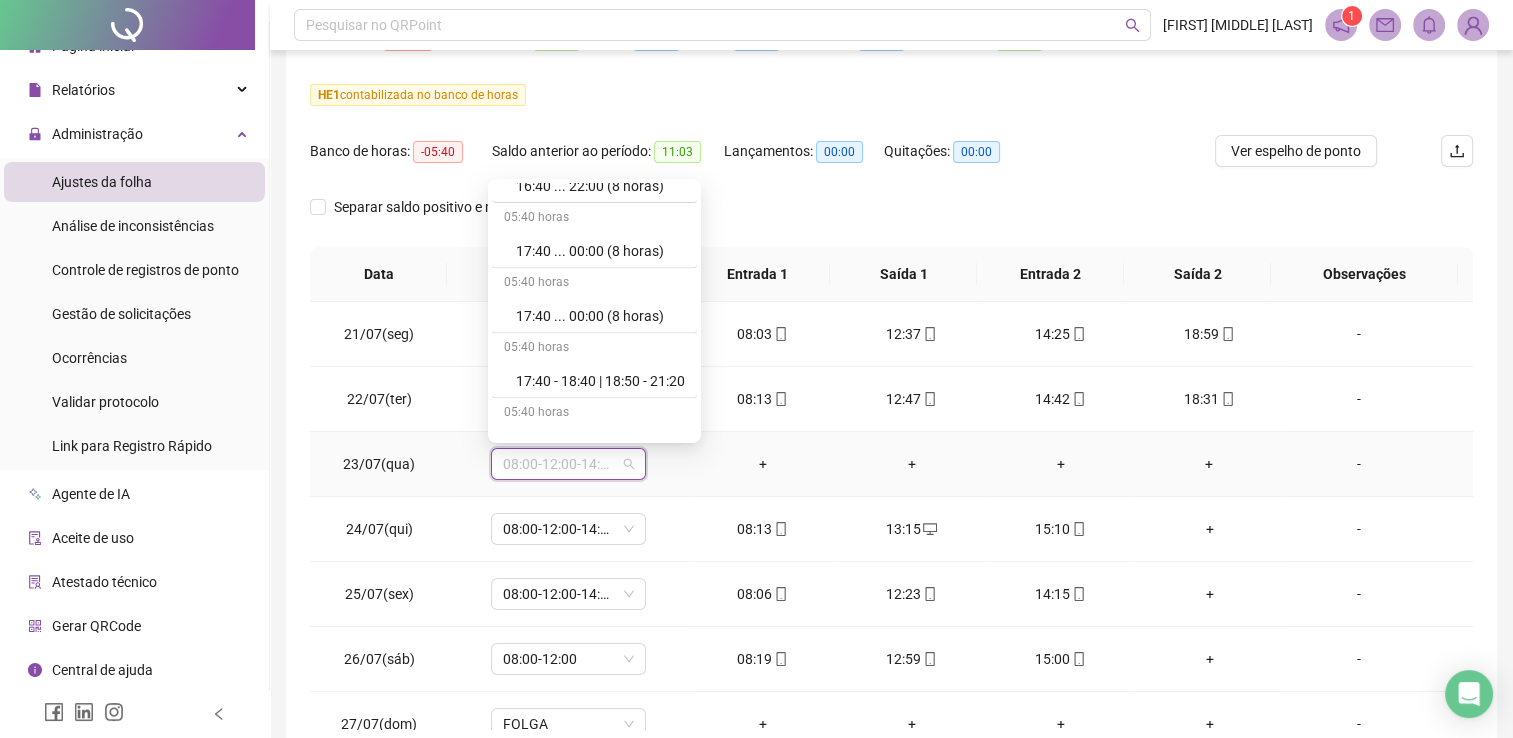 scroll, scrollTop: 11667, scrollLeft: 0, axis: vertical 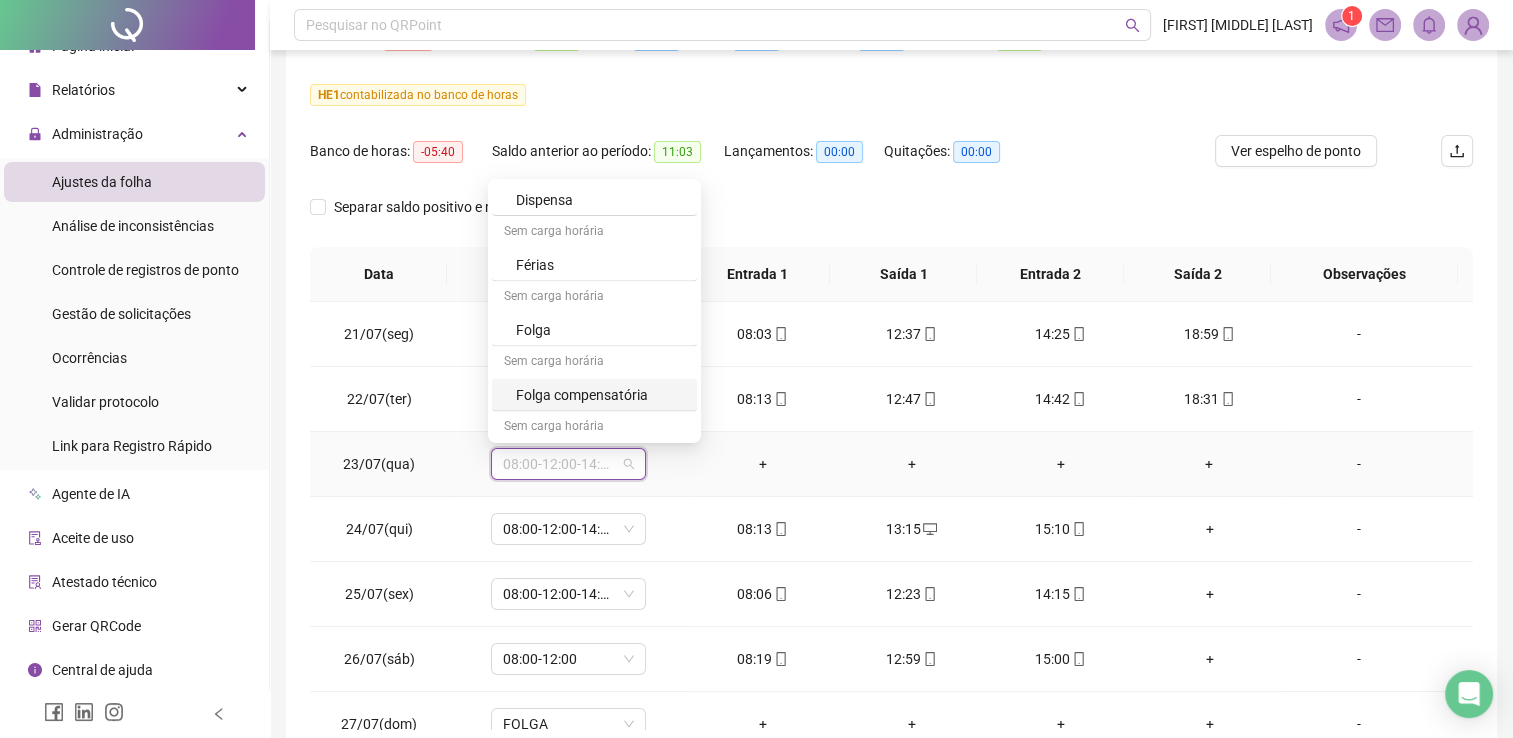 click on "Folga compensatória" at bounding box center (600, 394) 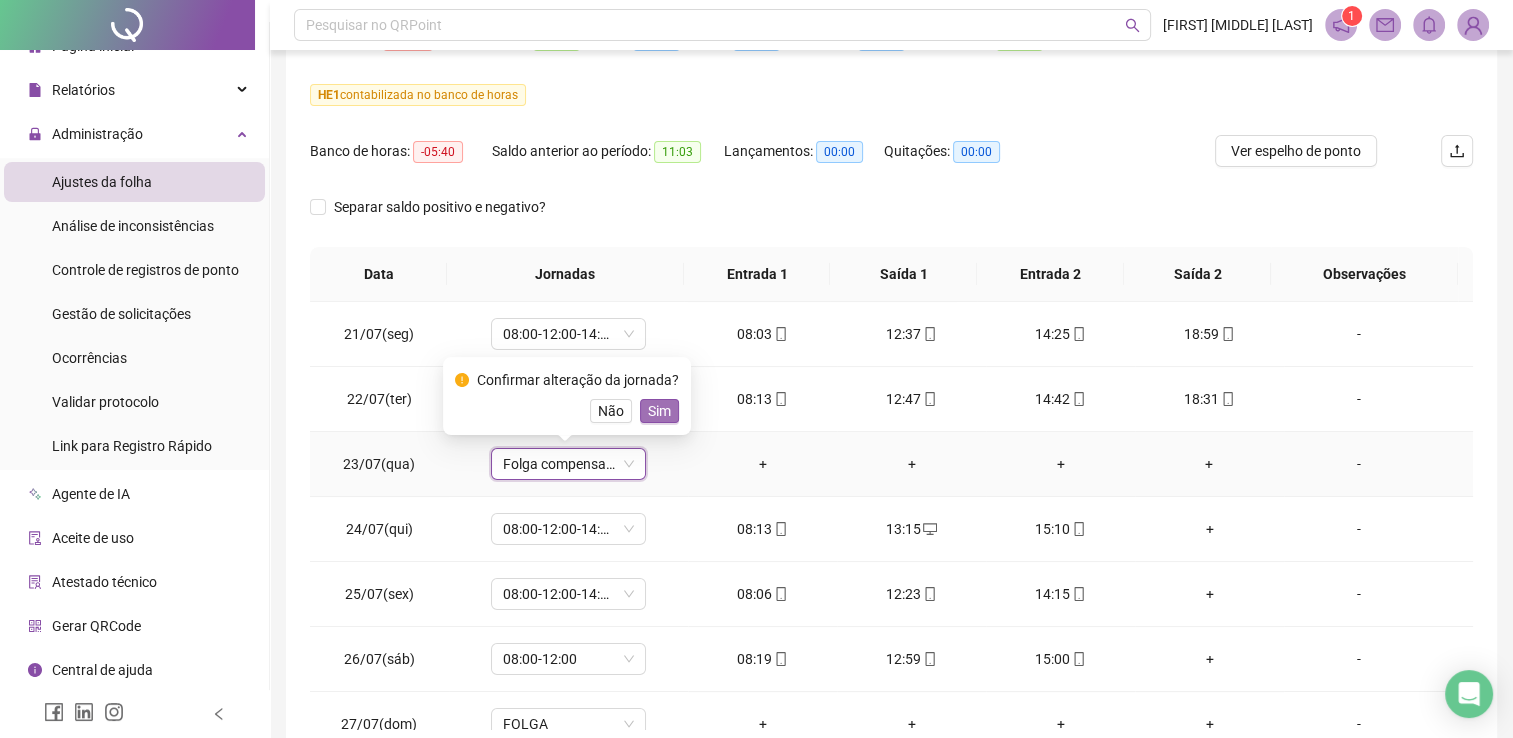 click on "Sim" at bounding box center [659, 411] 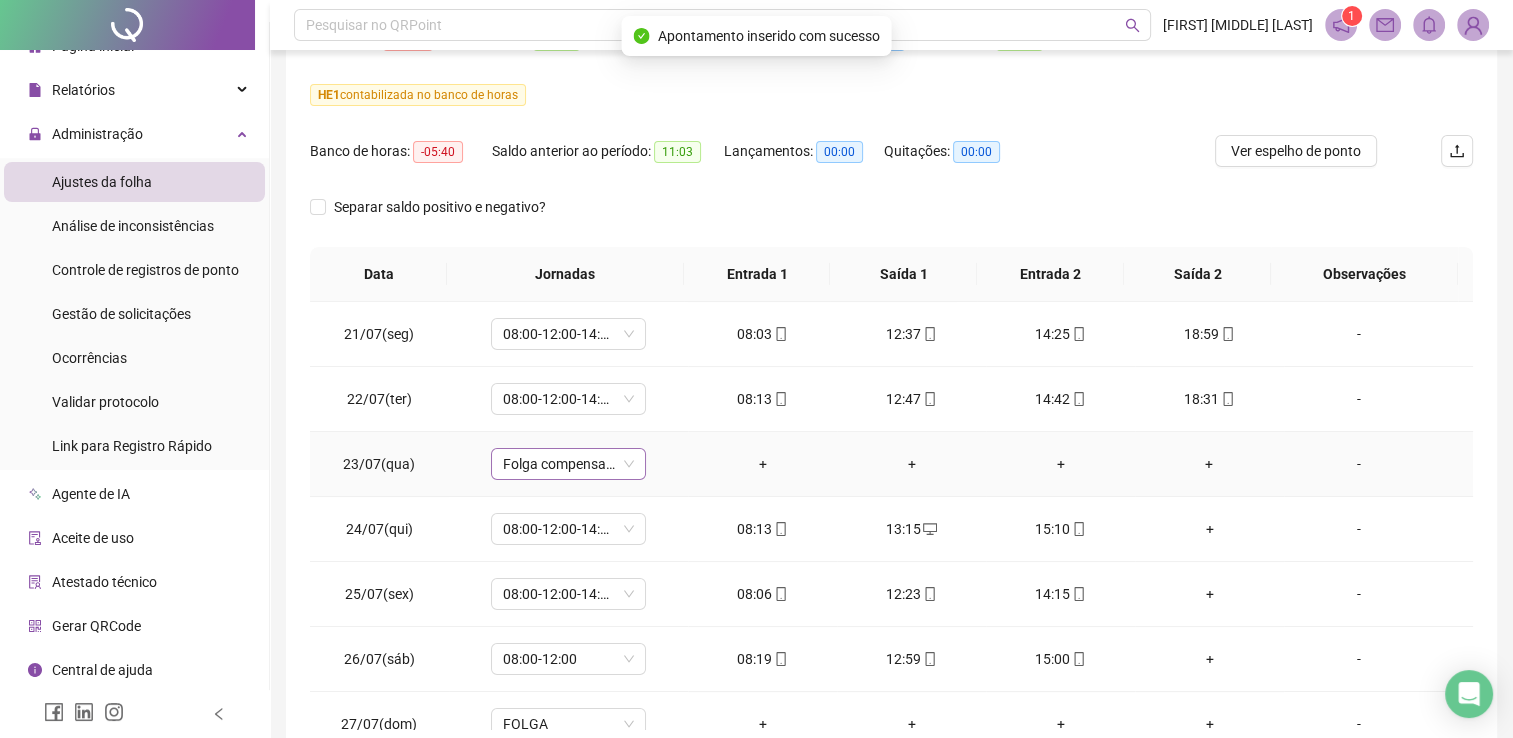 click on "Folga compensatória" at bounding box center (568, 464) 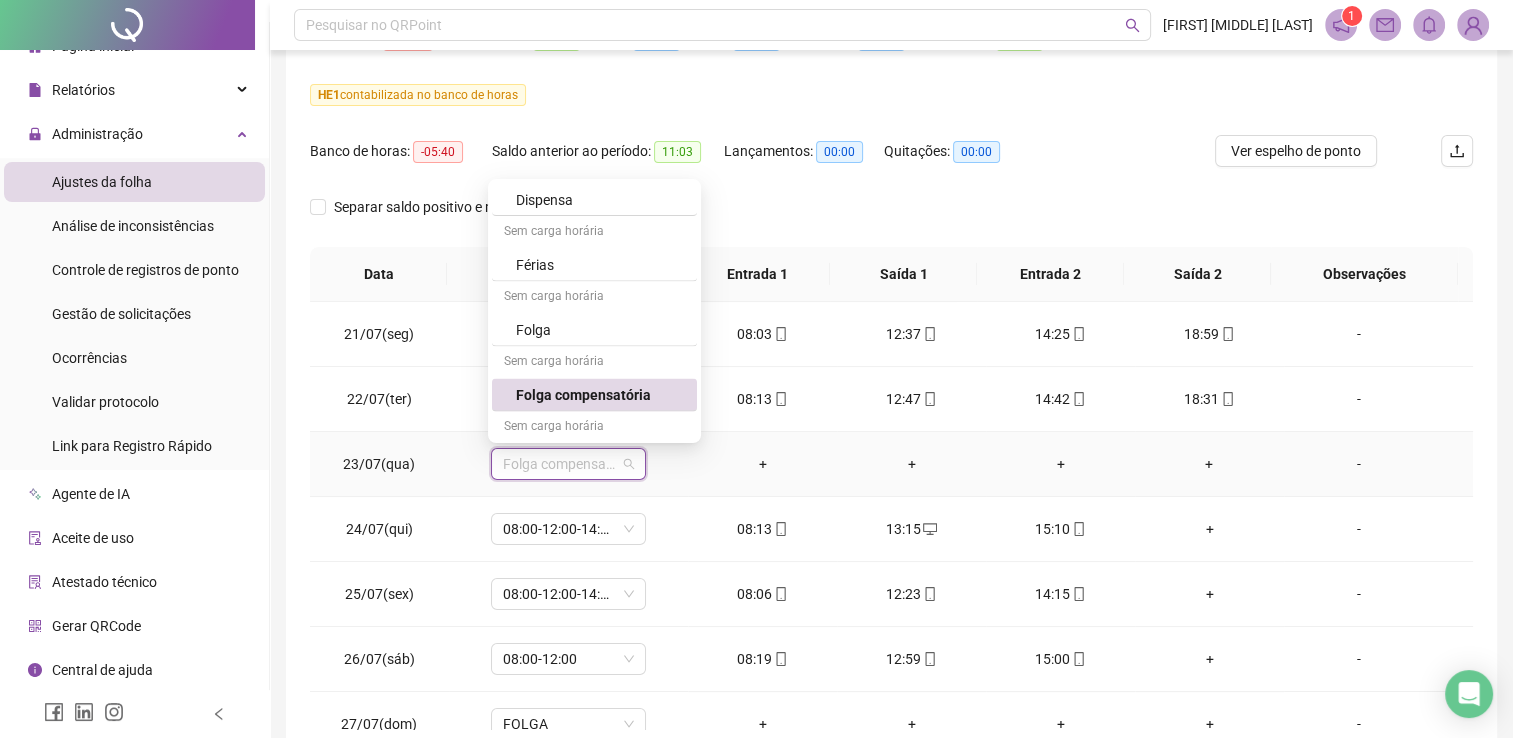 click on "Folga compensatória" at bounding box center (600, 394) 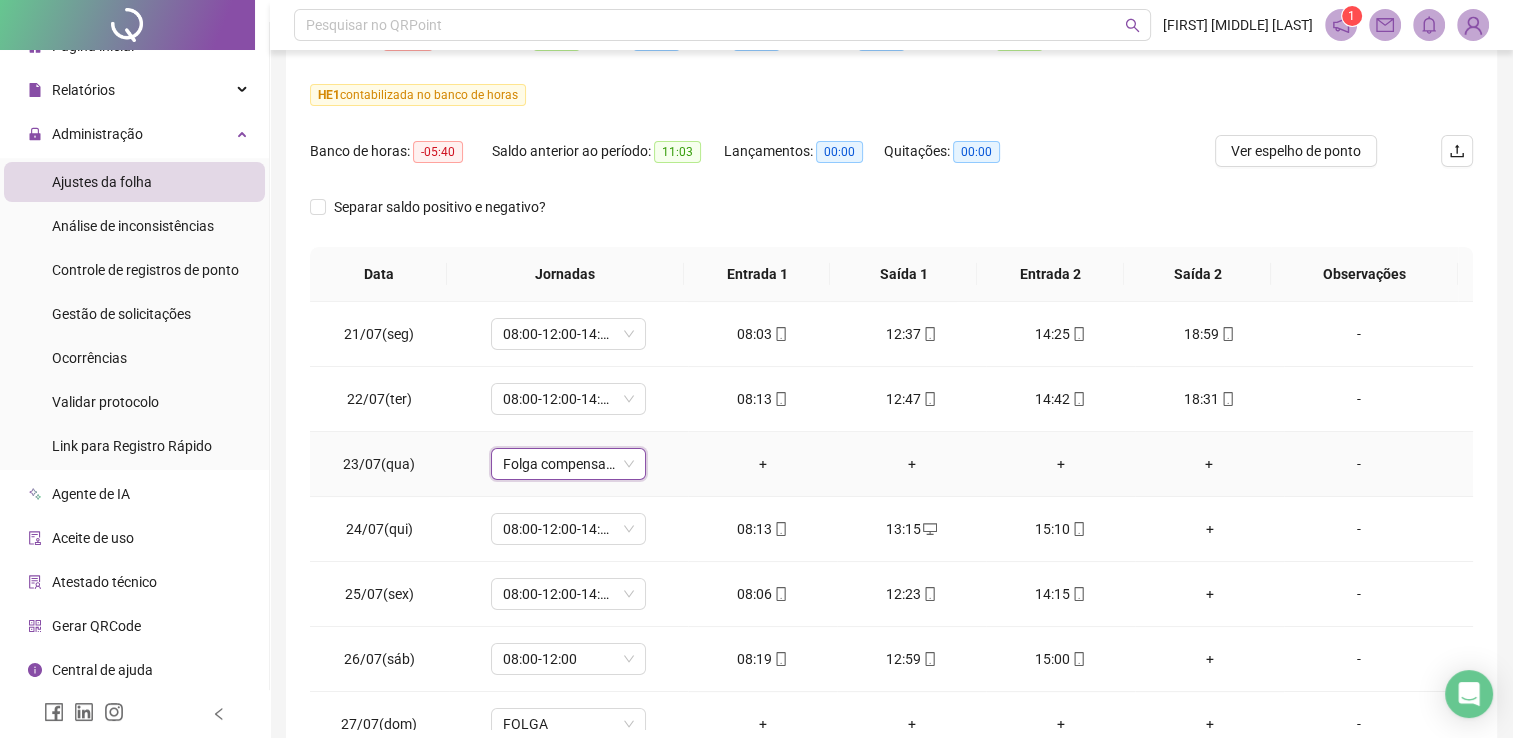 click on "Folga compensatória" at bounding box center [568, 464] 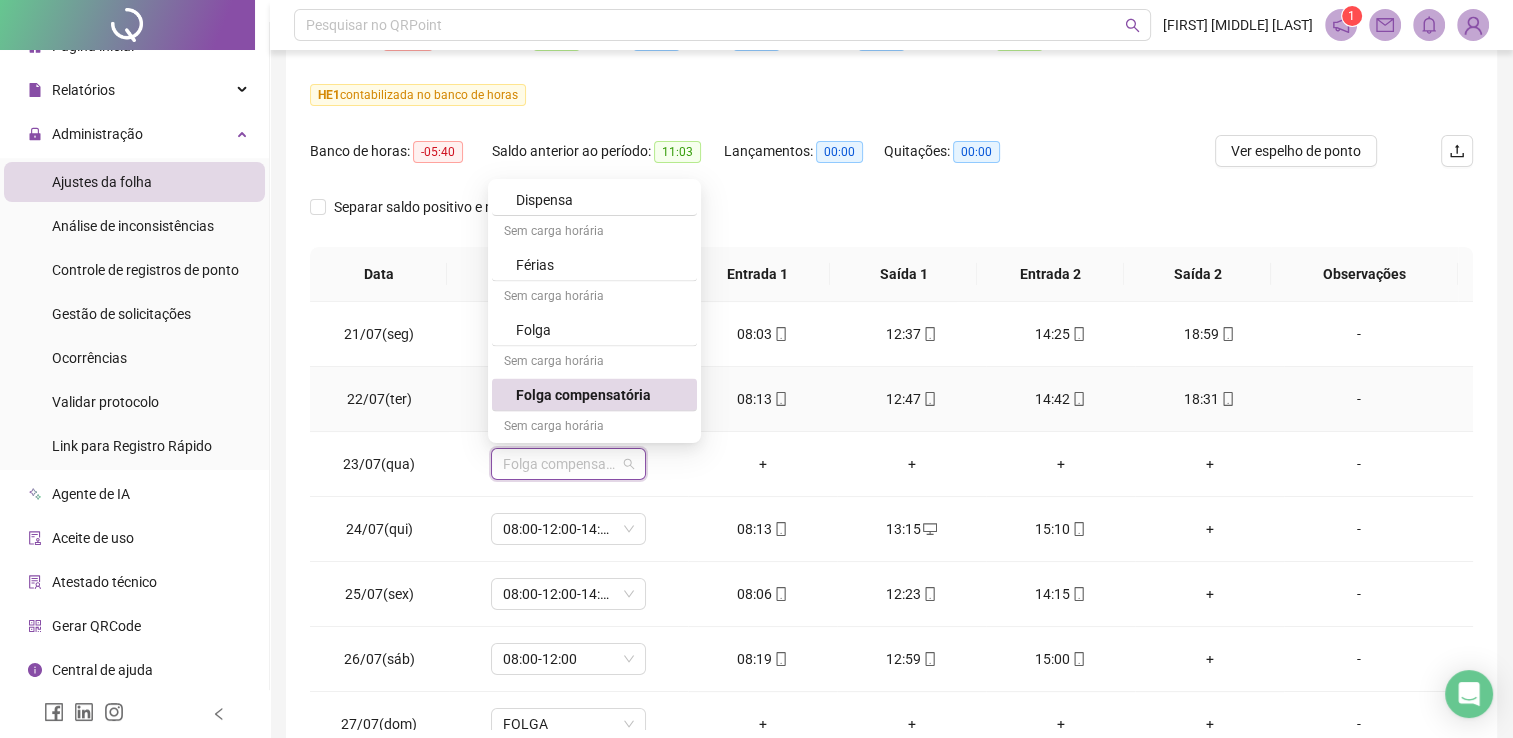 click on "-" at bounding box center [1378, 399] 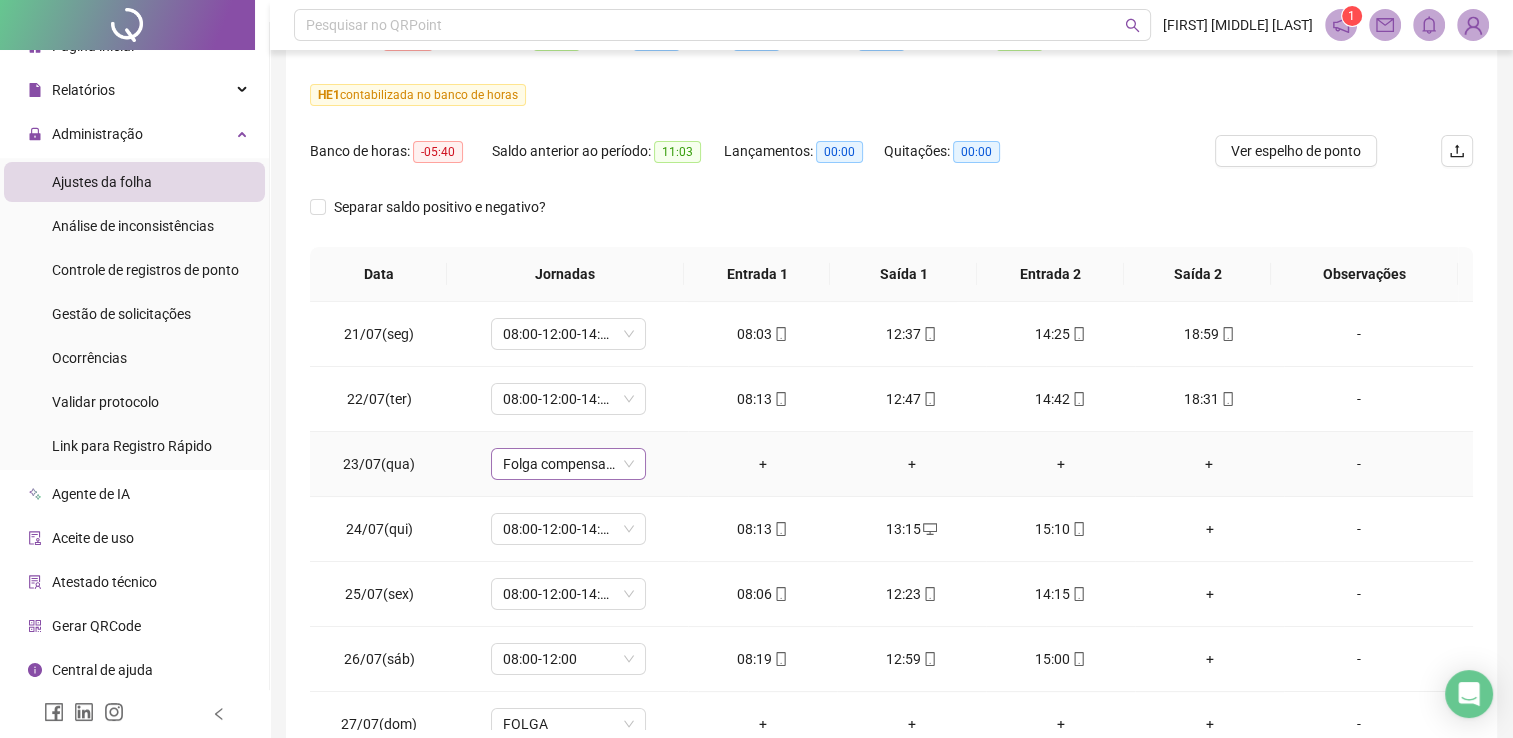 click on "Folga compensatória" at bounding box center [568, 464] 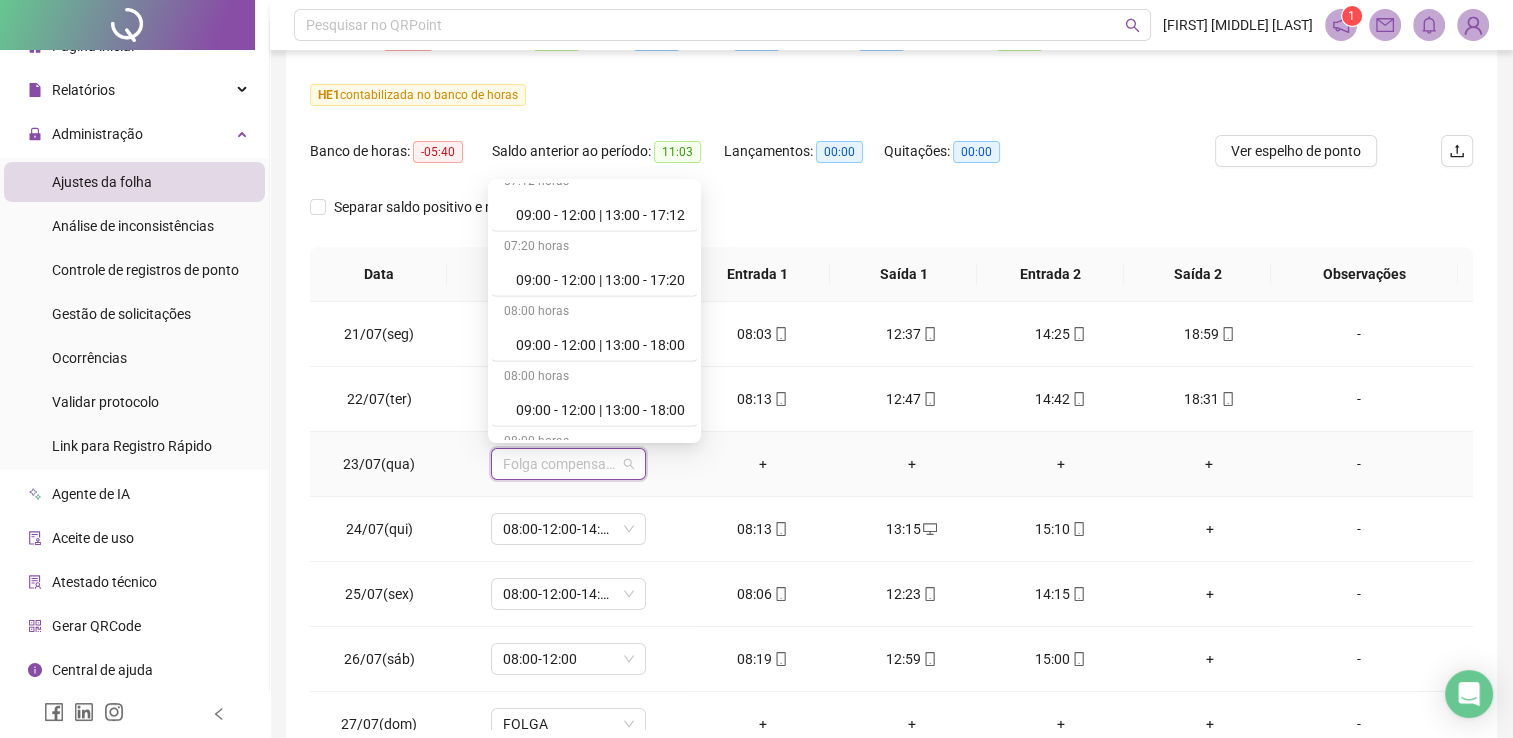 scroll, scrollTop: 0, scrollLeft: 0, axis: both 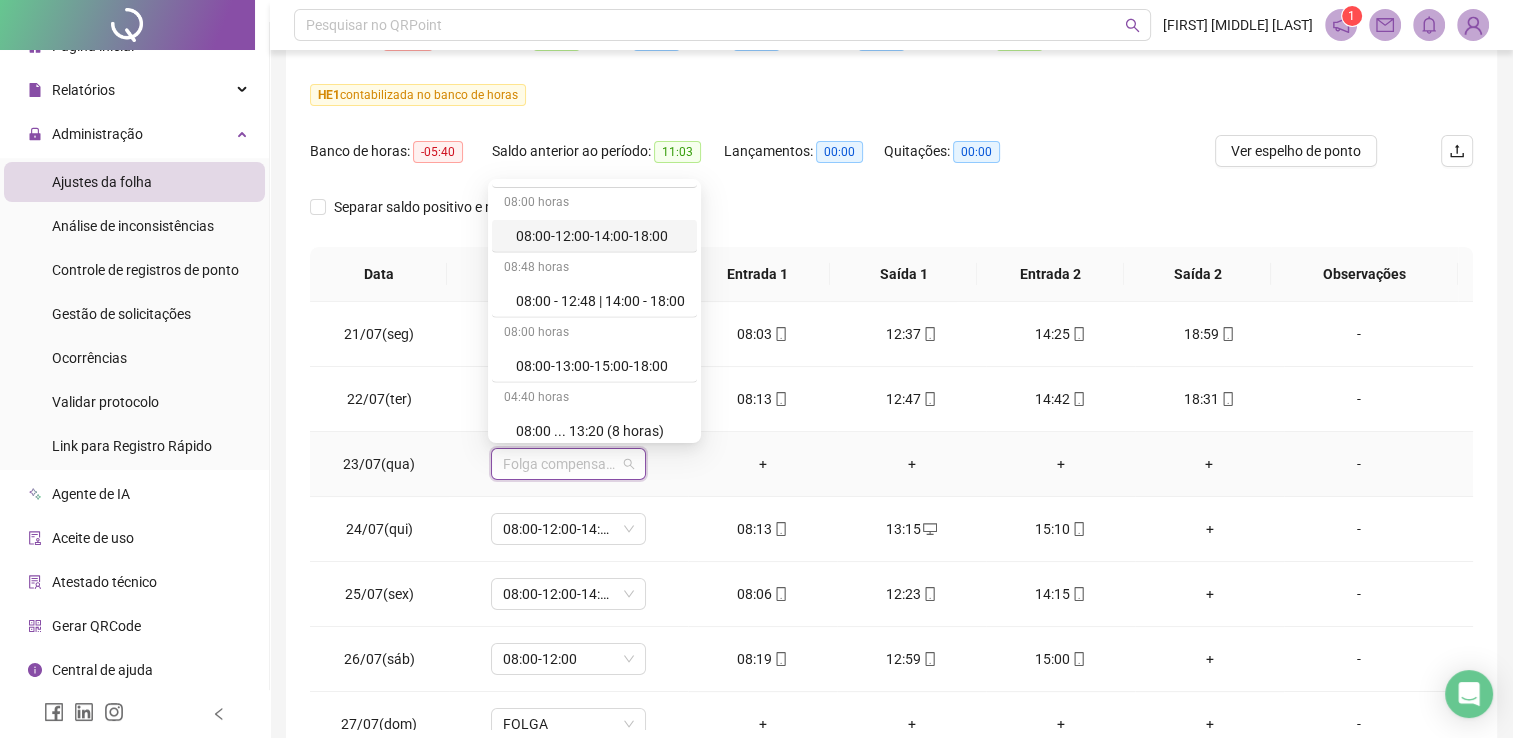 click on "08:00-12:00-14:00-18:00" at bounding box center [600, 236] 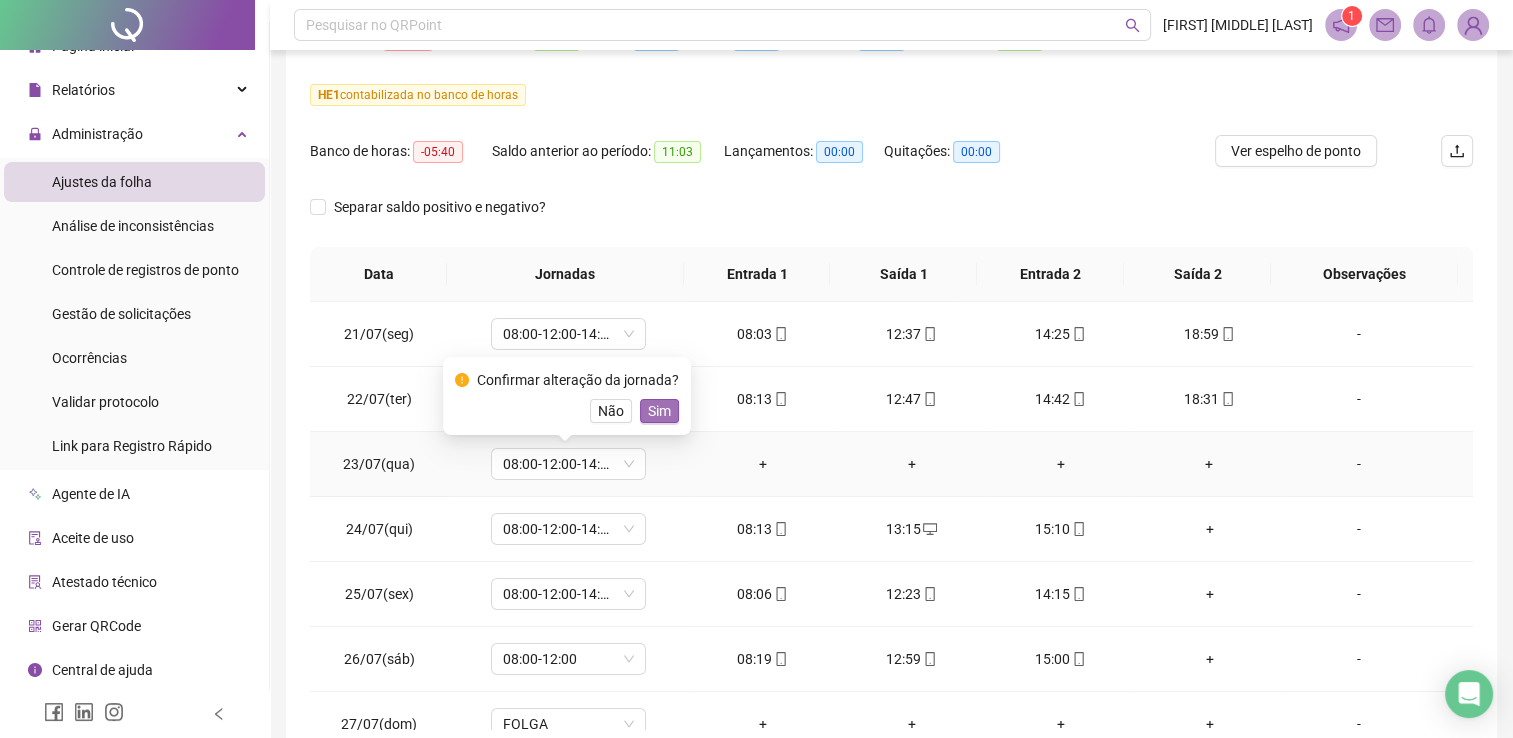 click on "Sim" at bounding box center [659, 411] 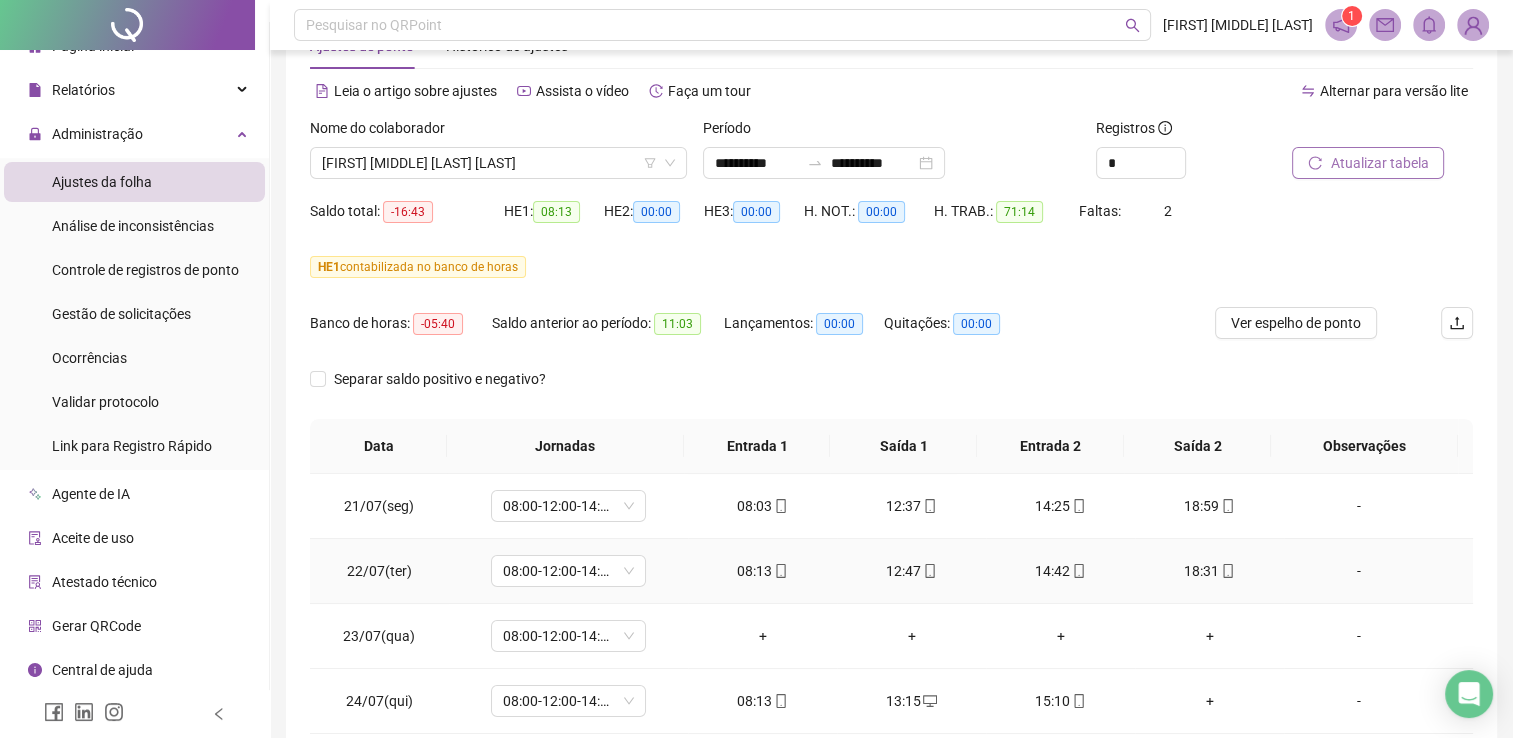 scroll, scrollTop: 0, scrollLeft: 0, axis: both 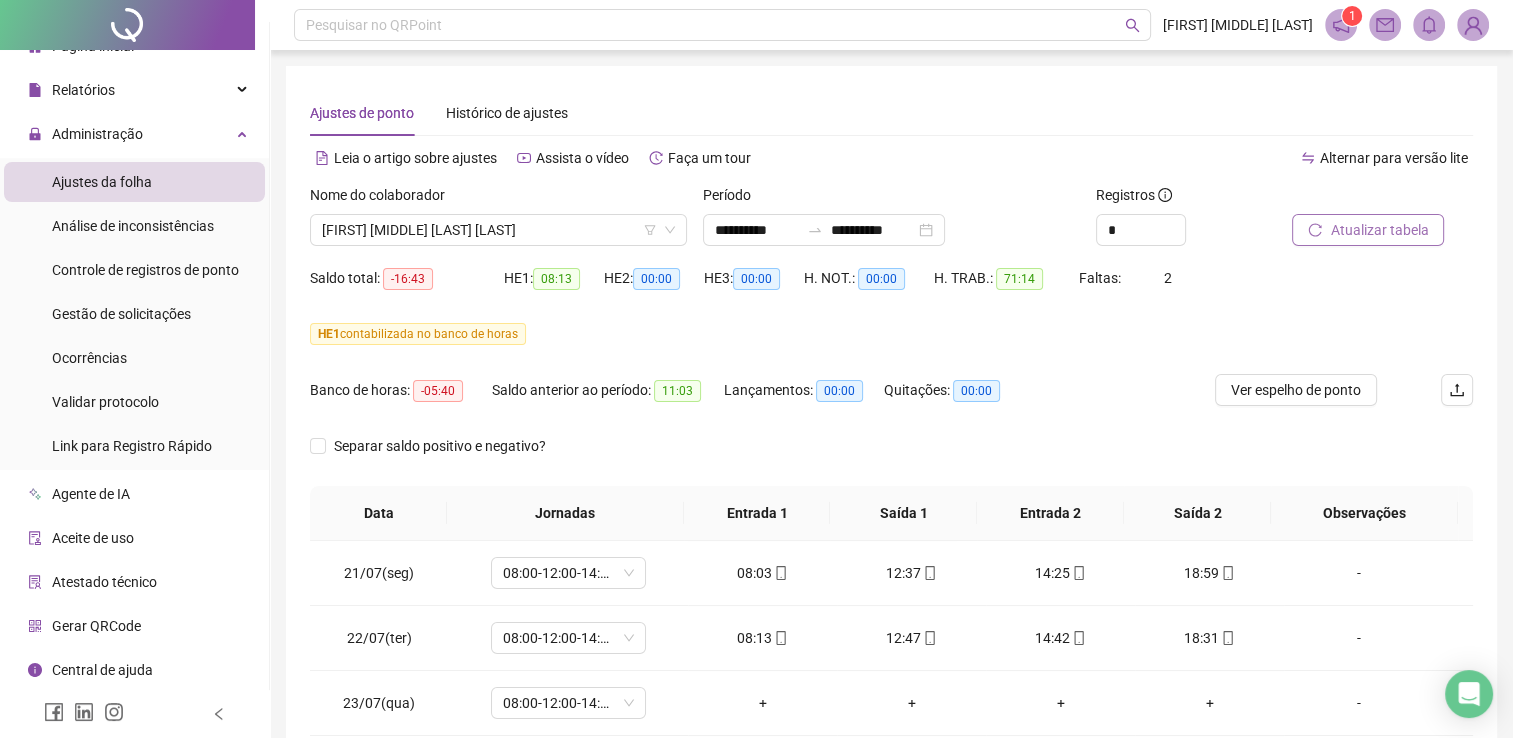 click on "Atualizar tabela" at bounding box center [1379, 230] 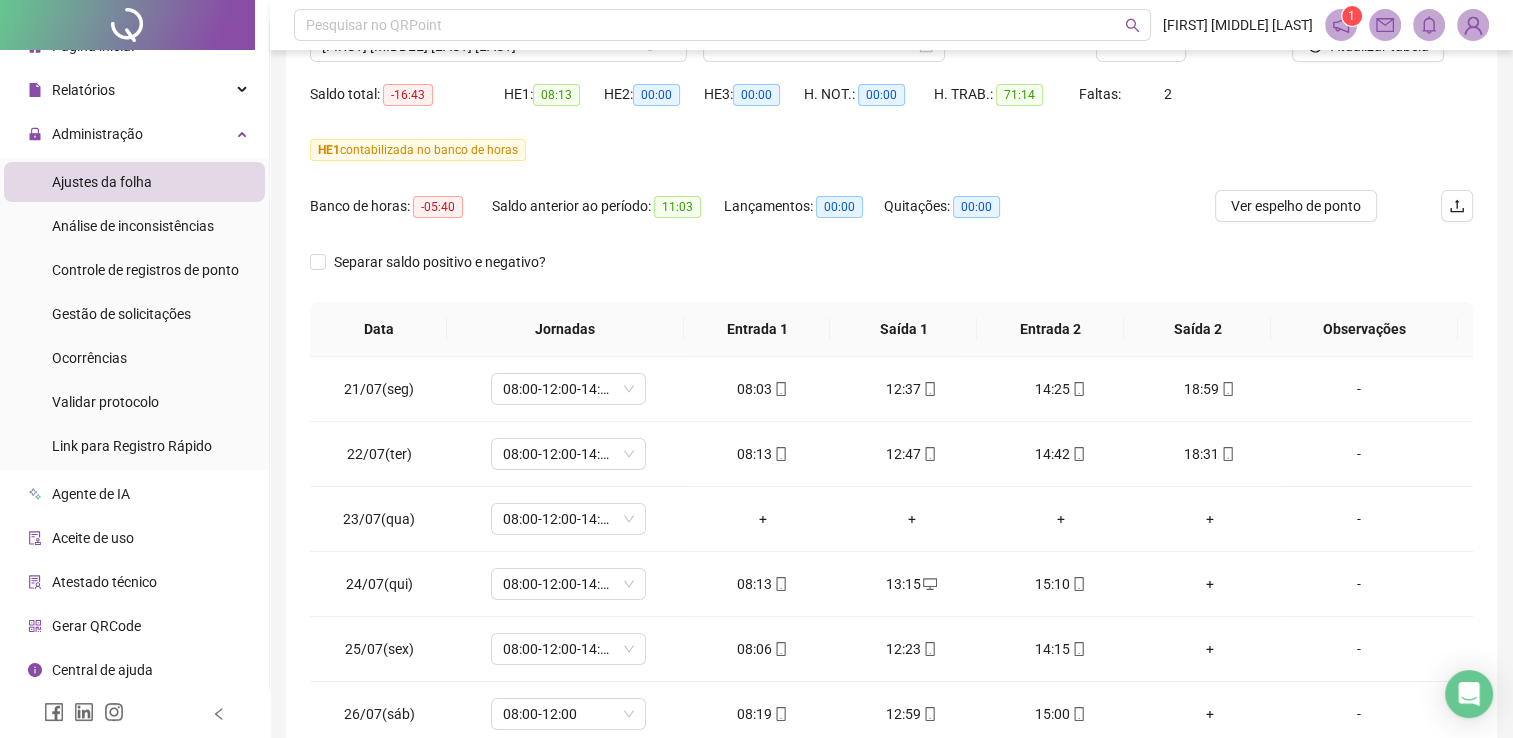 scroll, scrollTop: 339, scrollLeft: 0, axis: vertical 